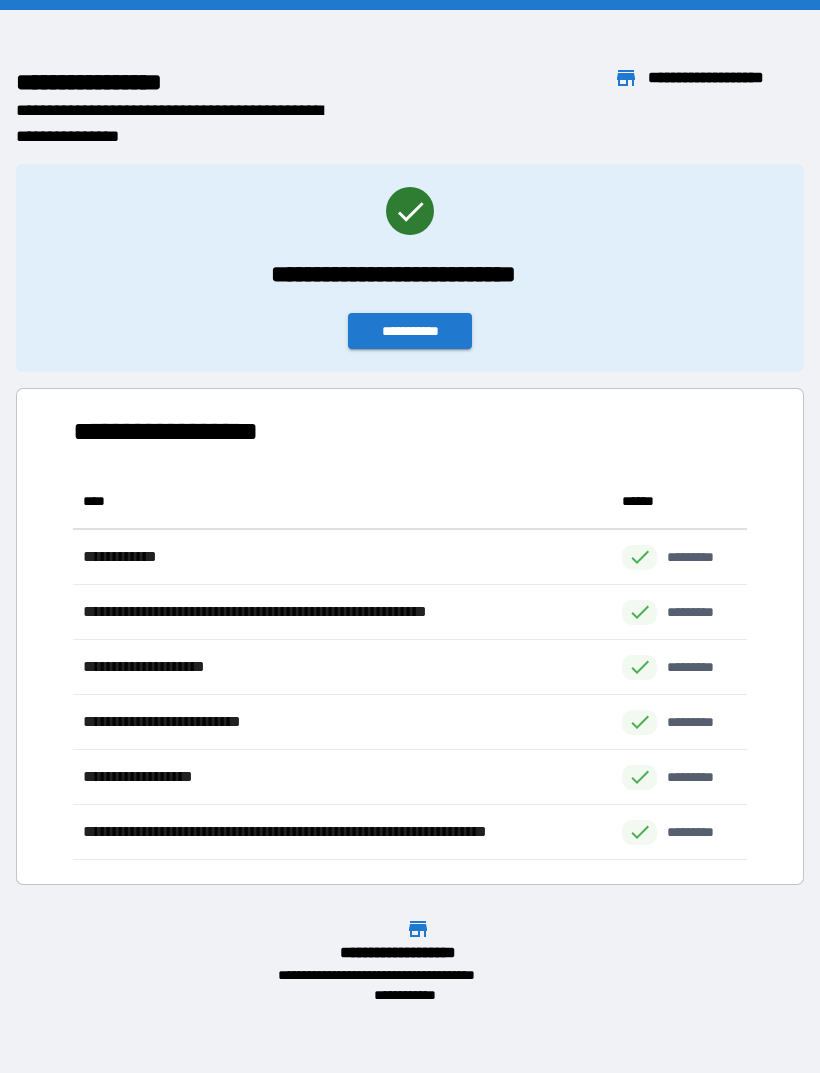 scroll, scrollTop: 0, scrollLeft: 0, axis: both 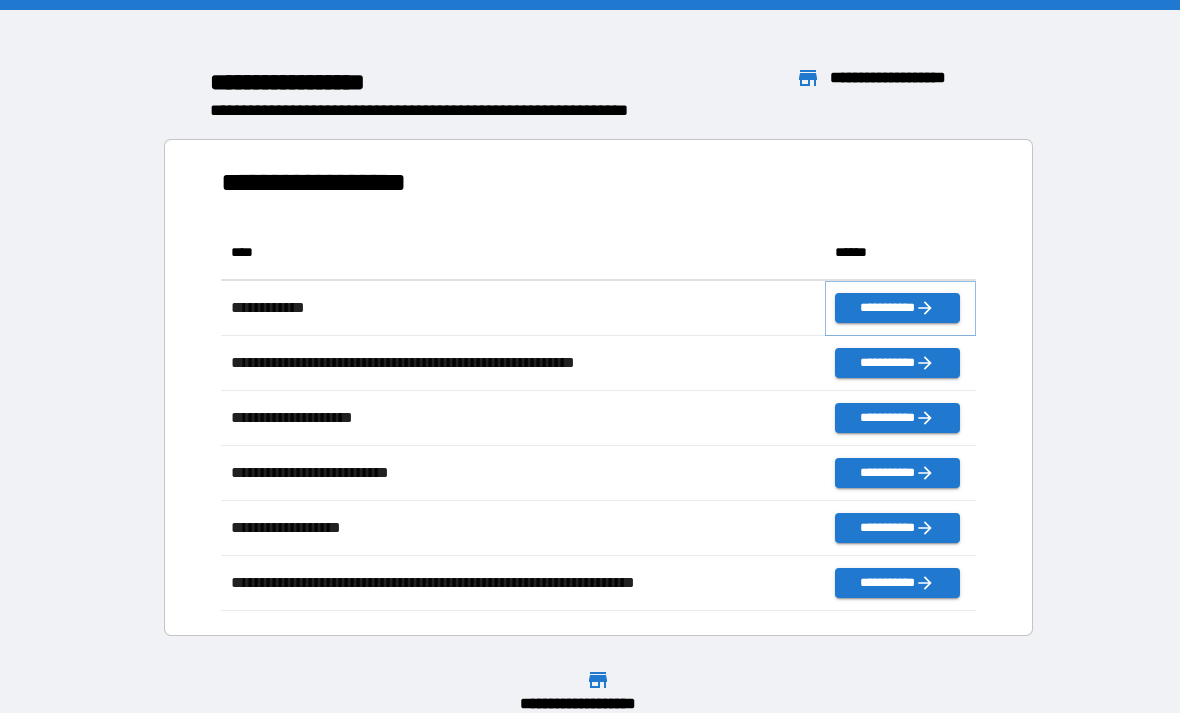 click on "**********" at bounding box center (897, 308) 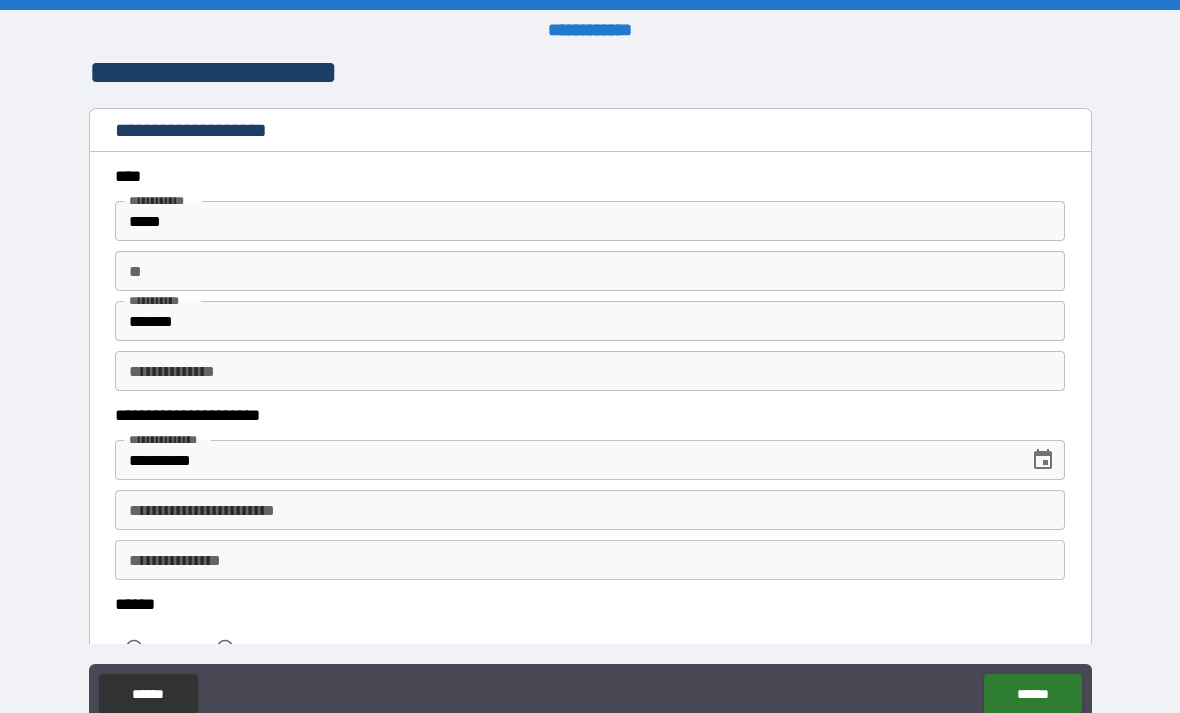 click on "**********" at bounding box center (590, 371) 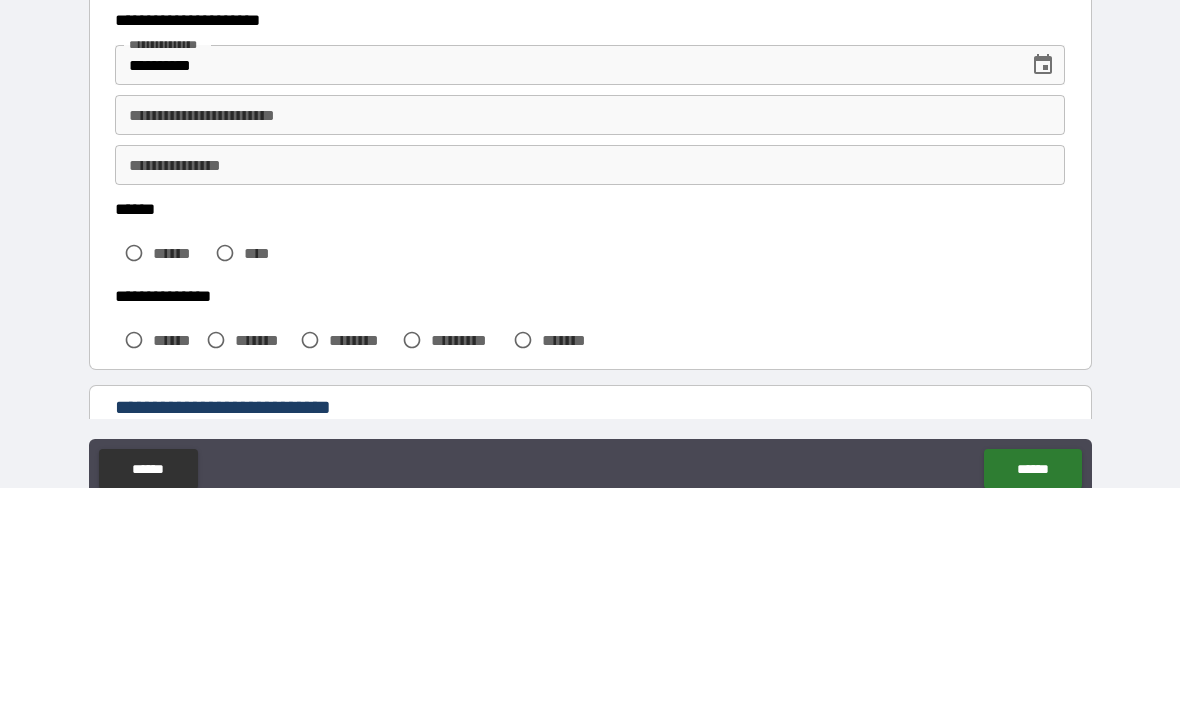 scroll, scrollTop: 169, scrollLeft: 0, axis: vertical 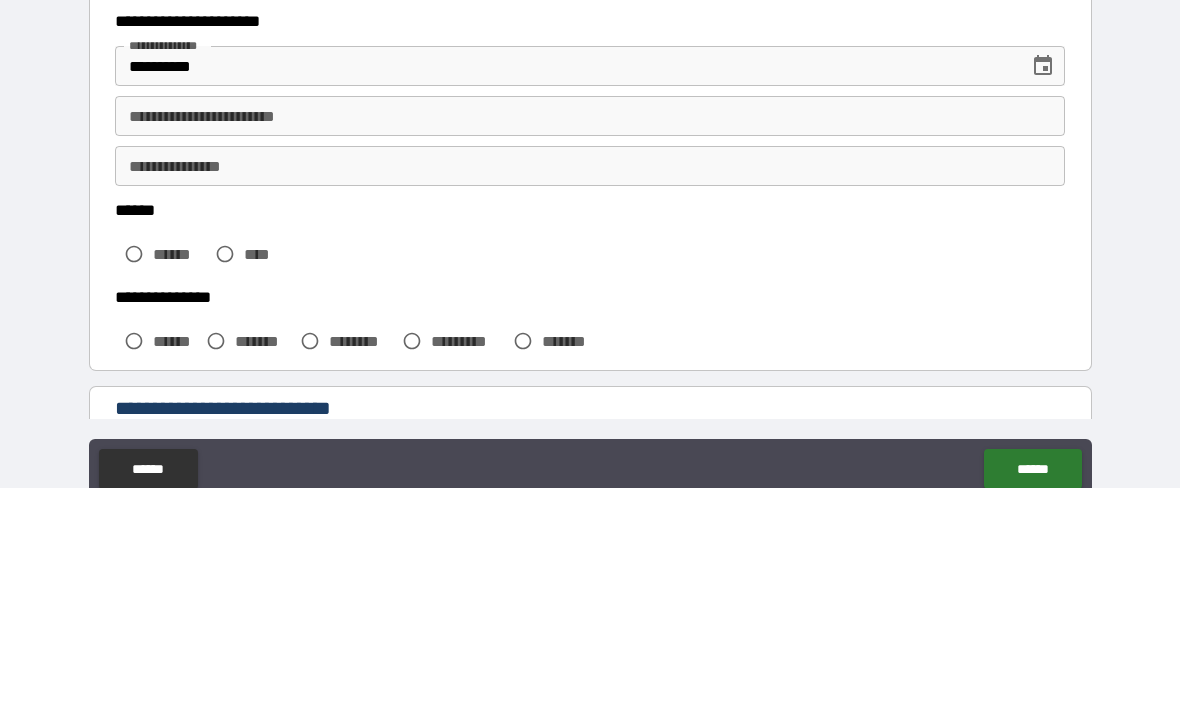 type on "****" 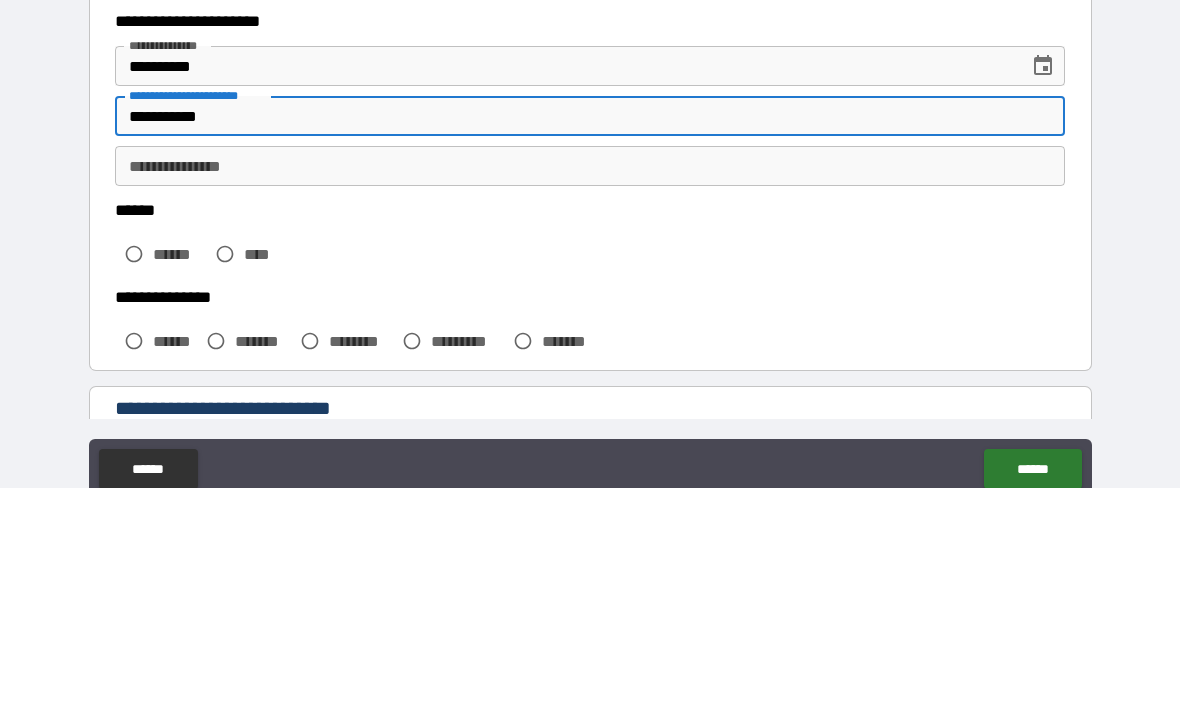 type on "**********" 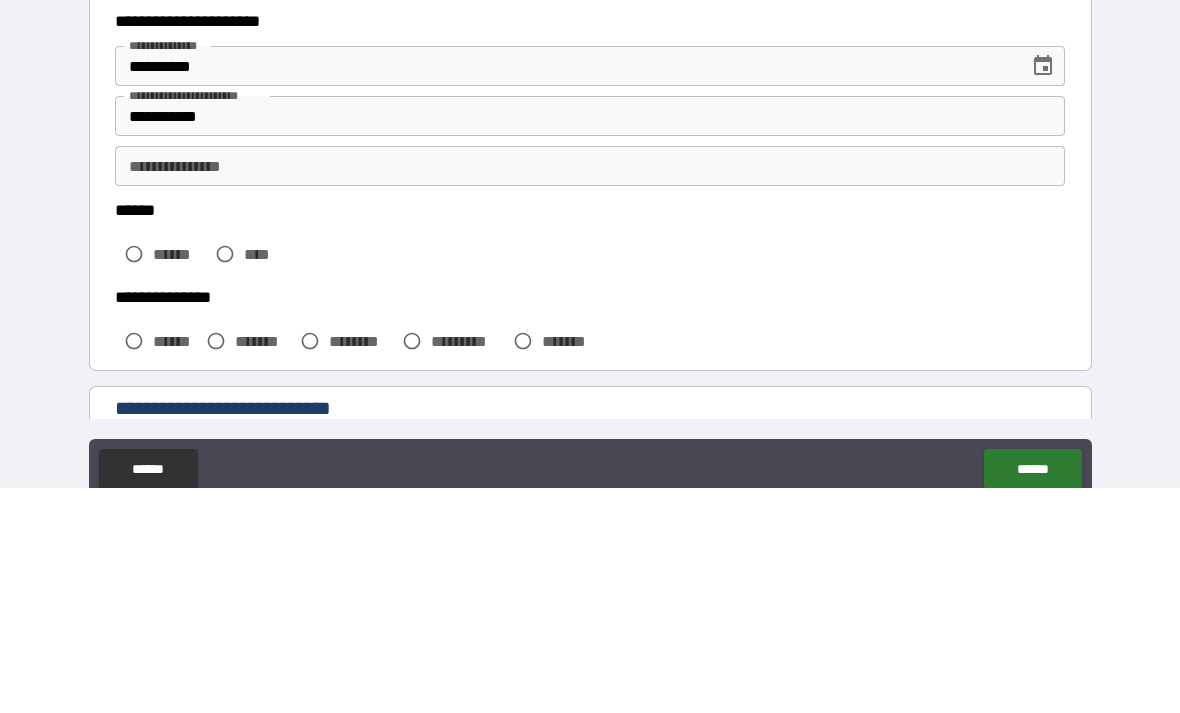 scroll, scrollTop: 64, scrollLeft: 0, axis: vertical 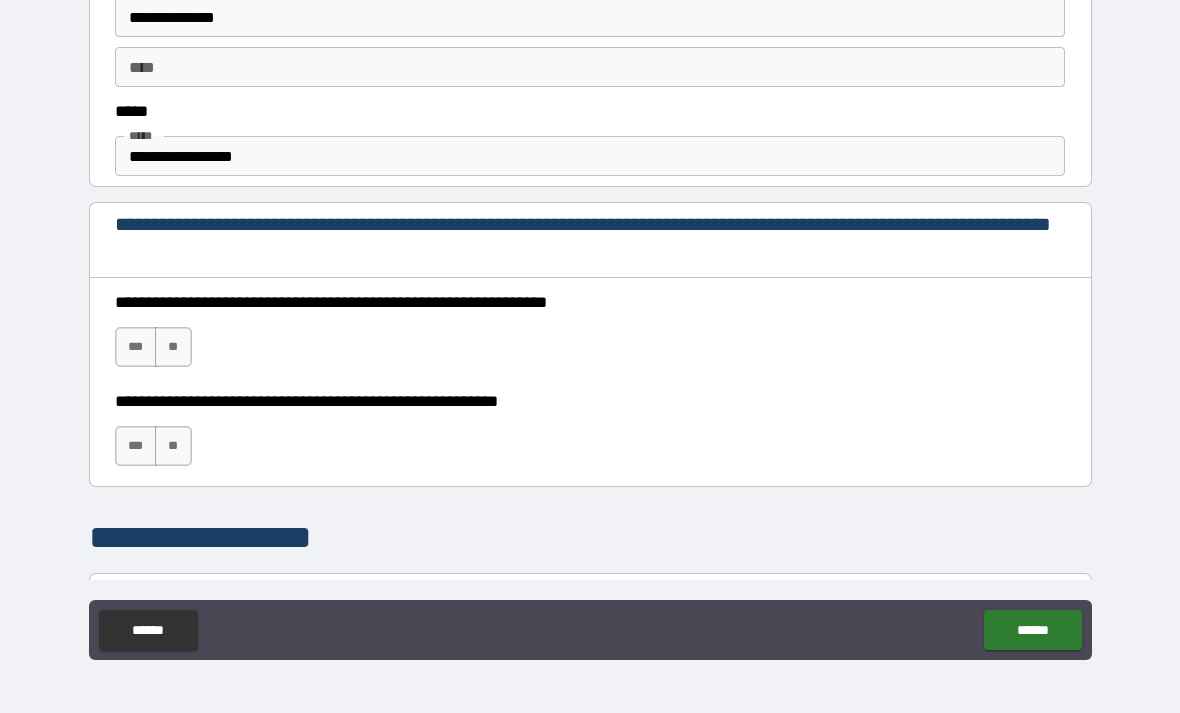 click on "***" at bounding box center (136, 347) 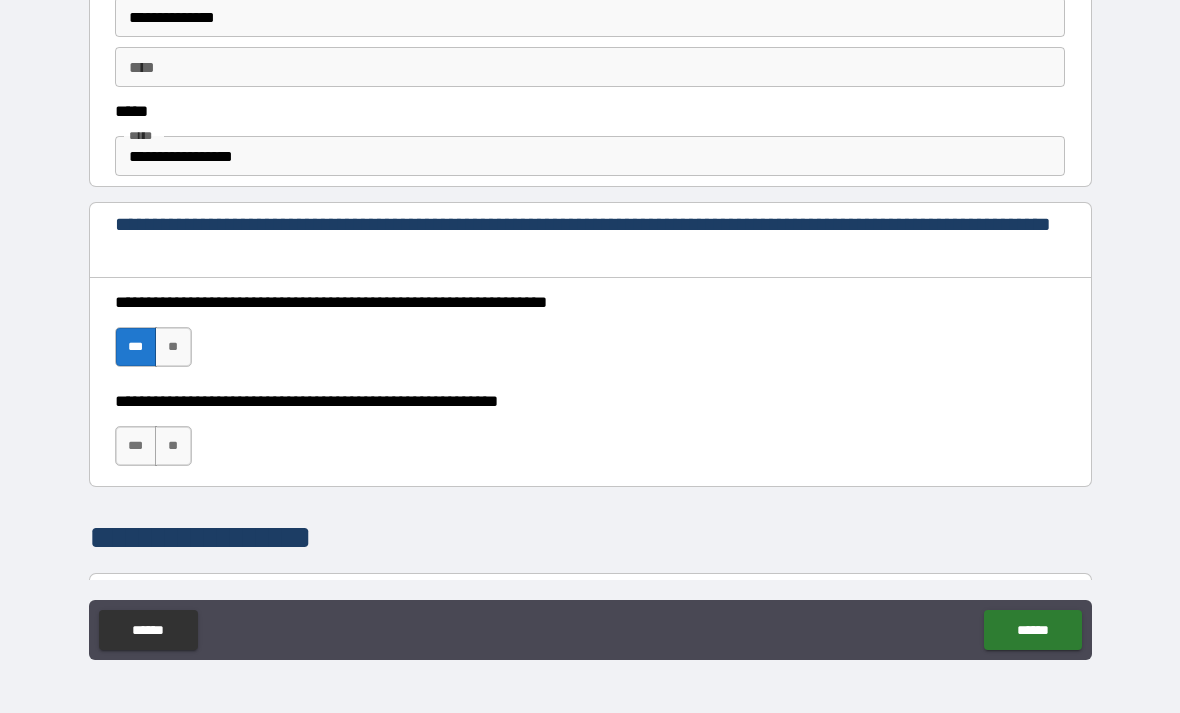 click on "***" at bounding box center [136, 446] 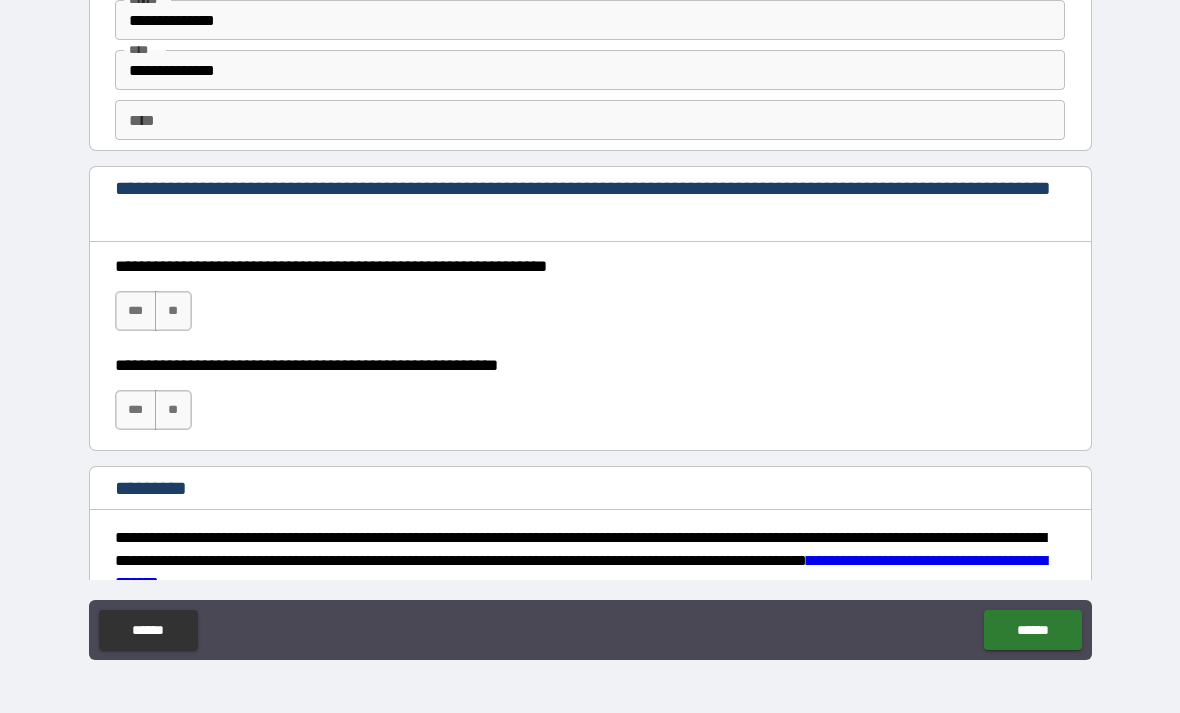 scroll, scrollTop: 2786, scrollLeft: 0, axis: vertical 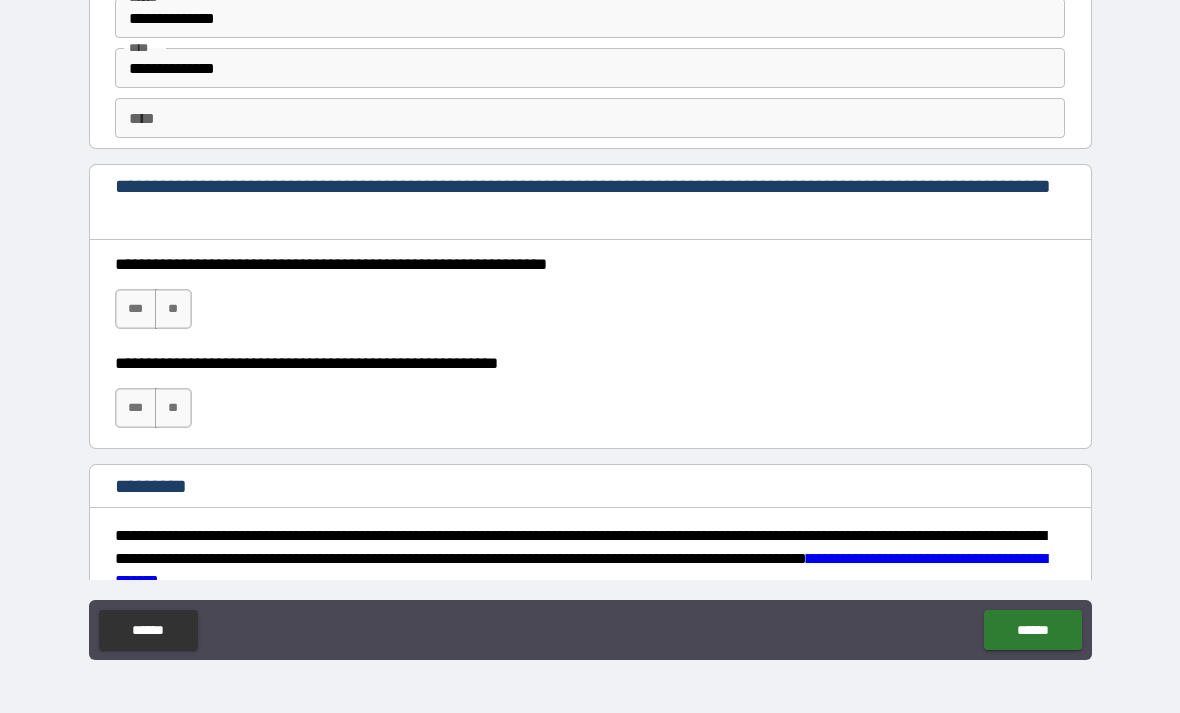 click on "***" at bounding box center (136, 309) 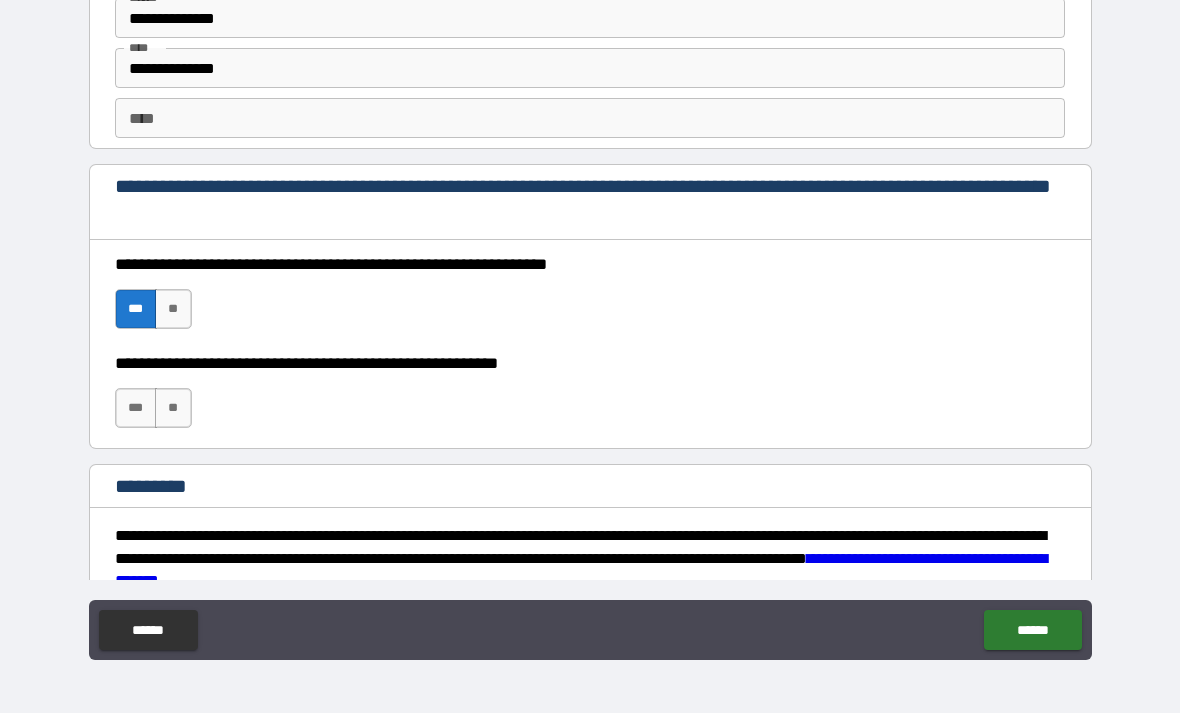 click on "***" at bounding box center (136, 408) 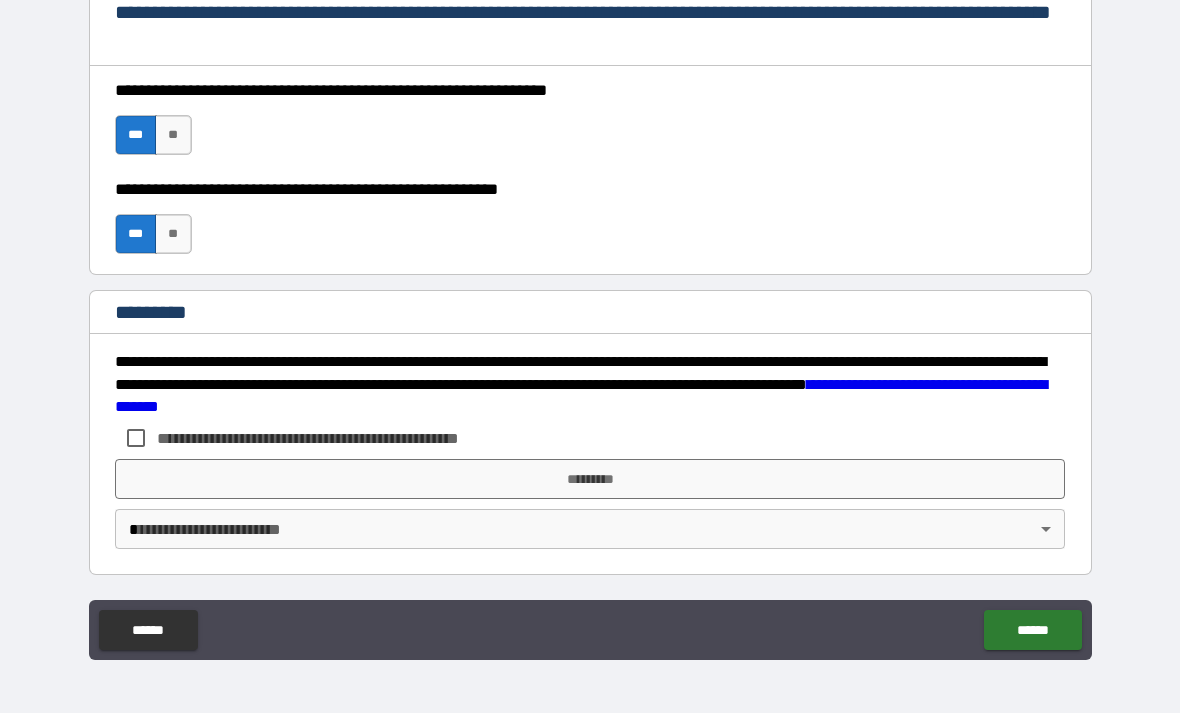 scroll, scrollTop: 2960, scrollLeft: 0, axis: vertical 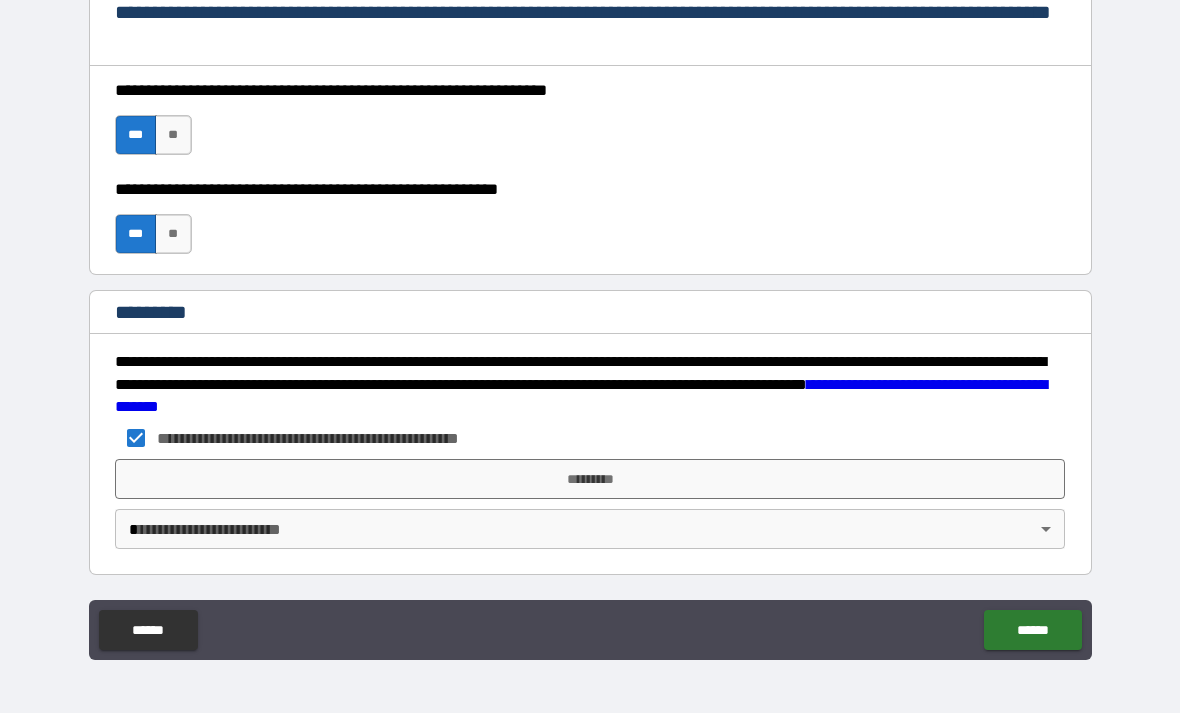 click on "*********" at bounding box center [590, 479] 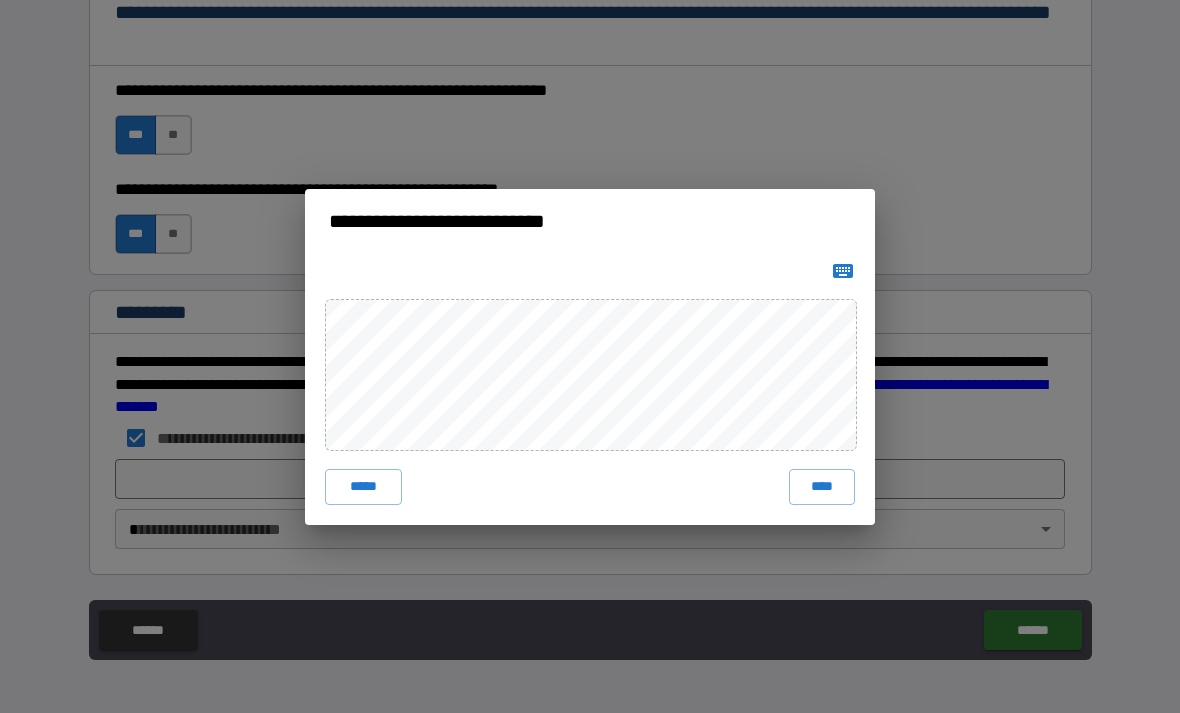 click on "****" at bounding box center (822, 487) 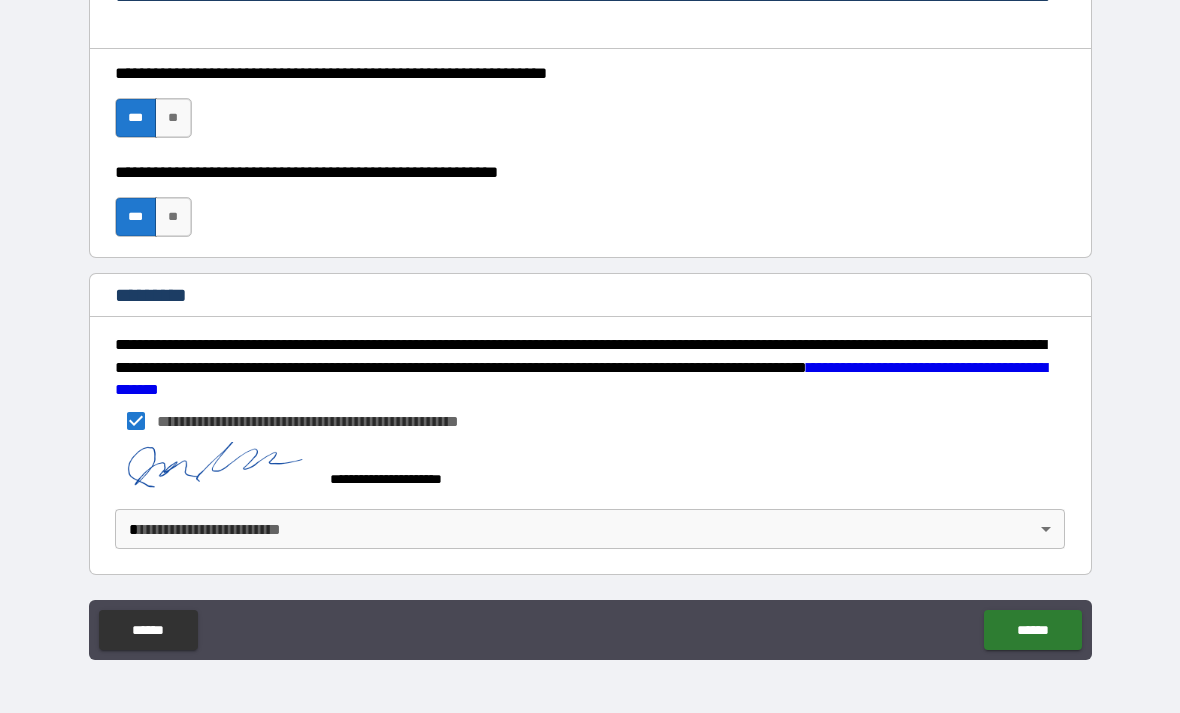 scroll, scrollTop: 2977, scrollLeft: 0, axis: vertical 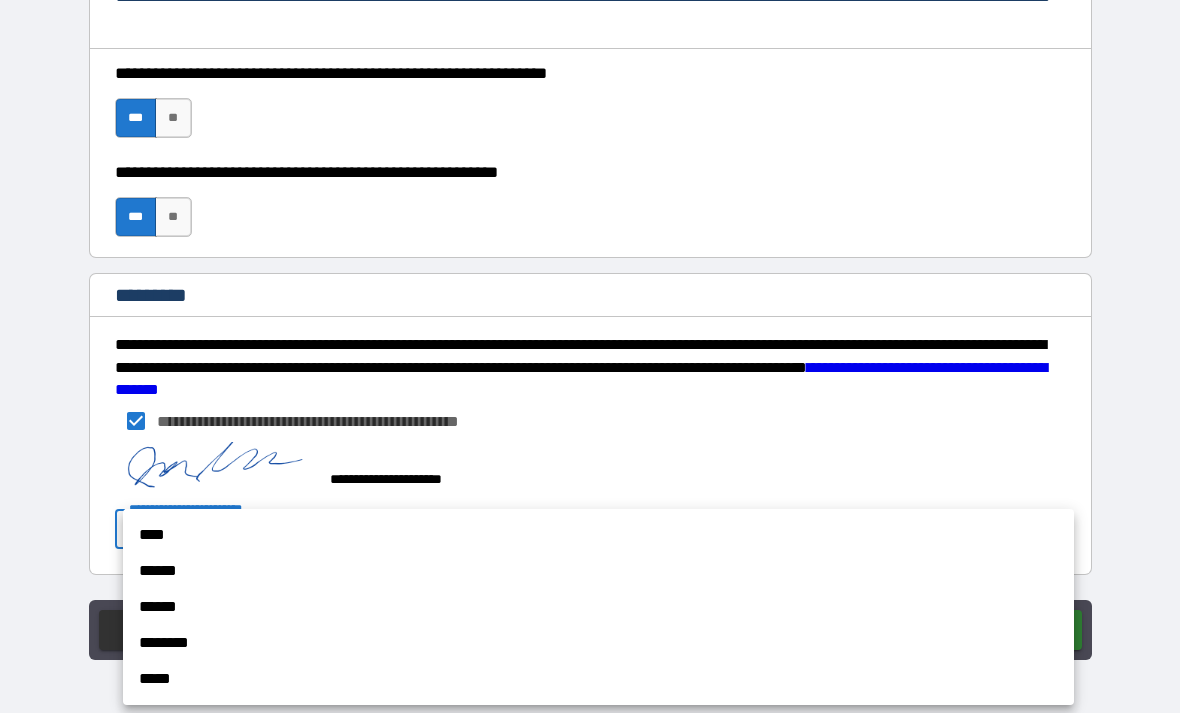 click on "****" at bounding box center (598, 535) 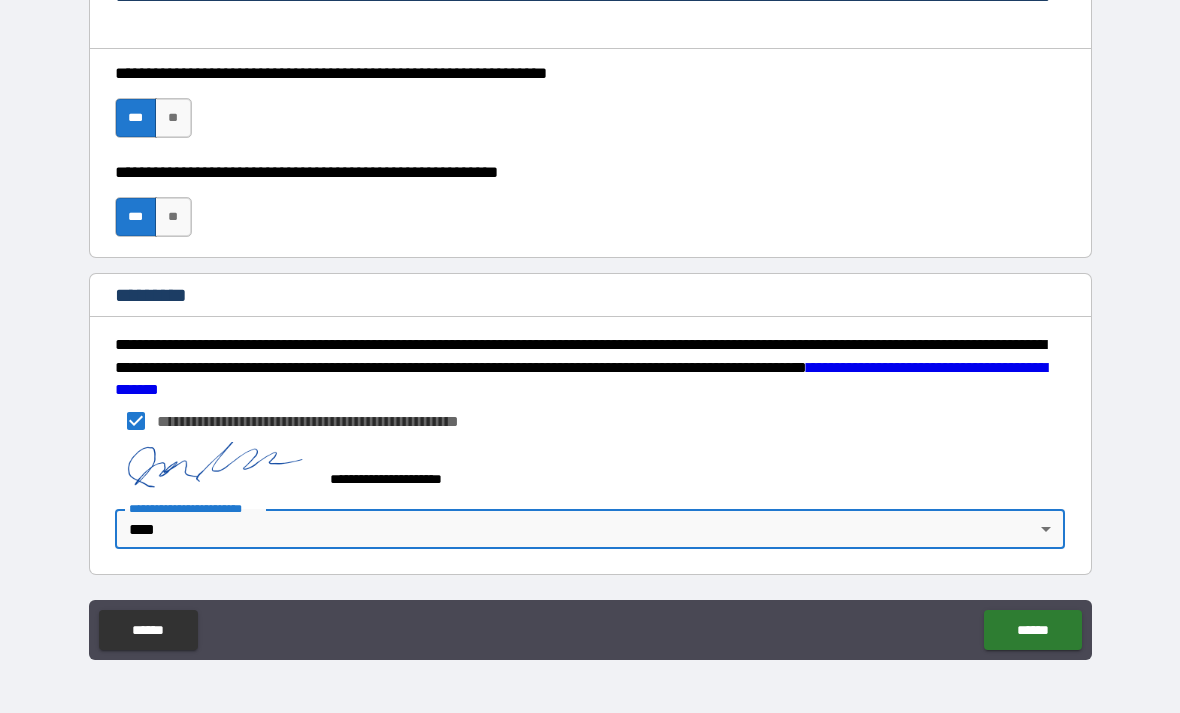 click on "******" at bounding box center (1032, 630) 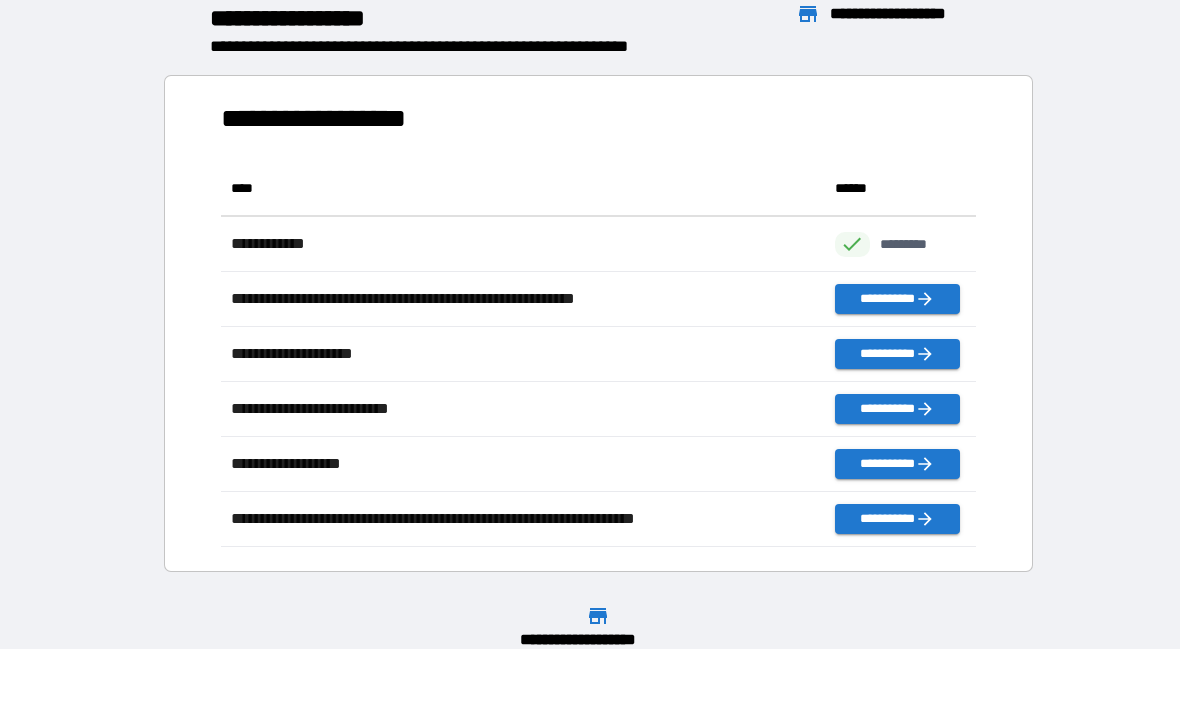 scroll, scrollTop: 386, scrollLeft: 755, axis: both 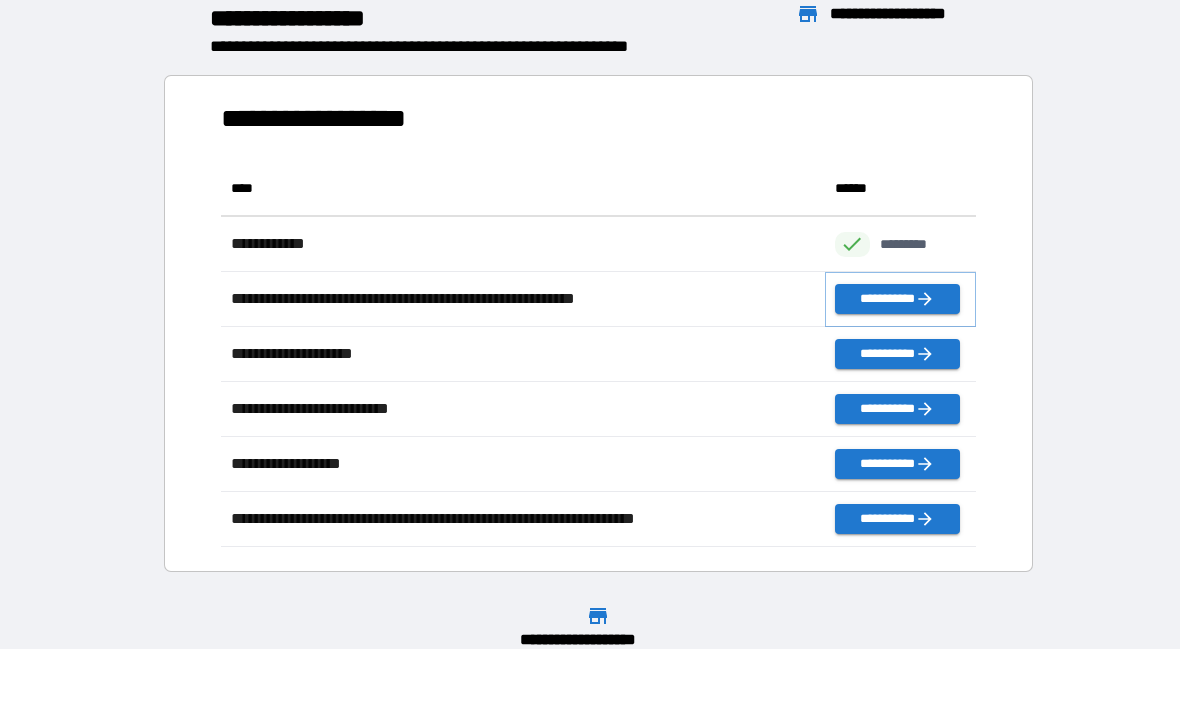 click on "**********" at bounding box center [897, 299] 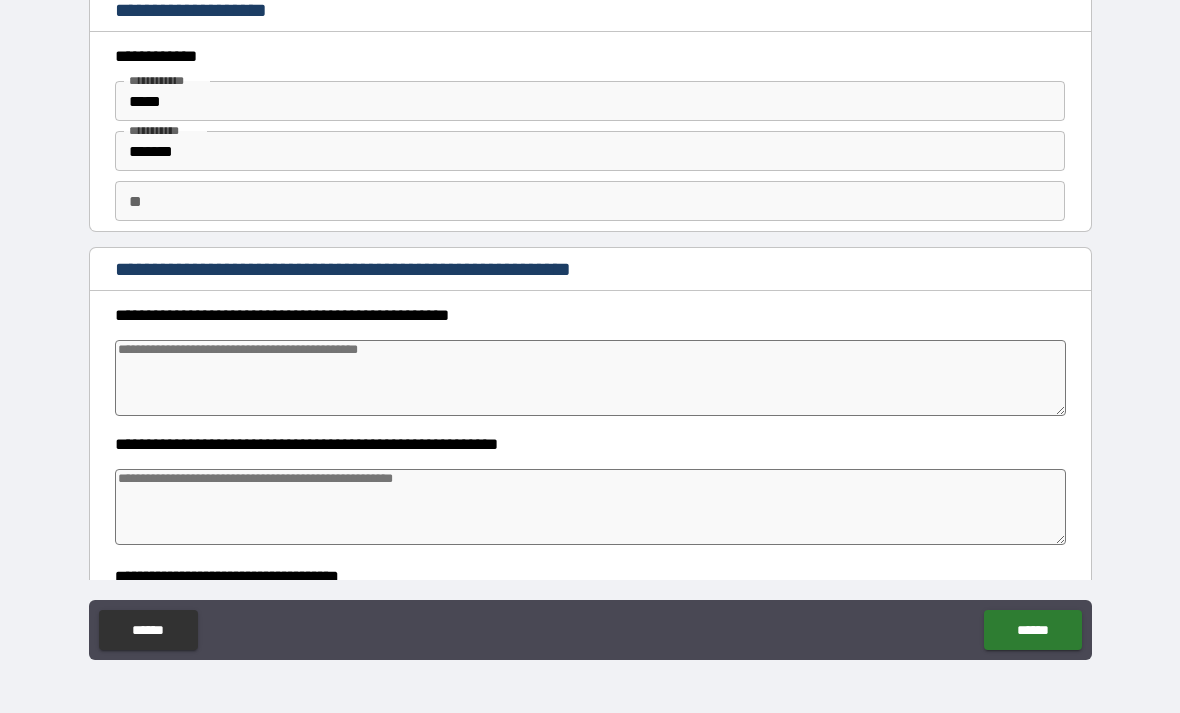 type on "*" 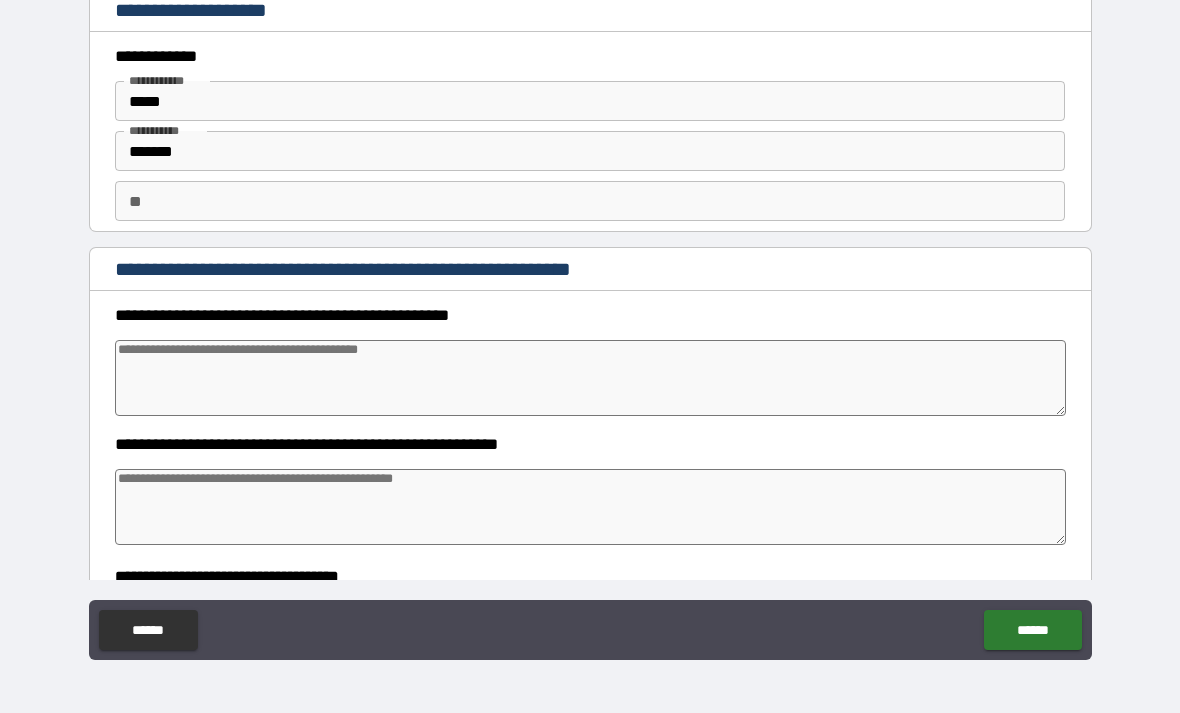 type on "*" 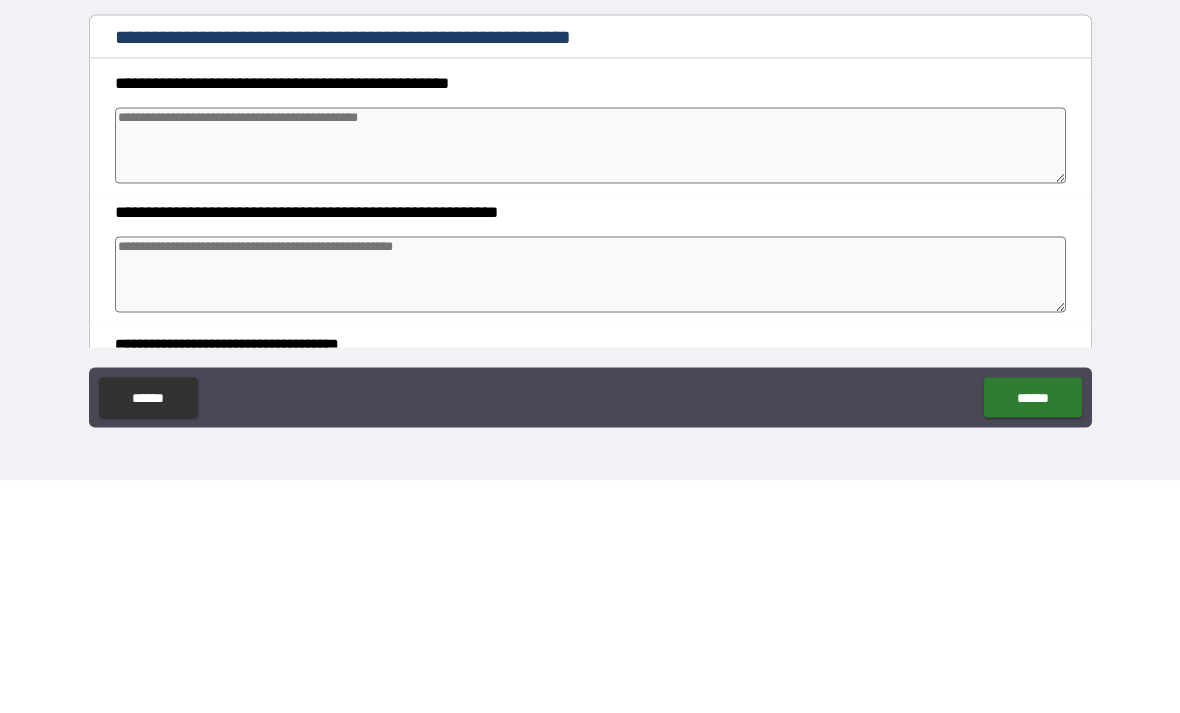 type on "*" 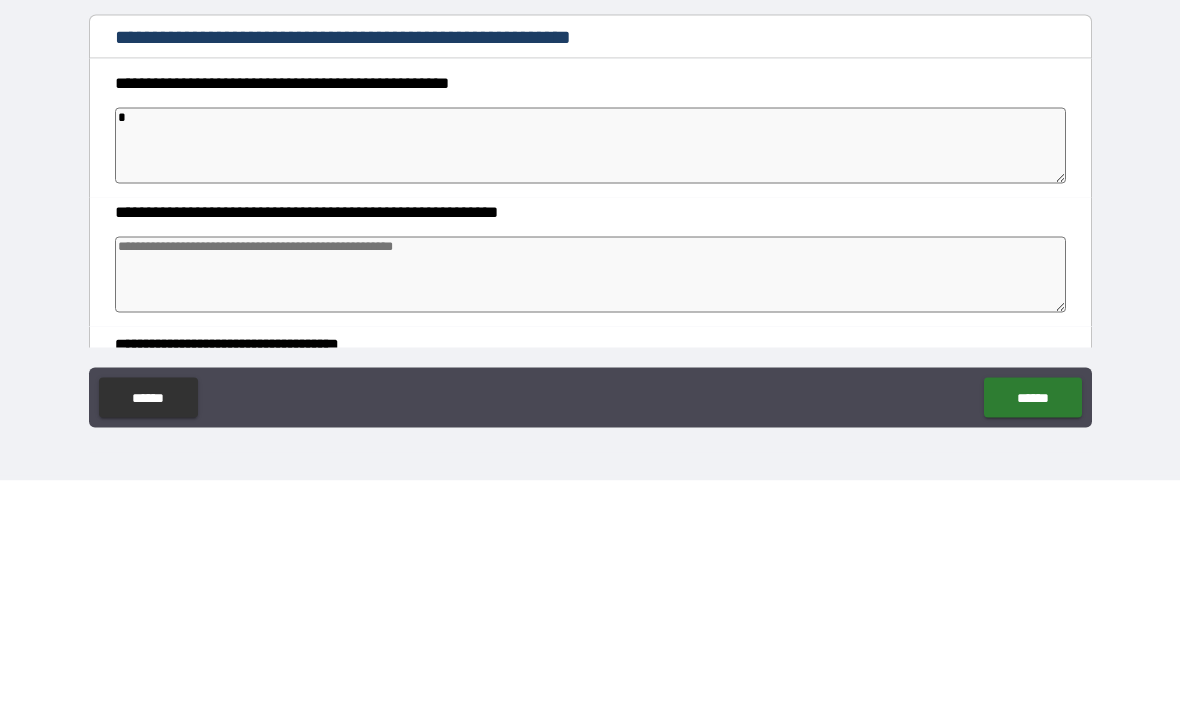 type on "*" 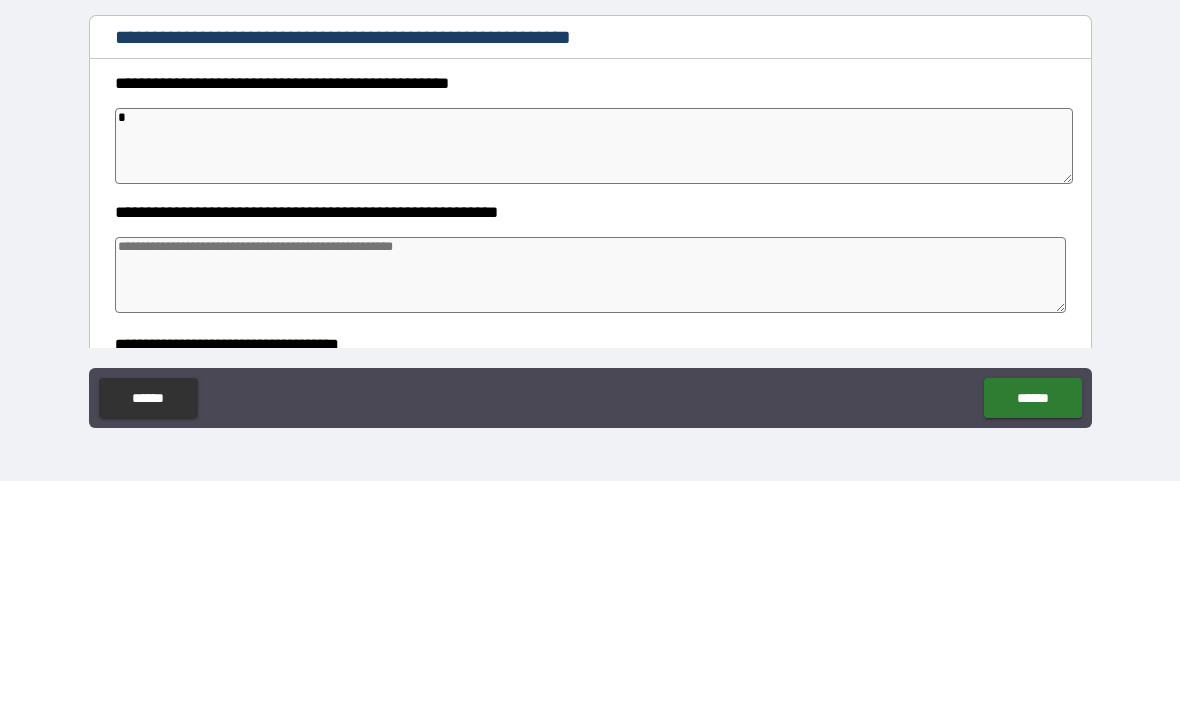 type on "*" 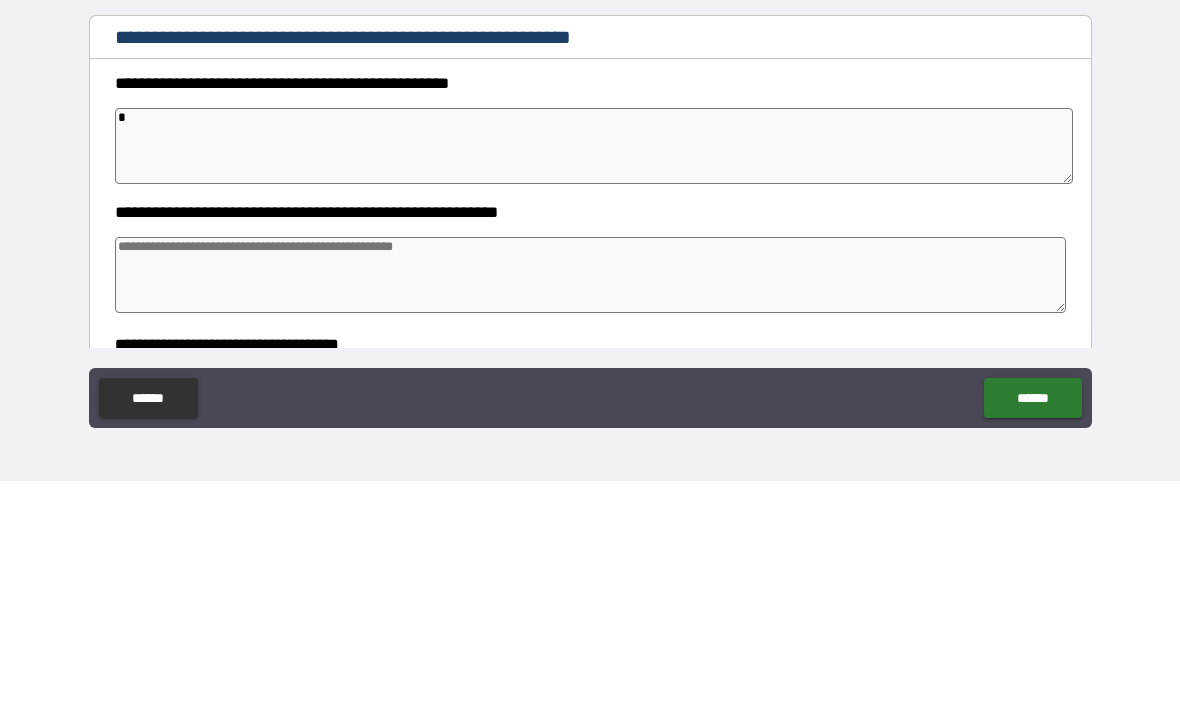 type on "*" 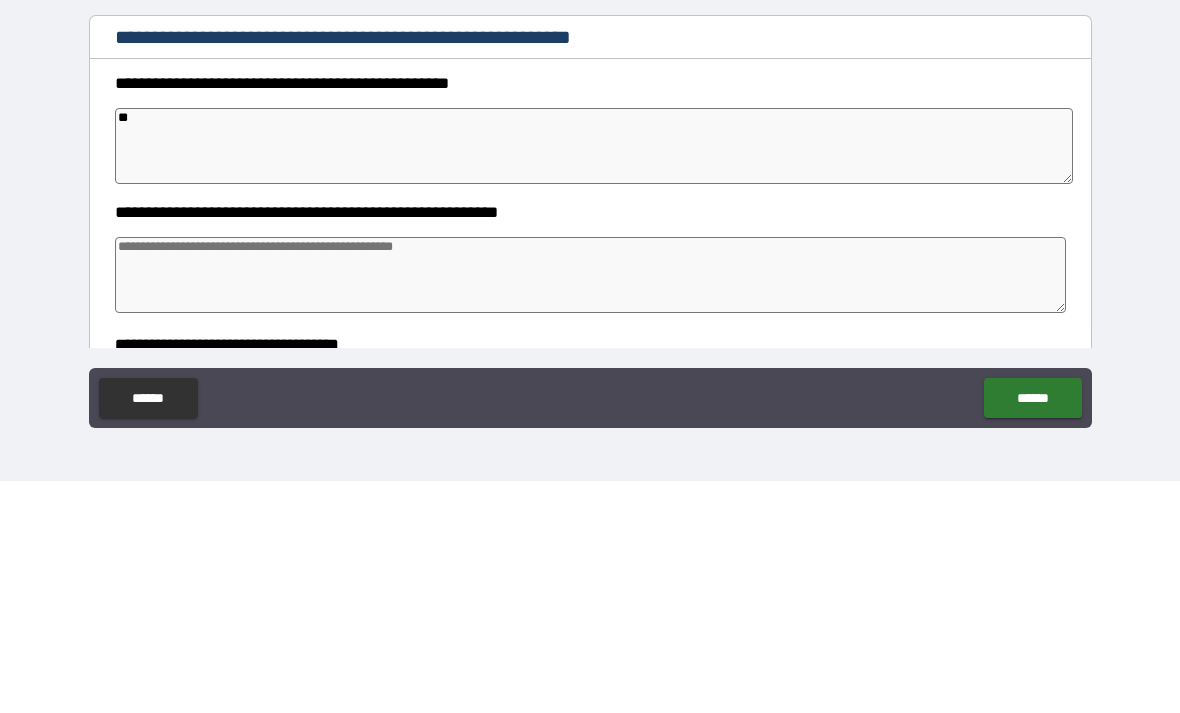 type on "*" 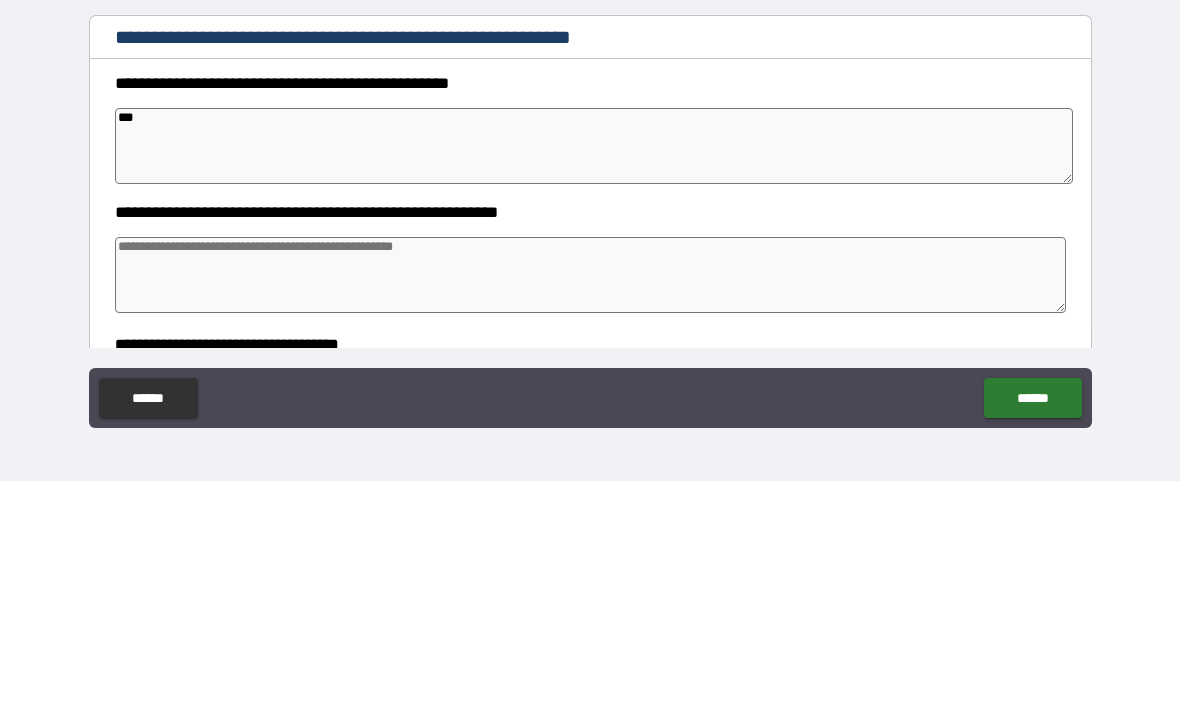 type on "*" 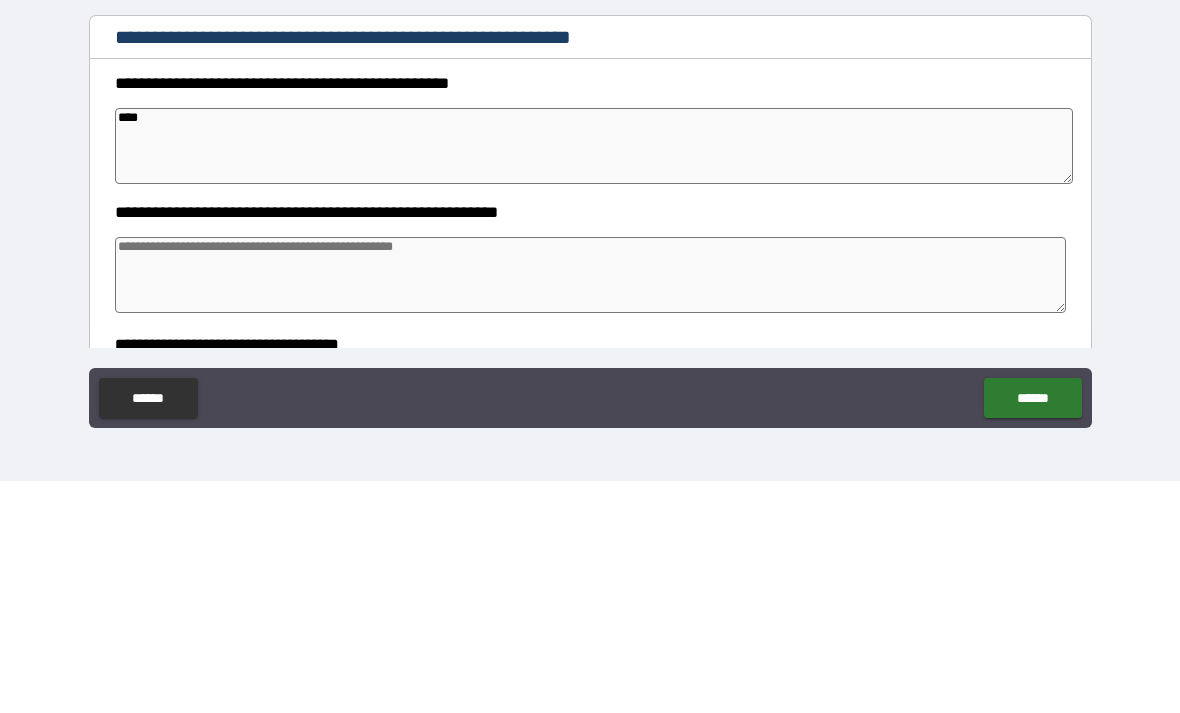 type on "*" 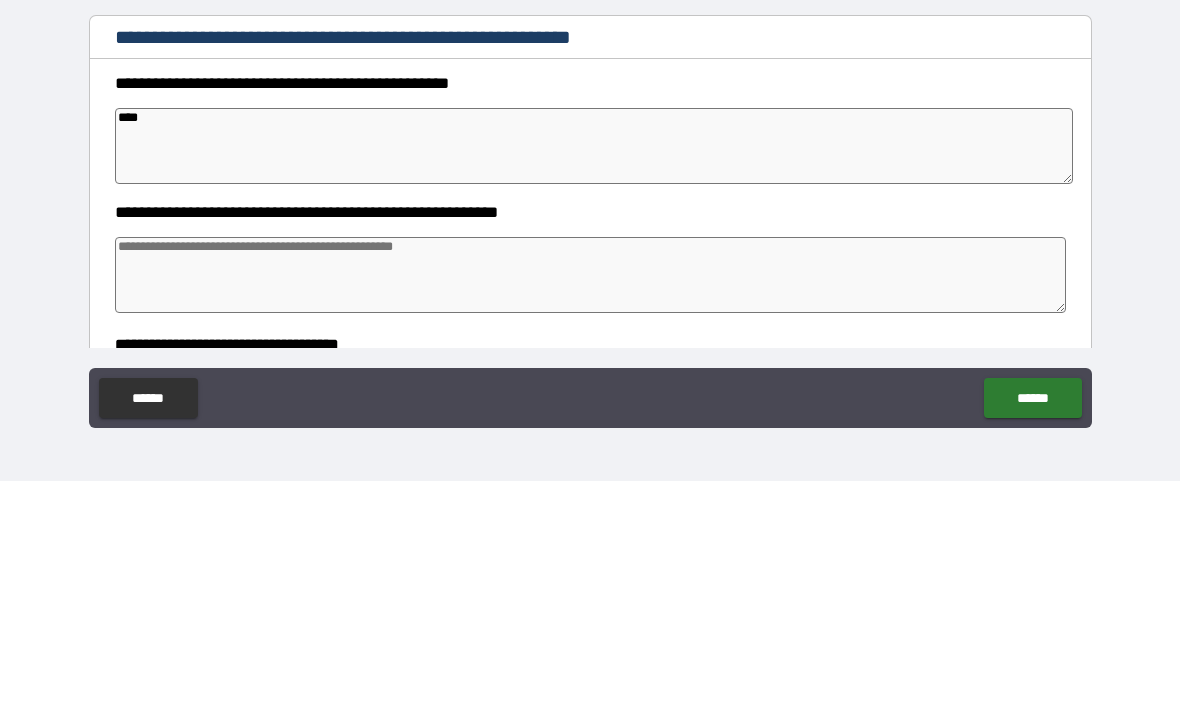 type on "*****" 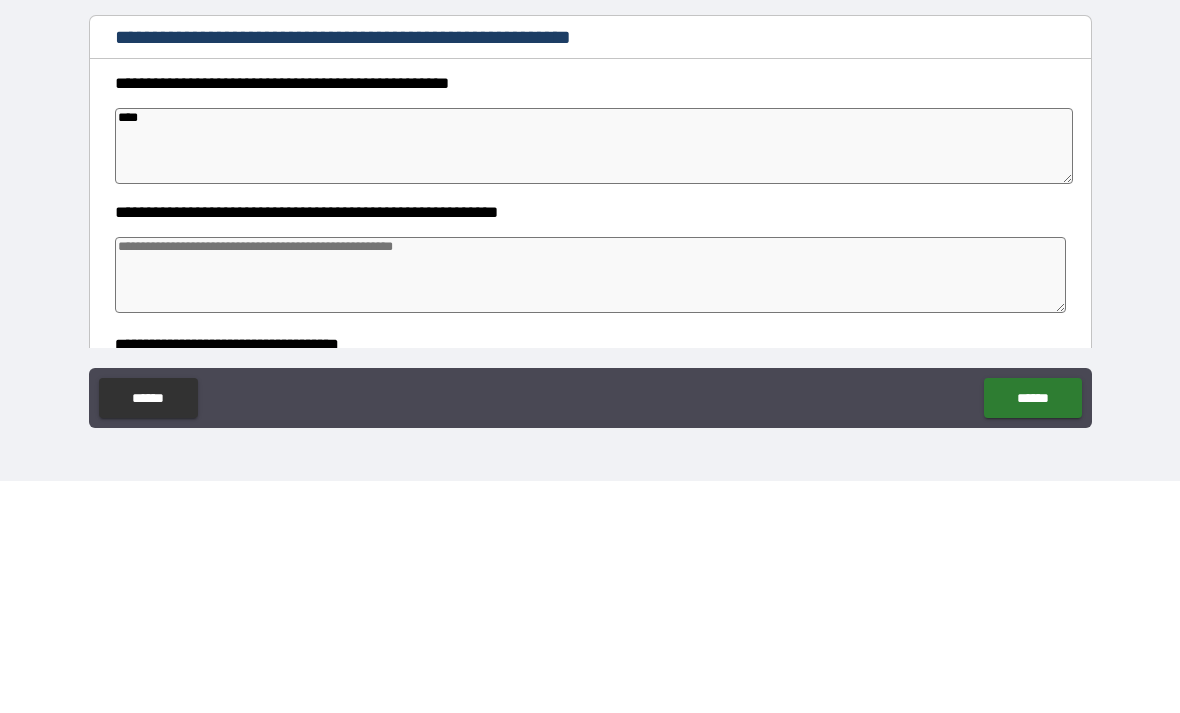 type on "*" 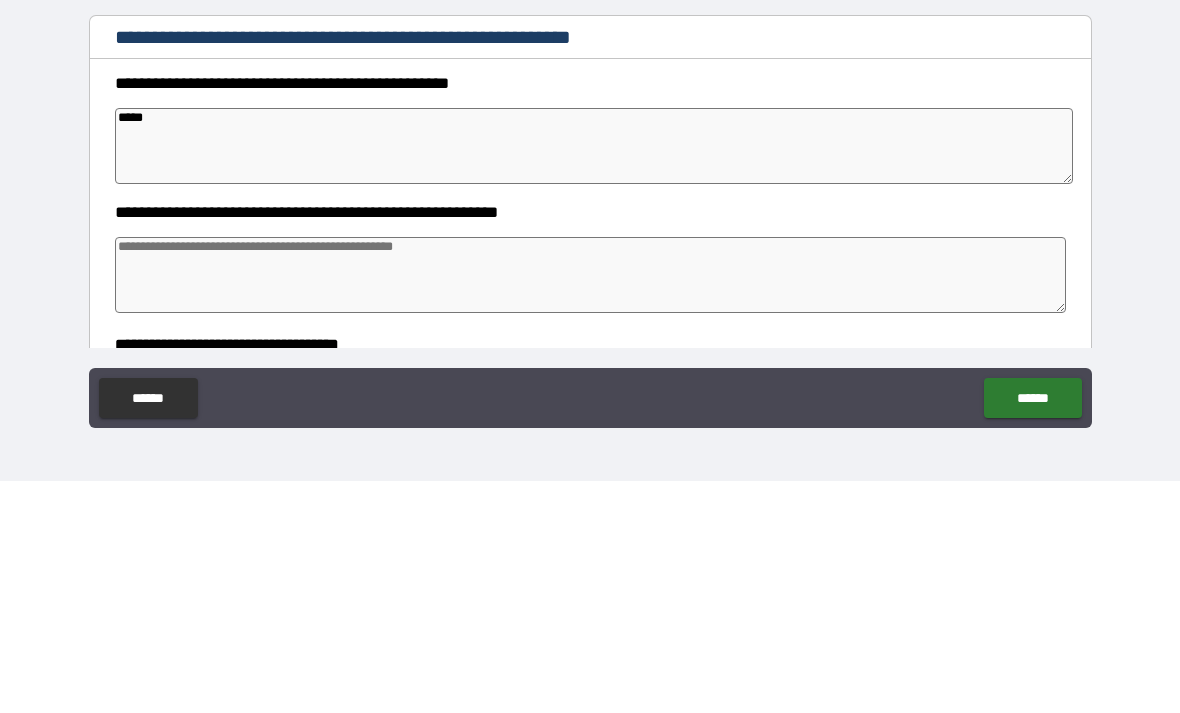 type on "*" 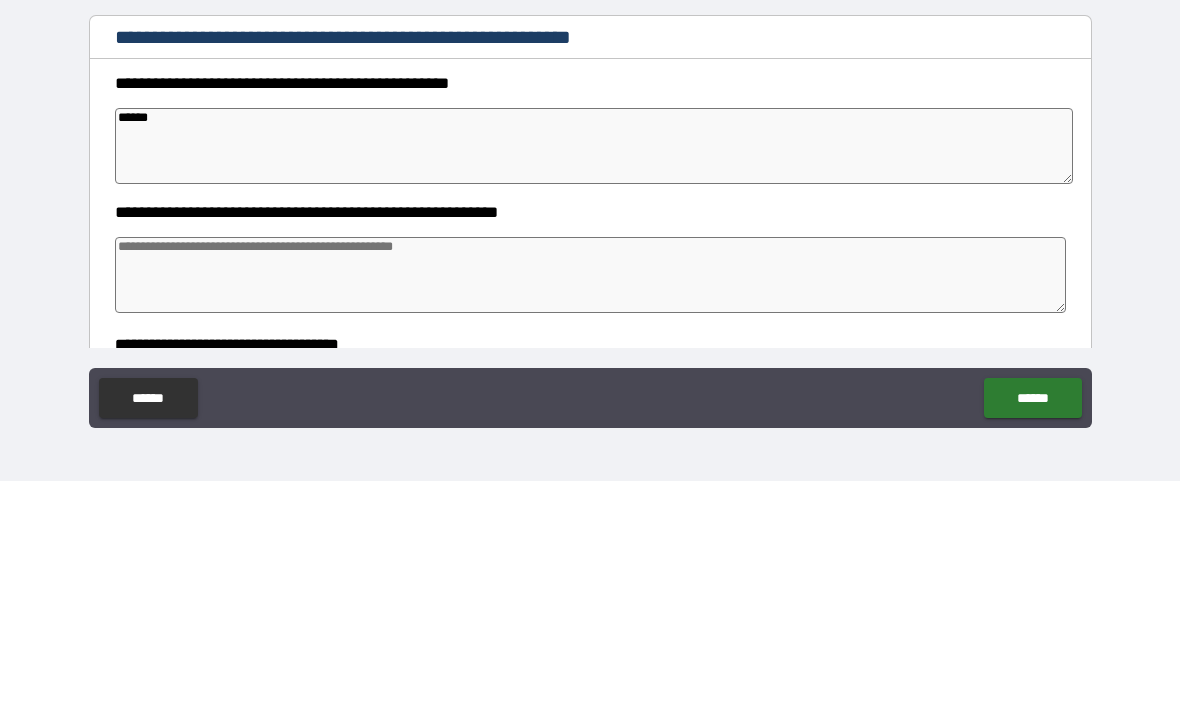 type on "*" 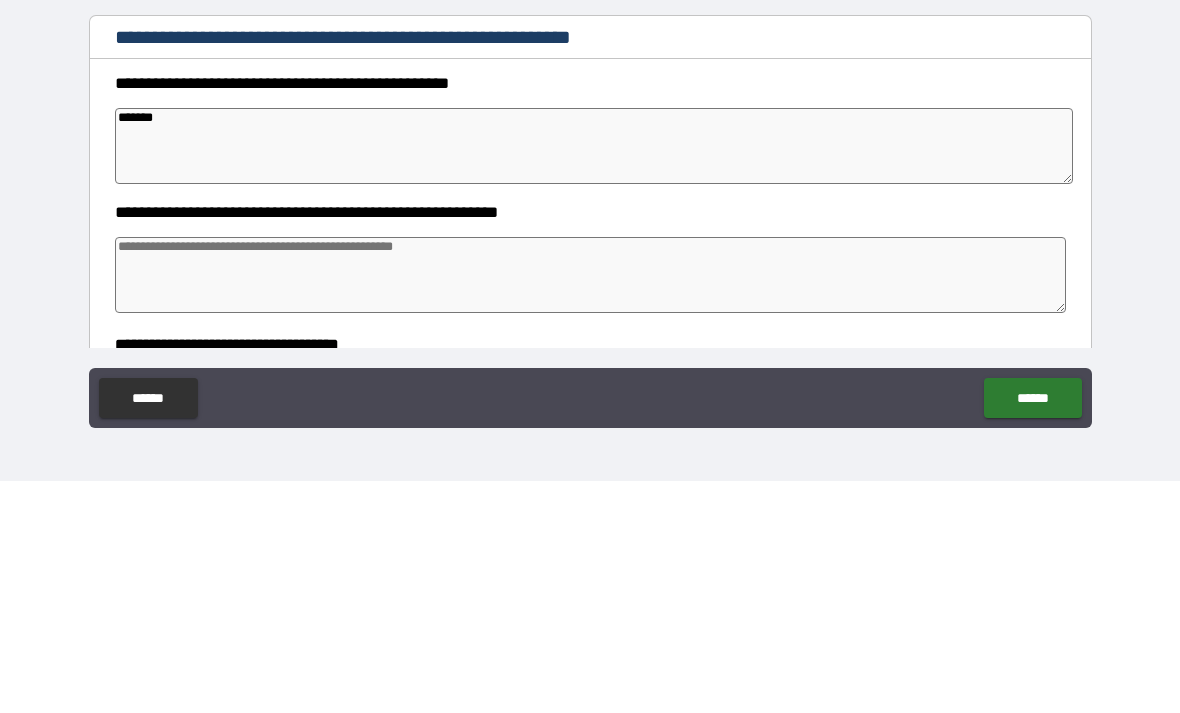 type on "*" 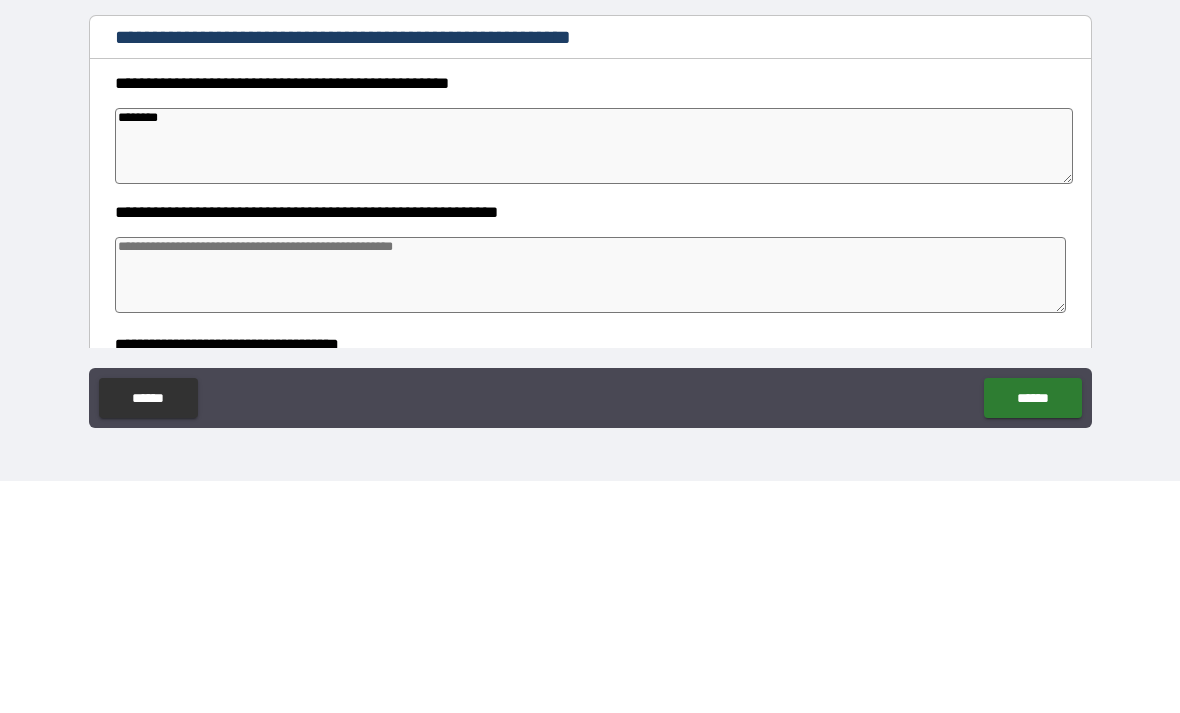 type on "*" 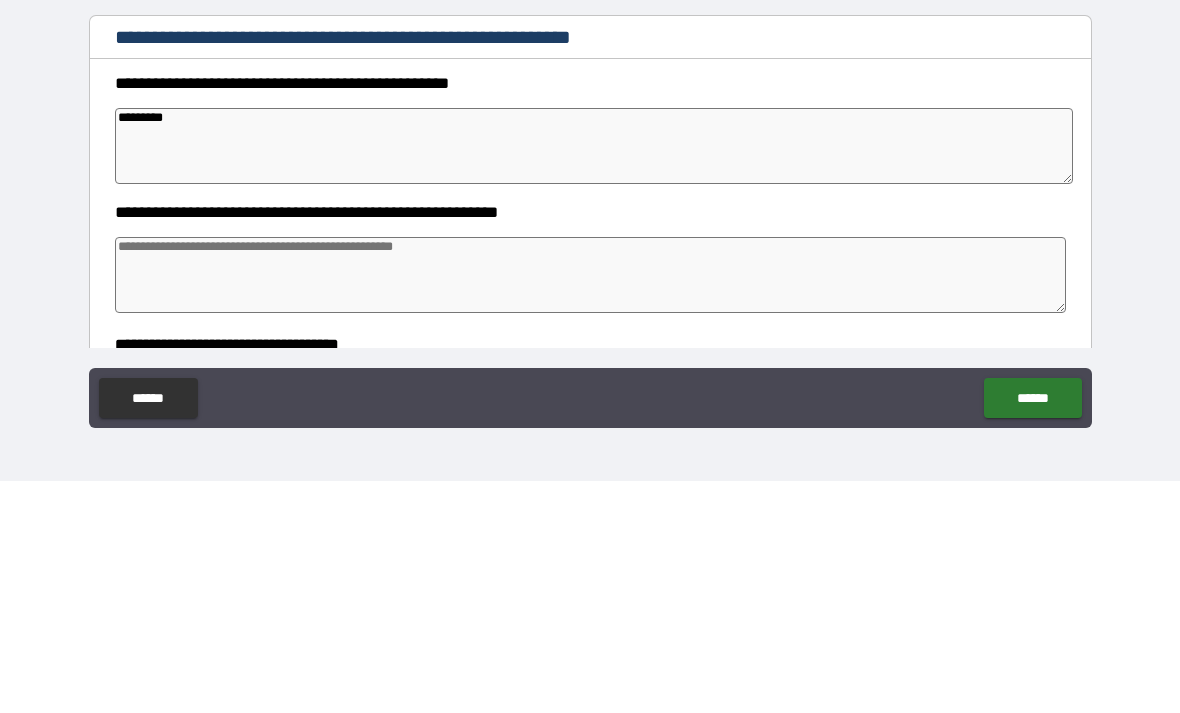 type on "**********" 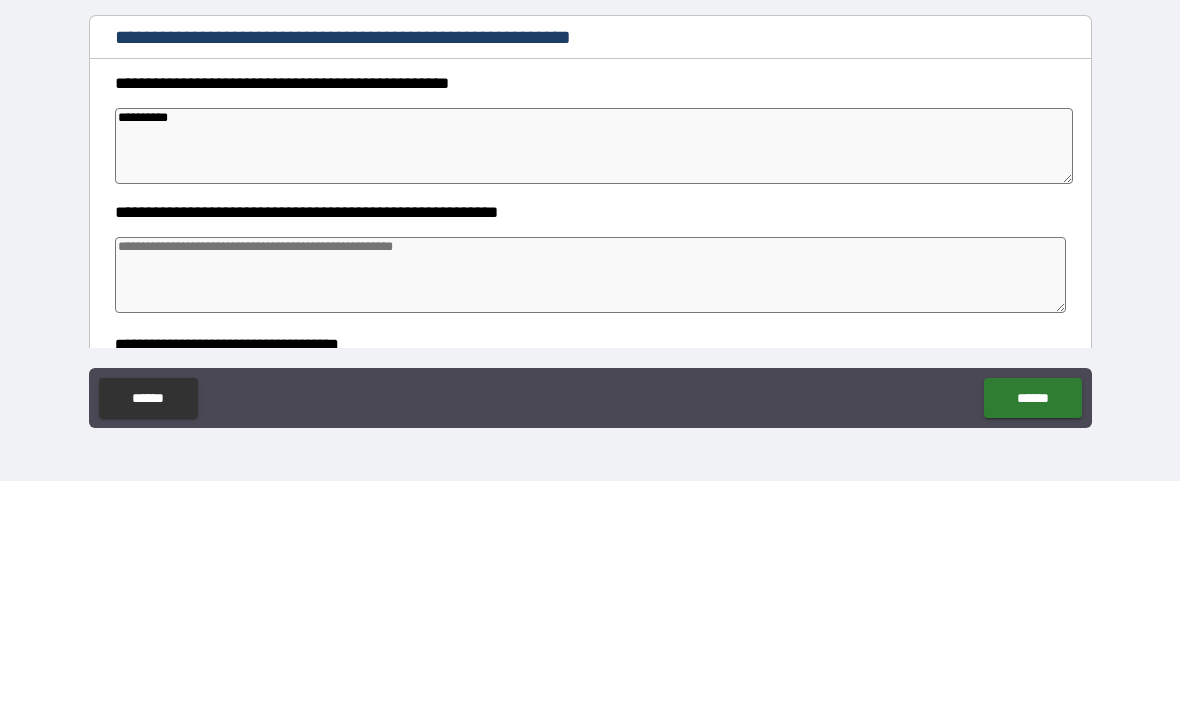 type on "*" 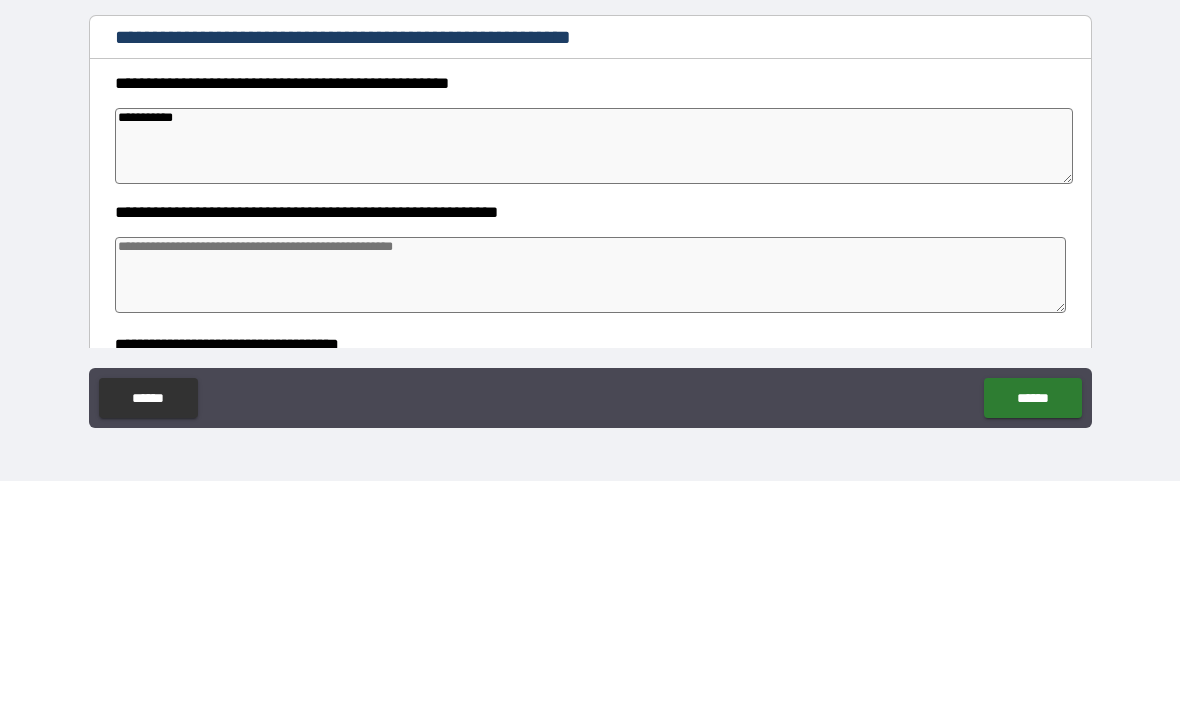 type on "*" 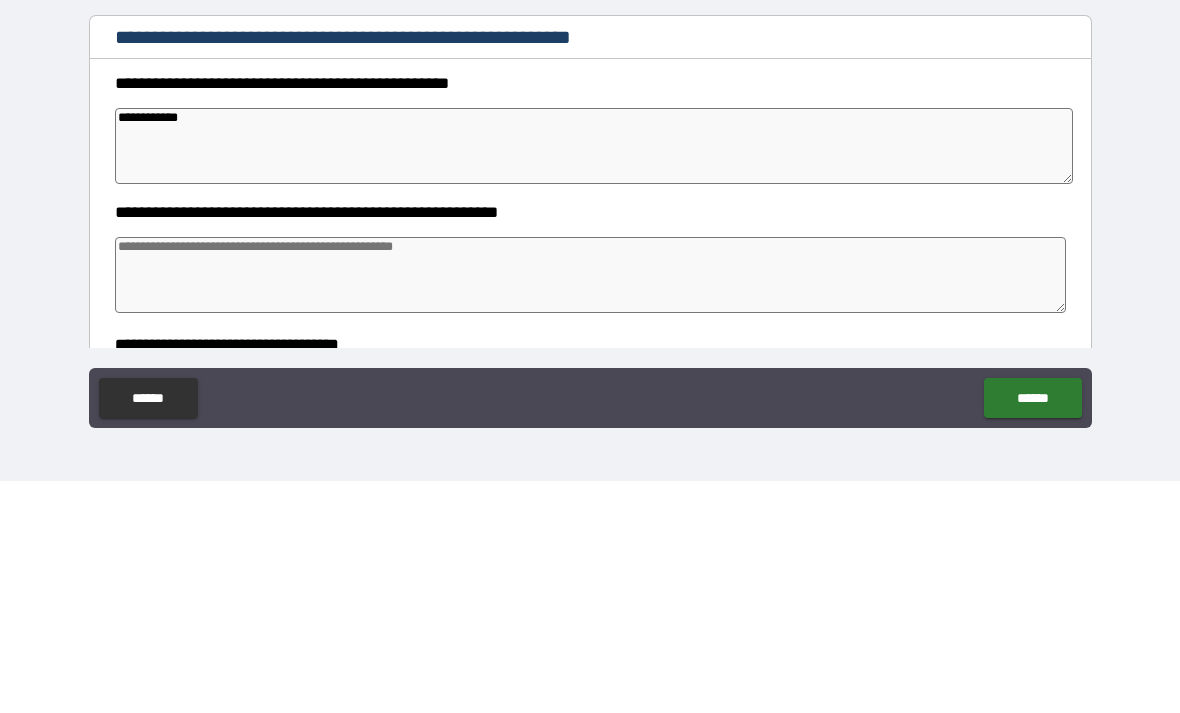 type on "*" 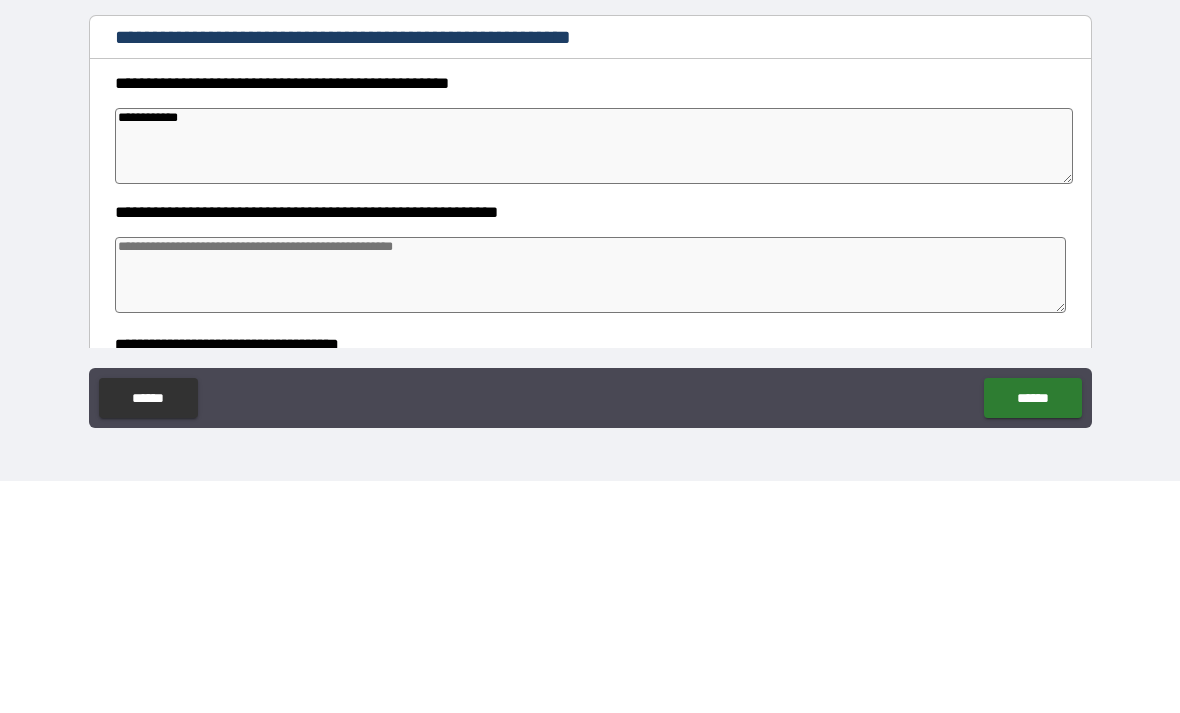 type on "**********" 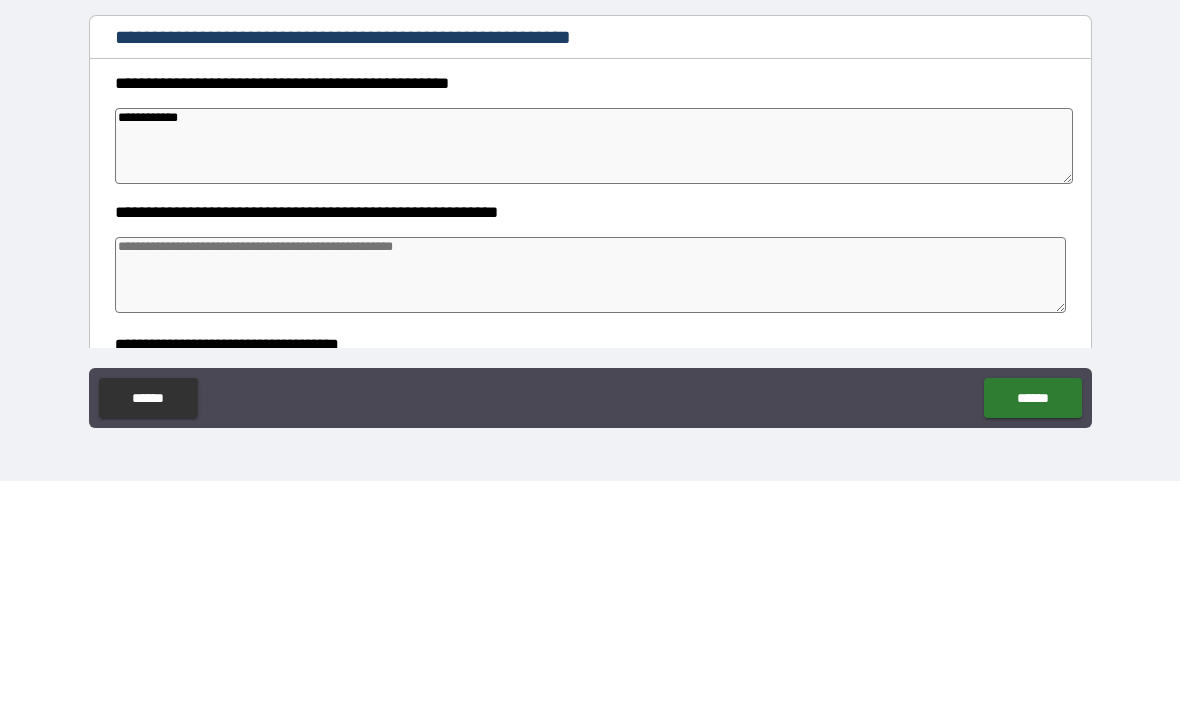 type on "*" 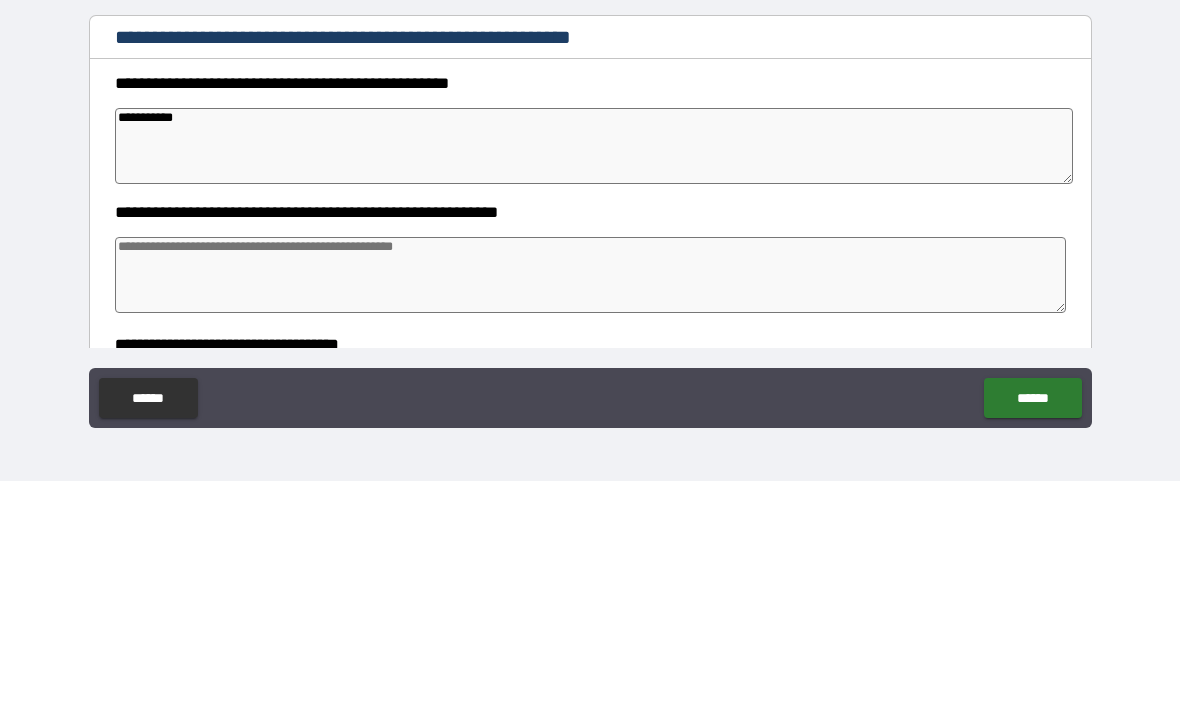 type on "*" 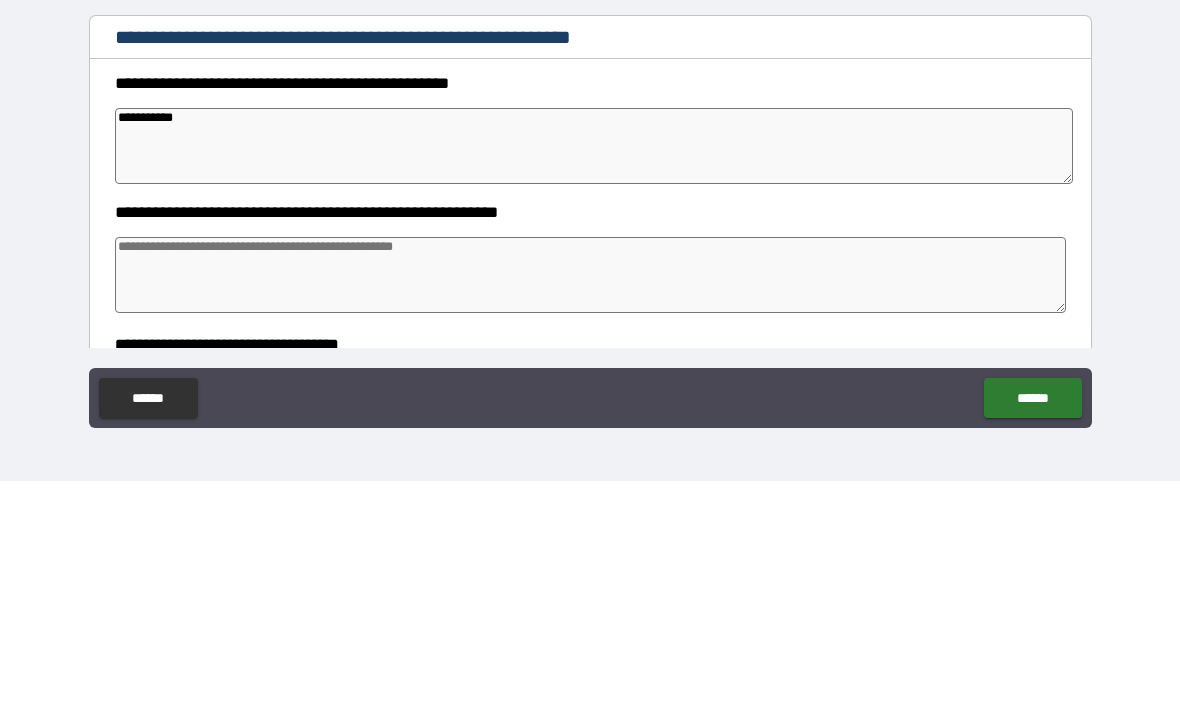 type on "**********" 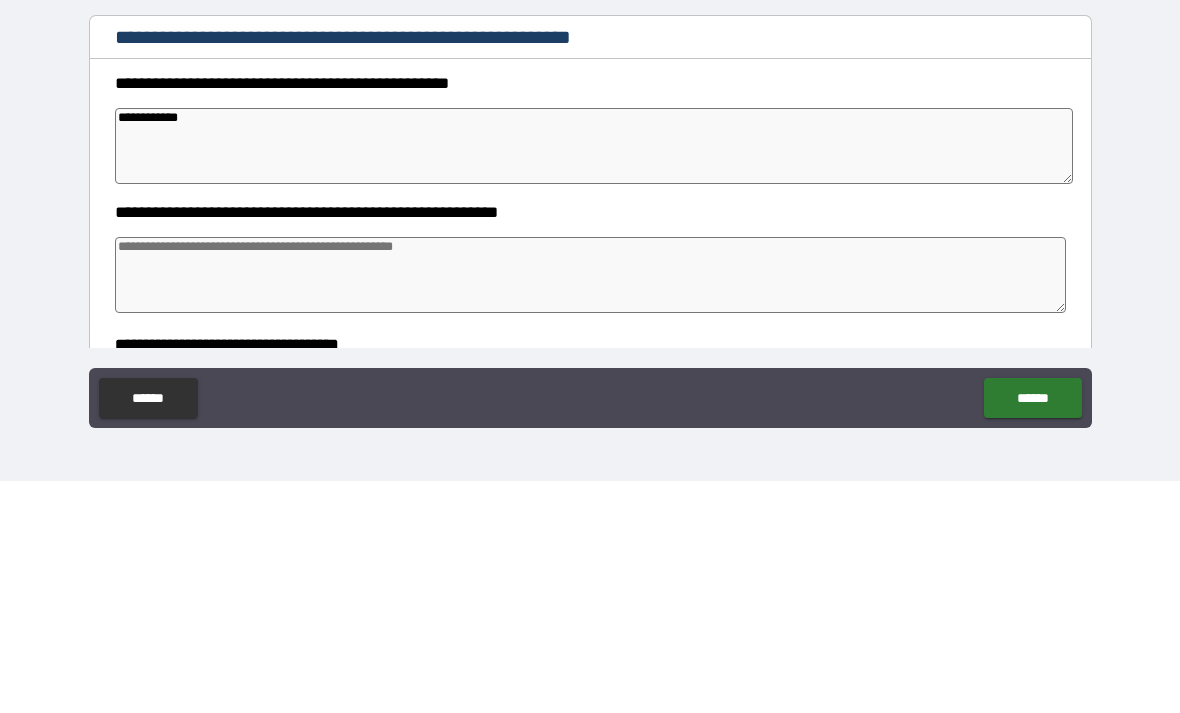 type on "*" 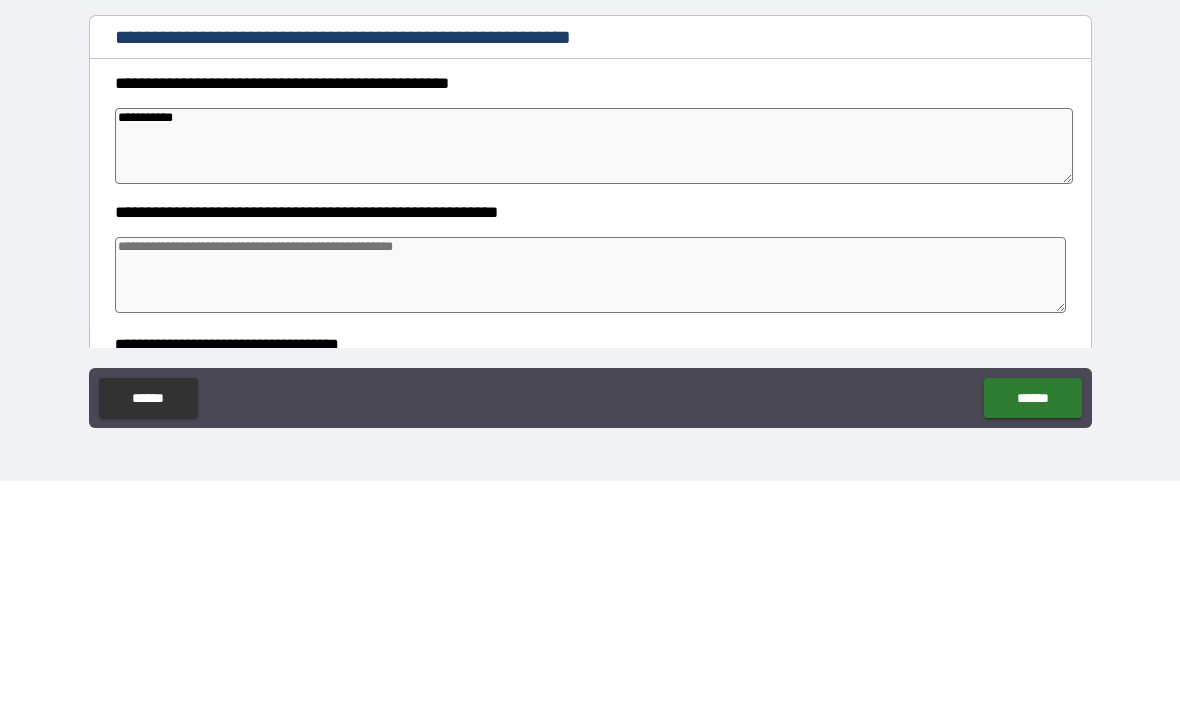type on "*" 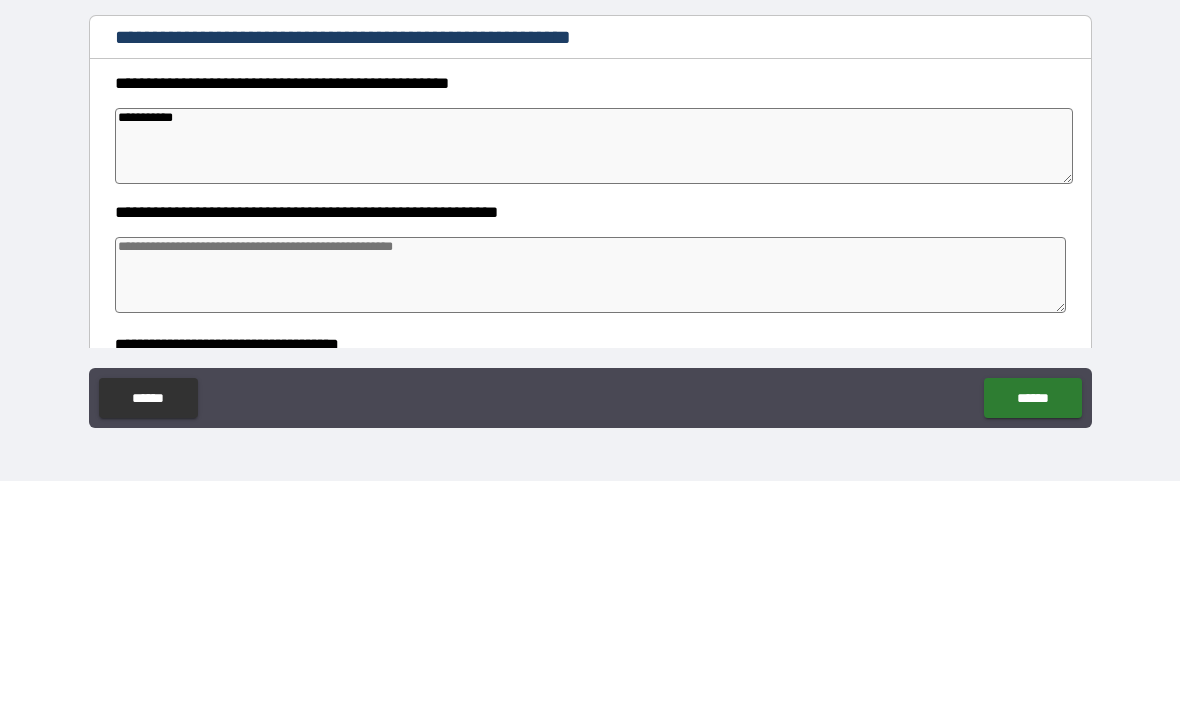 type on "**********" 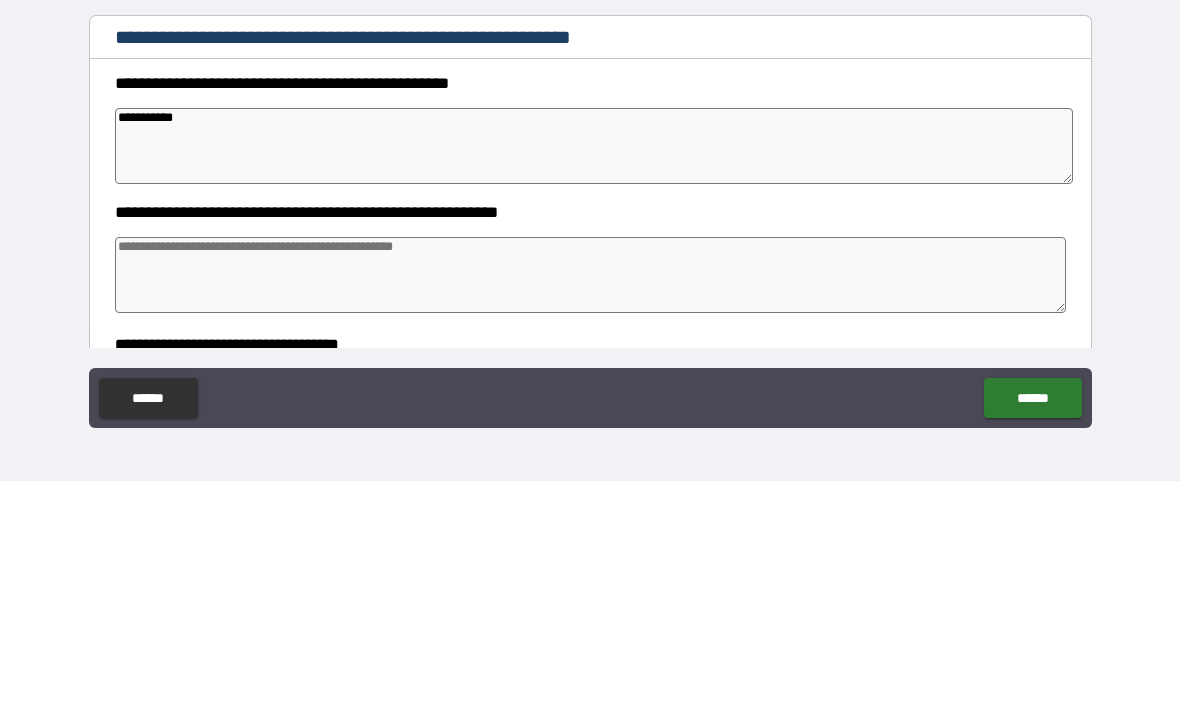 type on "*" 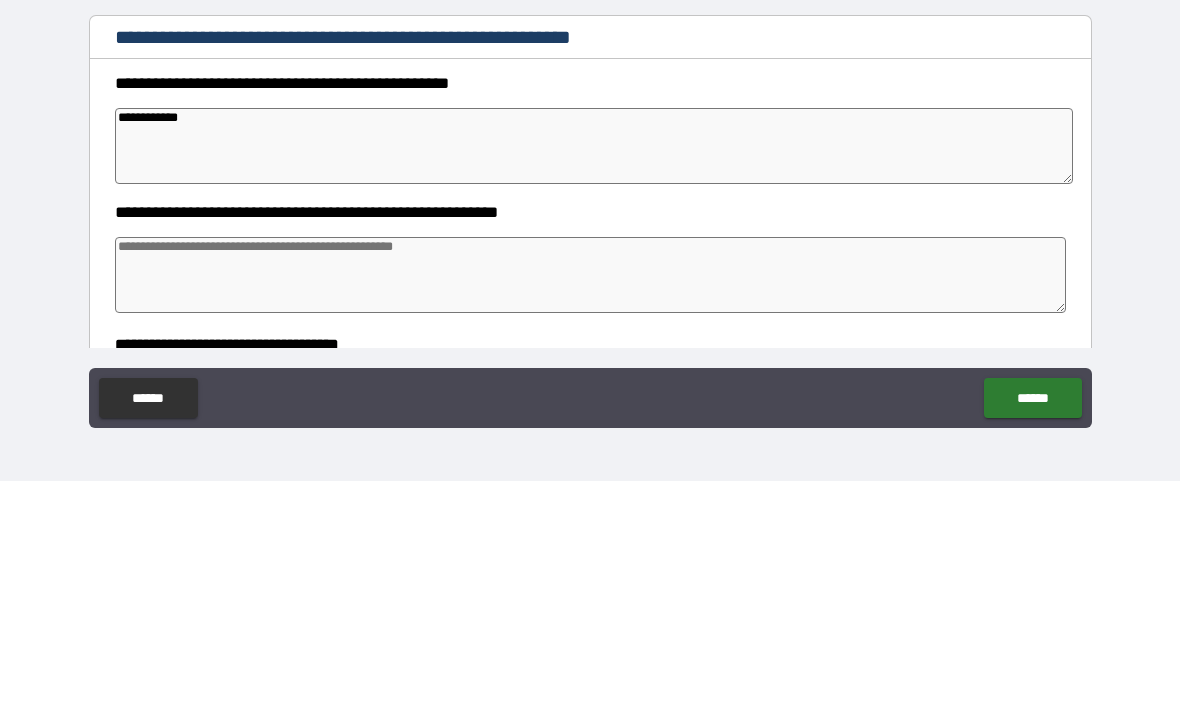type on "*" 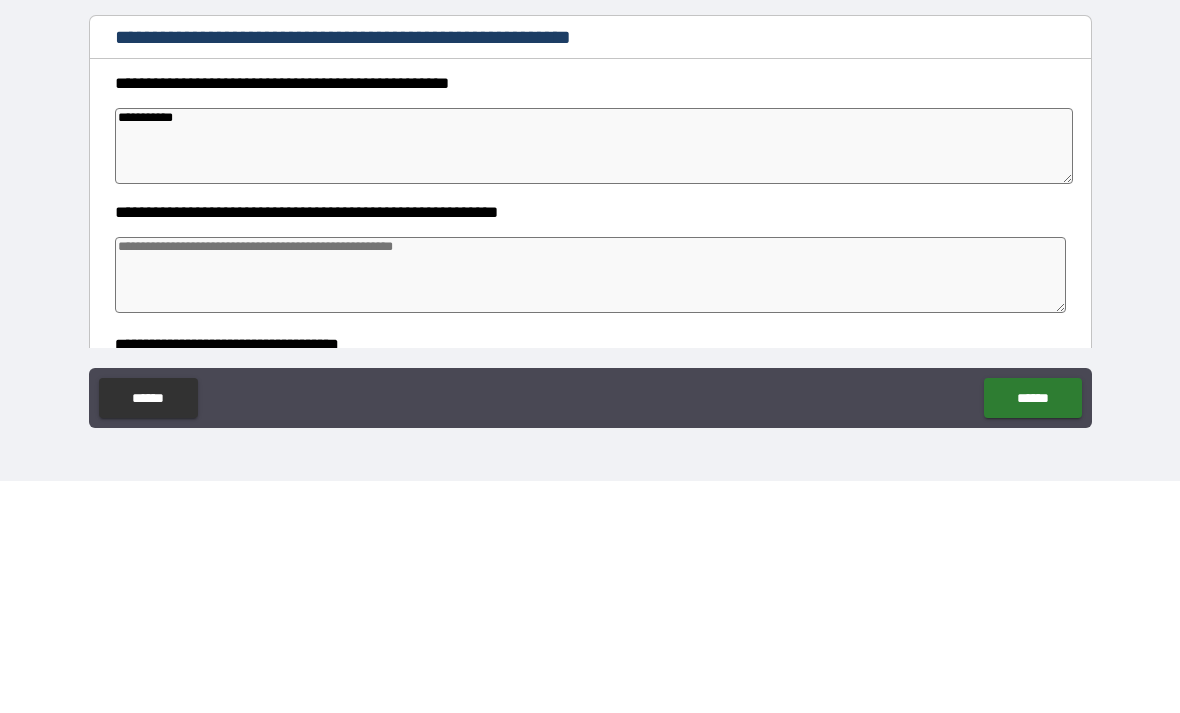 type on "*" 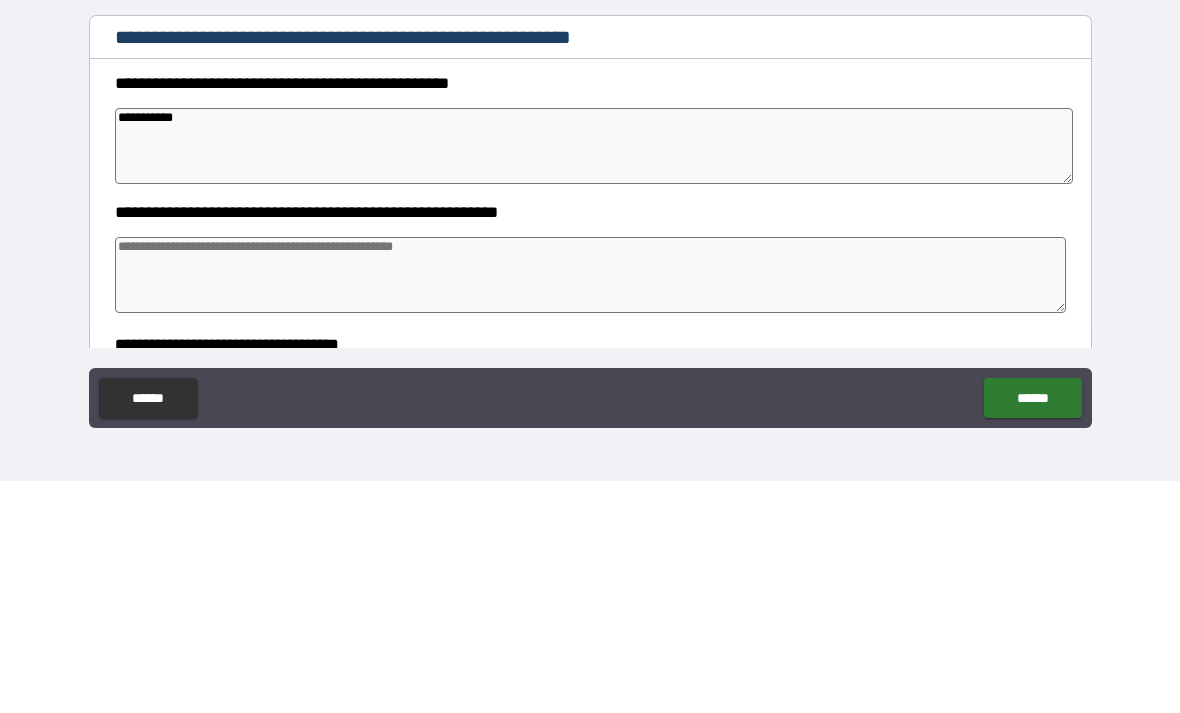 type on "**********" 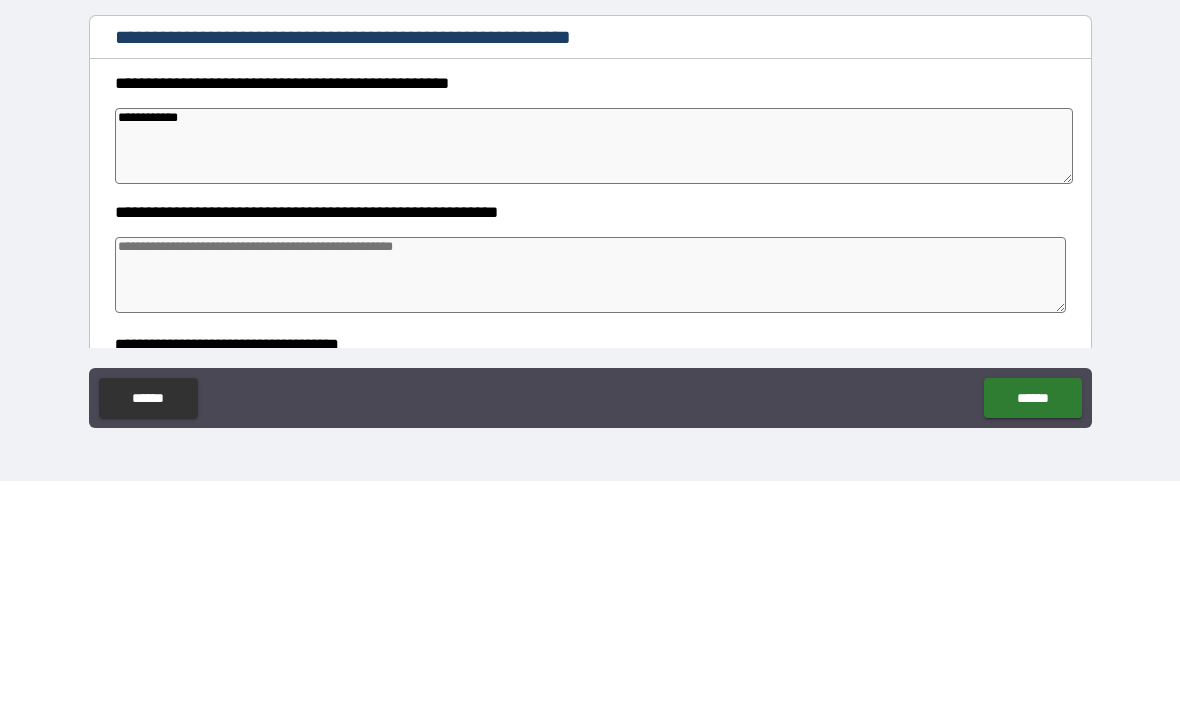 type on "*" 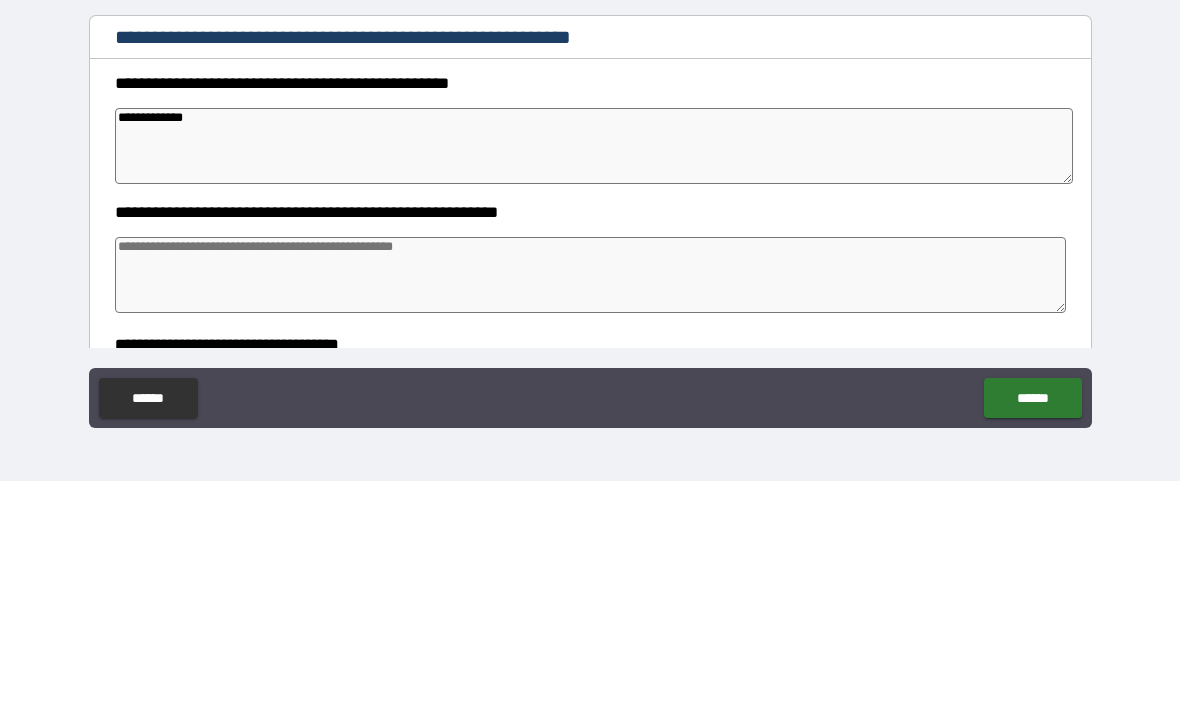 type on "*" 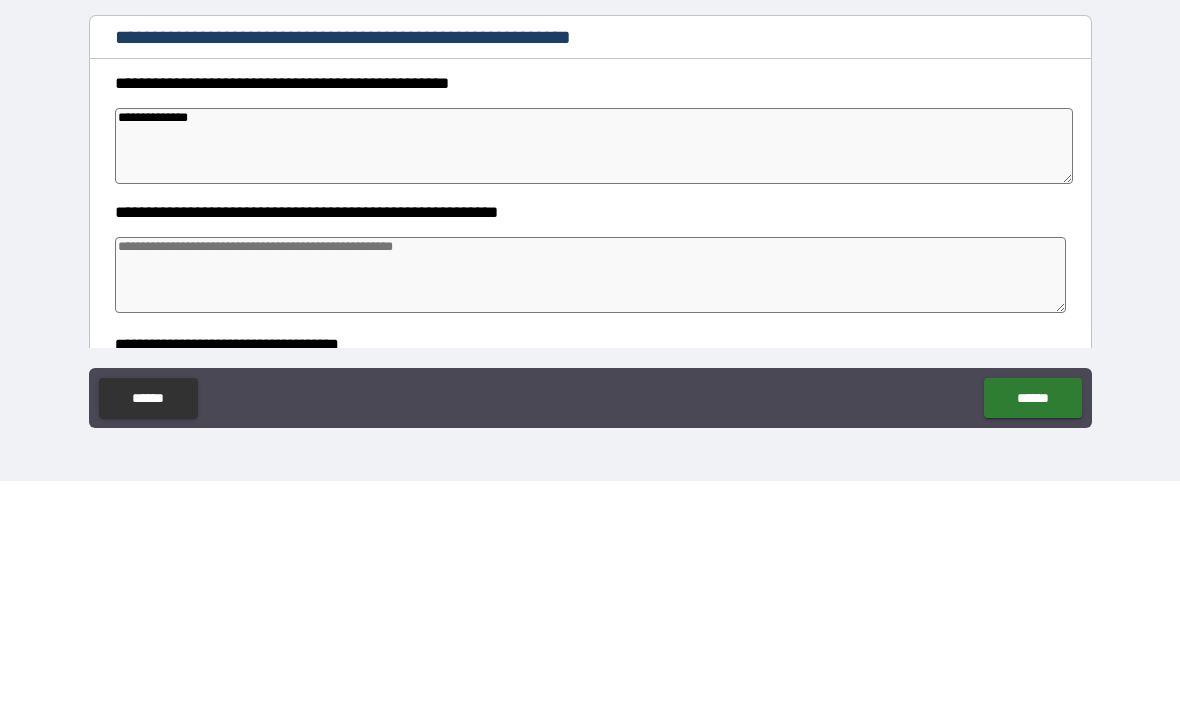 type on "*" 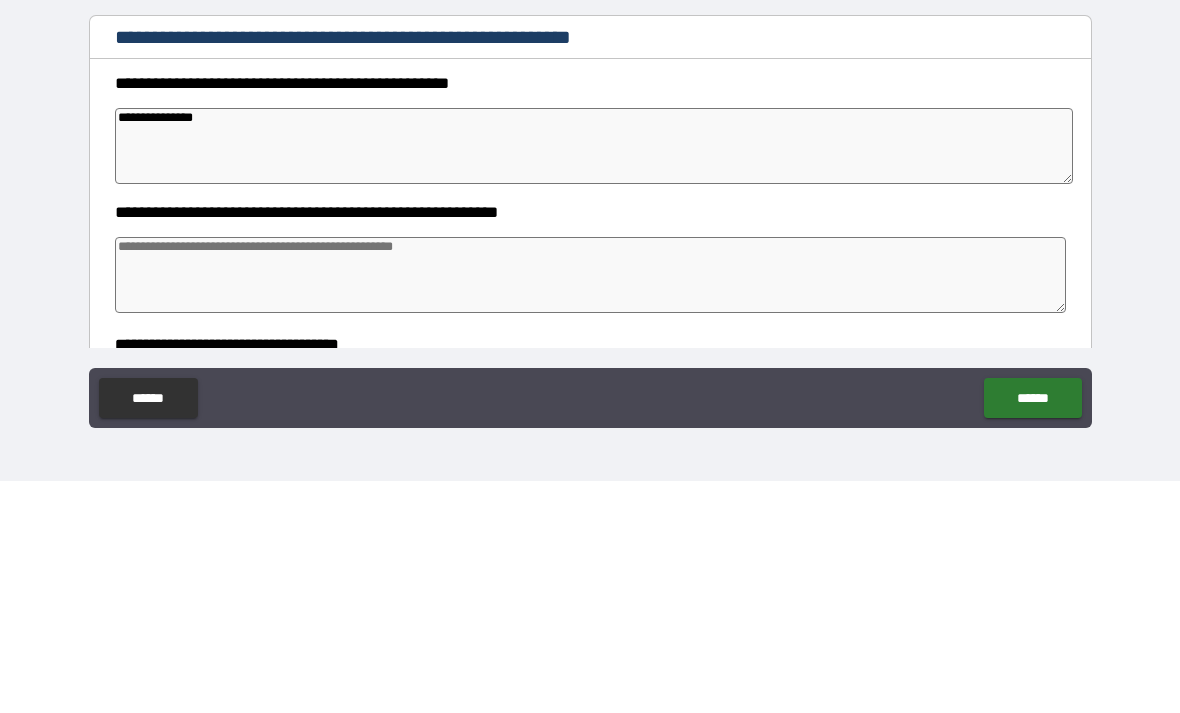 type on "*" 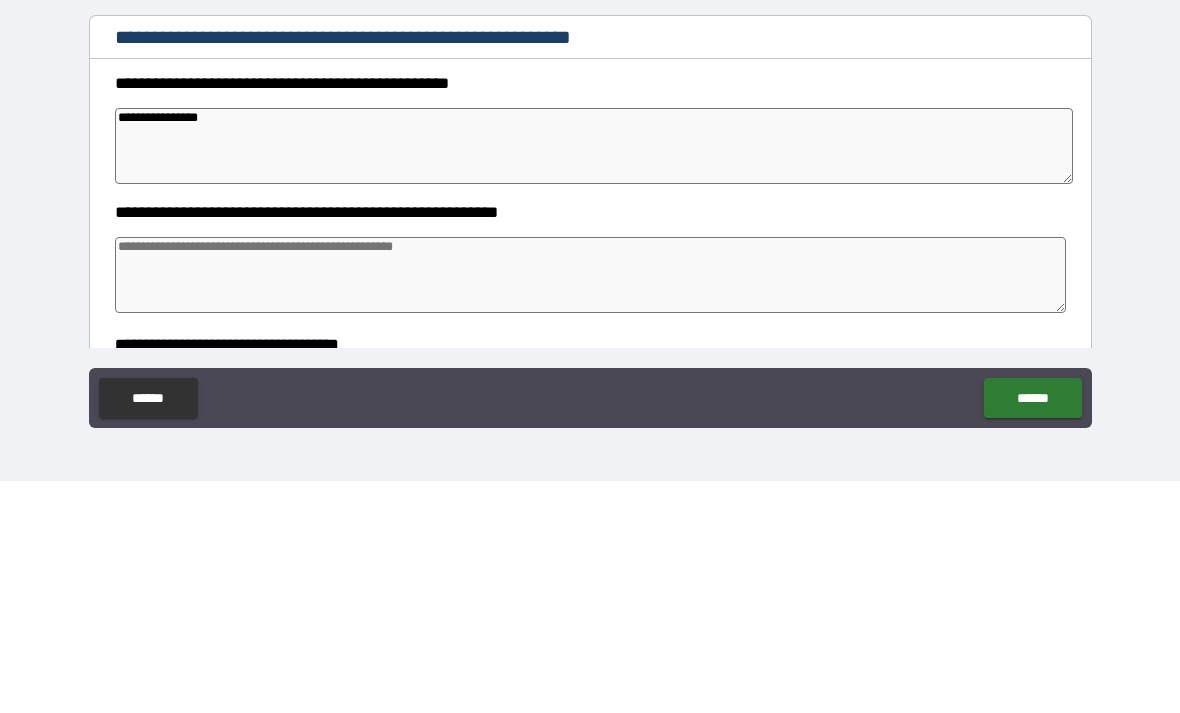 type on "*" 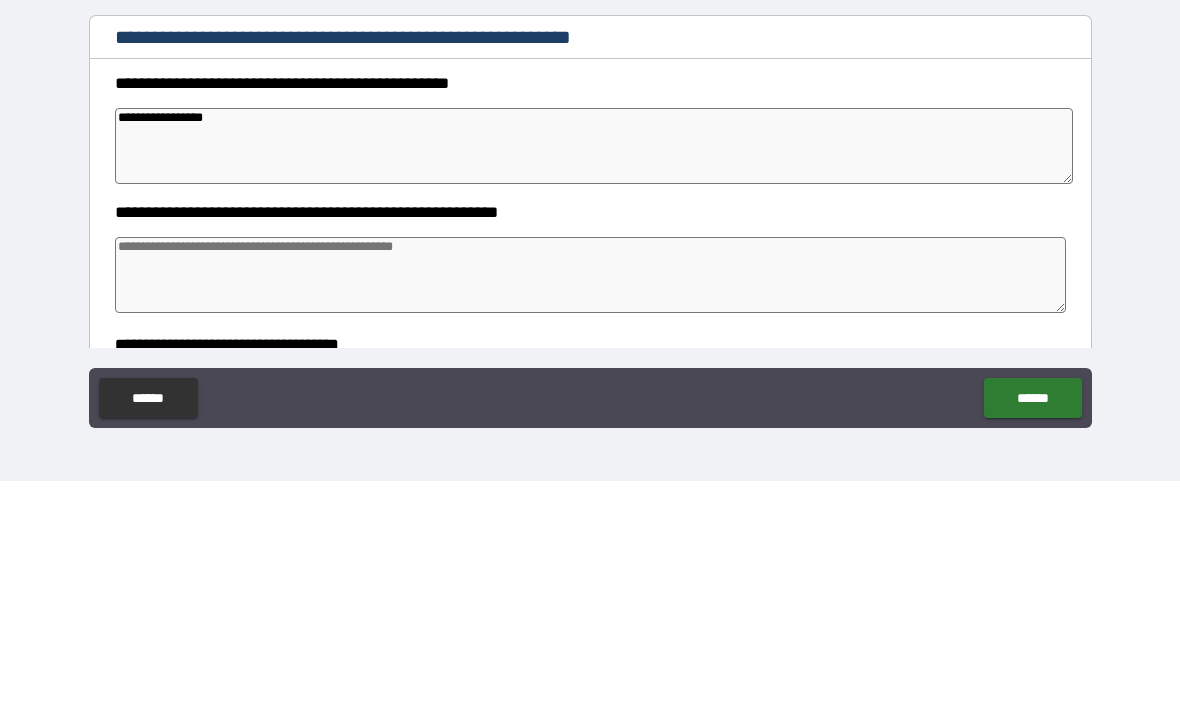type on "*" 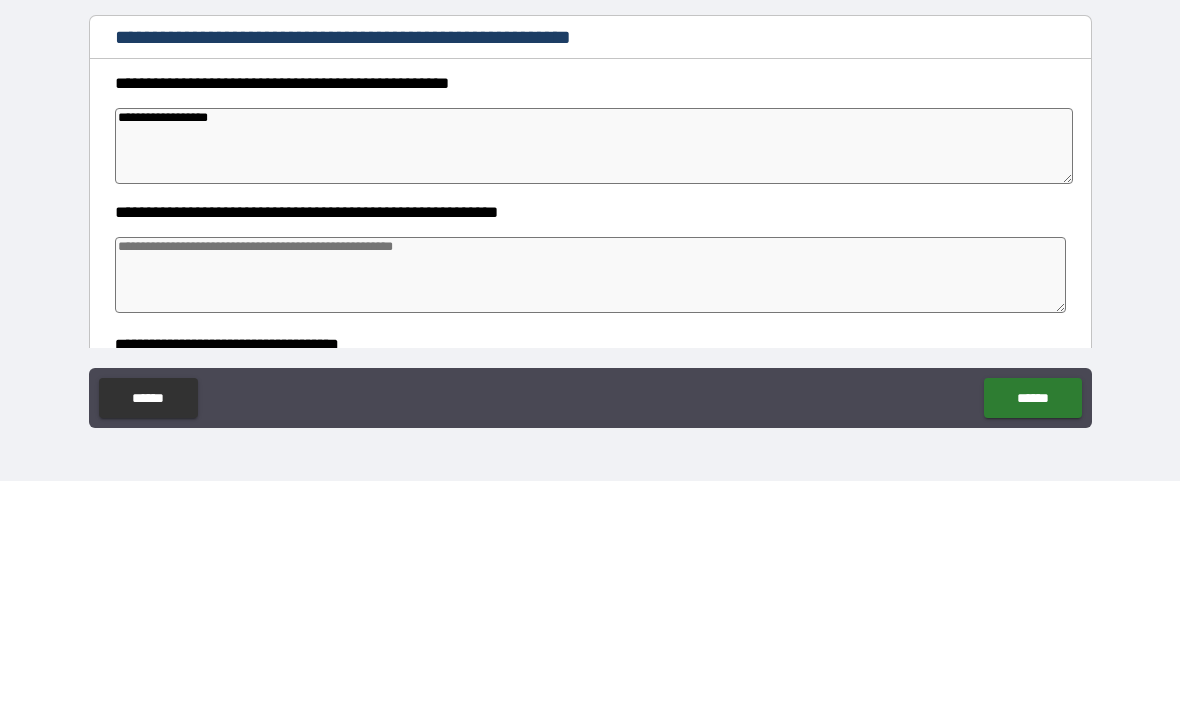 type on "*" 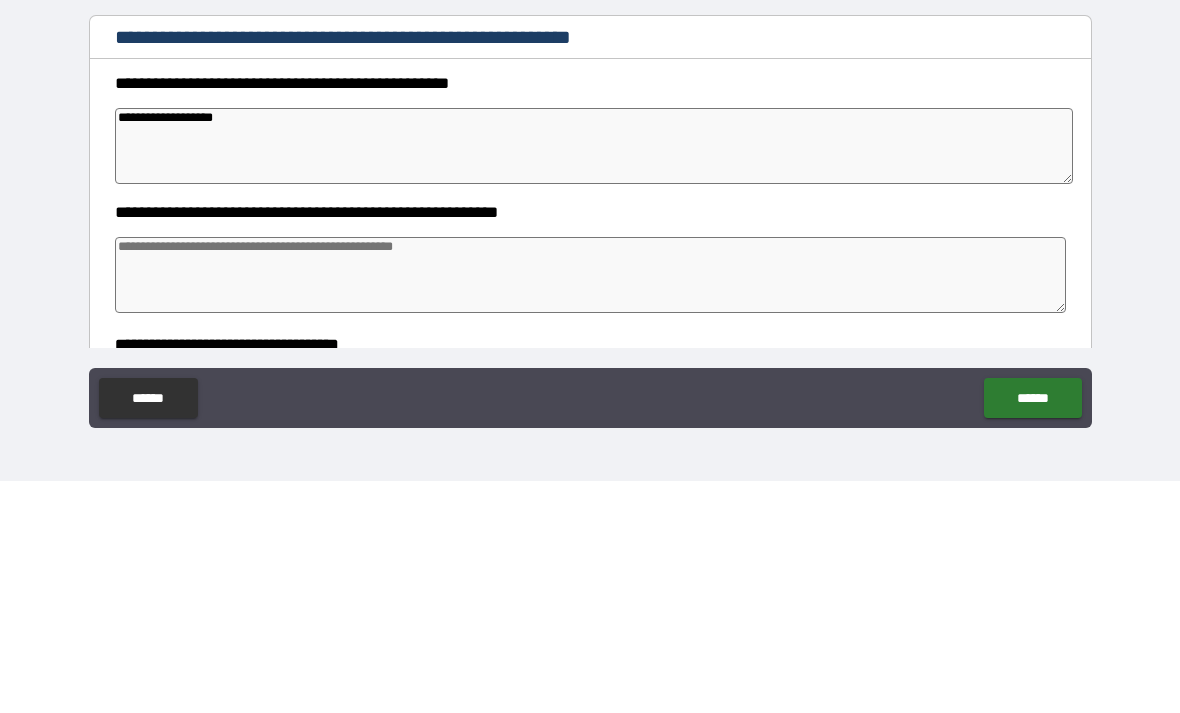 type on "**********" 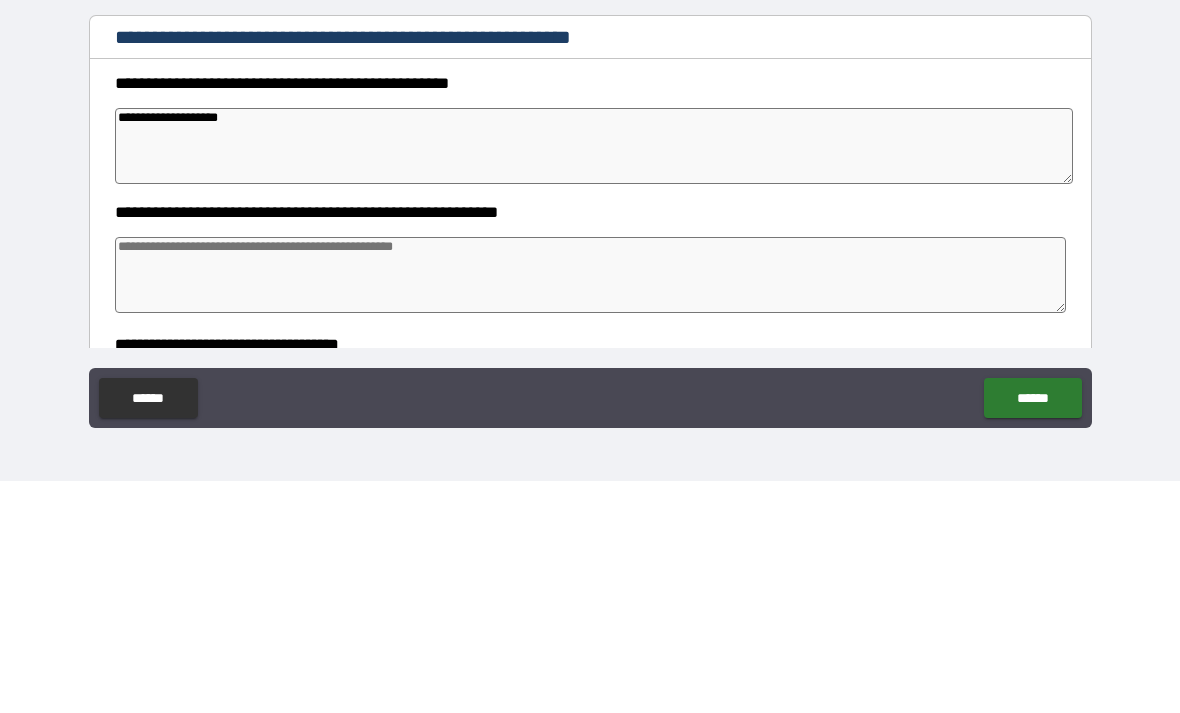 type on "*" 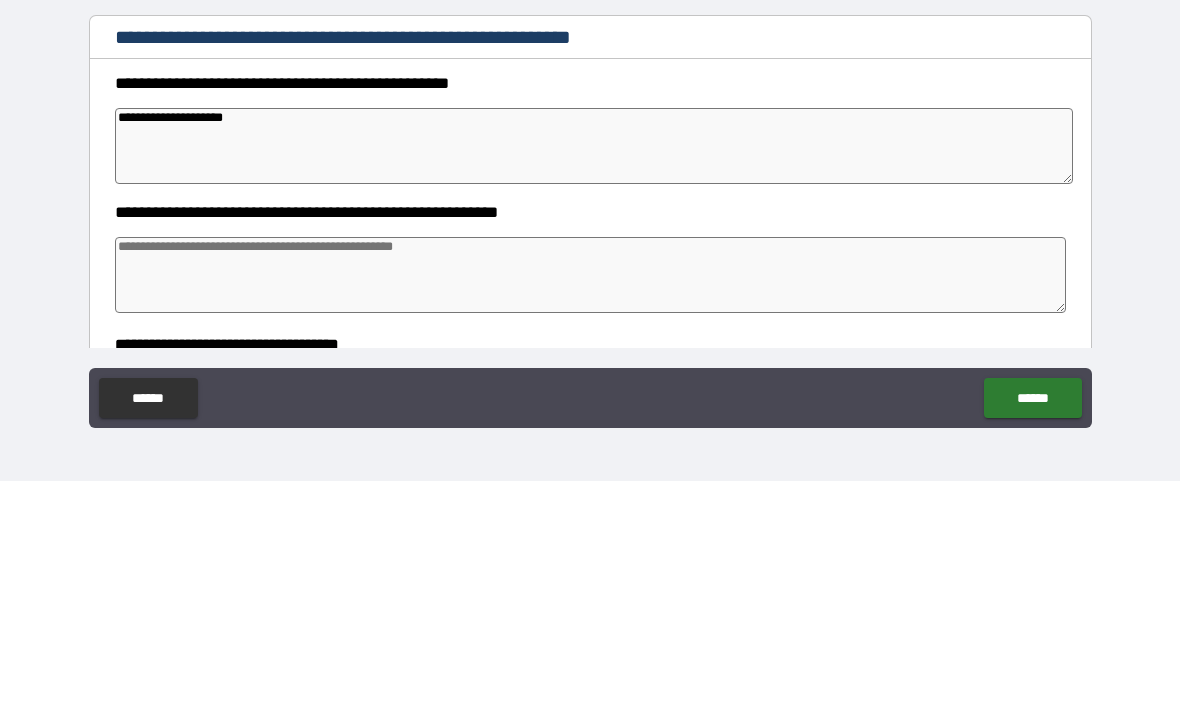 type on "*" 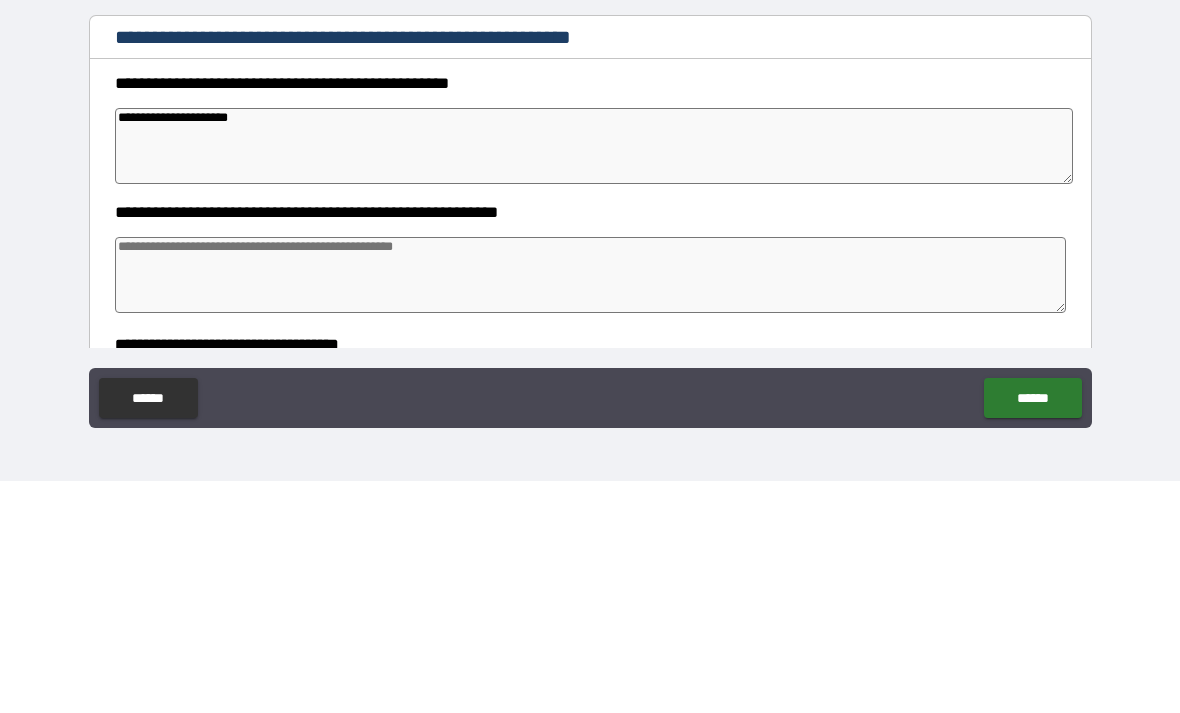 type on "**********" 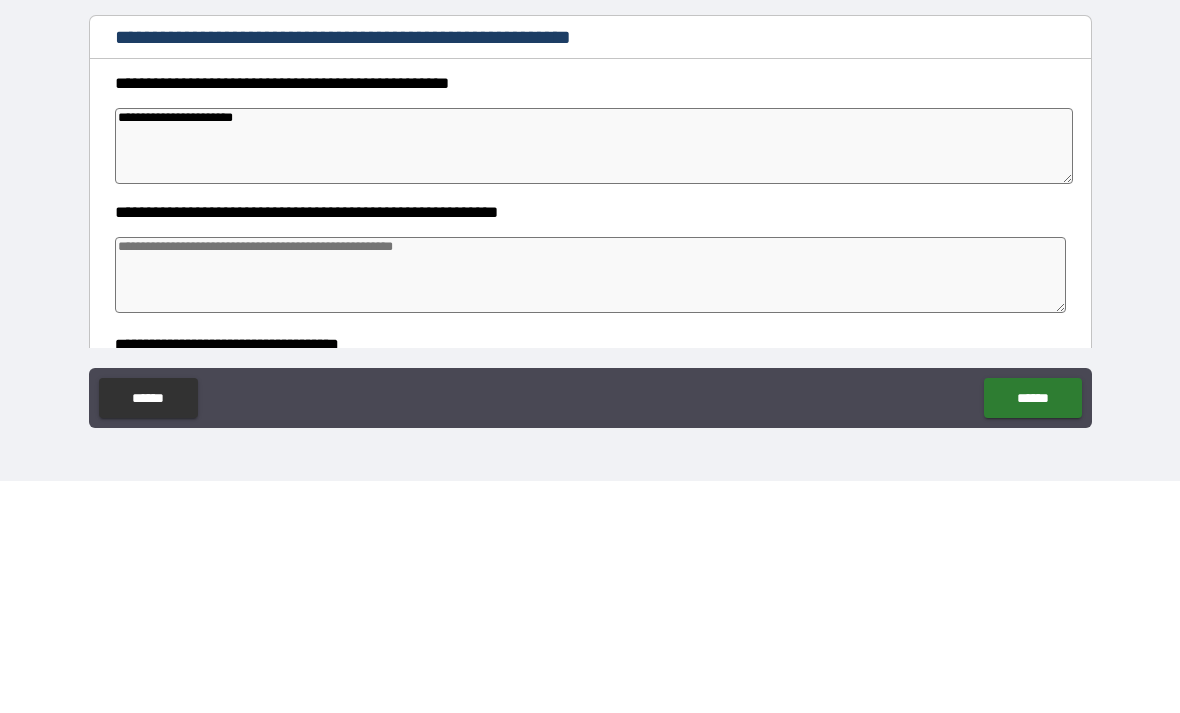 type on "*" 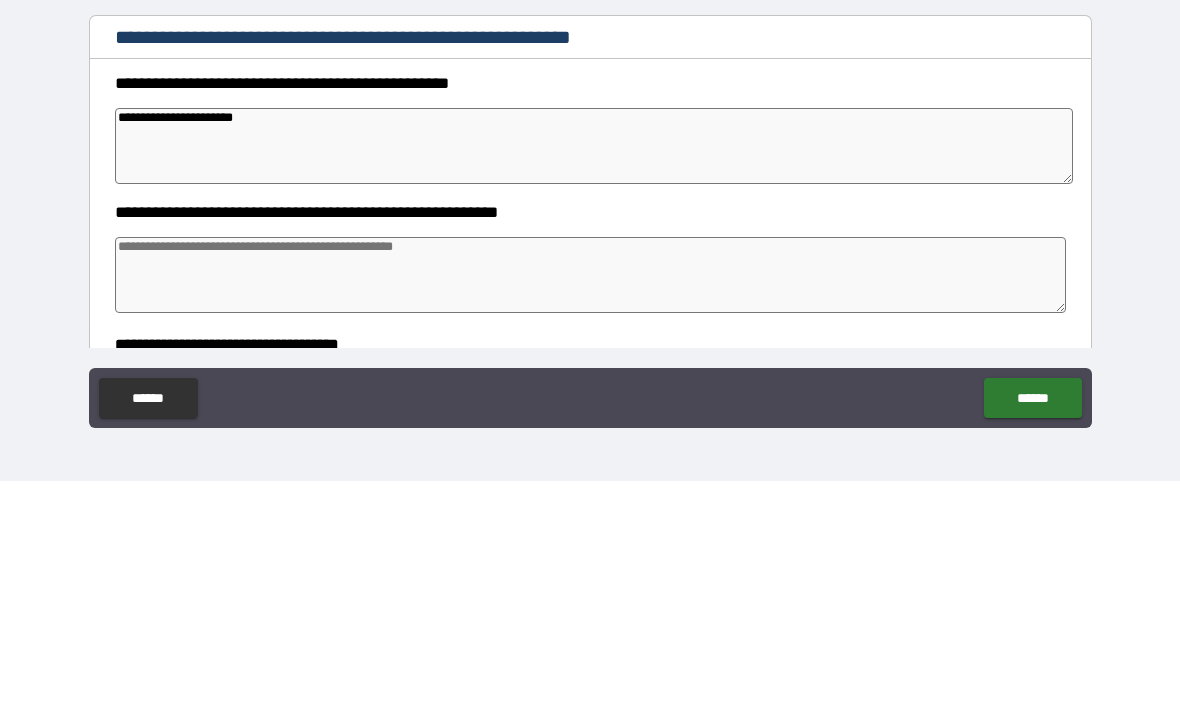 type on "**********" 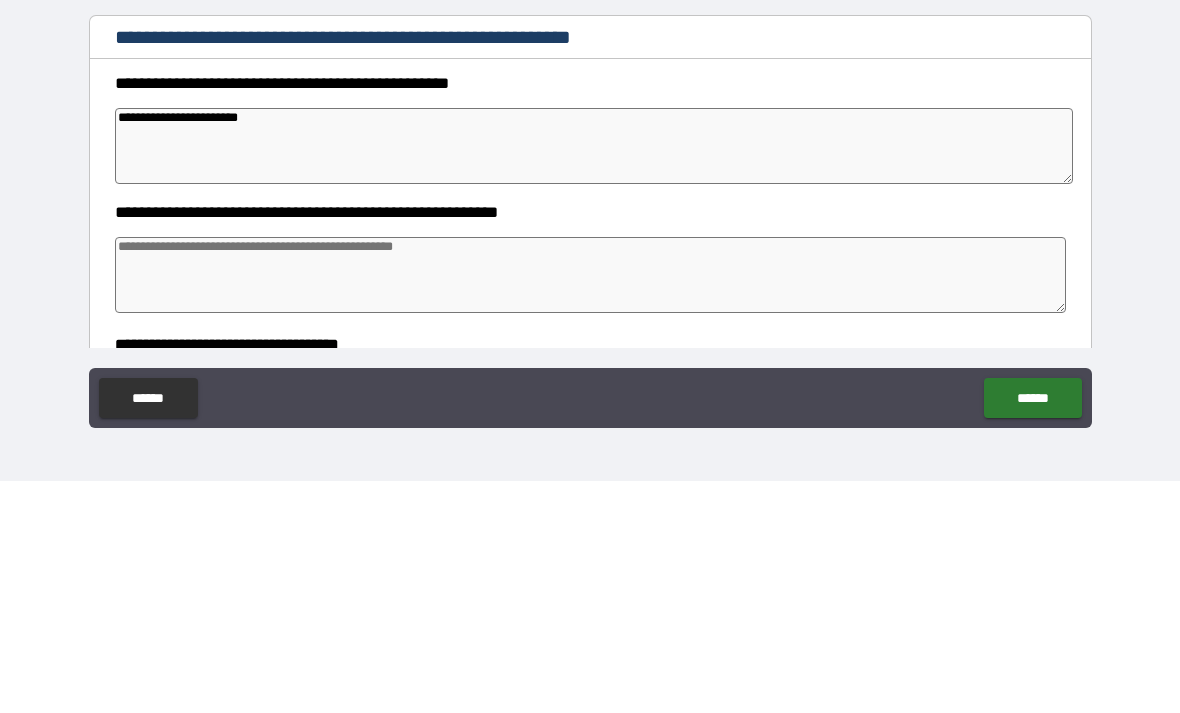 type on "*" 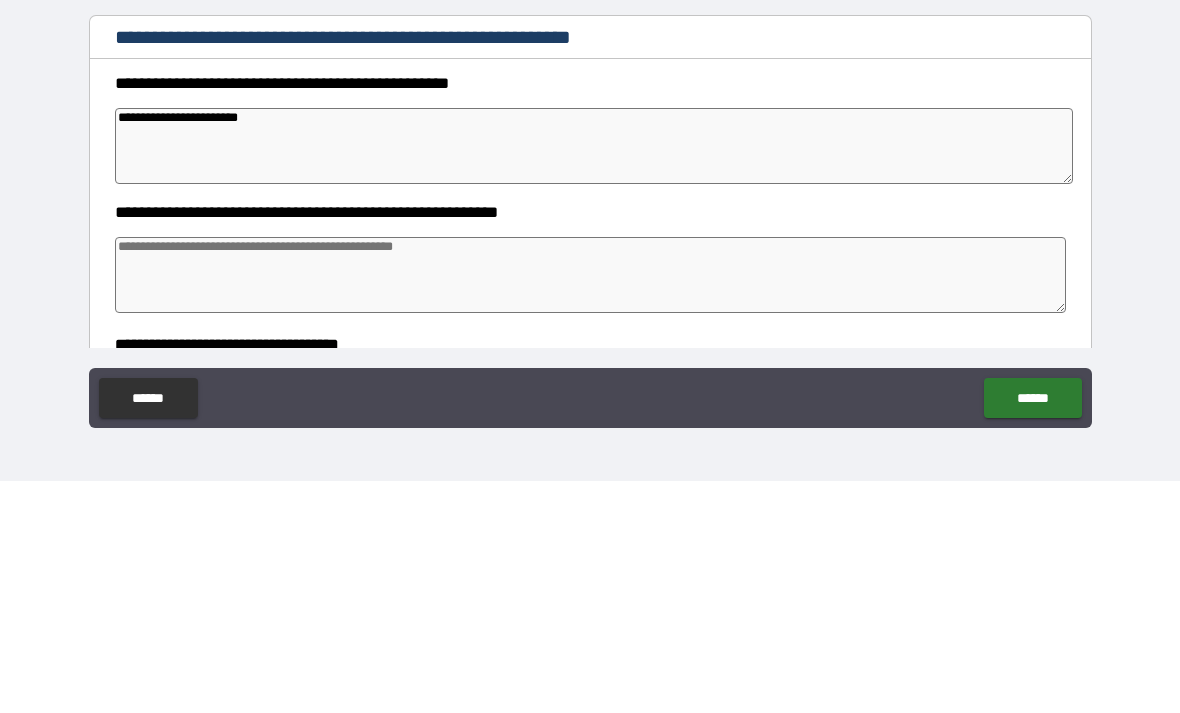 type on "**********" 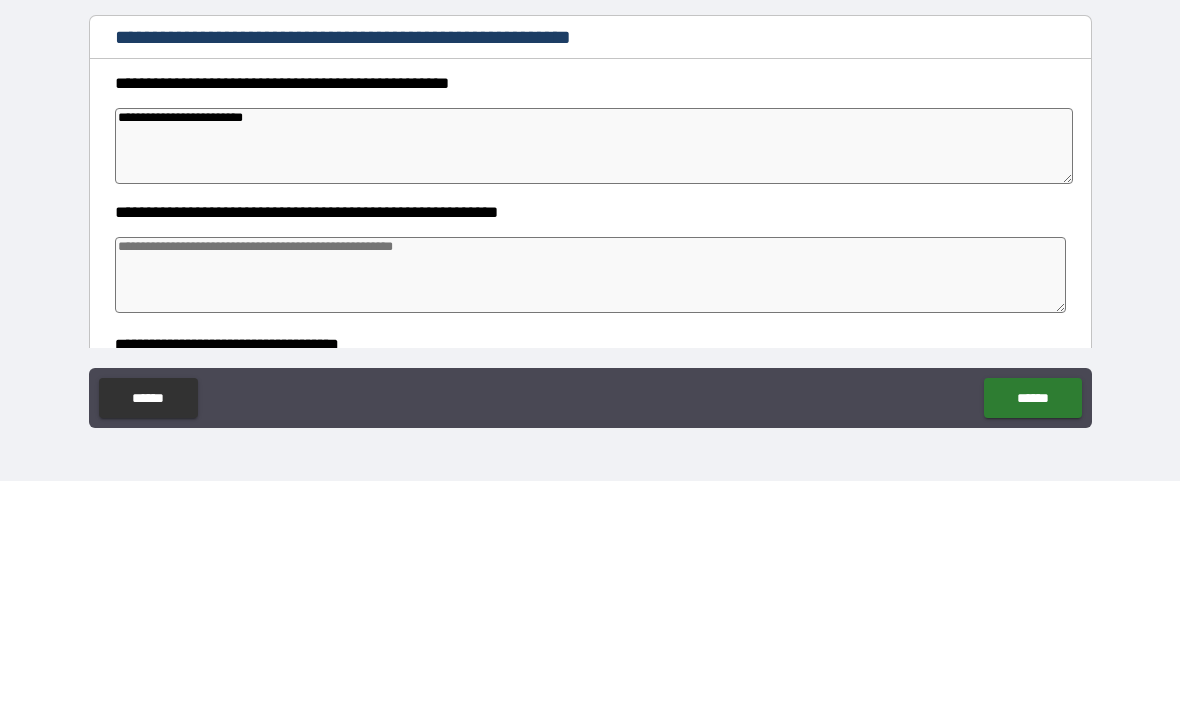 type on "*" 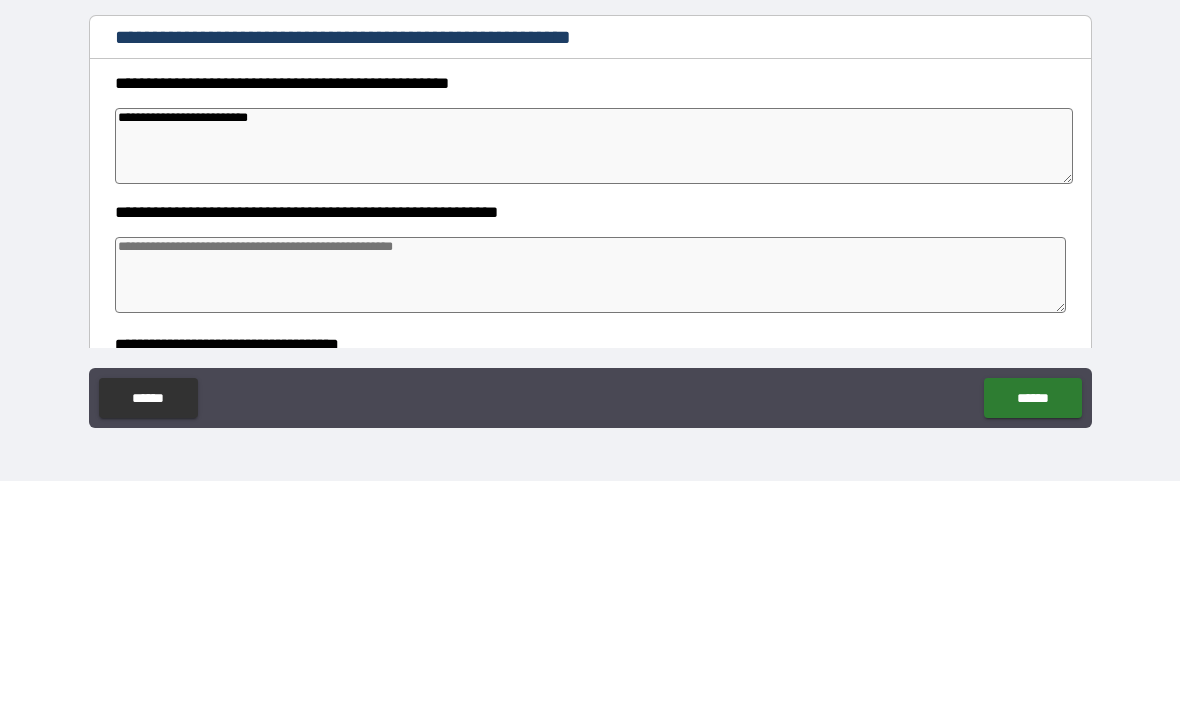 type on "*" 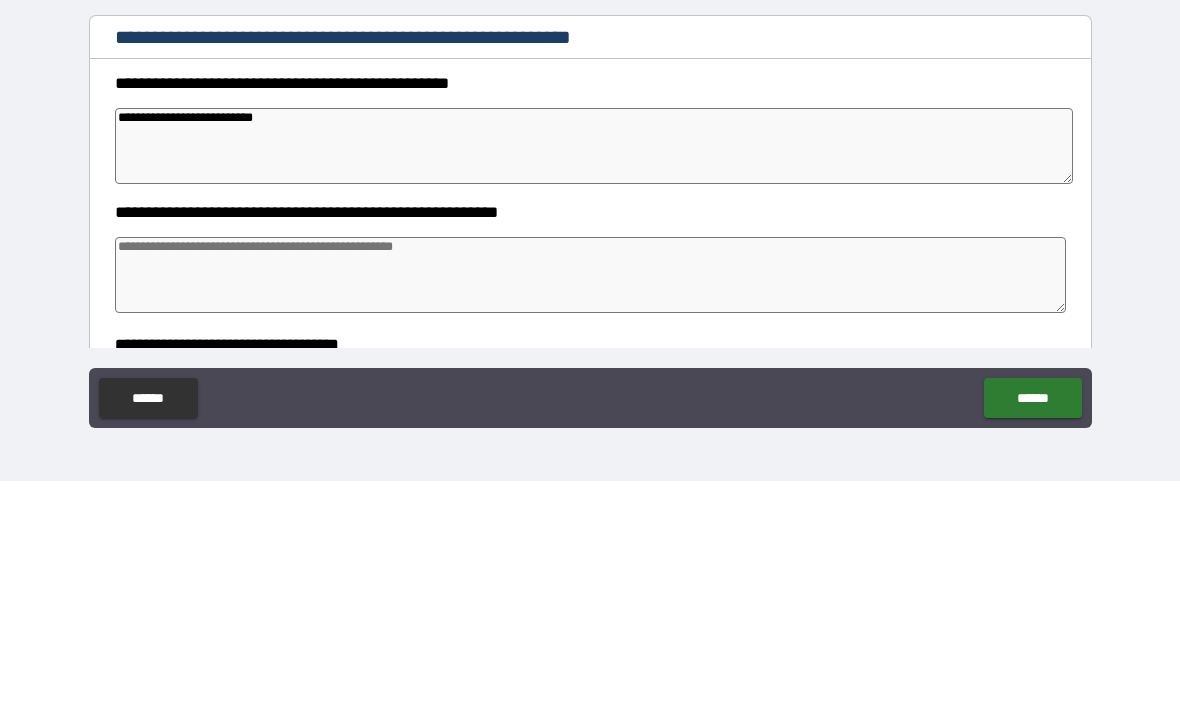 type on "*" 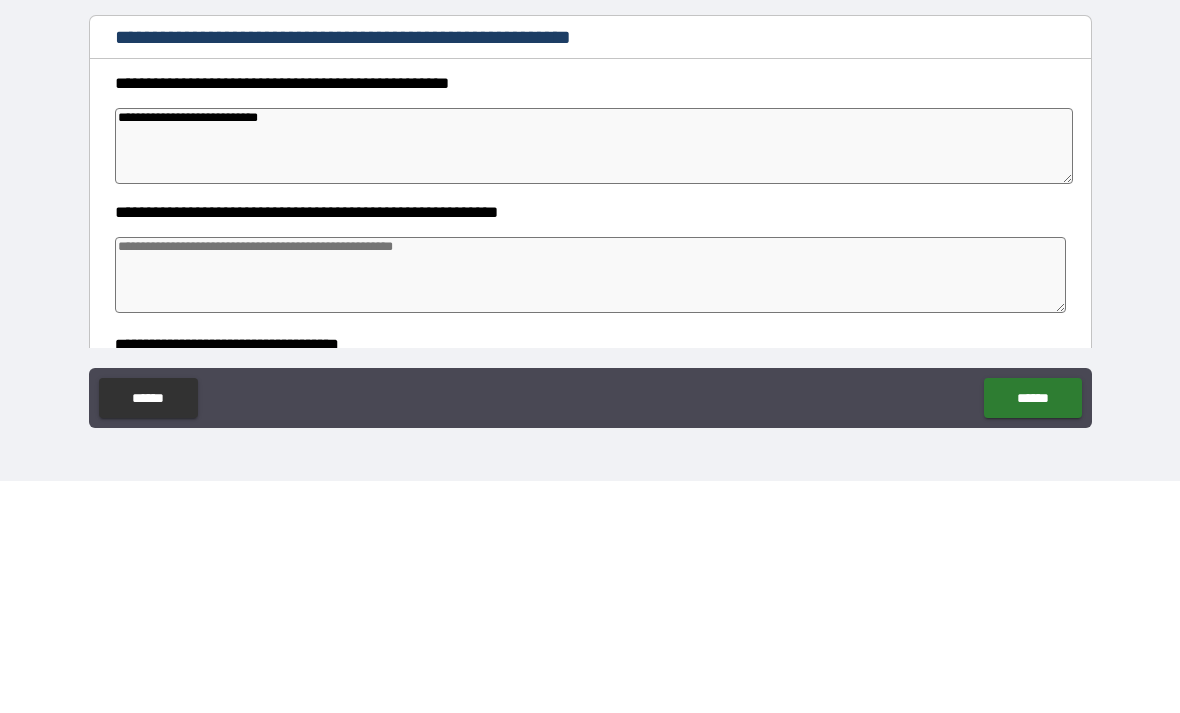 type on "*" 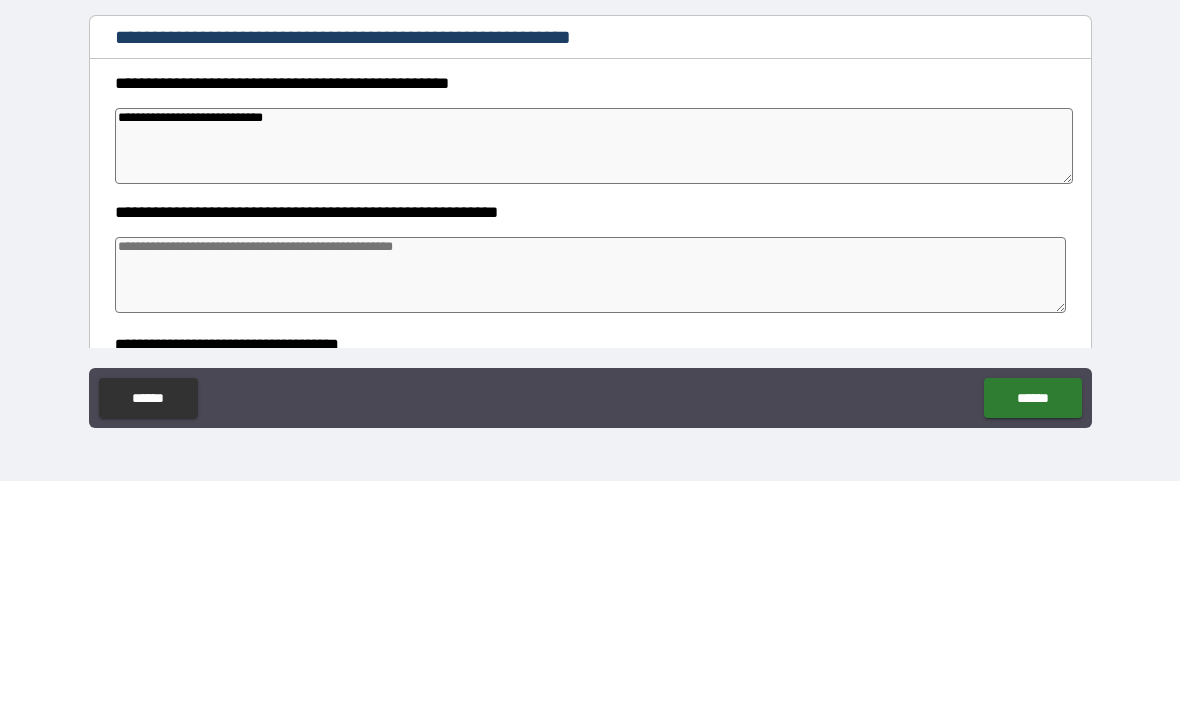 type on "*" 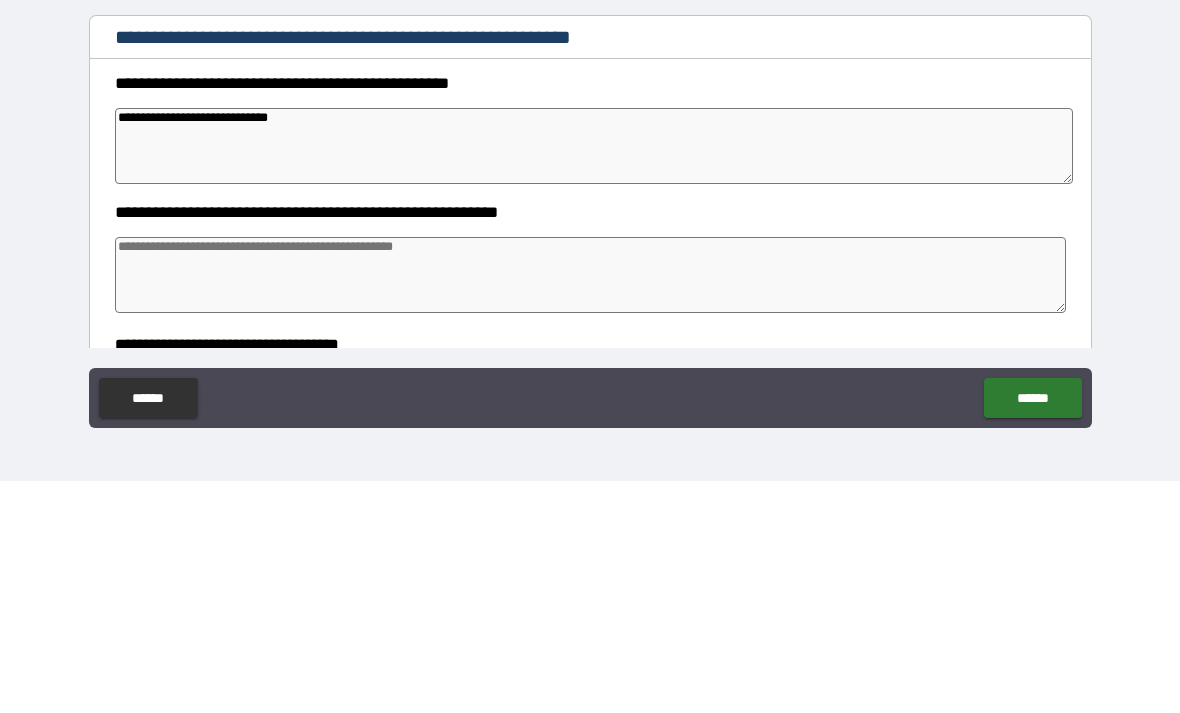 type on "*" 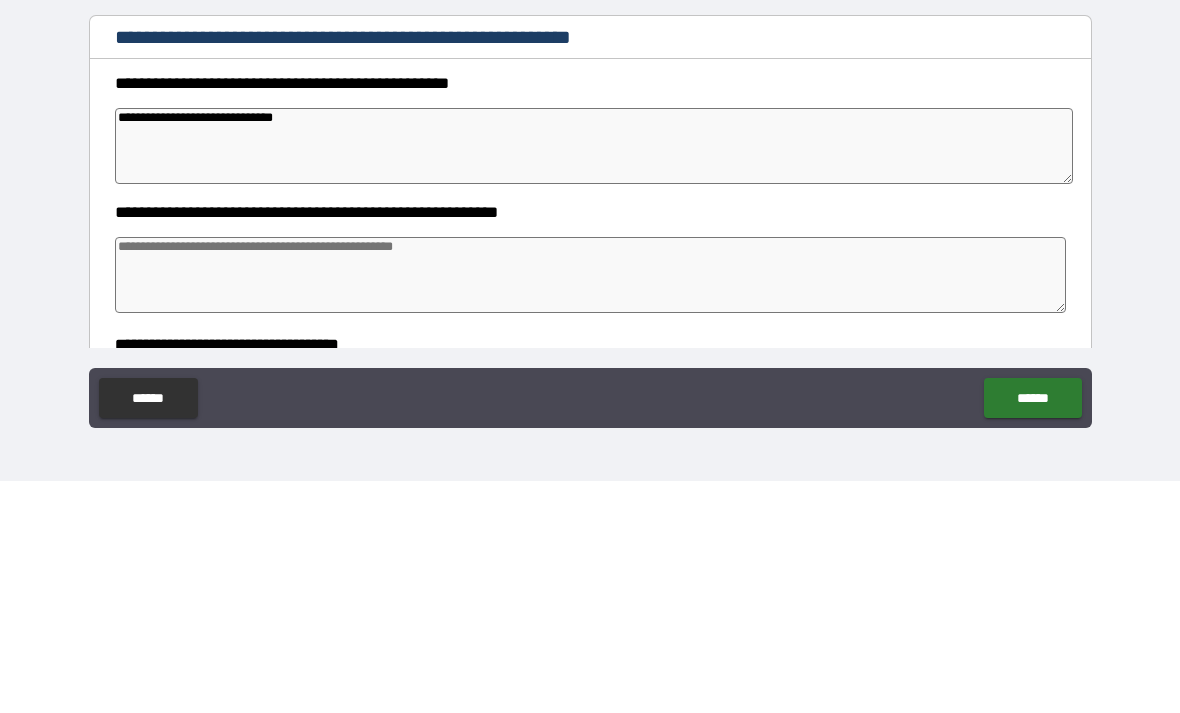 type on "*" 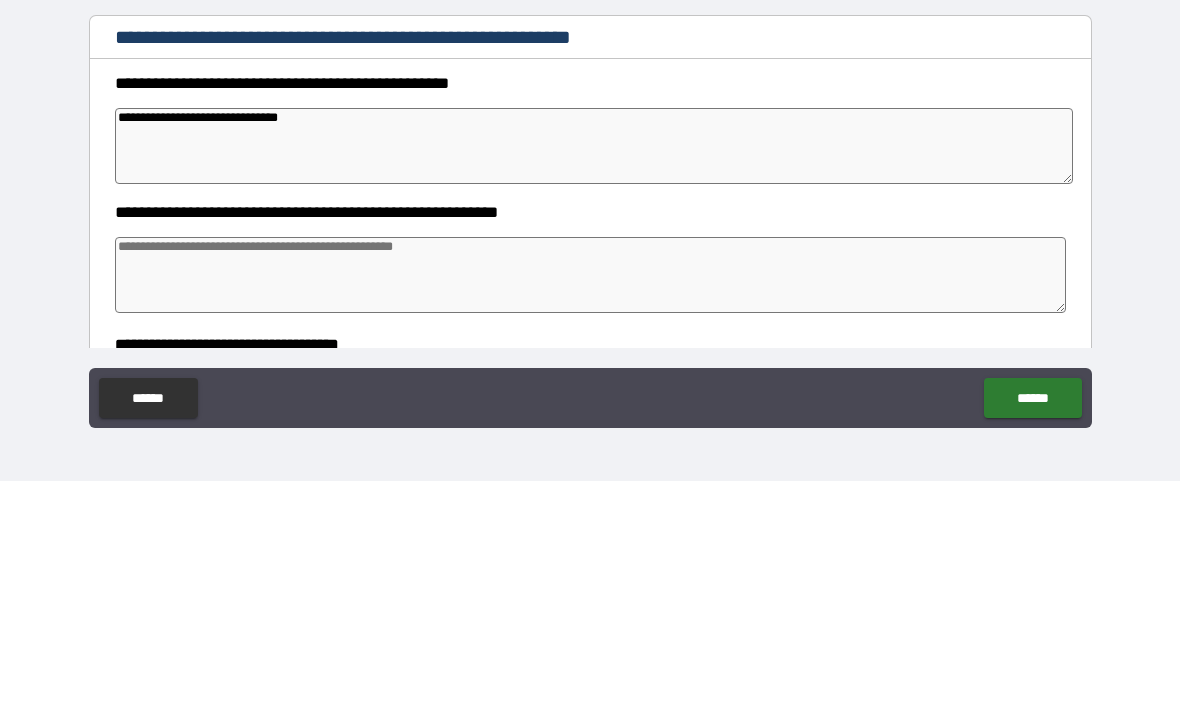 type on "*" 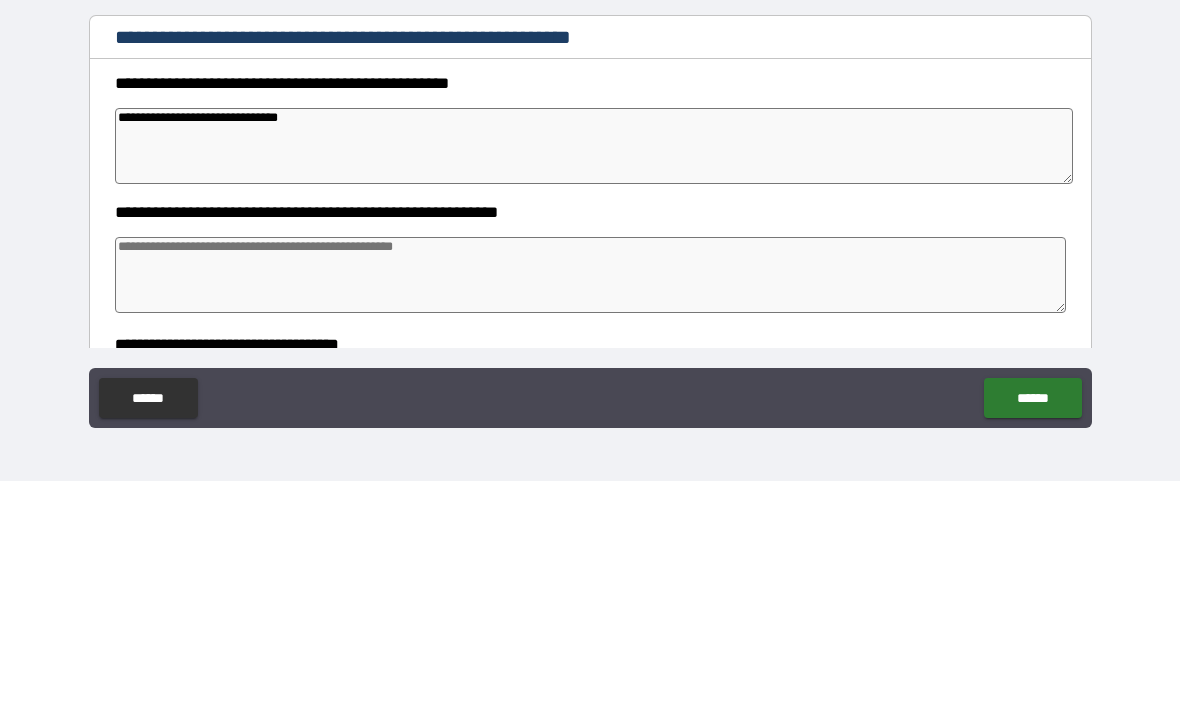 type on "**********" 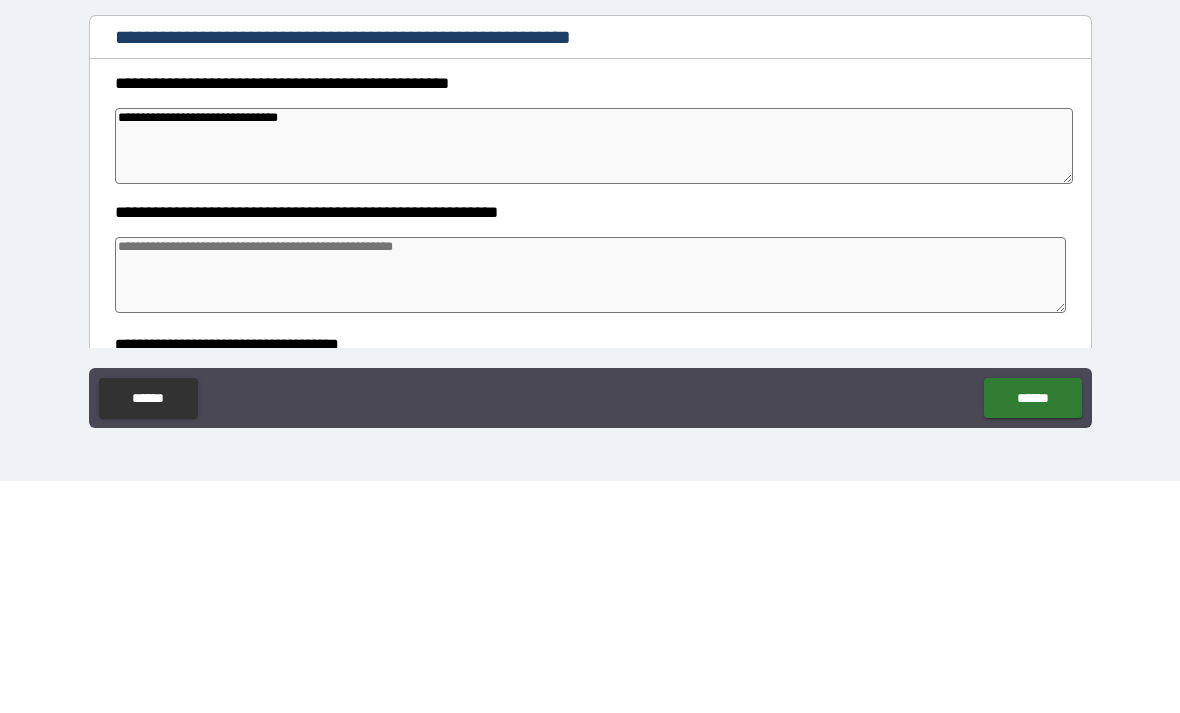 type on "*" 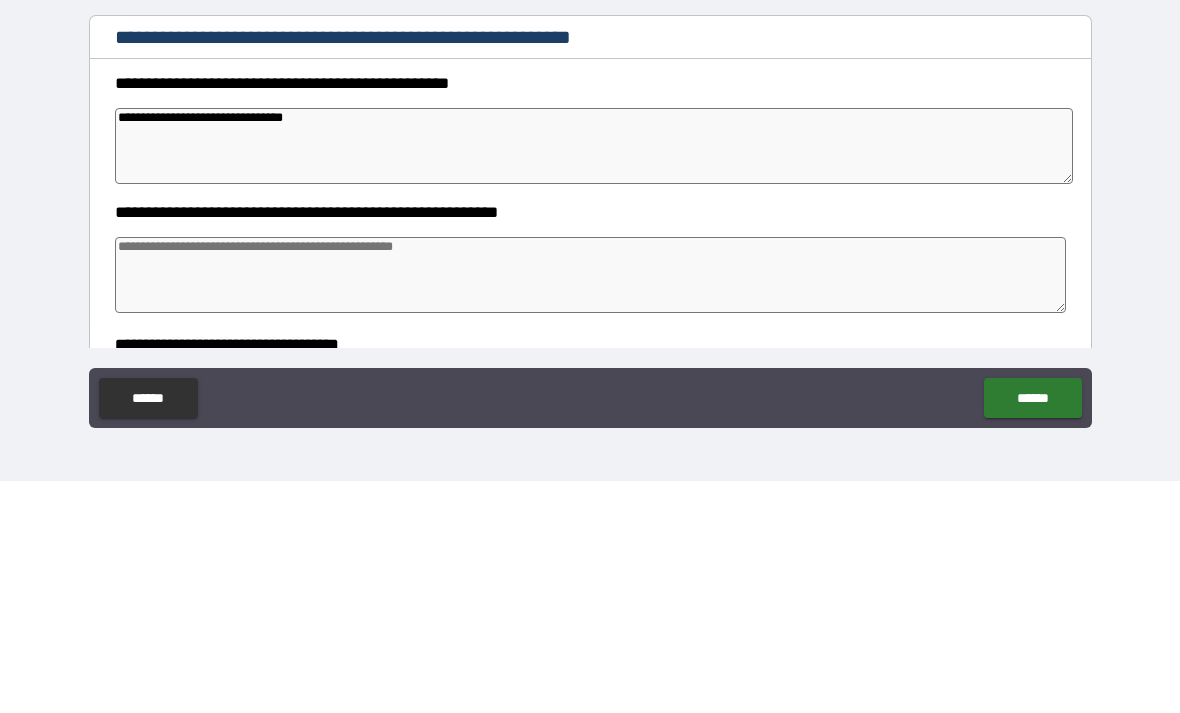 type on "*" 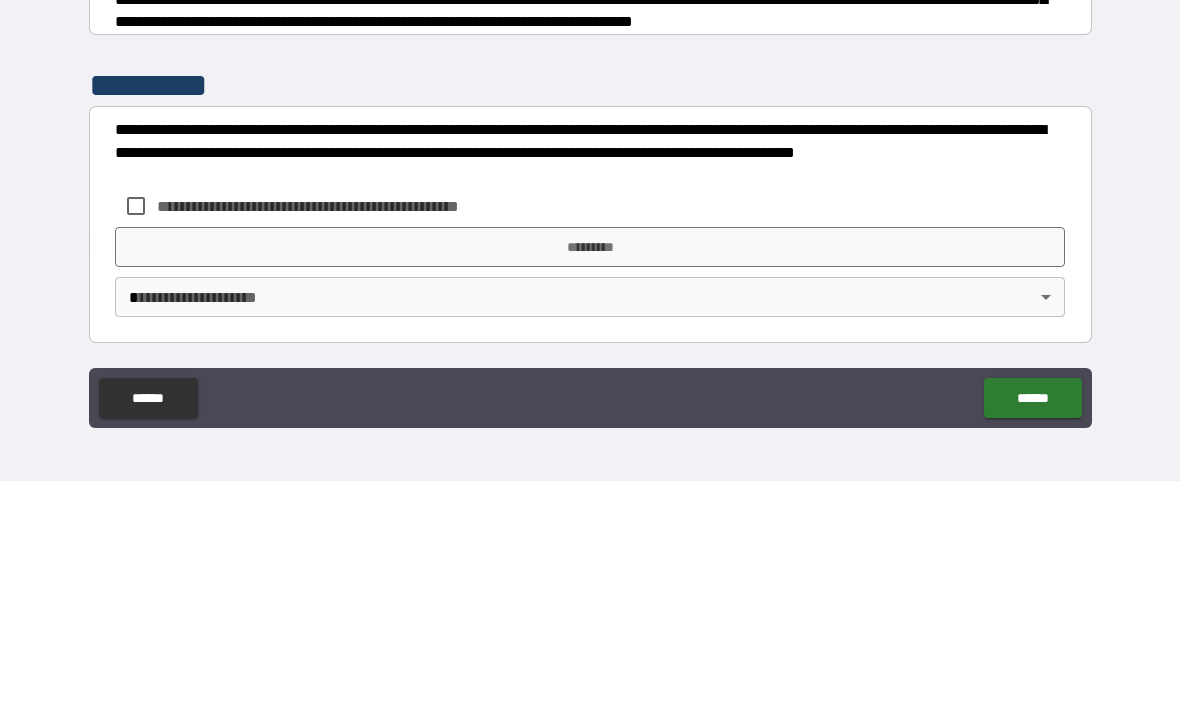scroll, scrollTop: 476, scrollLeft: 0, axis: vertical 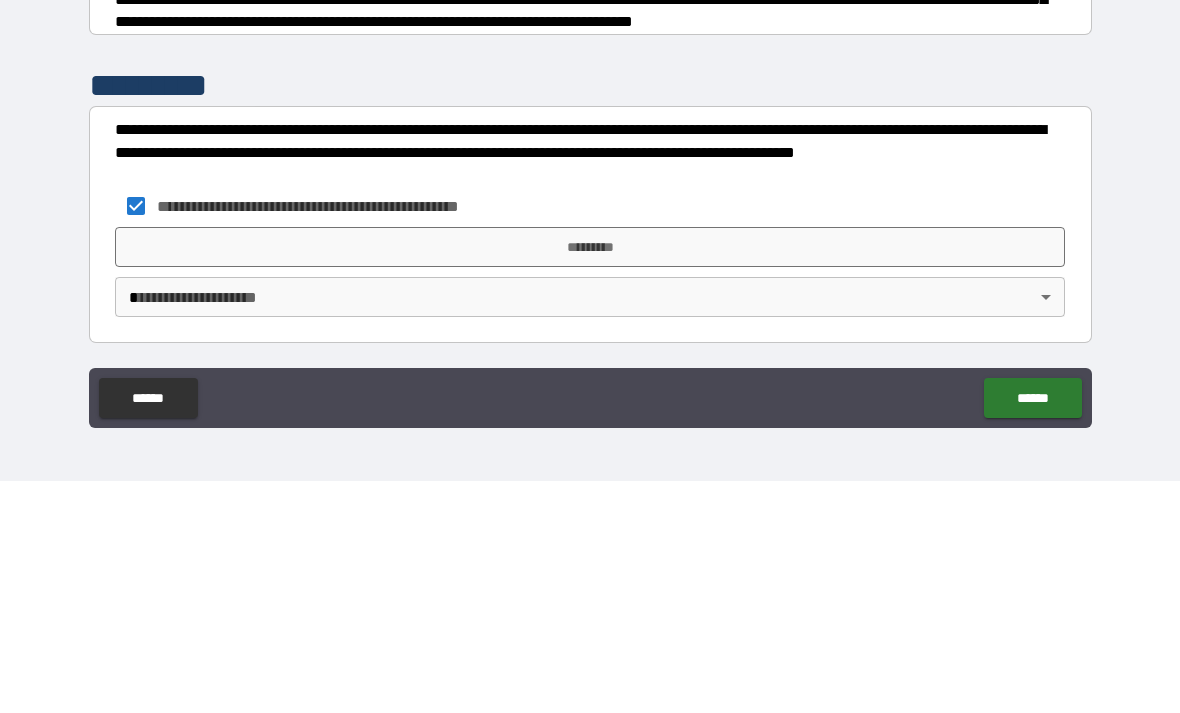 type on "*" 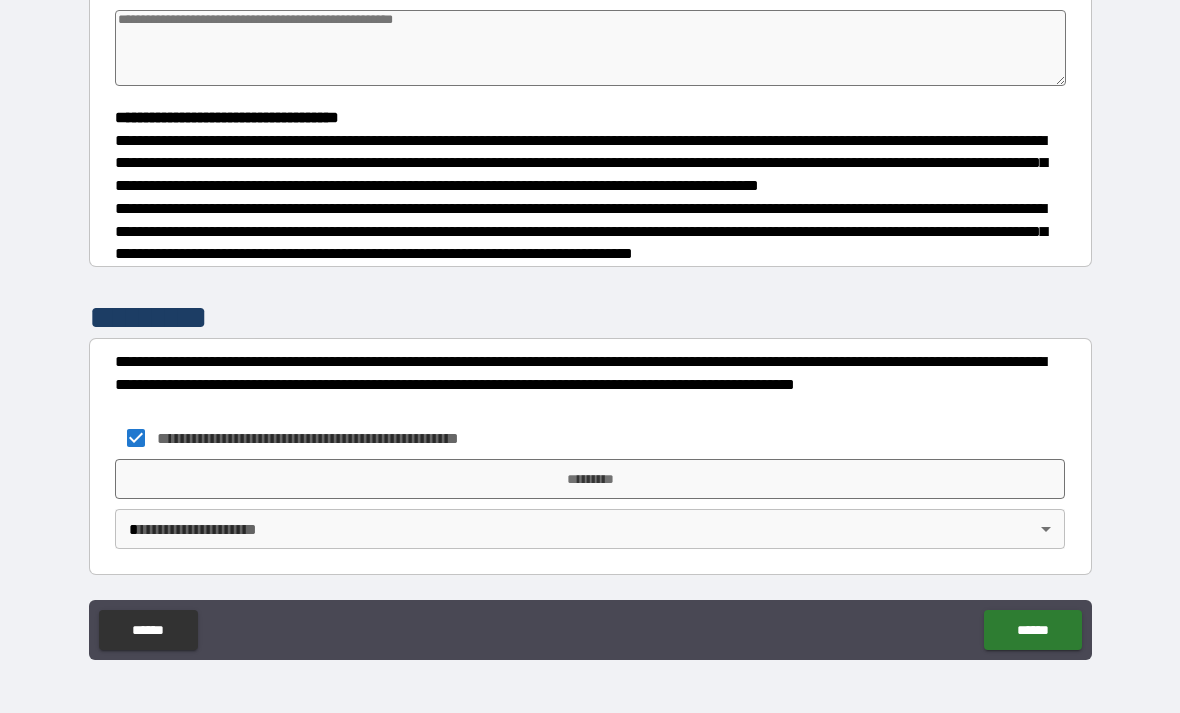 type on "*" 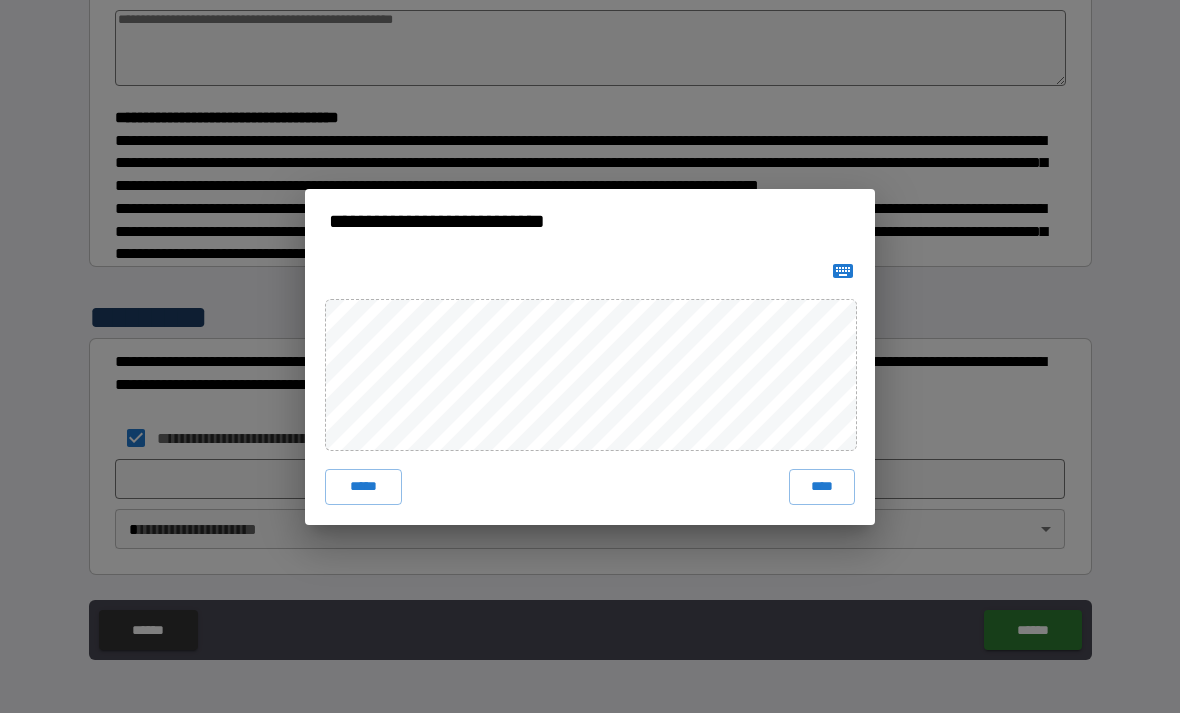 click on "****" at bounding box center [822, 487] 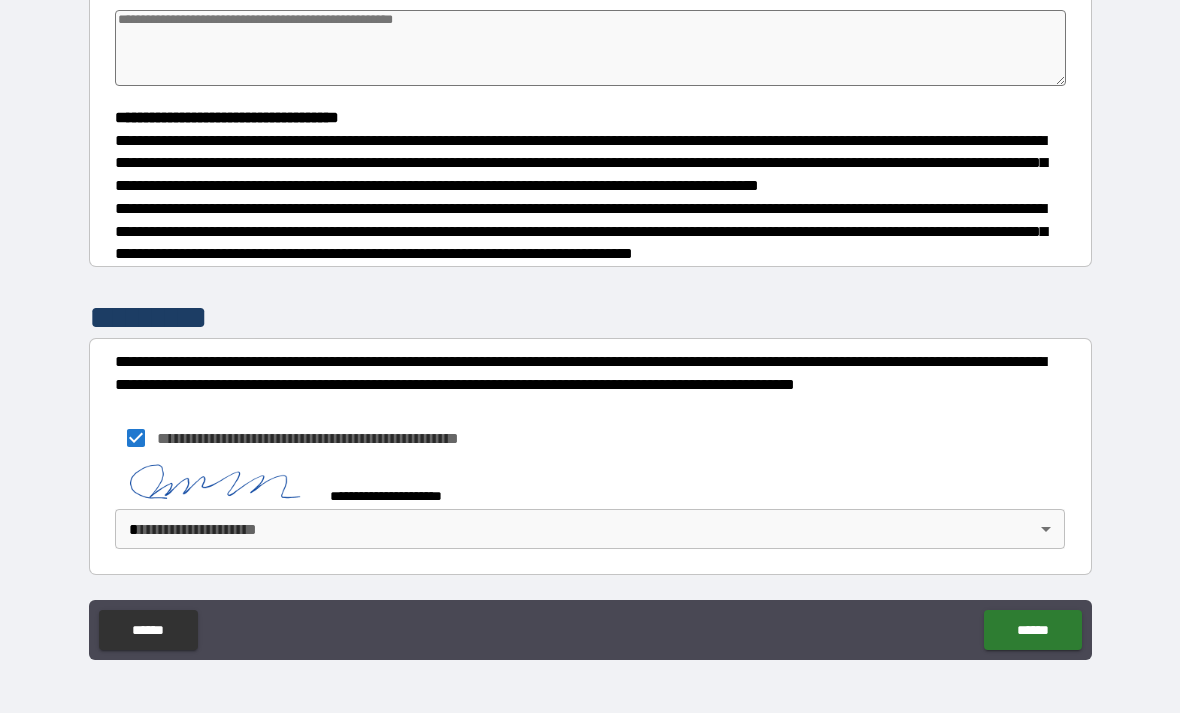 type on "*" 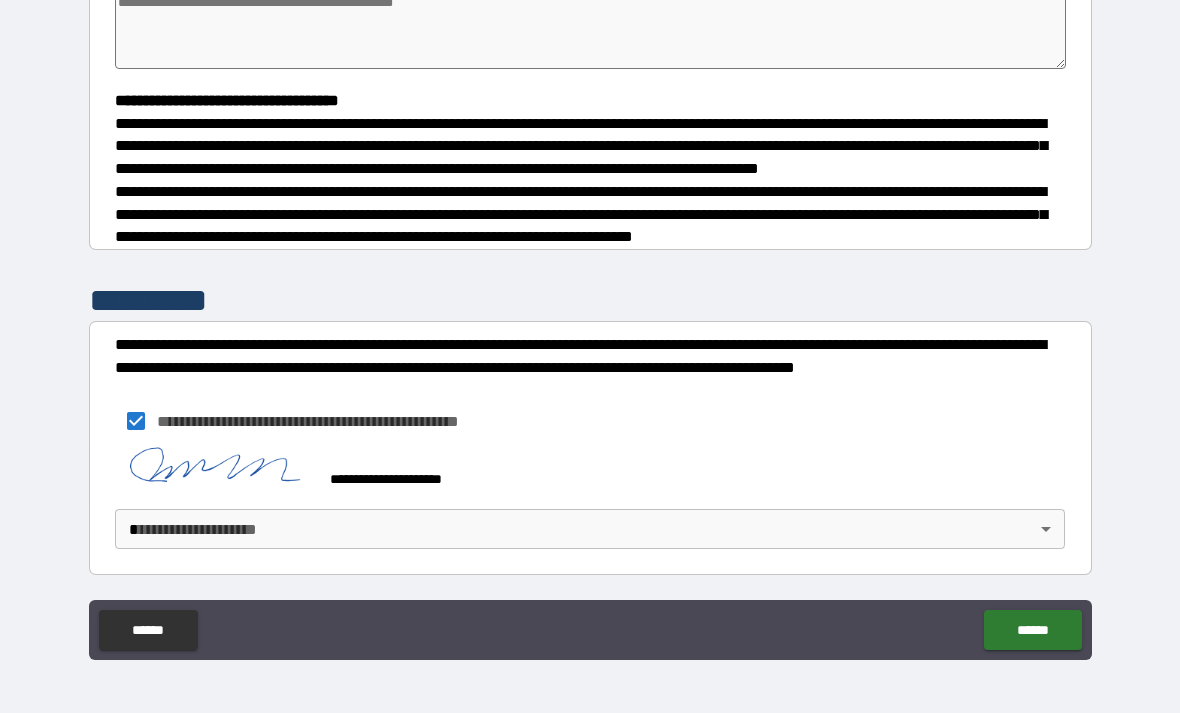 scroll, scrollTop: 493, scrollLeft: 0, axis: vertical 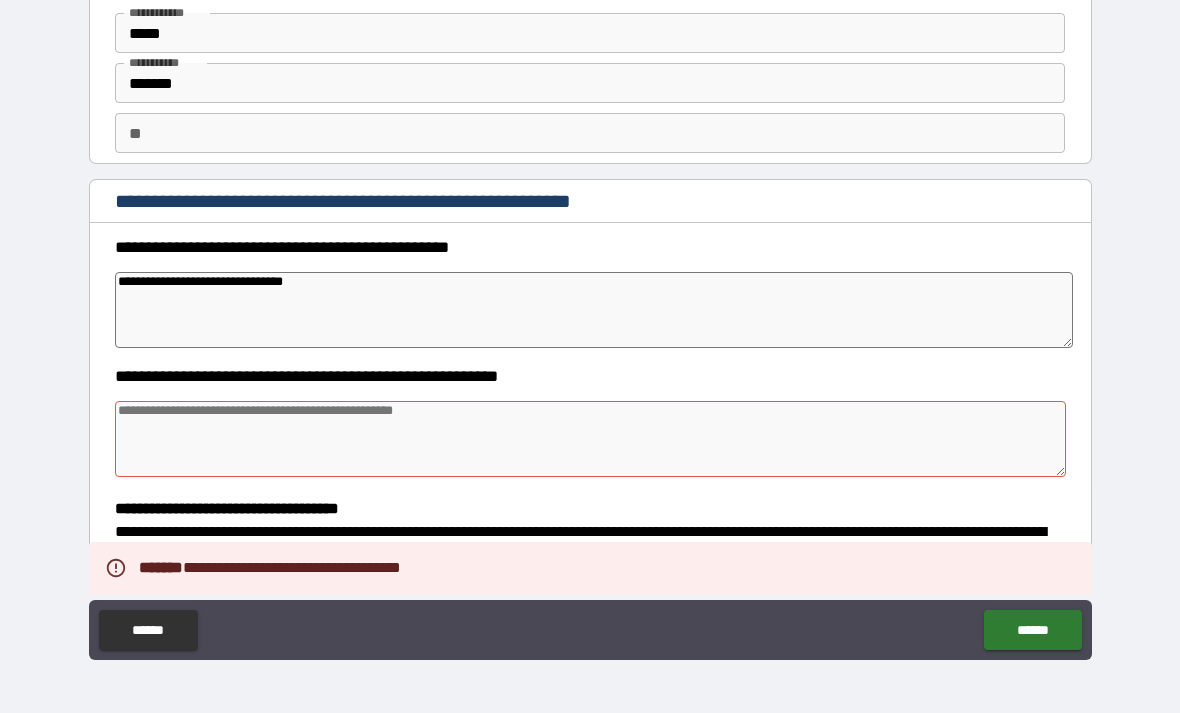 click at bounding box center (591, 439) 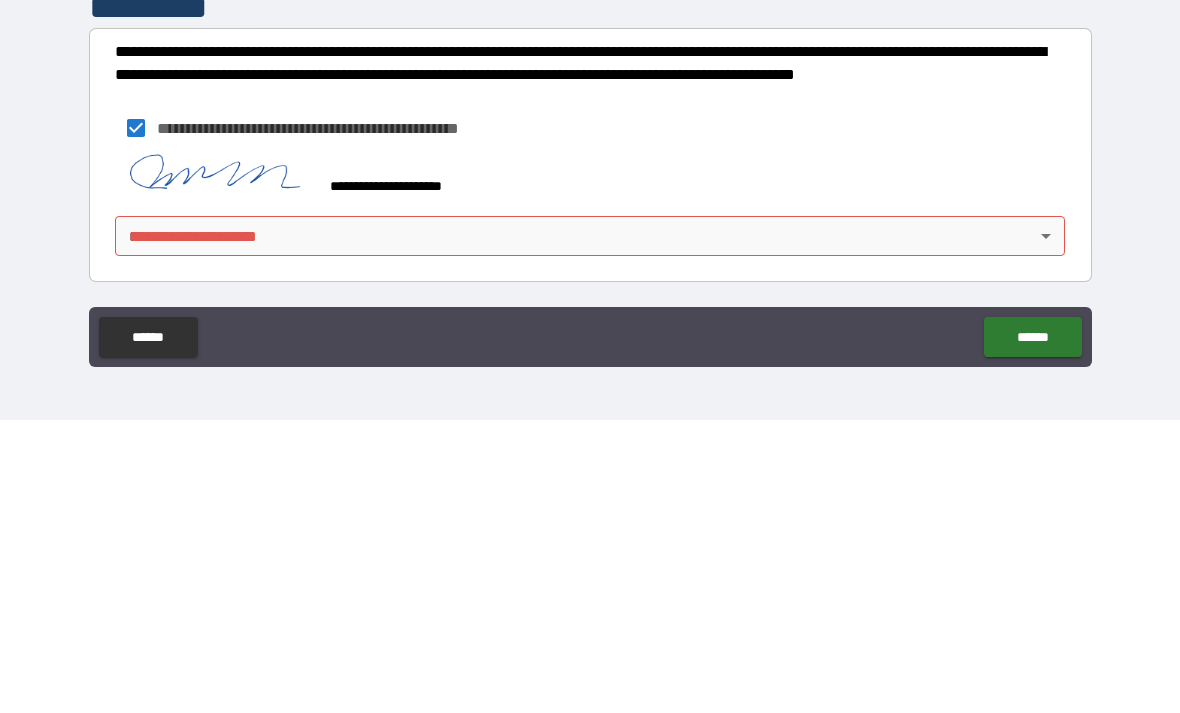 scroll, scrollTop: 493, scrollLeft: 0, axis: vertical 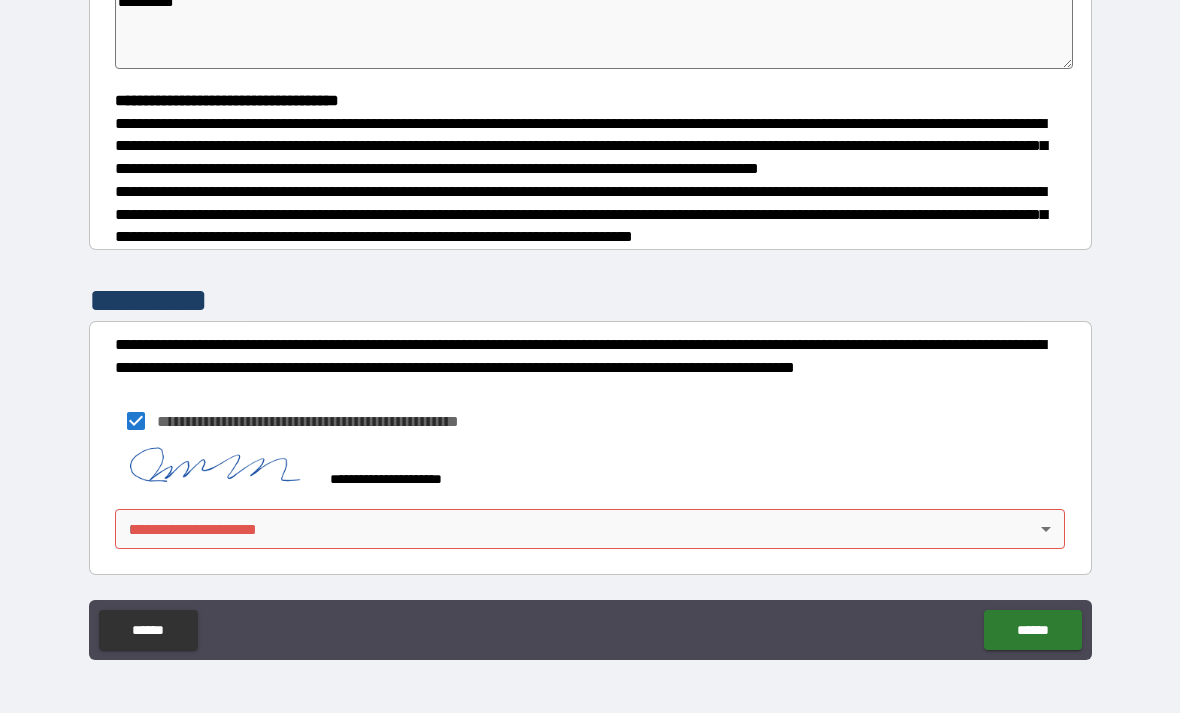 click on "**********" at bounding box center (590, 324) 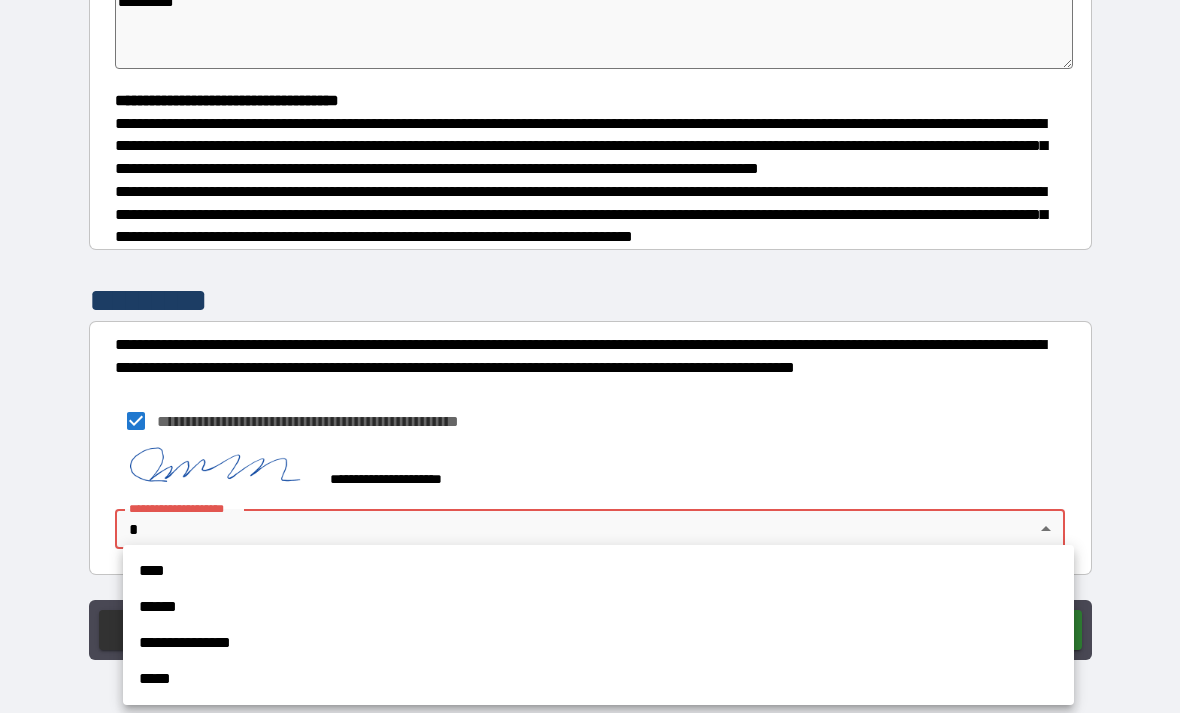 click on "****" at bounding box center (598, 571) 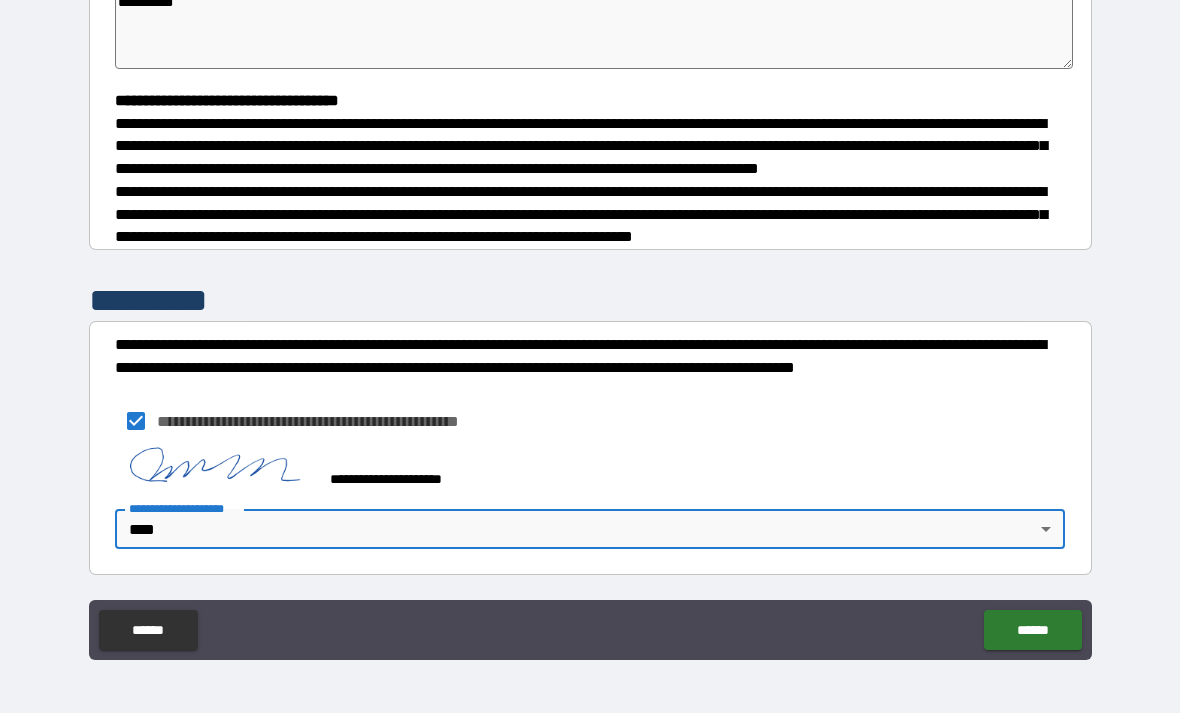 click on "******" at bounding box center [1032, 630] 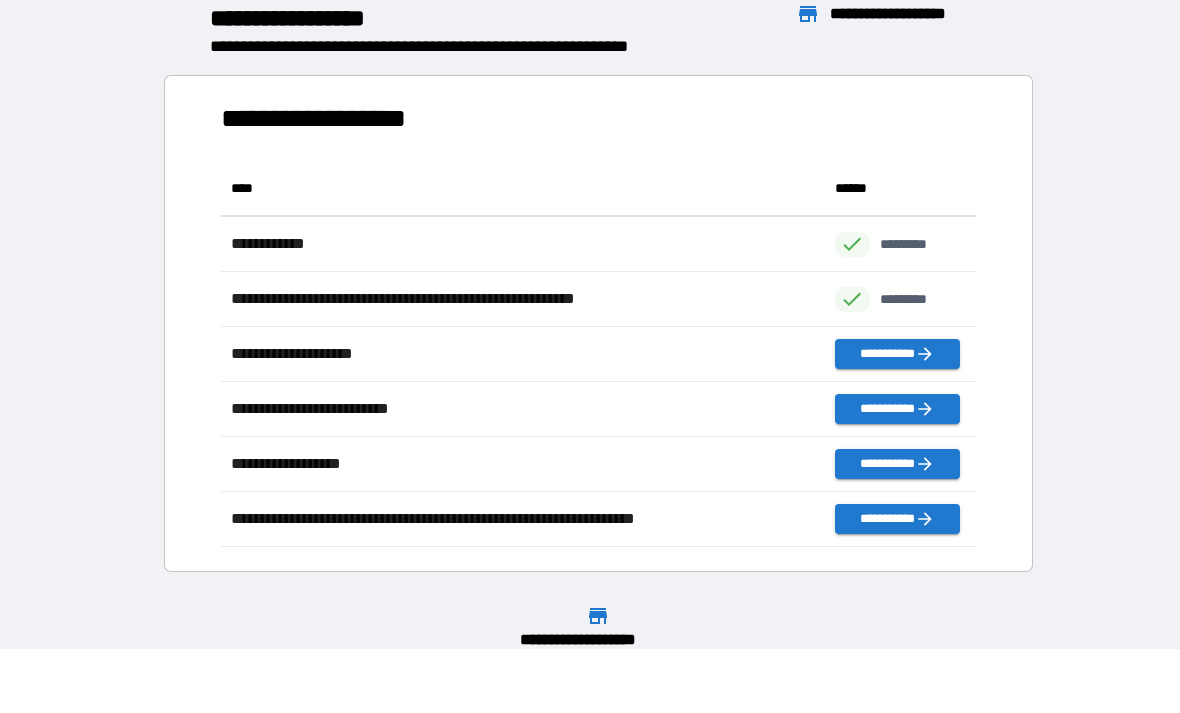 scroll, scrollTop: 1, scrollLeft: 1, axis: both 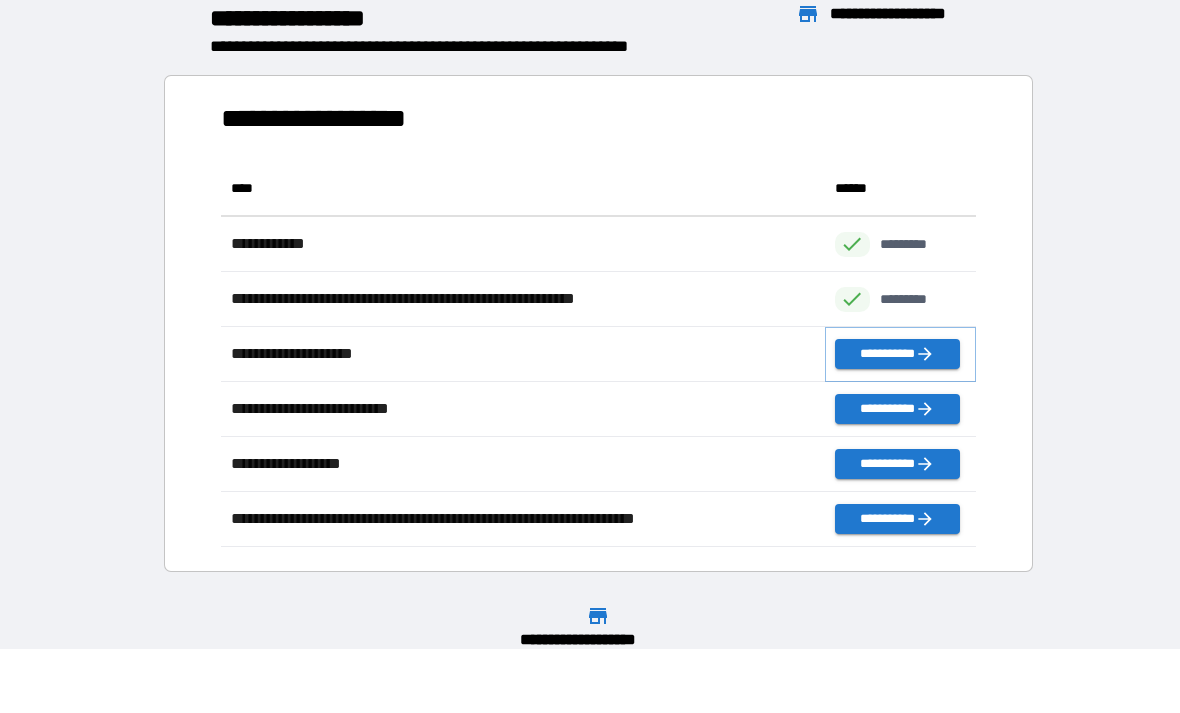 click on "**********" at bounding box center (897, 354) 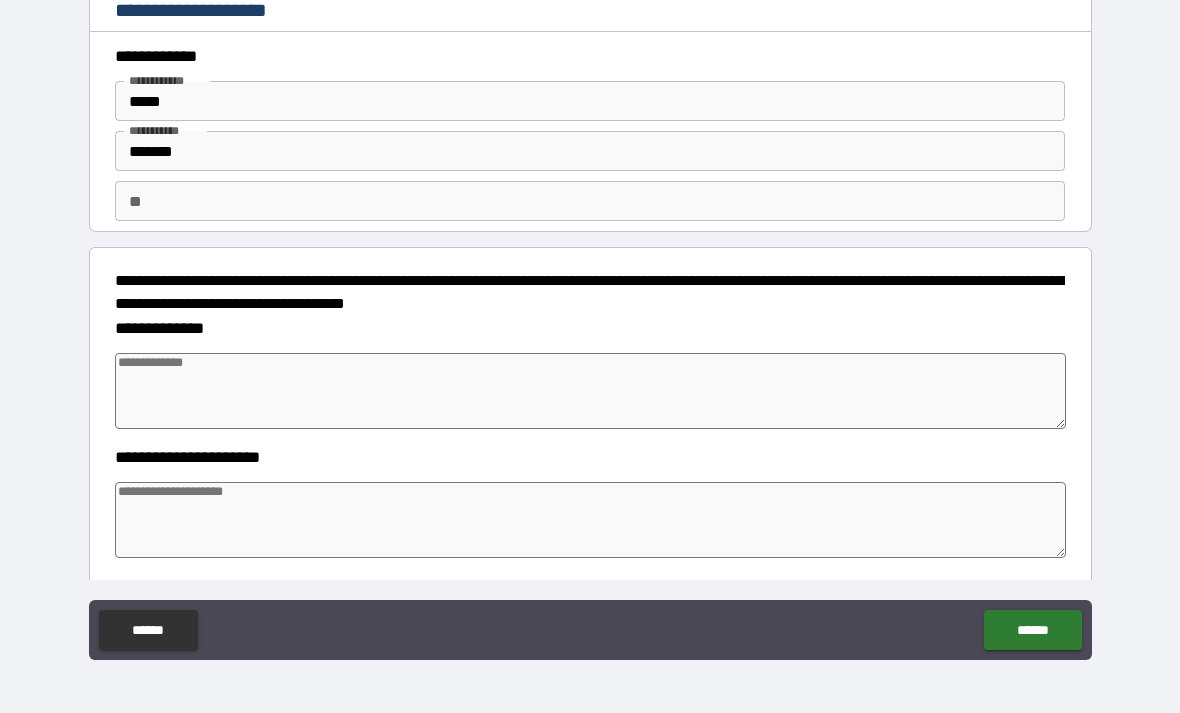 click at bounding box center (591, 391) 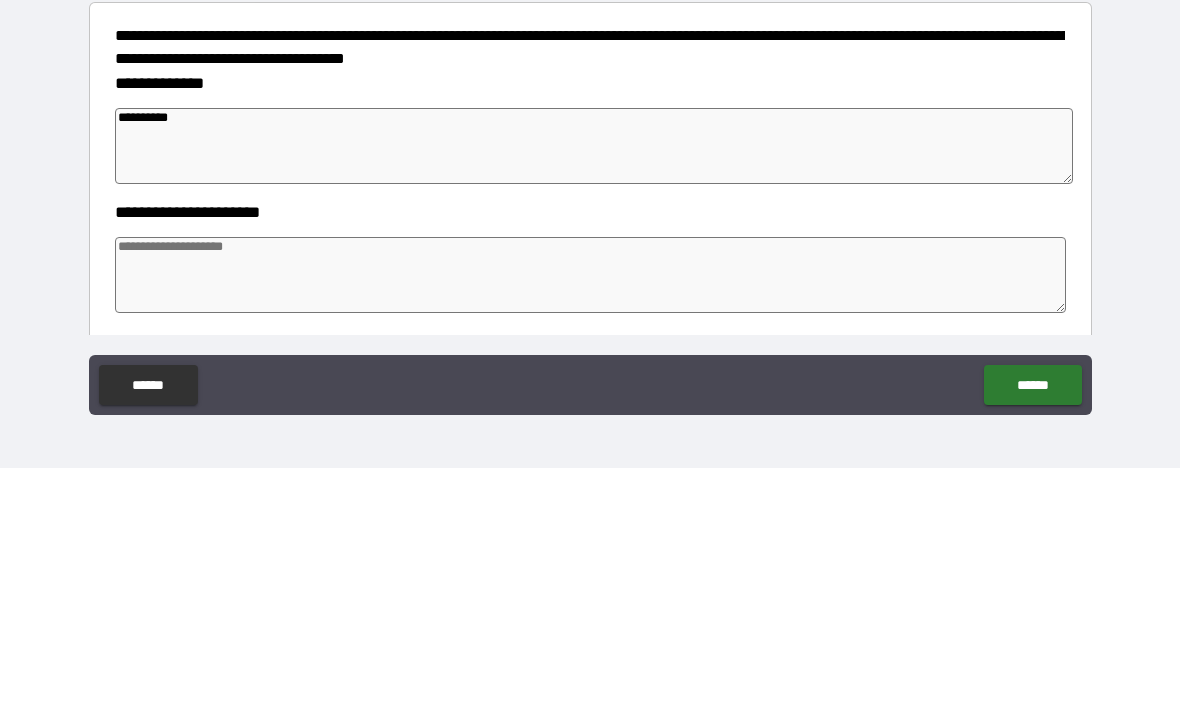 click at bounding box center (591, 520) 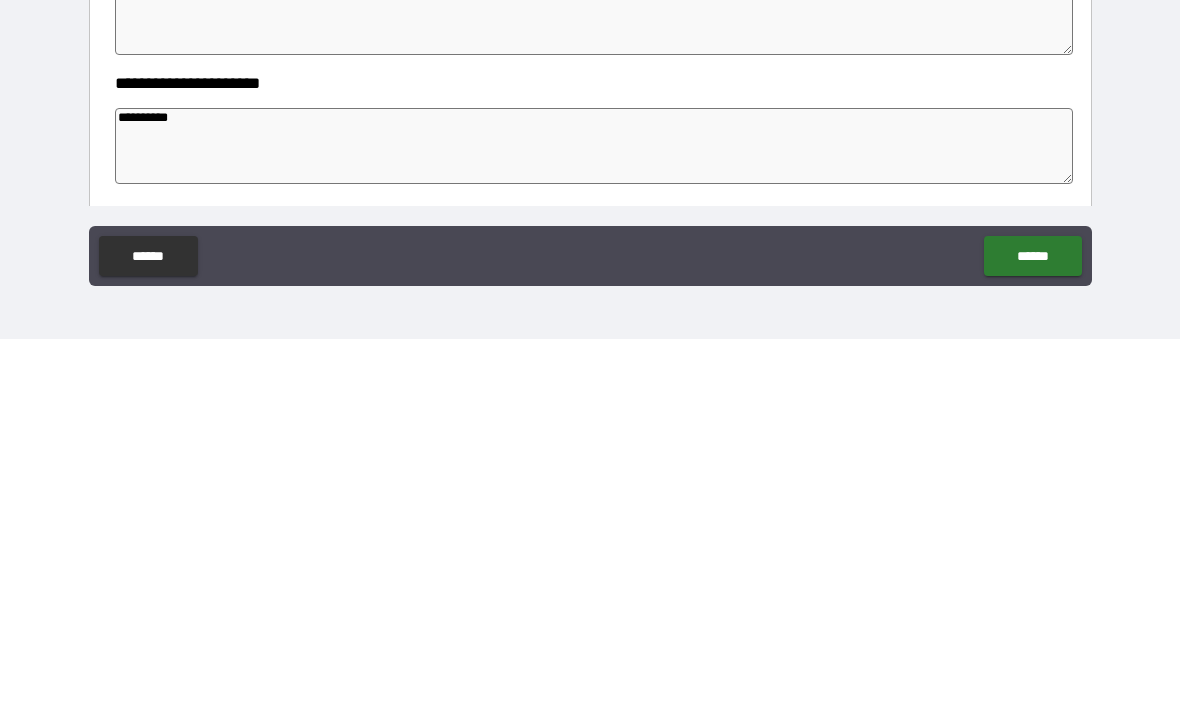 click on "******" at bounding box center (1032, 630) 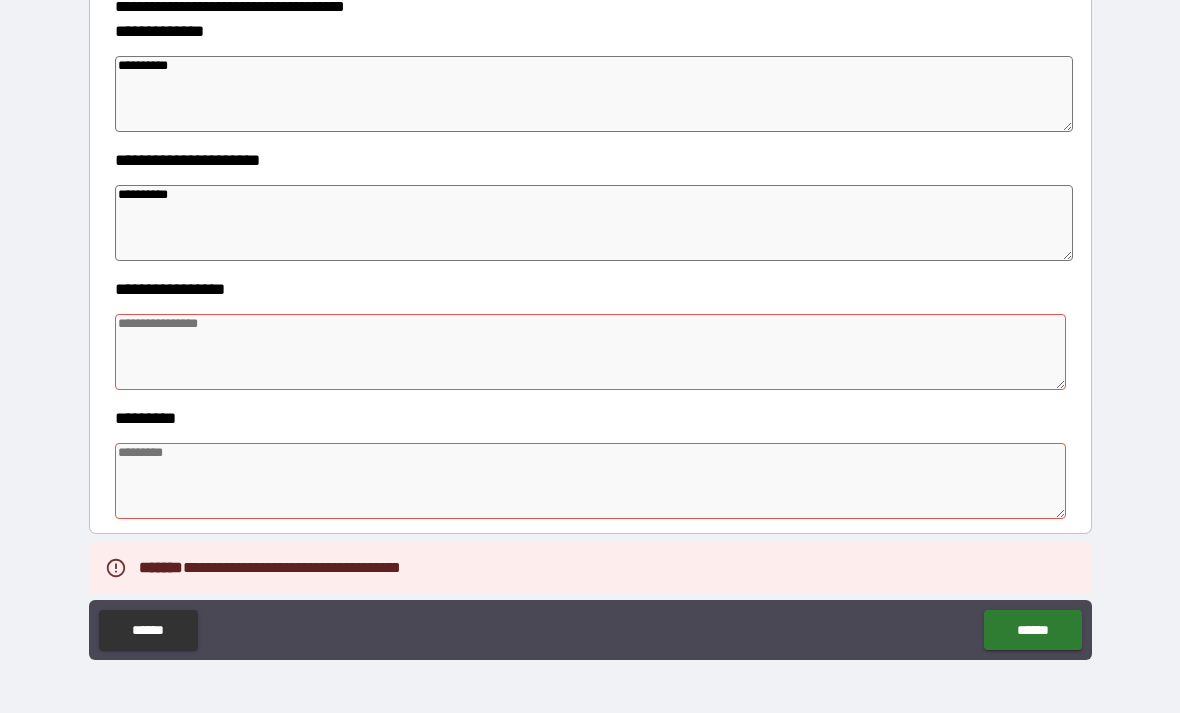 scroll, scrollTop: 293, scrollLeft: 0, axis: vertical 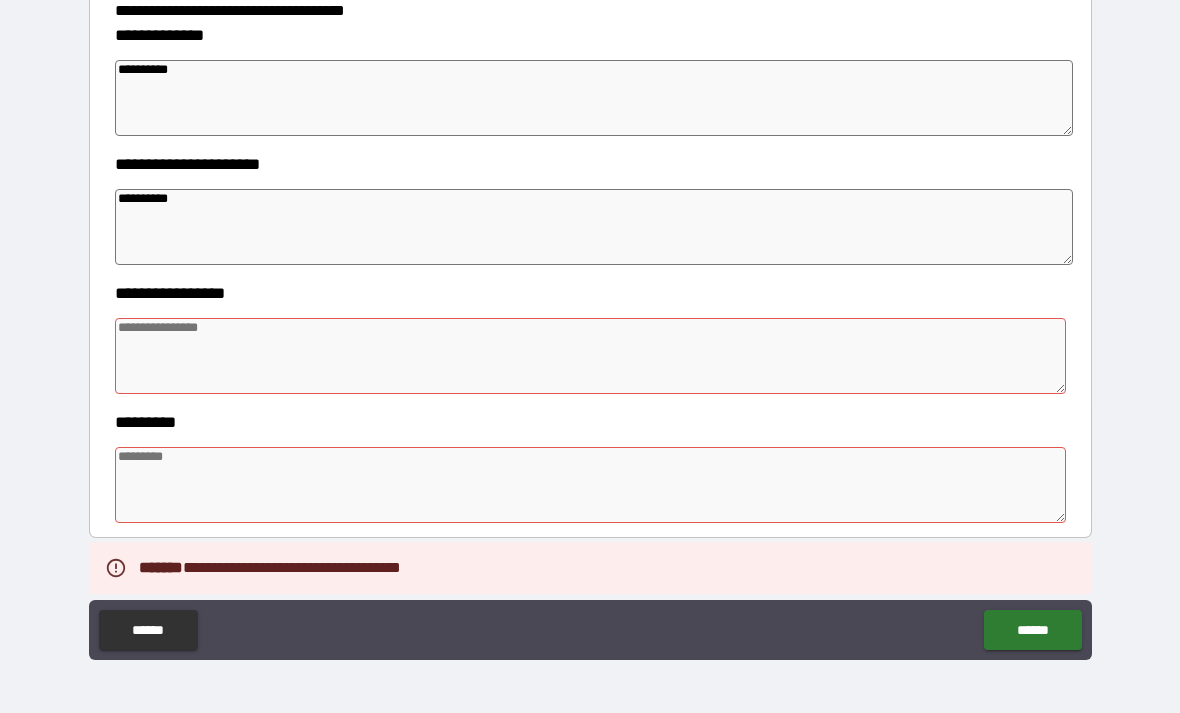 click at bounding box center [591, 356] 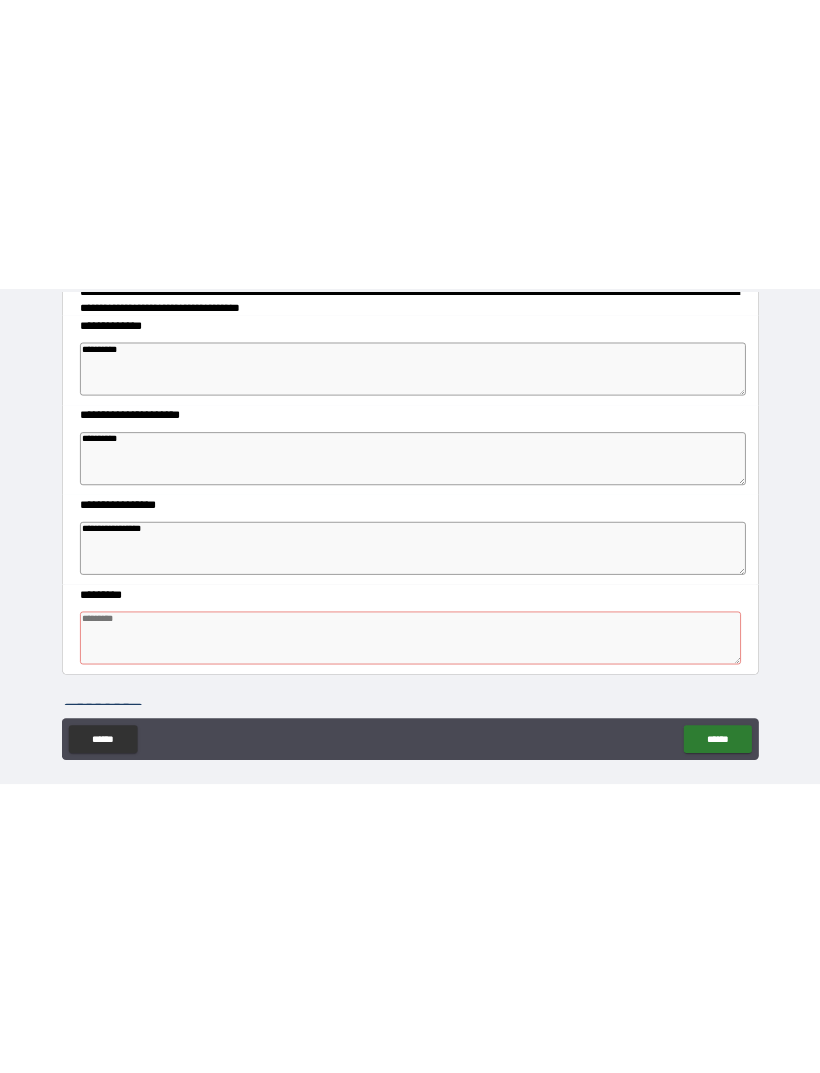 scroll, scrollTop: 52, scrollLeft: 0, axis: vertical 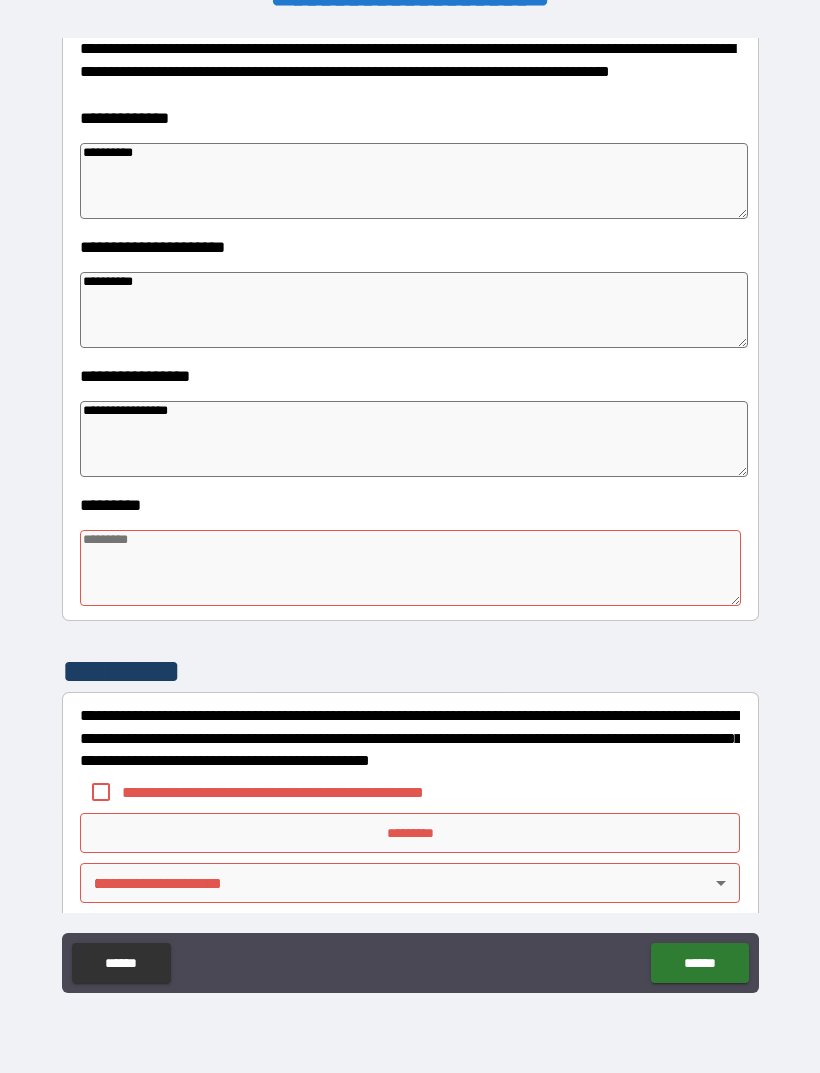 click on "**********" at bounding box center [414, 439] 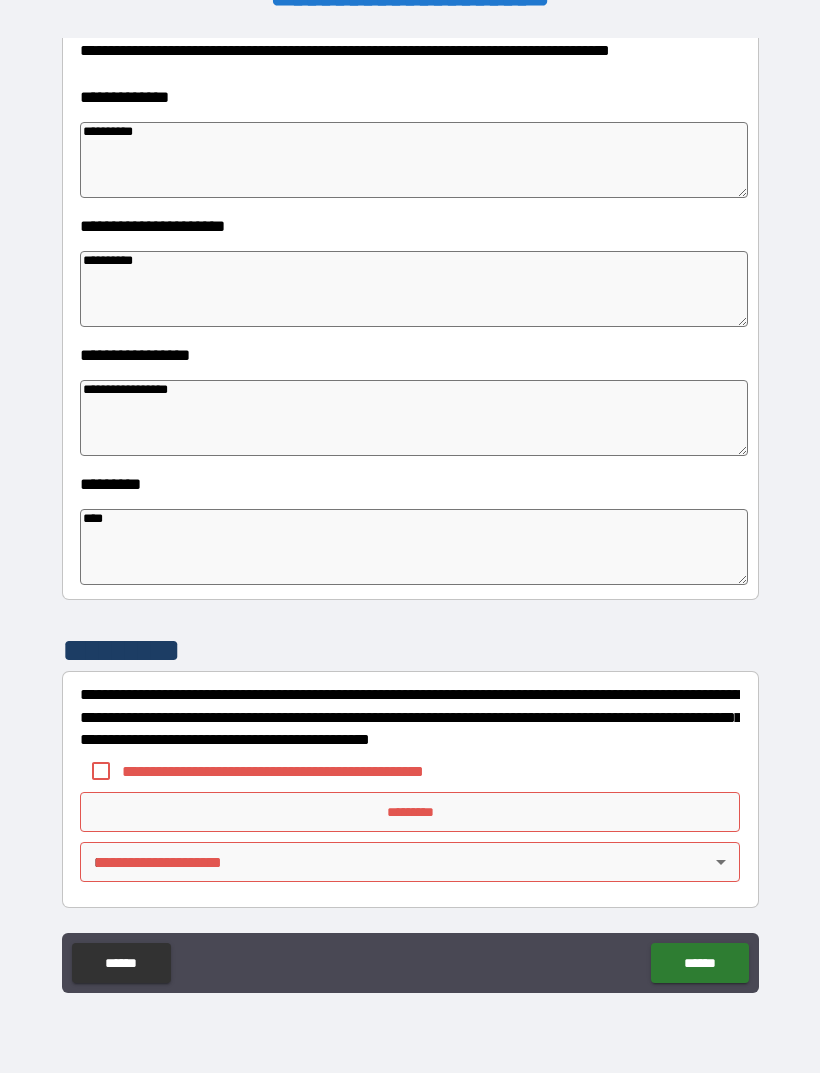 scroll, scrollTop: 303, scrollLeft: 0, axis: vertical 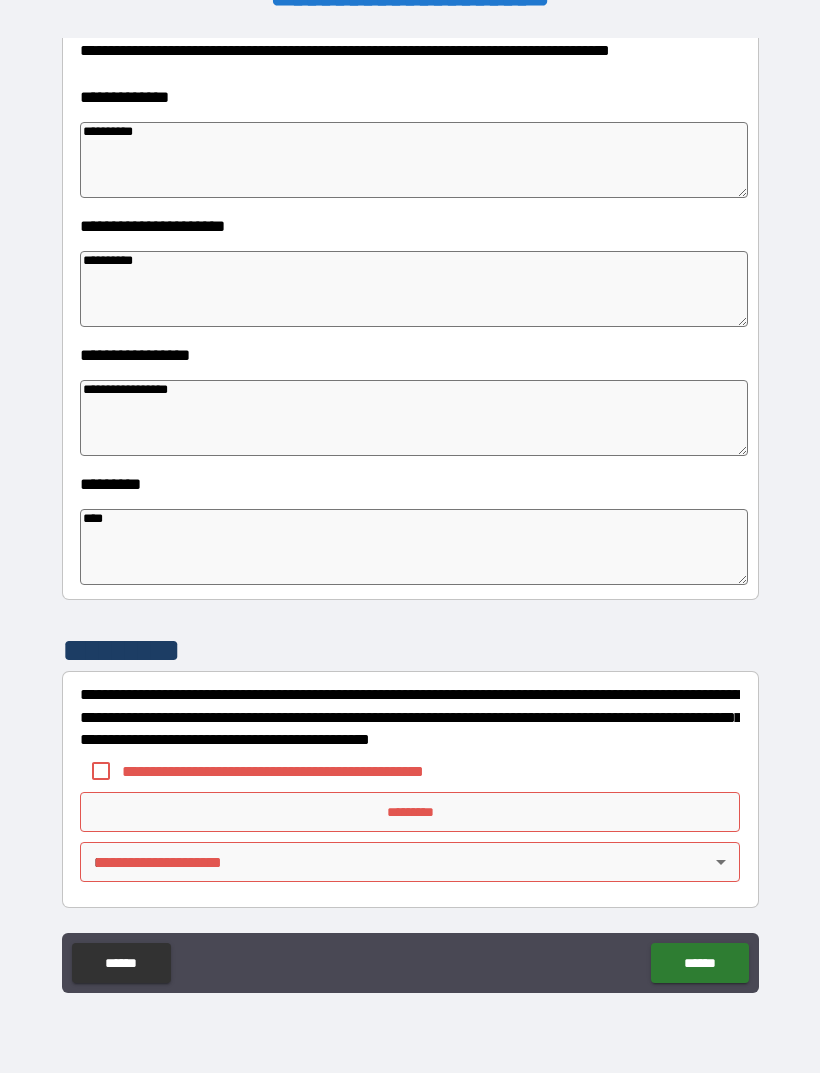 click on "*********" at bounding box center [410, 650] 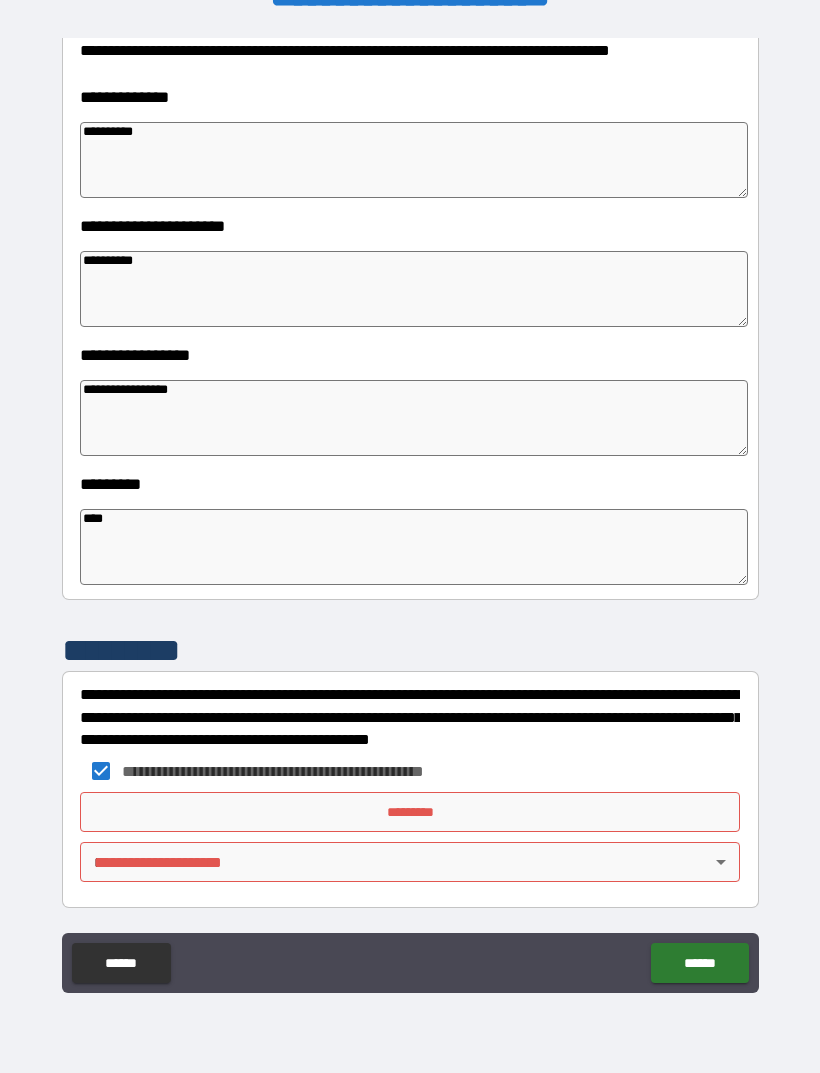 click on "*********" at bounding box center [410, 812] 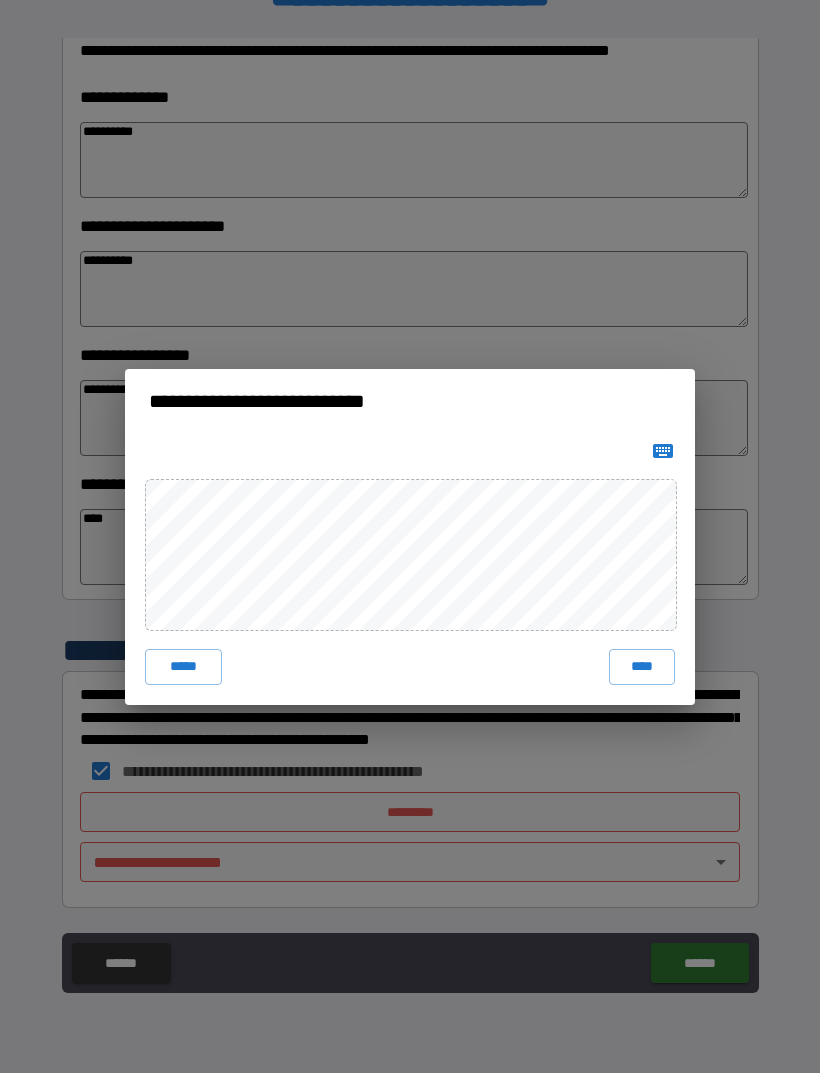 click on "****" at bounding box center (642, 667) 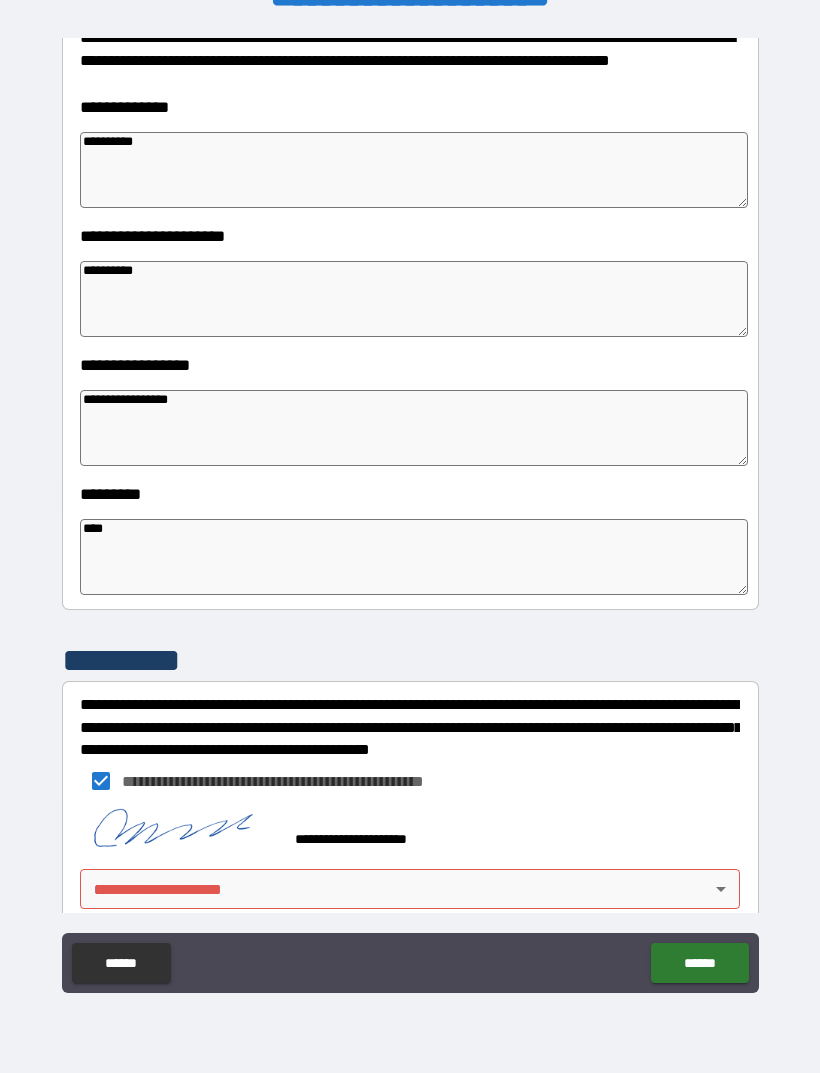 click on "**********" at bounding box center [410, 516] 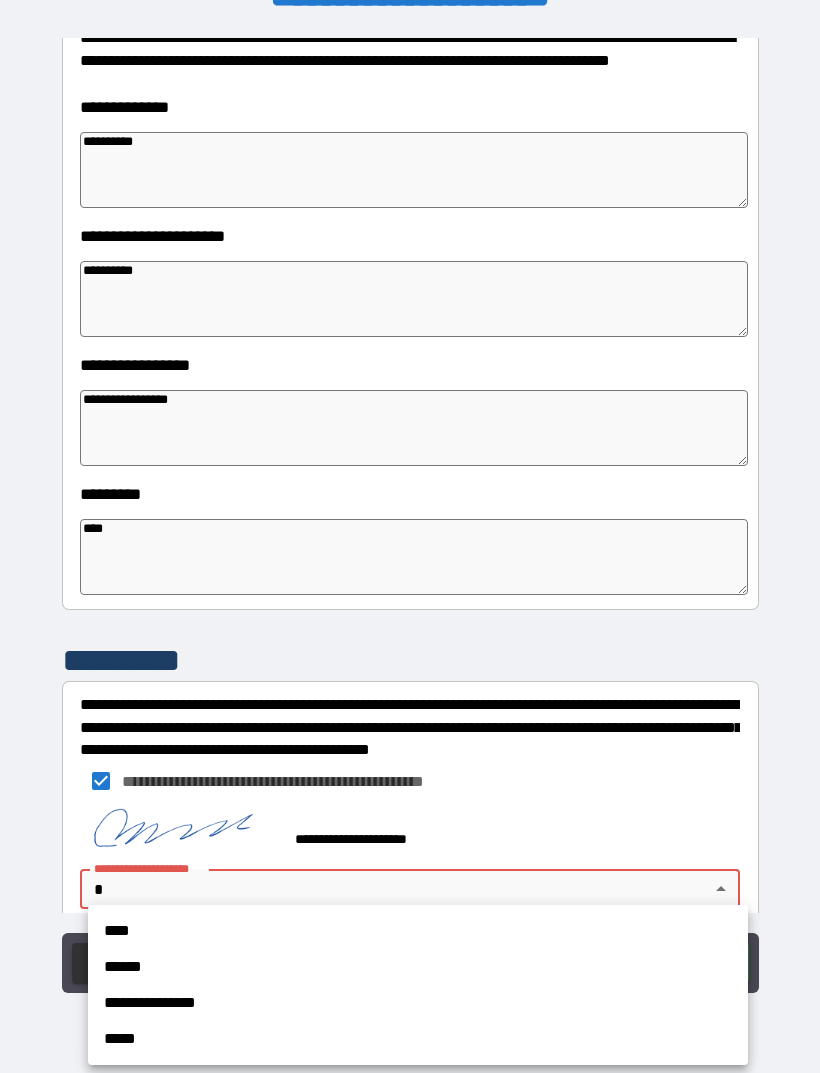 click on "****" at bounding box center [418, 931] 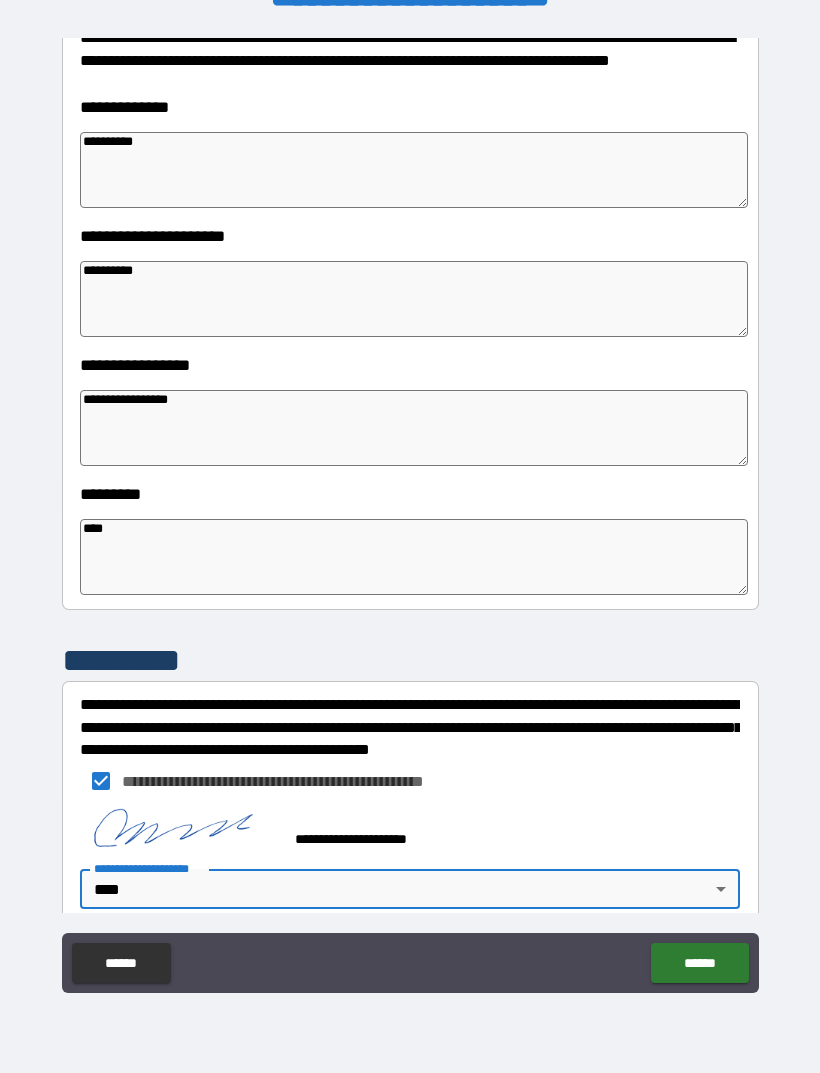 click on "******" at bounding box center (699, 963) 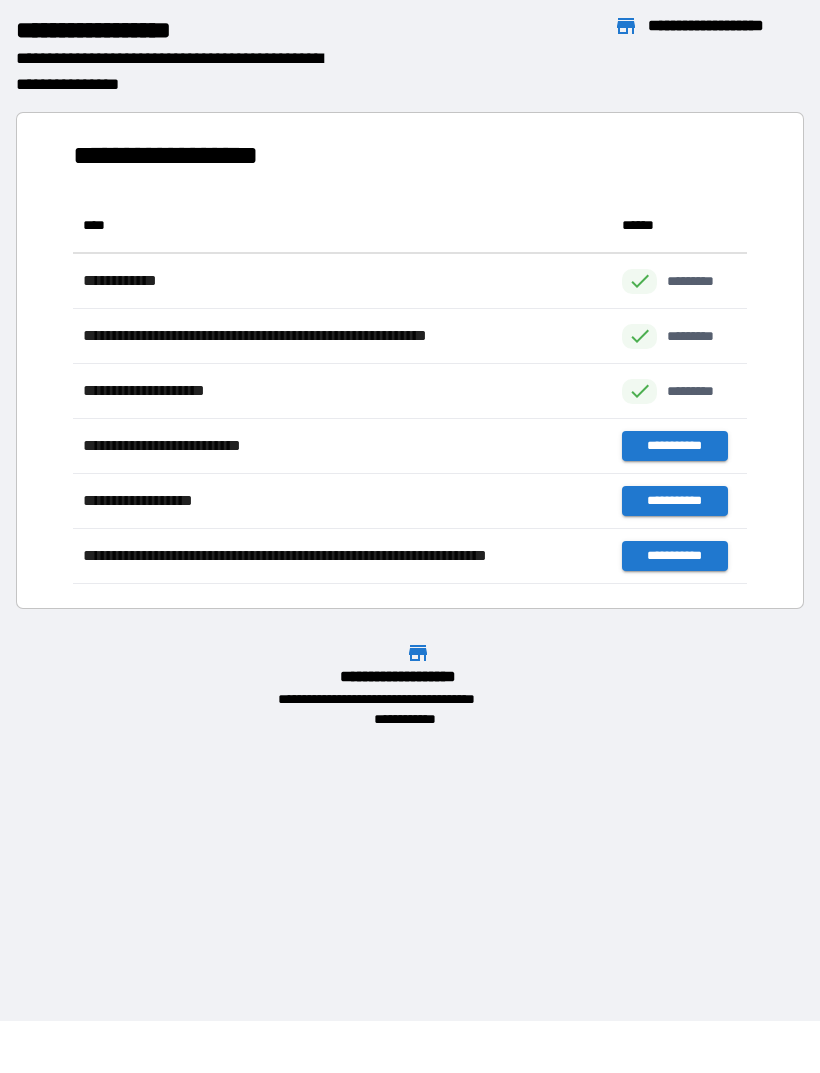 scroll, scrollTop: 1, scrollLeft: 1, axis: both 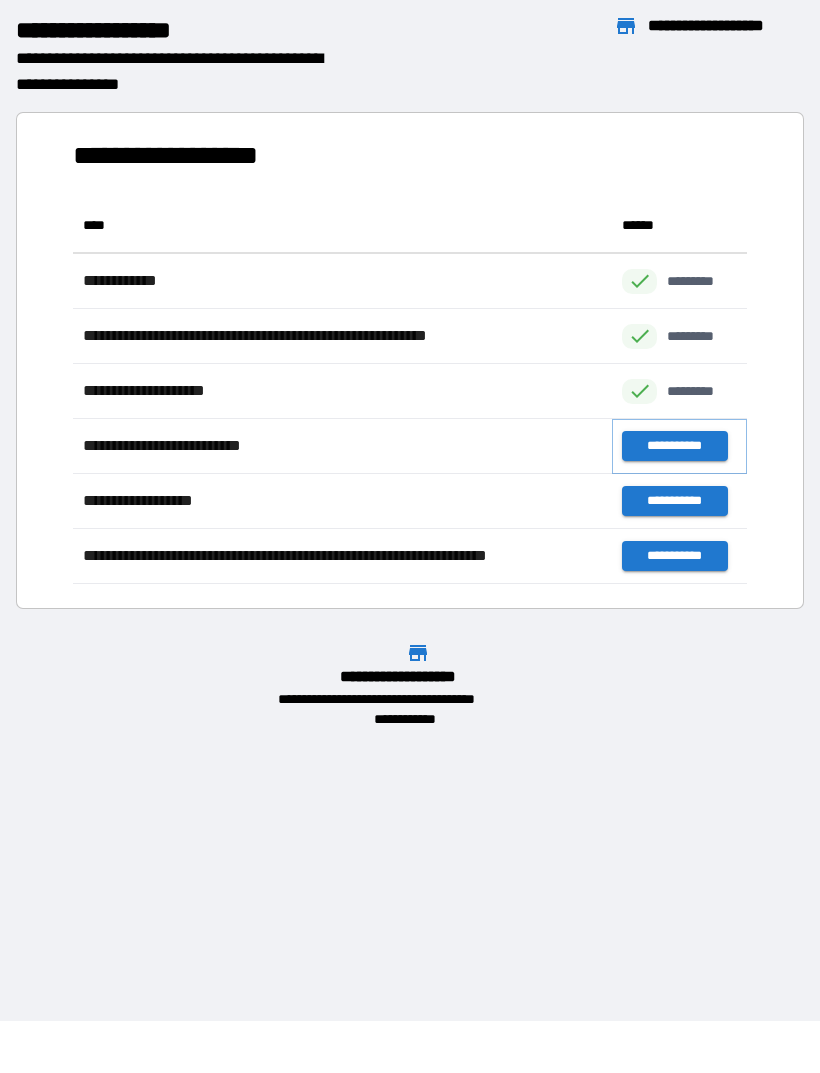 click on "**********" at bounding box center (674, 446) 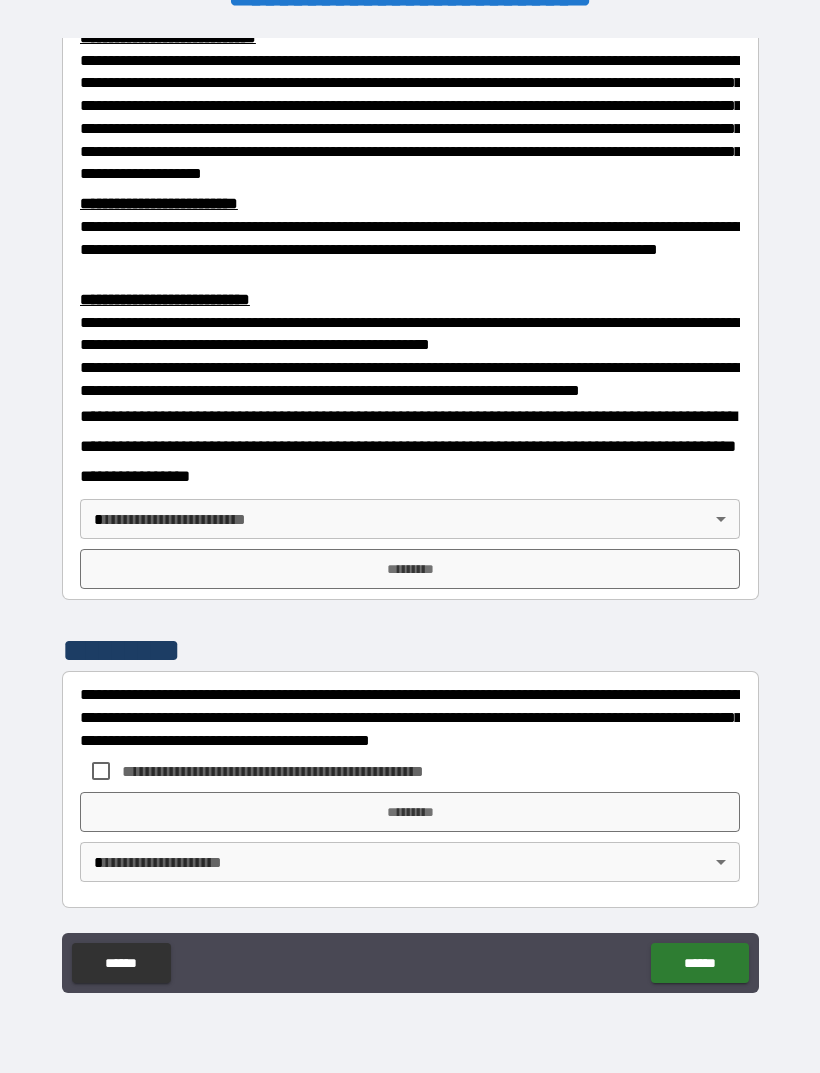 scroll, scrollTop: 549, scrollLeft: 0, axis: vertical 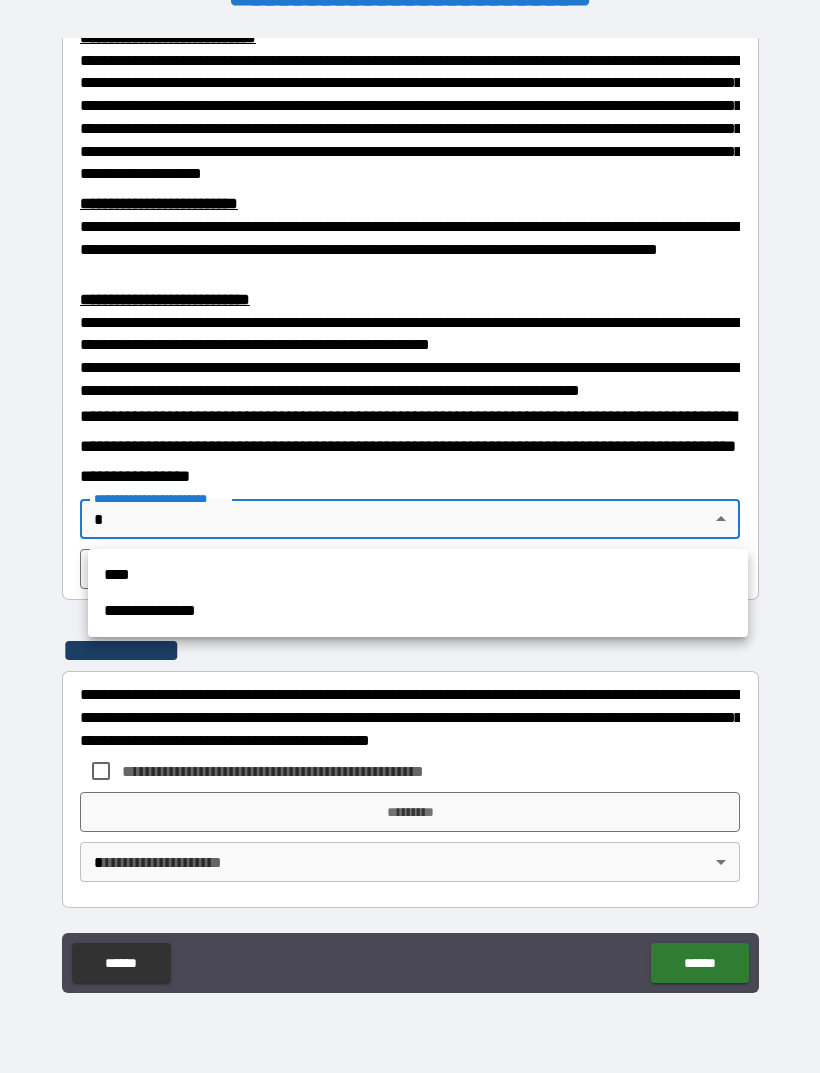 click on "****" at bounding box center (418, 575) 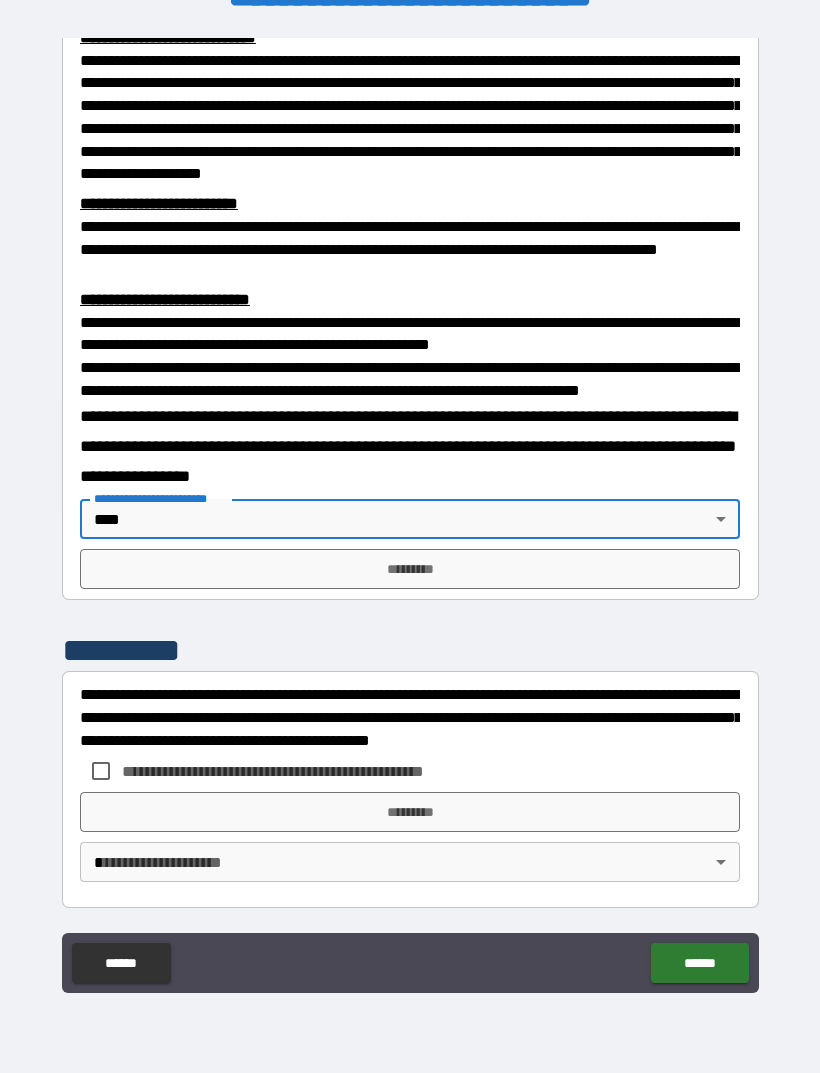 click on "*********" at bounding box center [410, 569] 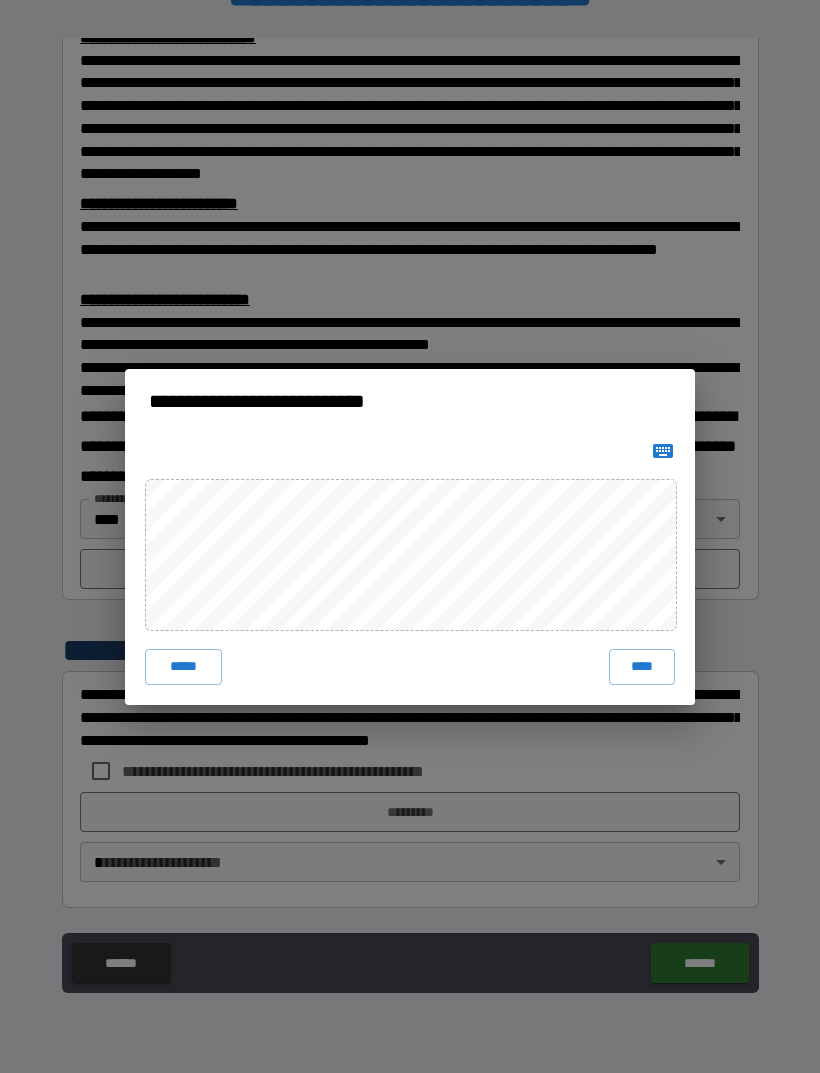 click on "****" at bounding box center [642, 667] 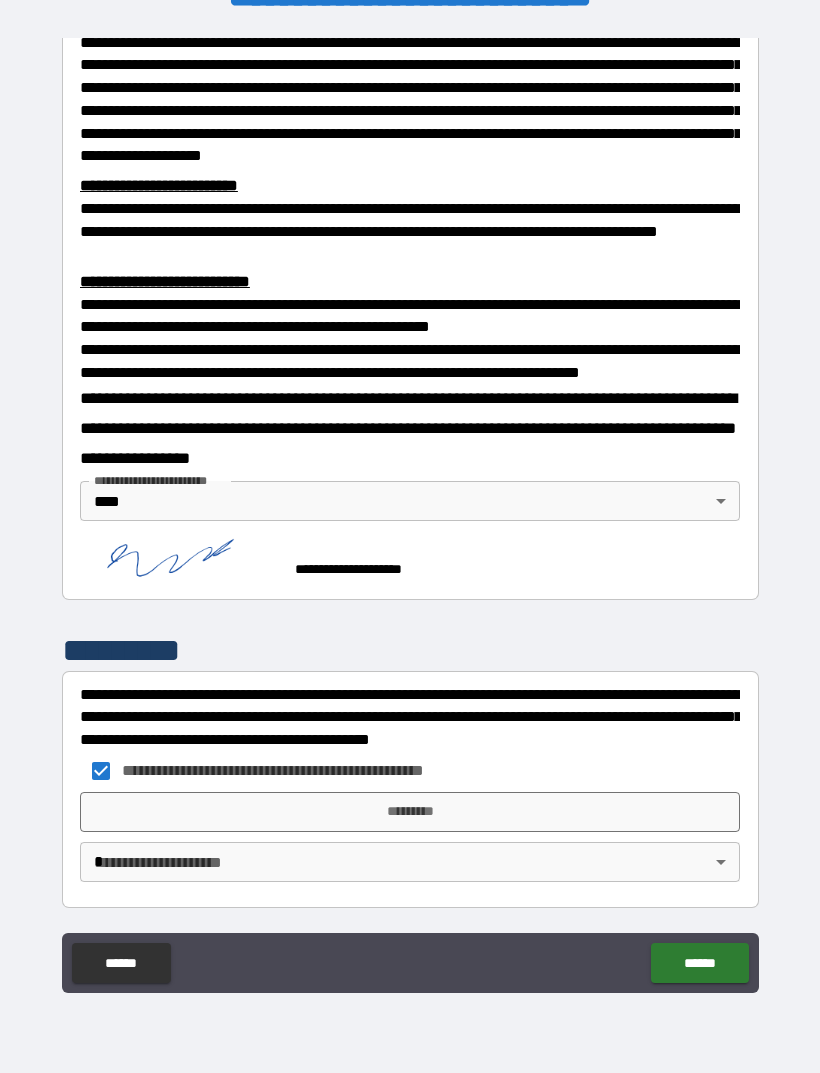 click on "*********" at bounding box center [410, 812] 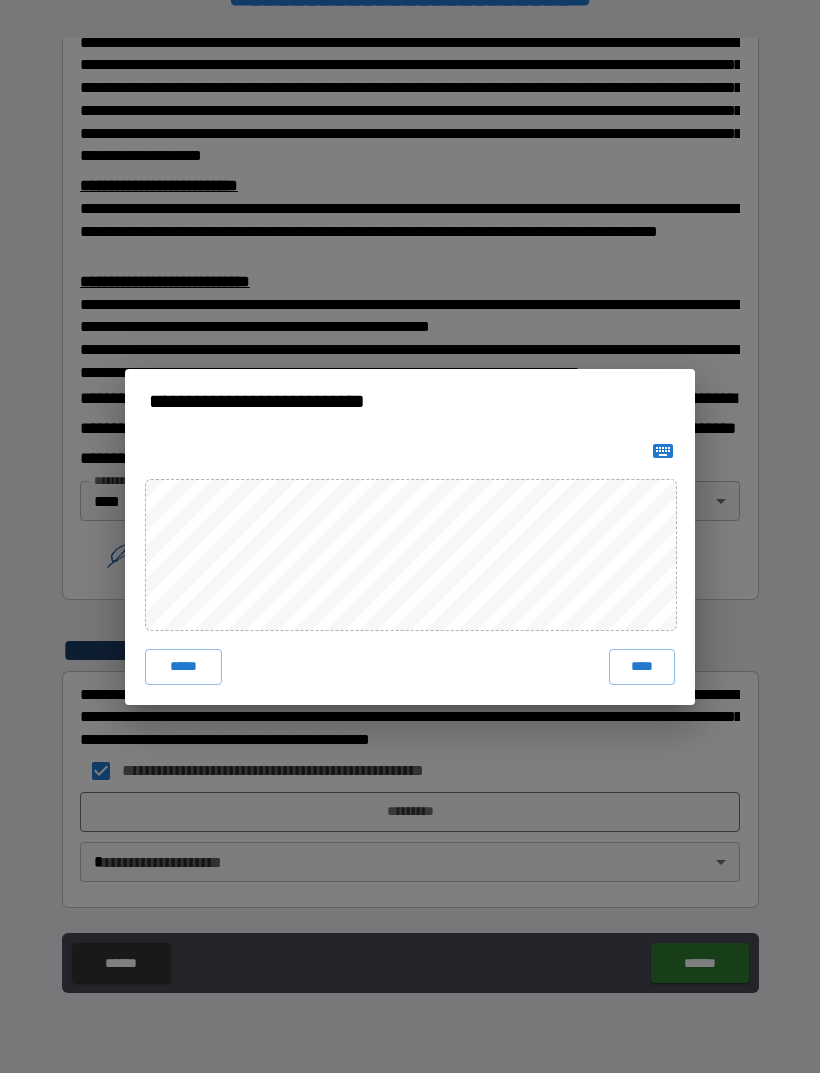 click on "****" at bounding box center (642, 667) 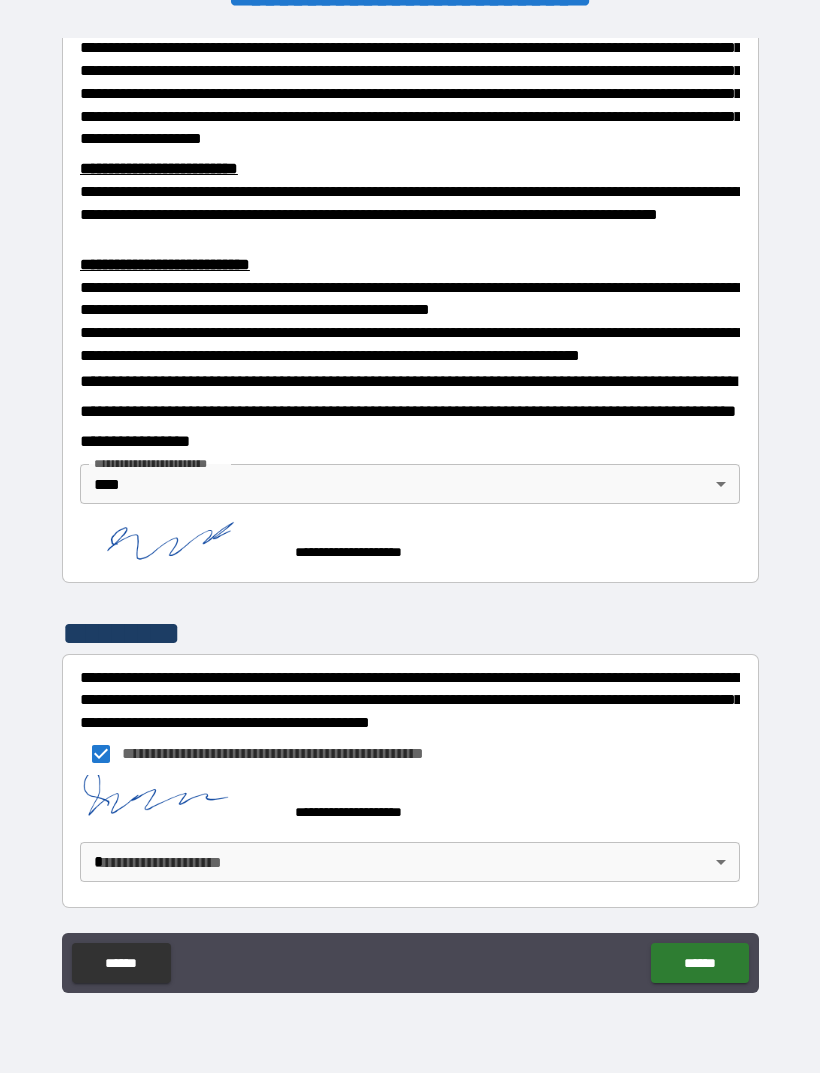 click on "**********" at bounding box center [410, 516] 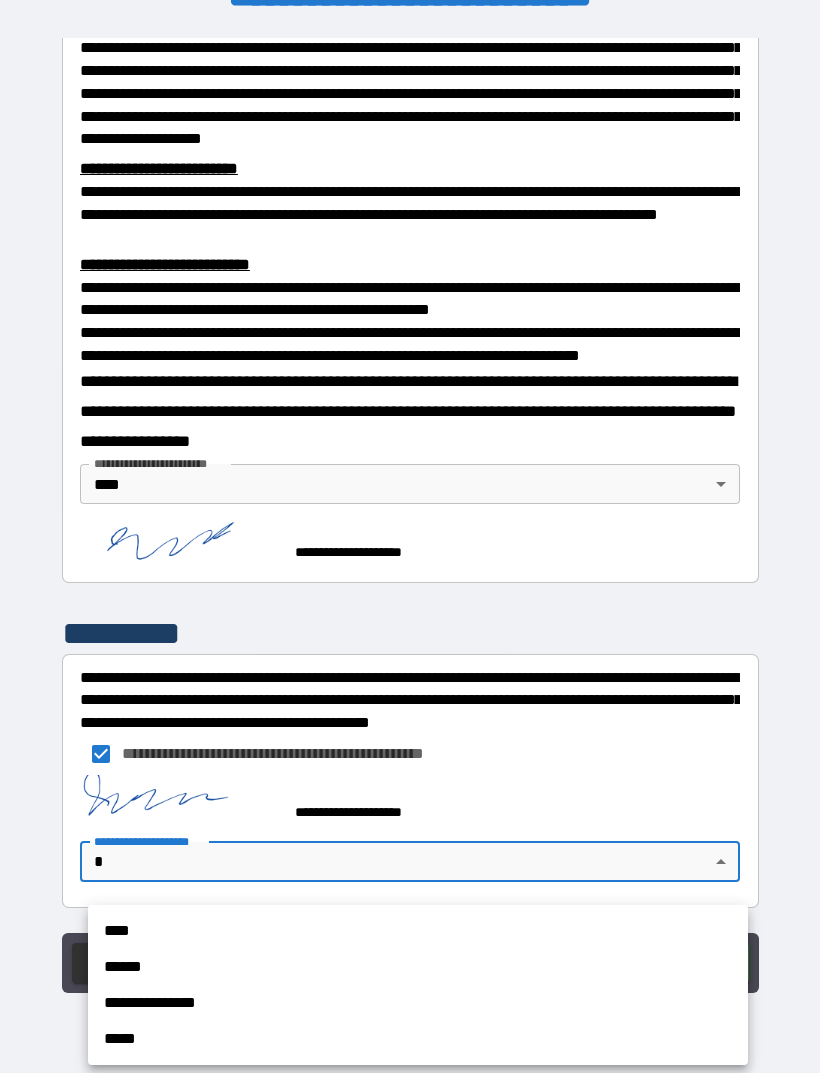 click on "****" at bounding box center [418, 931] 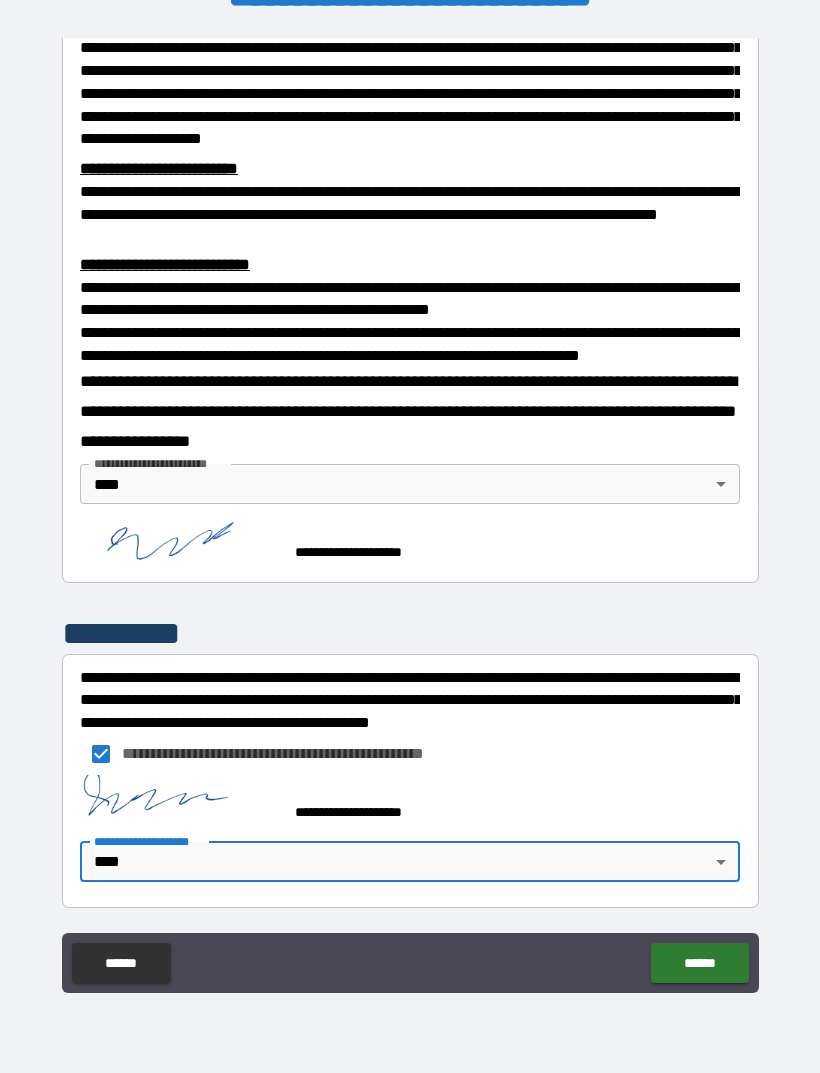 scroll, scrollTop: 583, scrollLeft: 0, axis: vertical 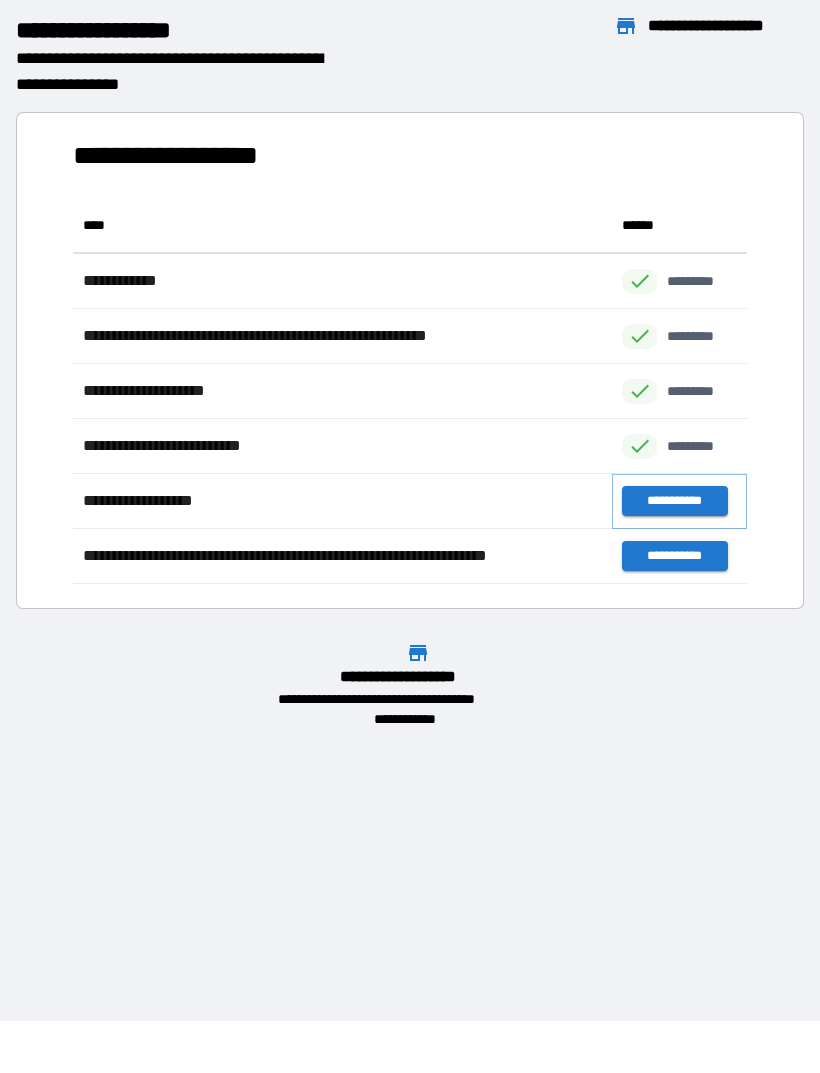 click on "**********" at bounding box center [674, 501] 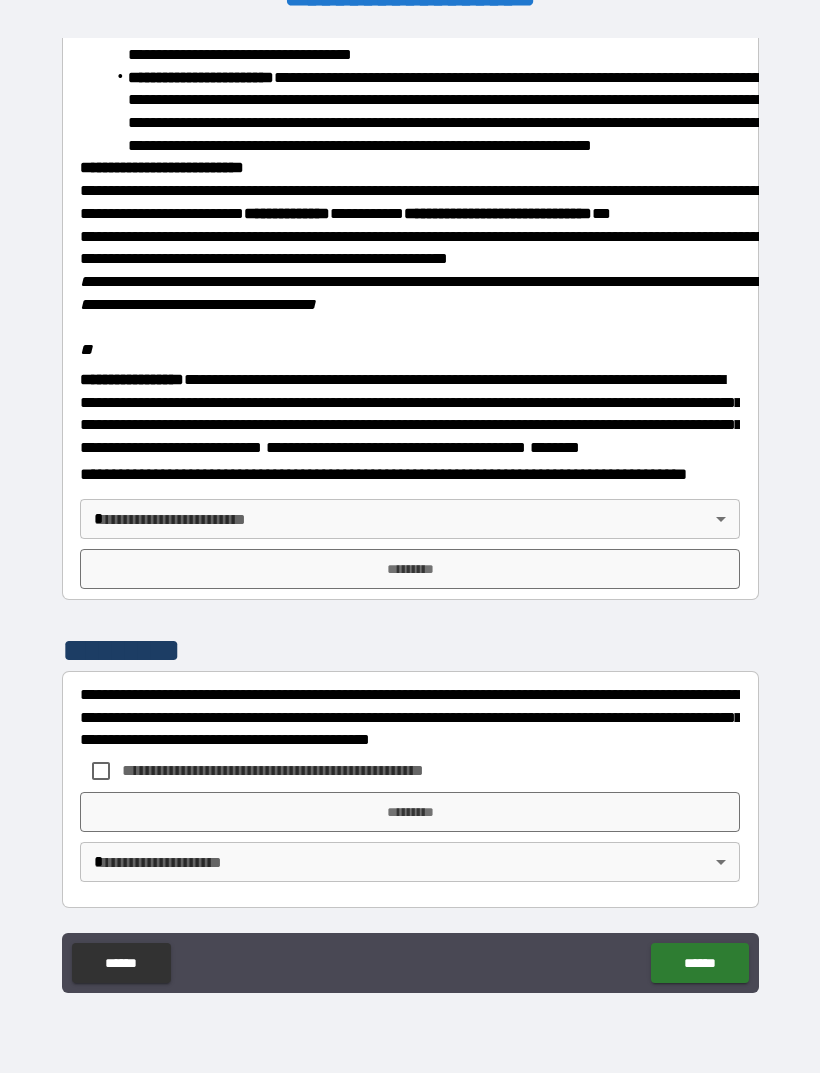 scroll, scrollTop: 2234, scrollLeft: 0, axis: vertical 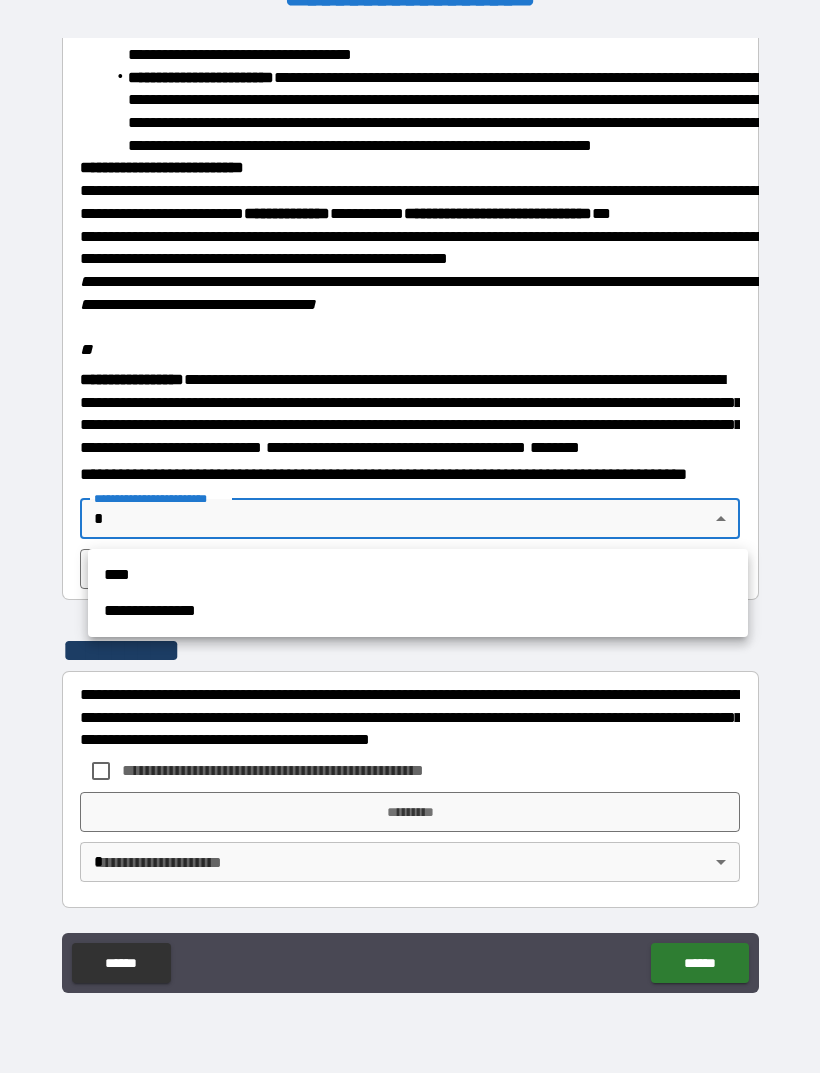 click on "****" at bounding box center [418, 575] 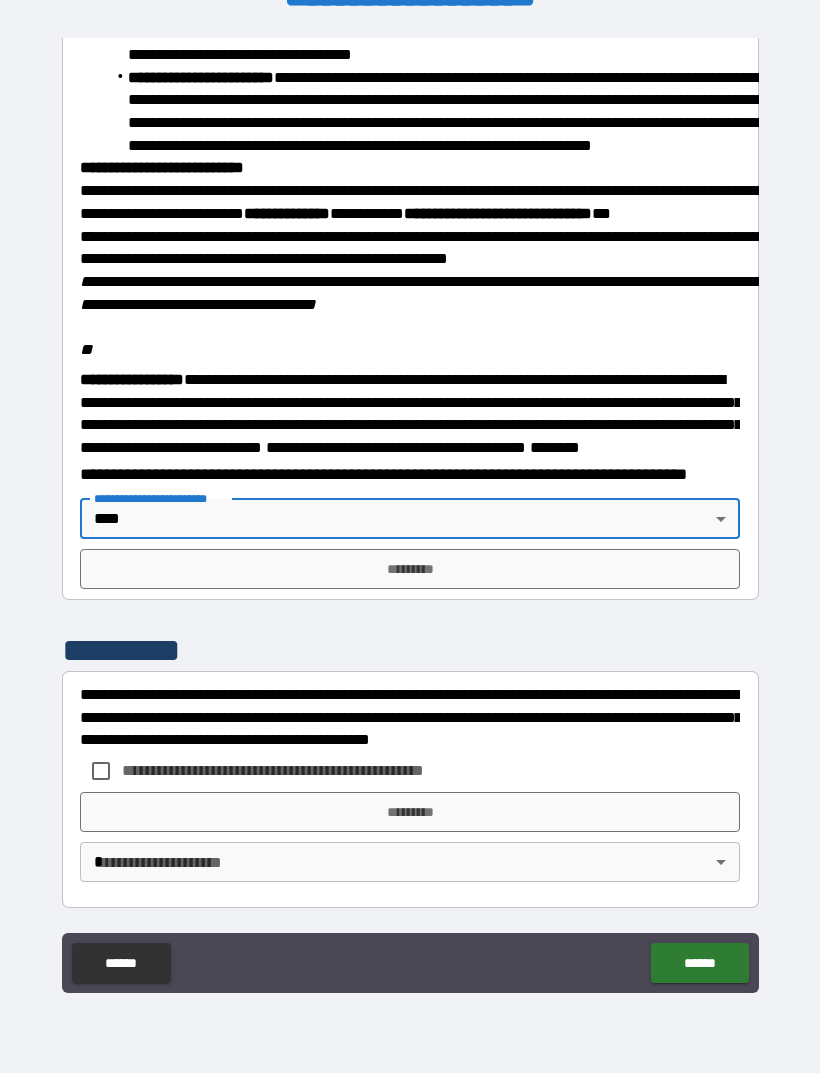 click on "*********" at bounding box center [410, 569] 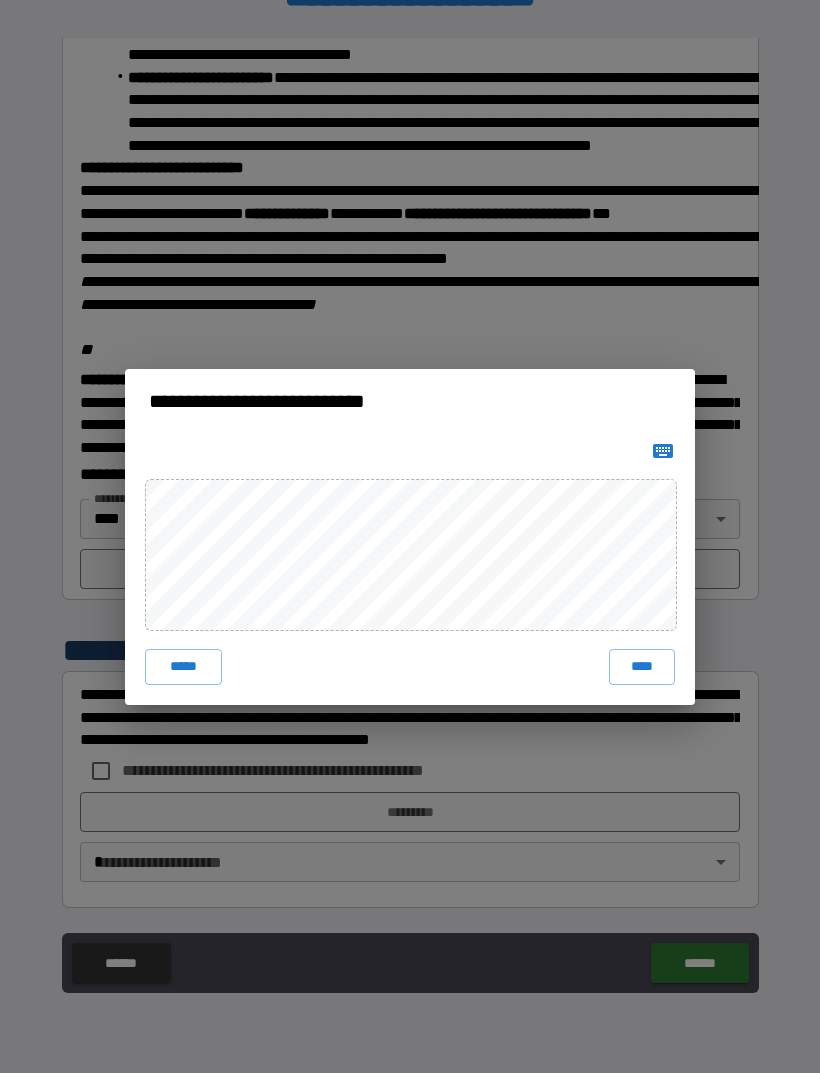 click on "****" at bounding box center [642, 667] 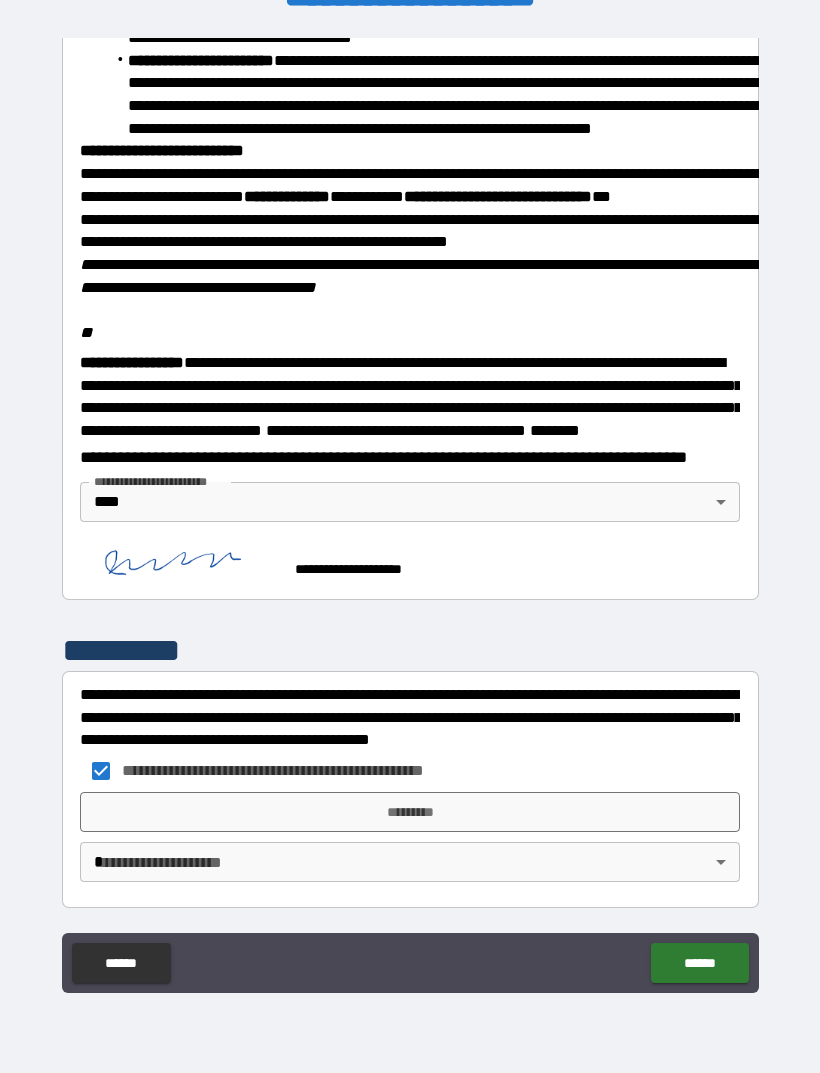 click on "*********" at bounding box center (410, 812) 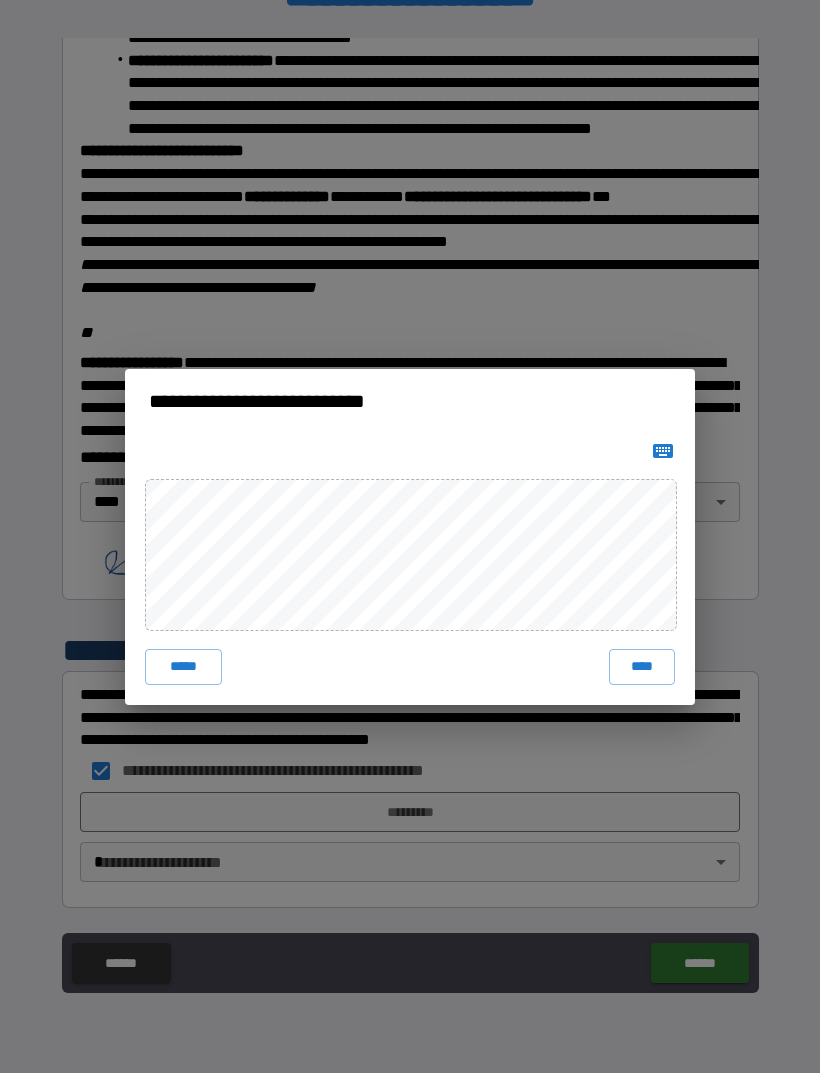 click on "****" at bounding box center [642, 667] 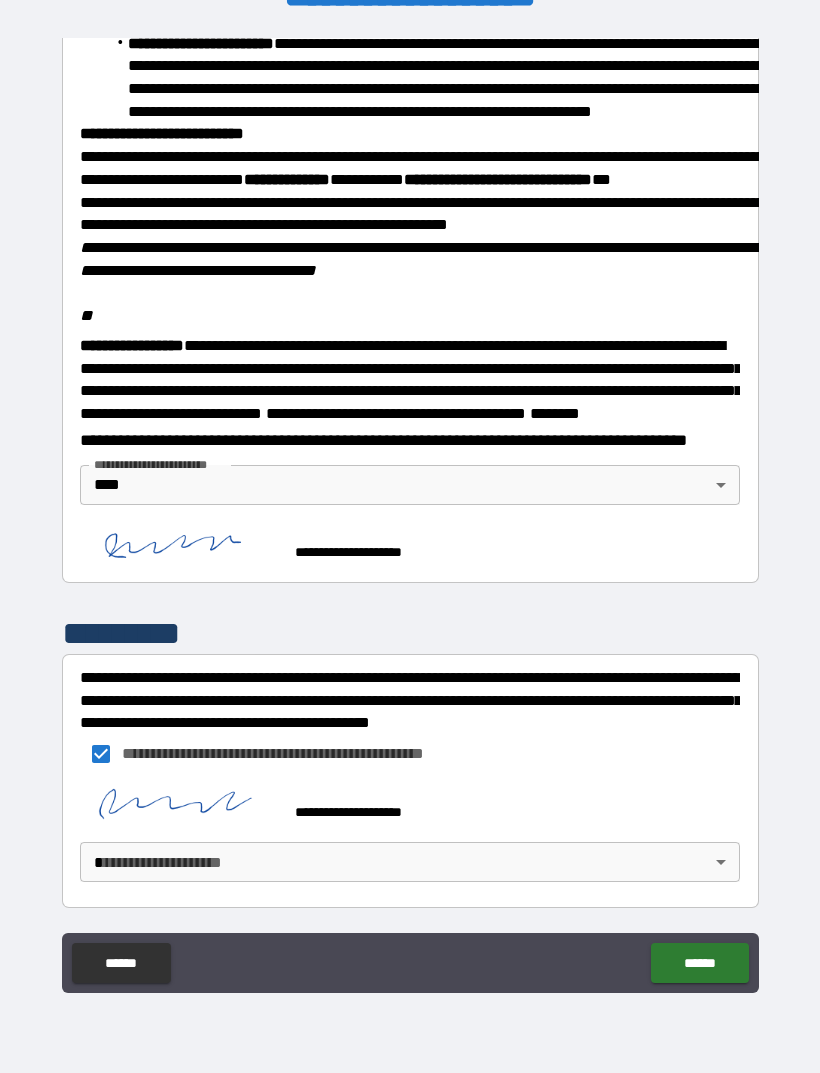 click on "******" at bounding box center [699, 963] 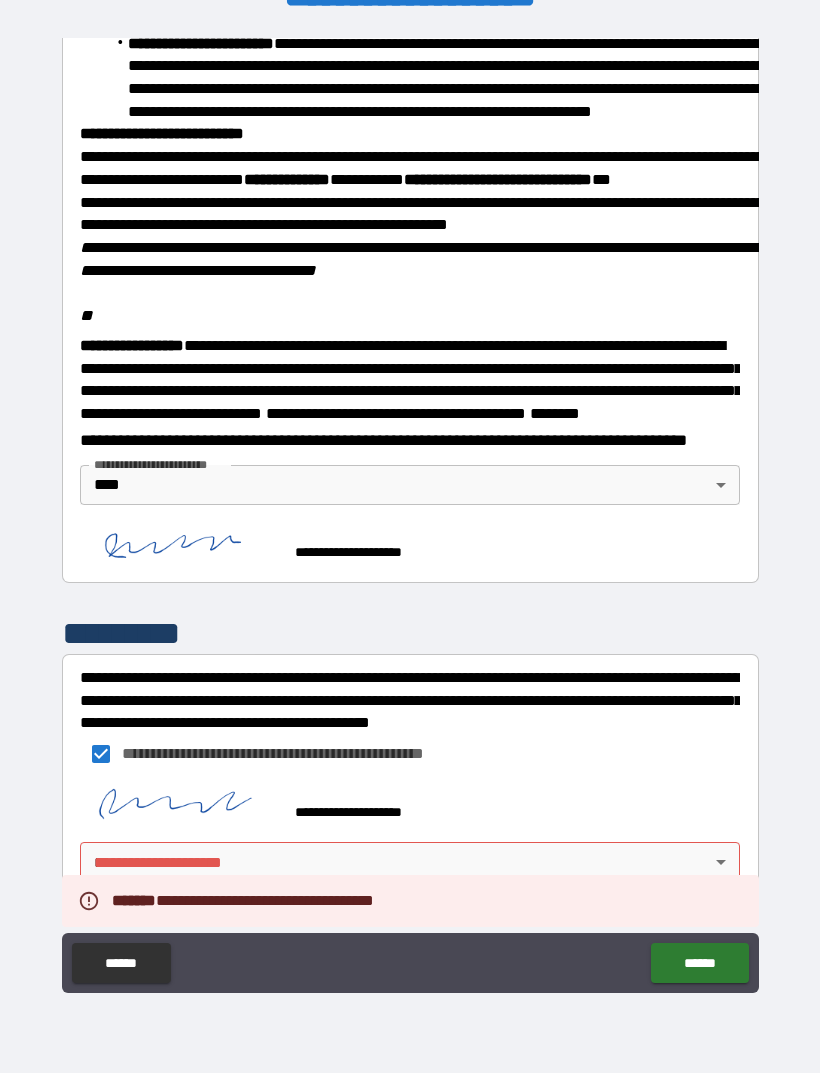 scroll, scrollTop: 2268, scrollLeft: 0, axis: vertical 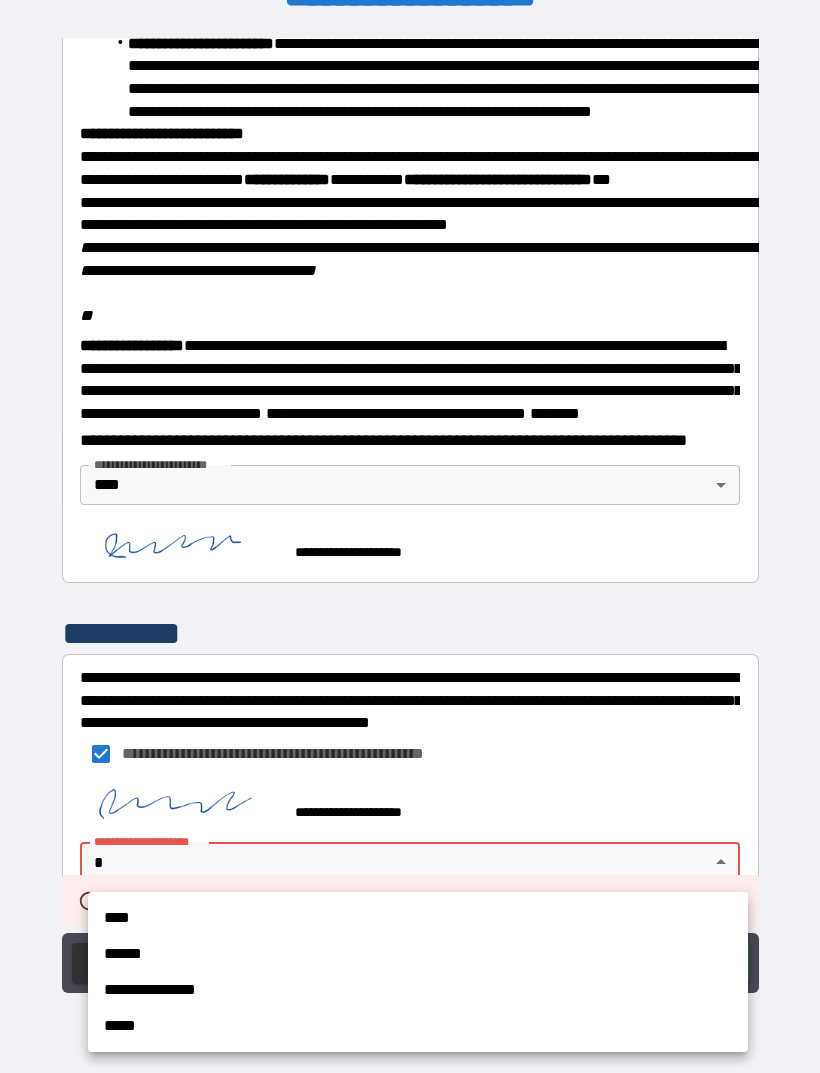 click on "****" at bounding box center [418, 918] 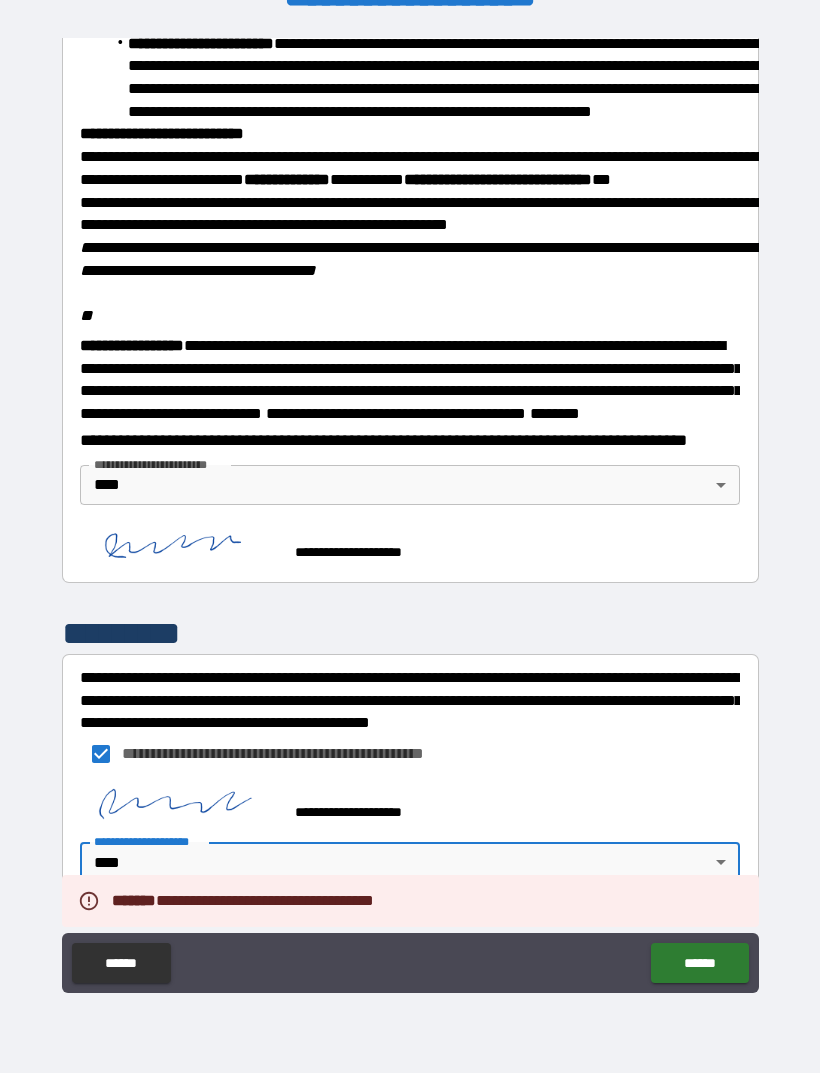 click on "******" at bounding box center (699, 963) 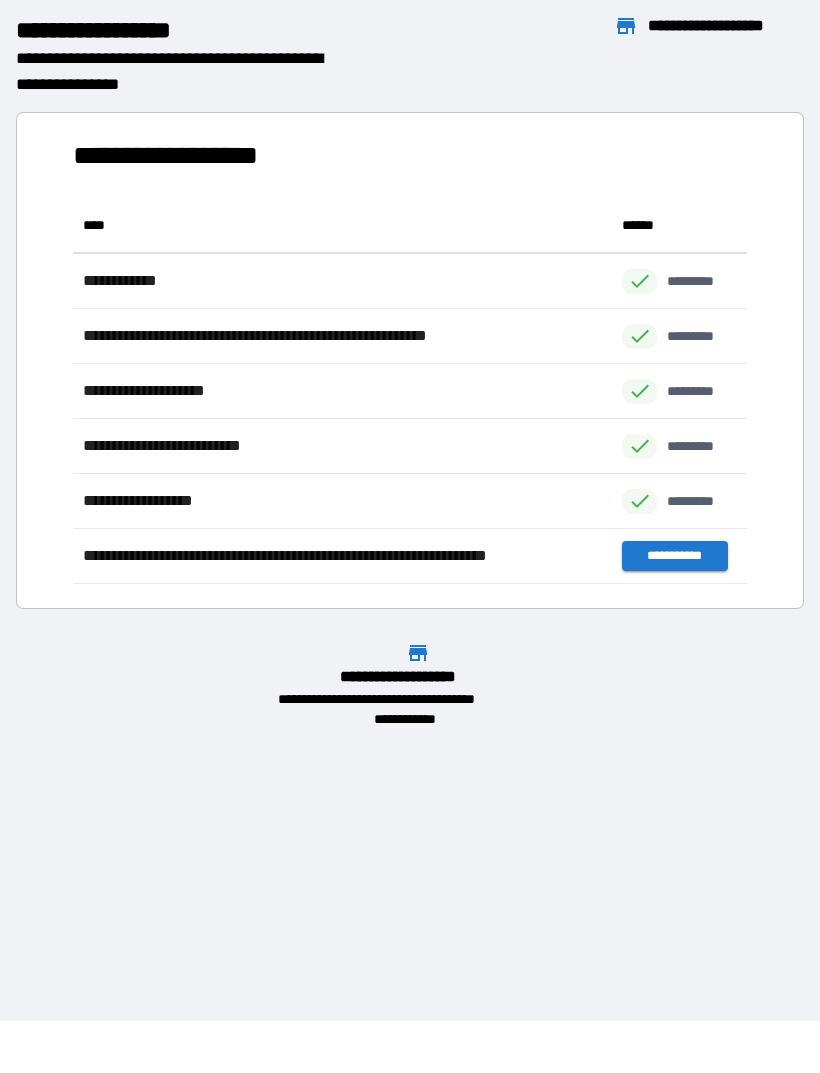scroll, scrollTop: 386, scrollLeft: 674, axis: both 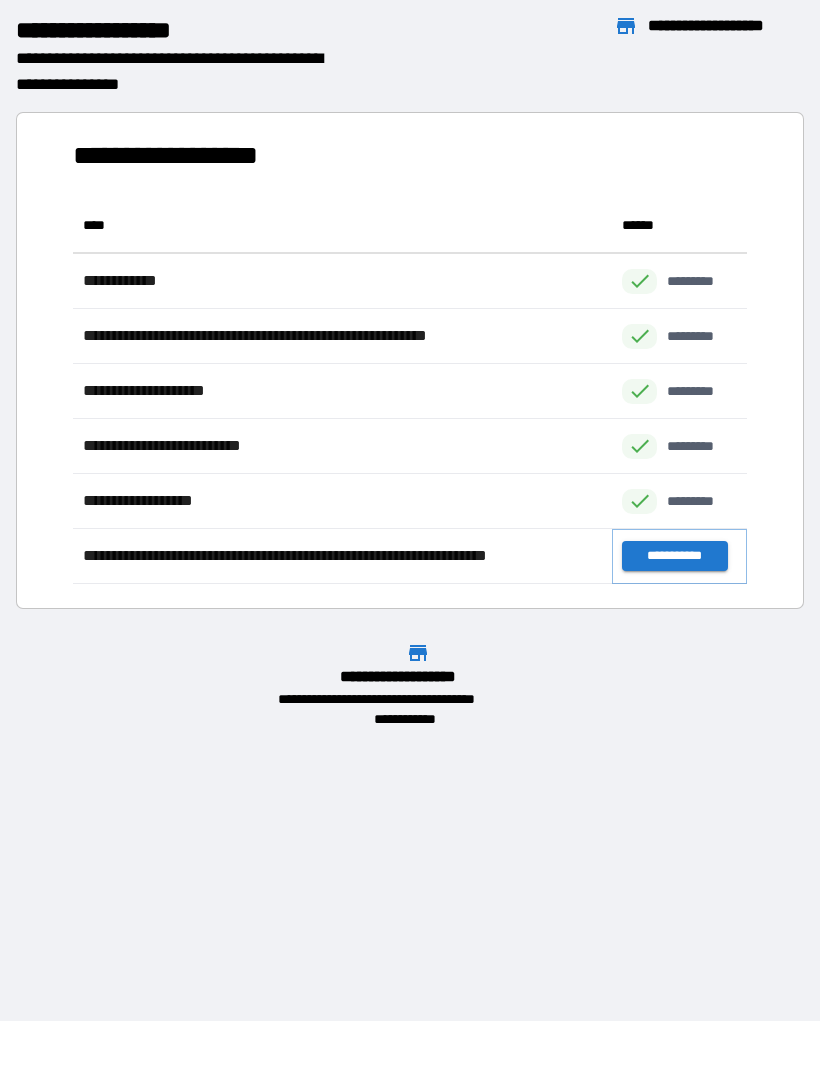 click on "**********" at bounding box center (674, 556) 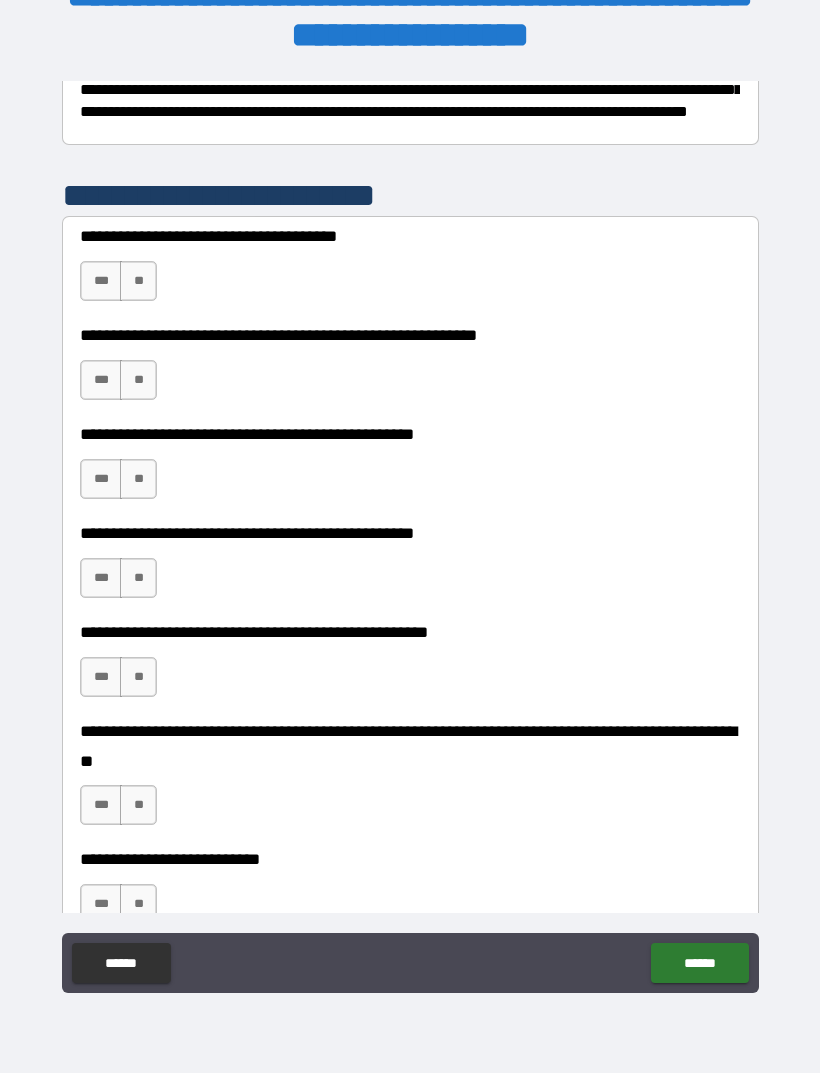 scroll, scrollTop: 351, scrollLeft: 0, axis: vertical 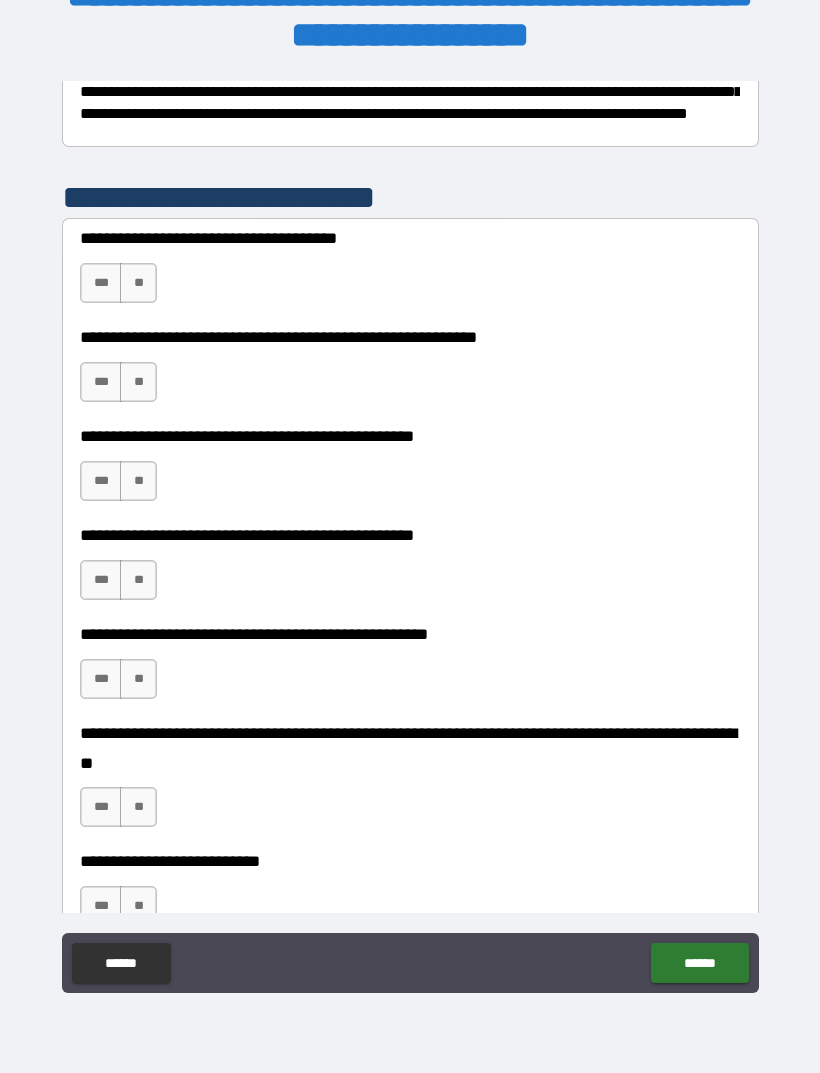 click on "***" at bounding box center [101, 283] 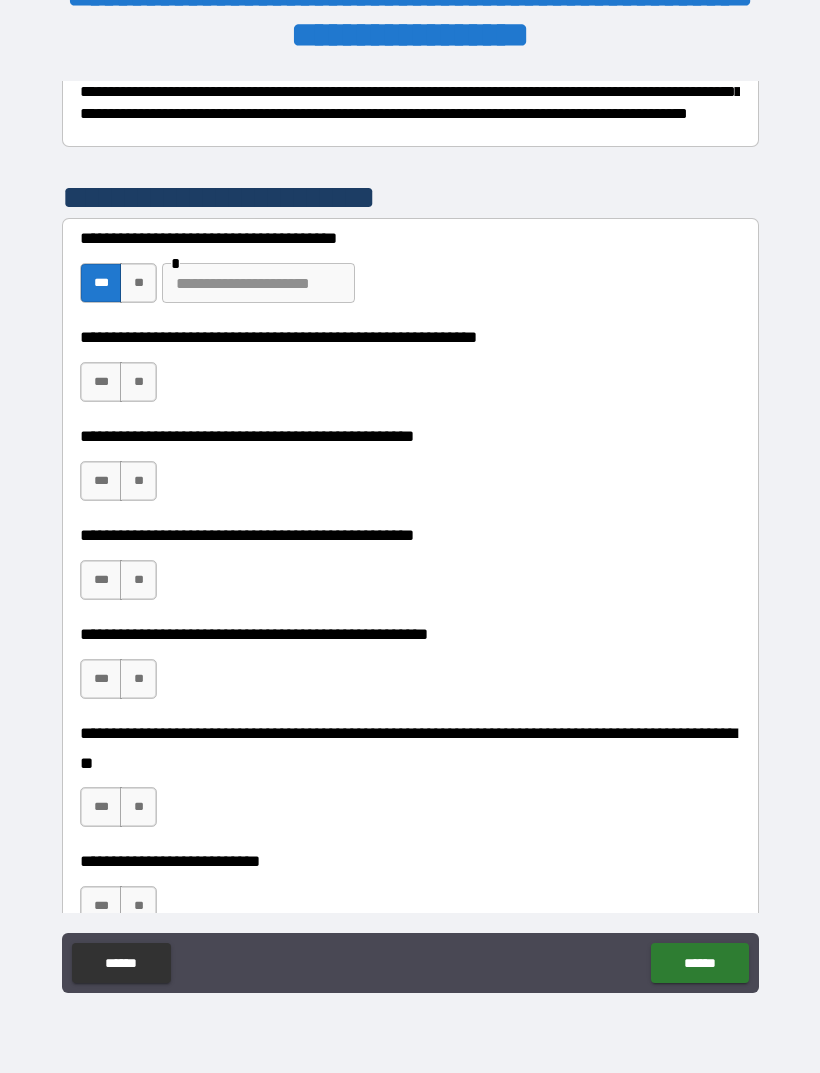 click on "**" at bounding box center (138, 382) 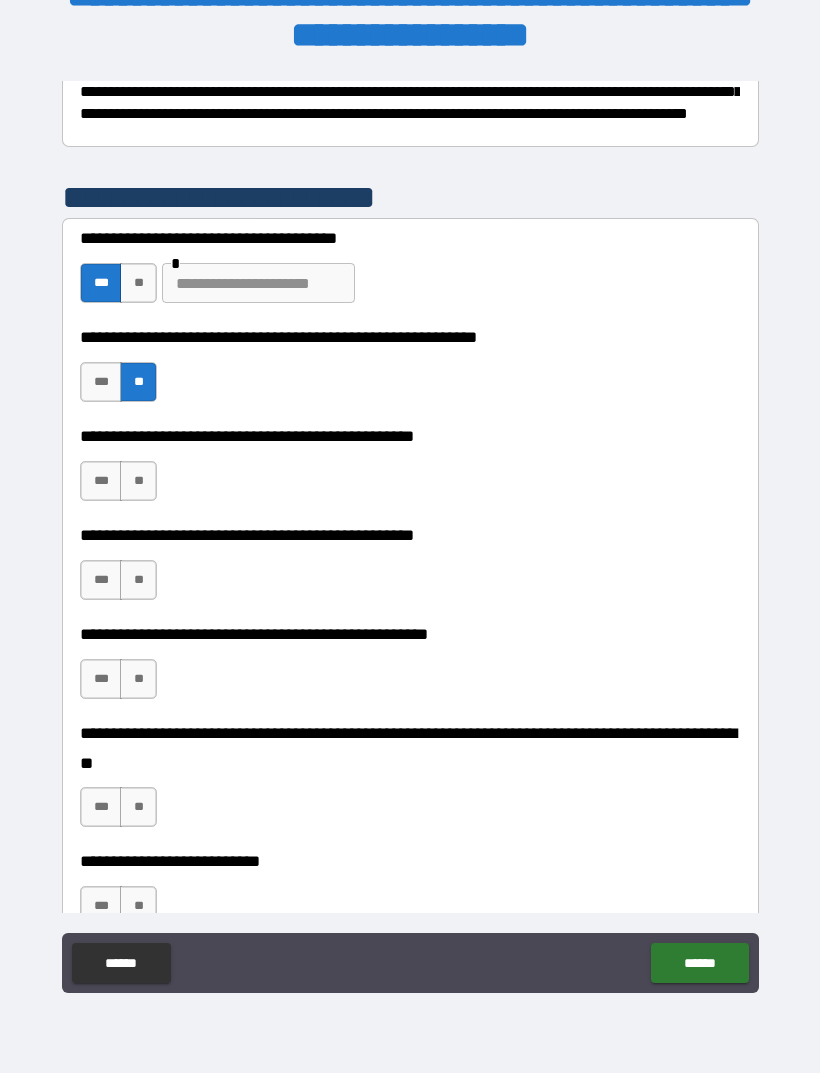 click on "**" at bounding box center [138, 481] 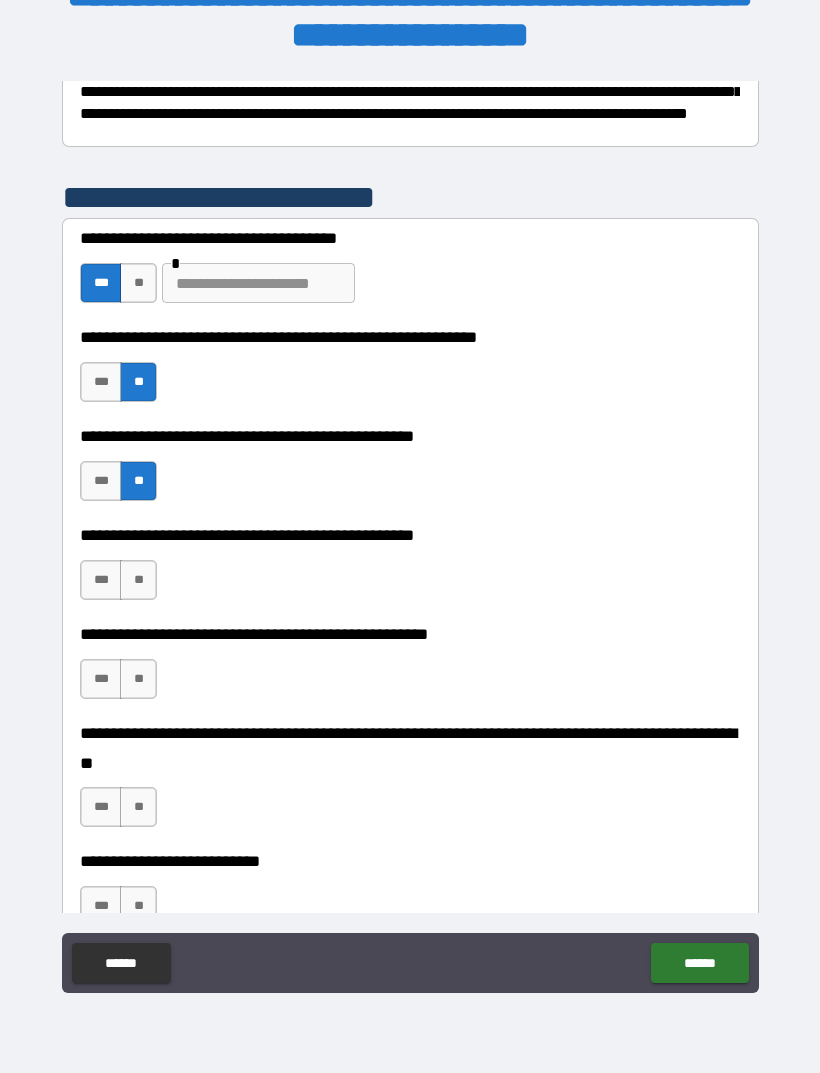 click on "***" at bounding box center [101, 580] 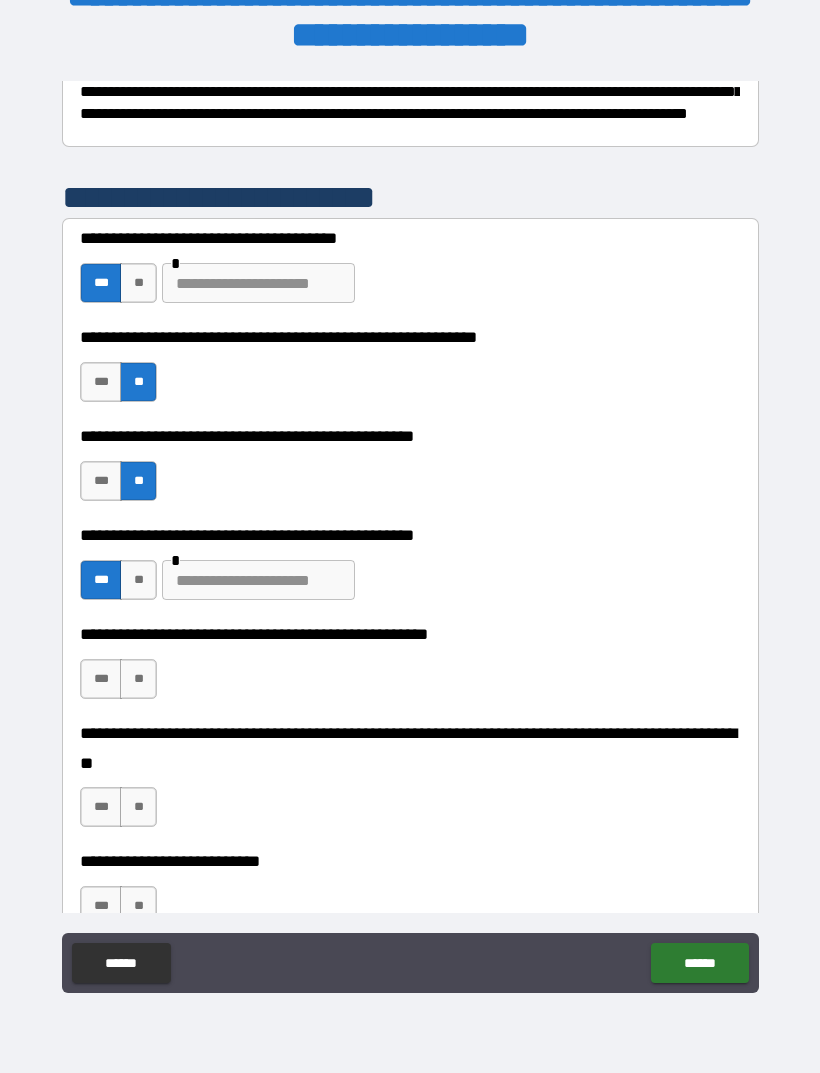 click at bounding box center (258, 580) 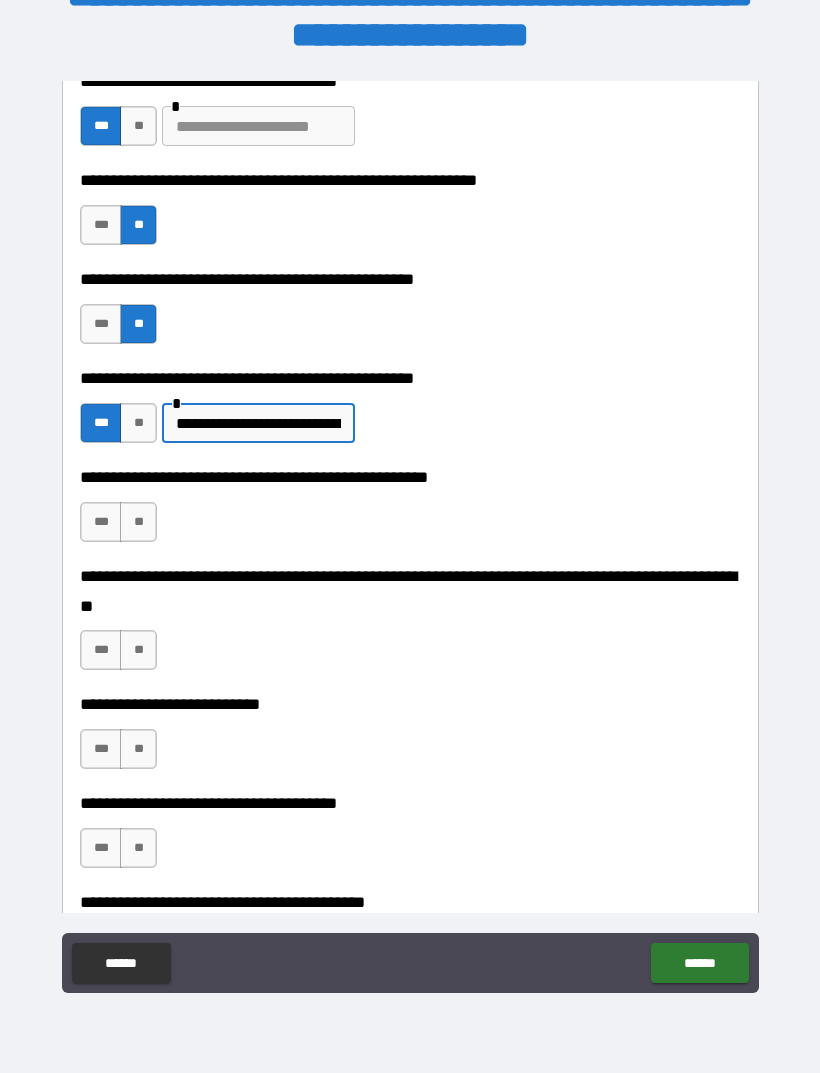 scroll, scrollTop: 508, scrollLeft: 0, axis: vertical 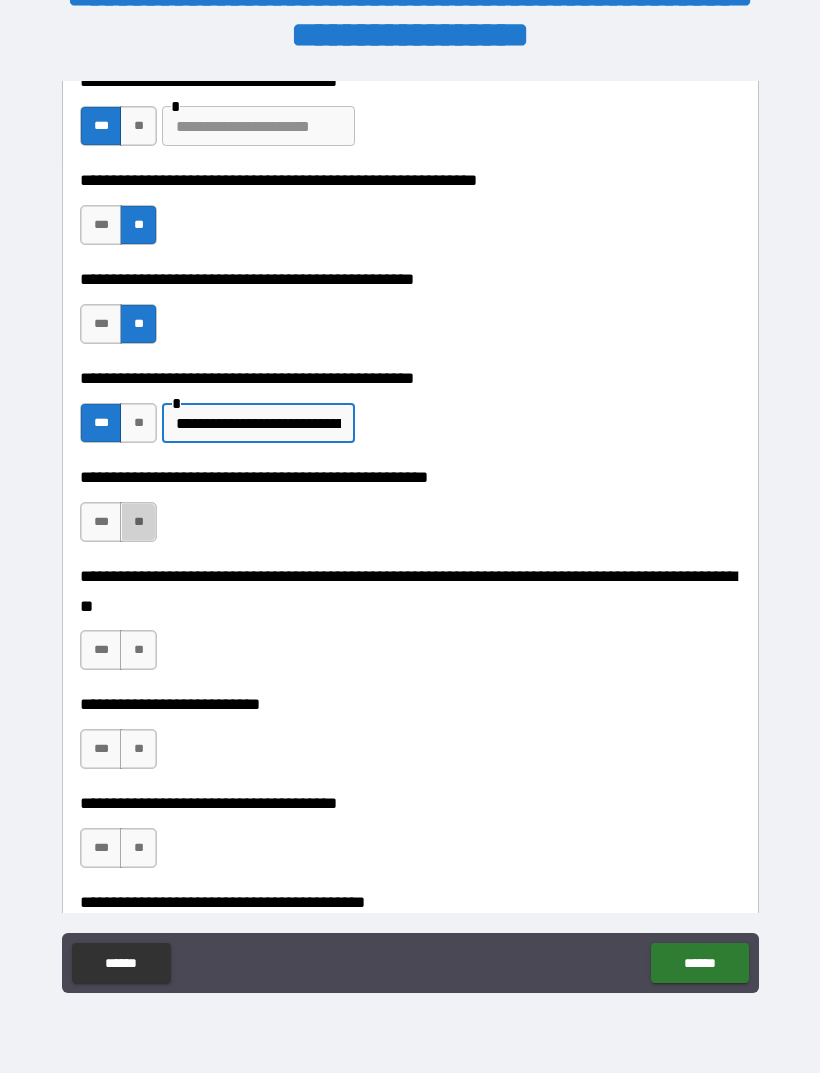 click on "**" at bounding box center [138, 522] 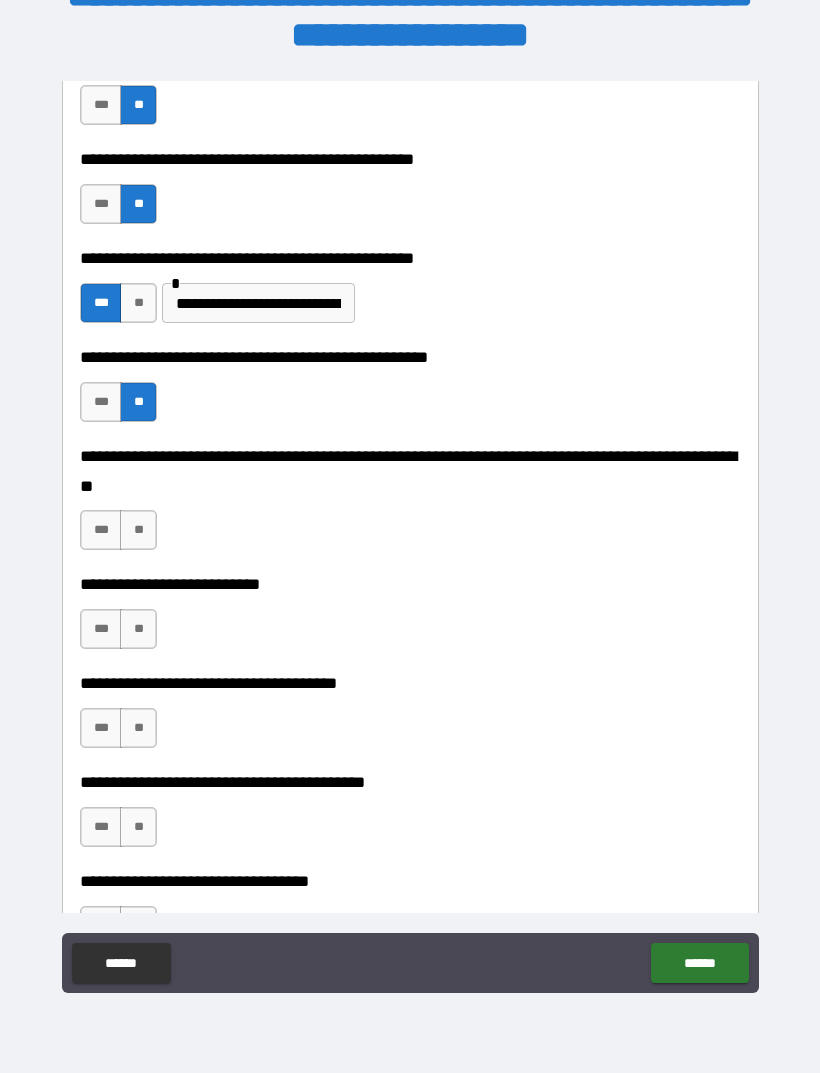 scroll, scrollTop: 633, scrollLeft: 0, axis: vertical 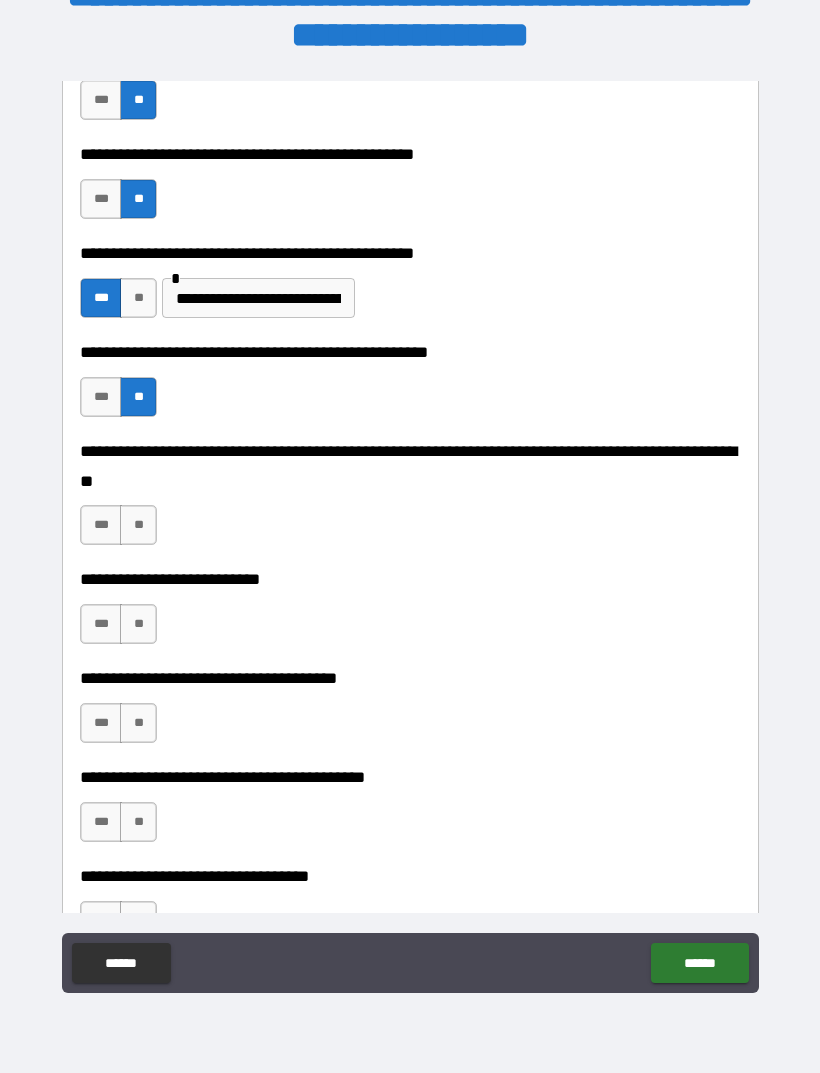 click on "**" at bounding box center [138, 525] 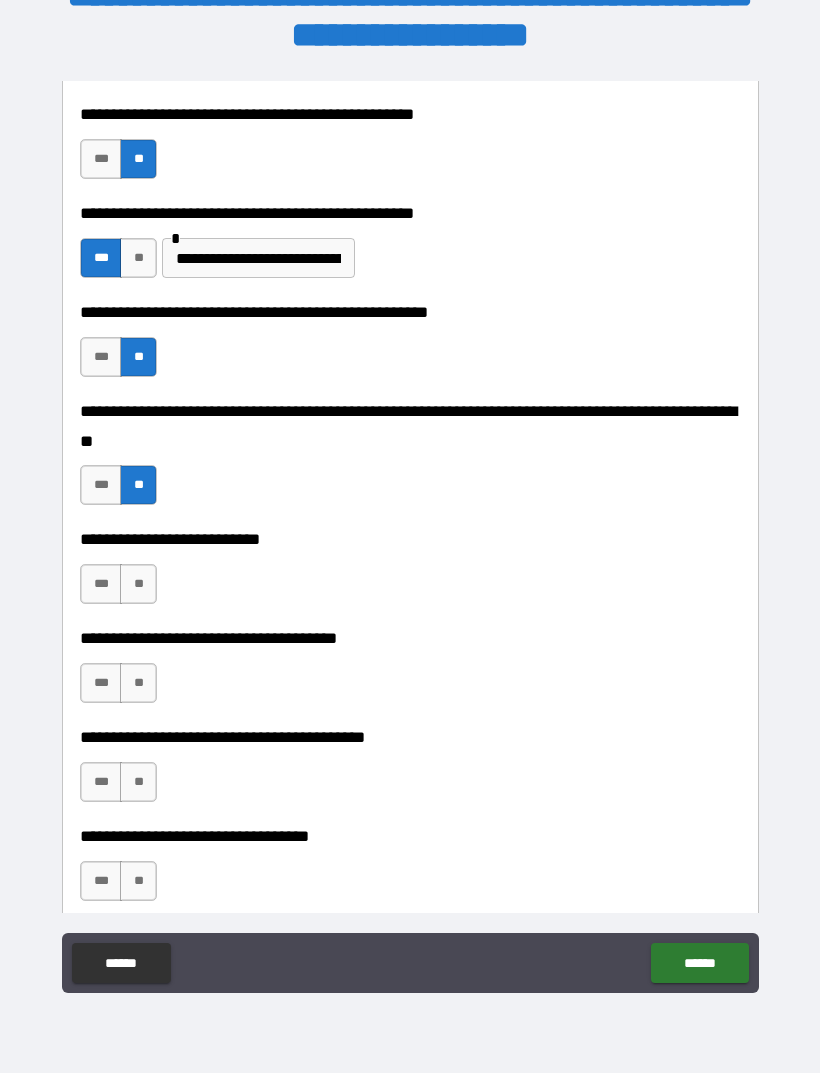 click on "**" at bounding box center (138, 584) 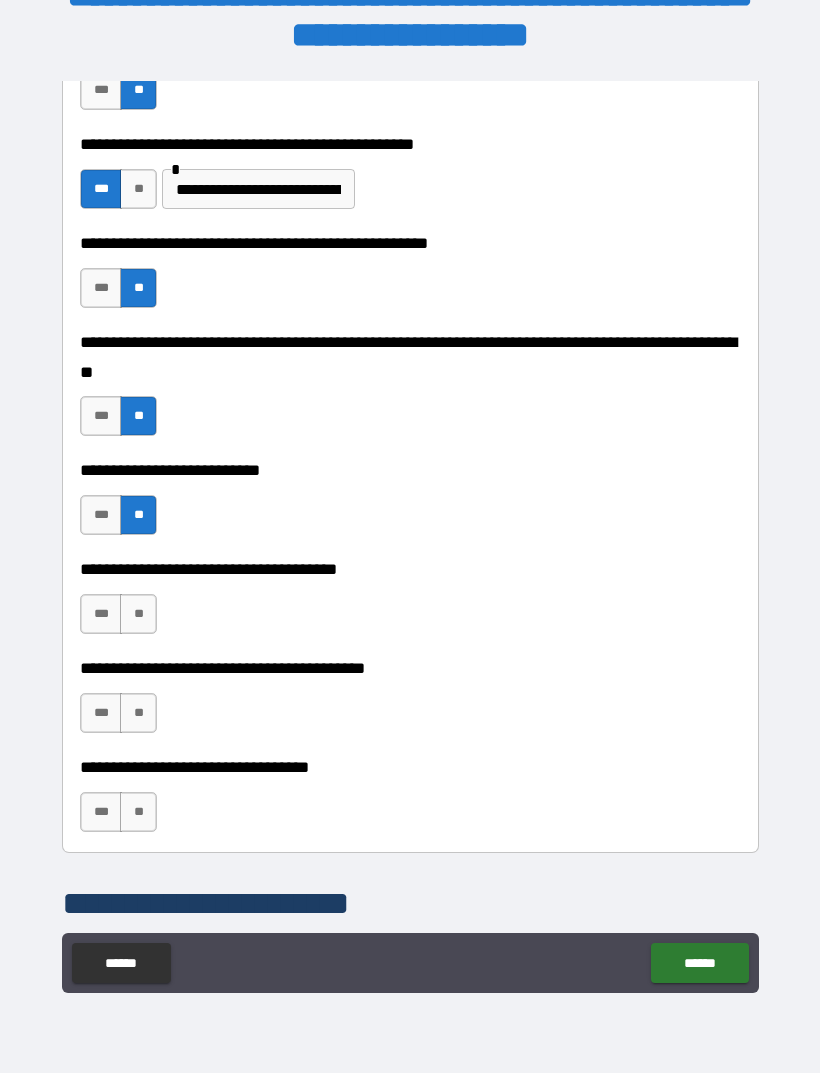 scroll, scrollTop: 777, scrollLeft: 0, axis: vertical 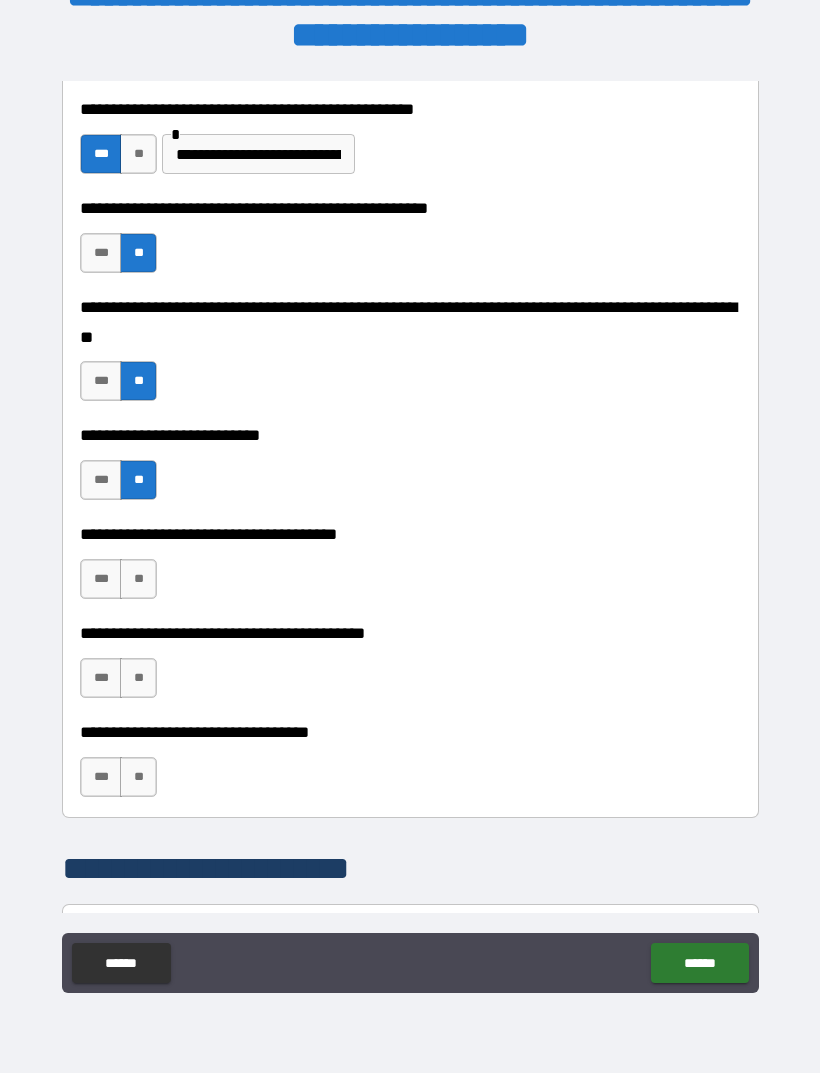 click on "**" at bounding box center (138, 579) 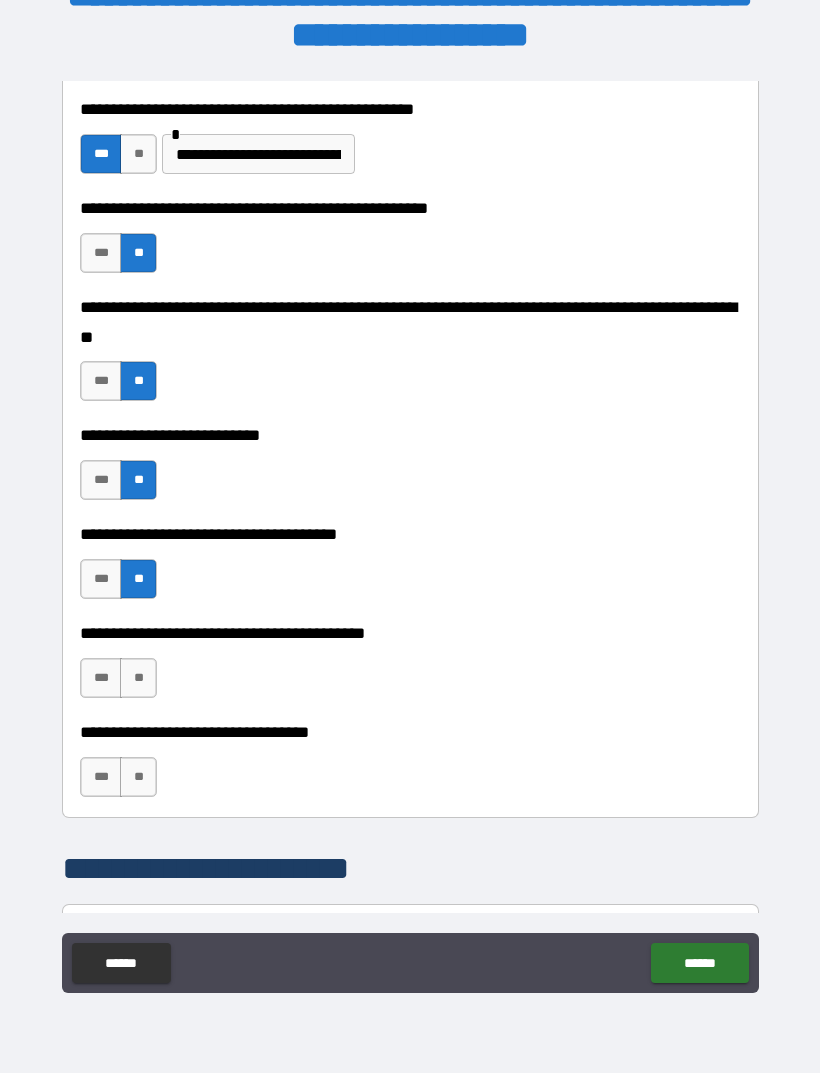 click on "**" at bounding box center [138, 678] 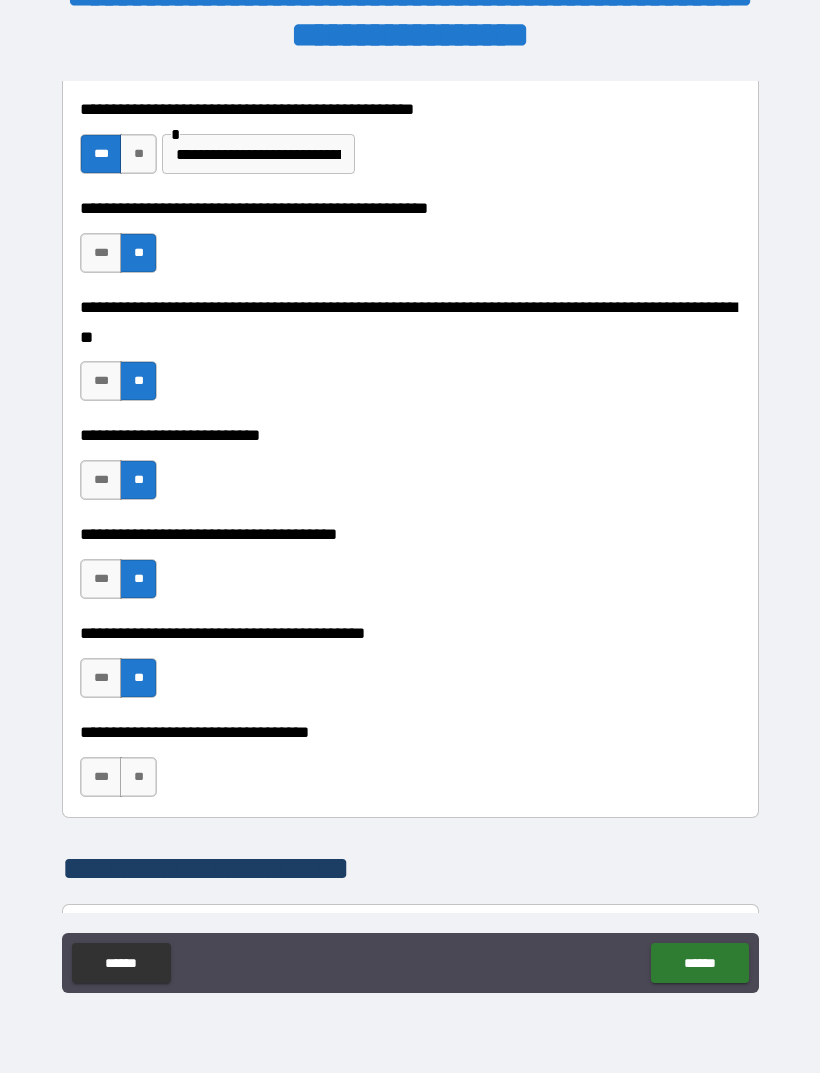 click on "**" at bounding box center [138, 777] 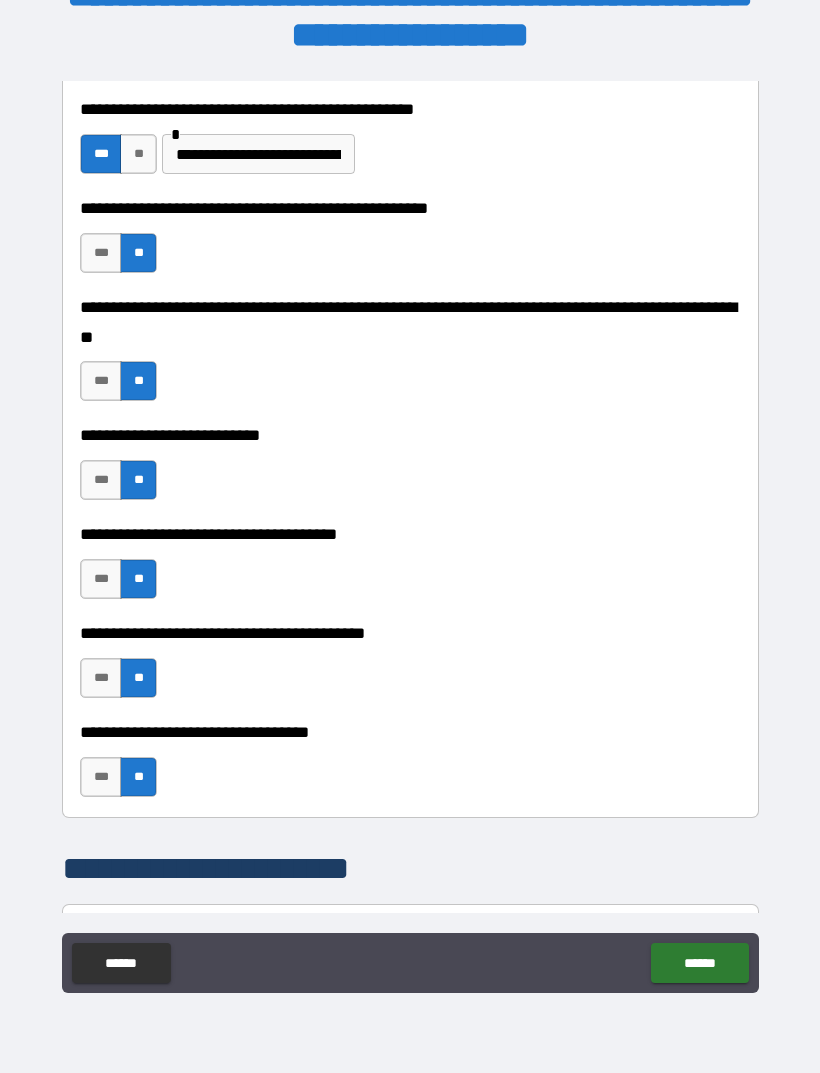click on "***" at bounding box center (101, 777) 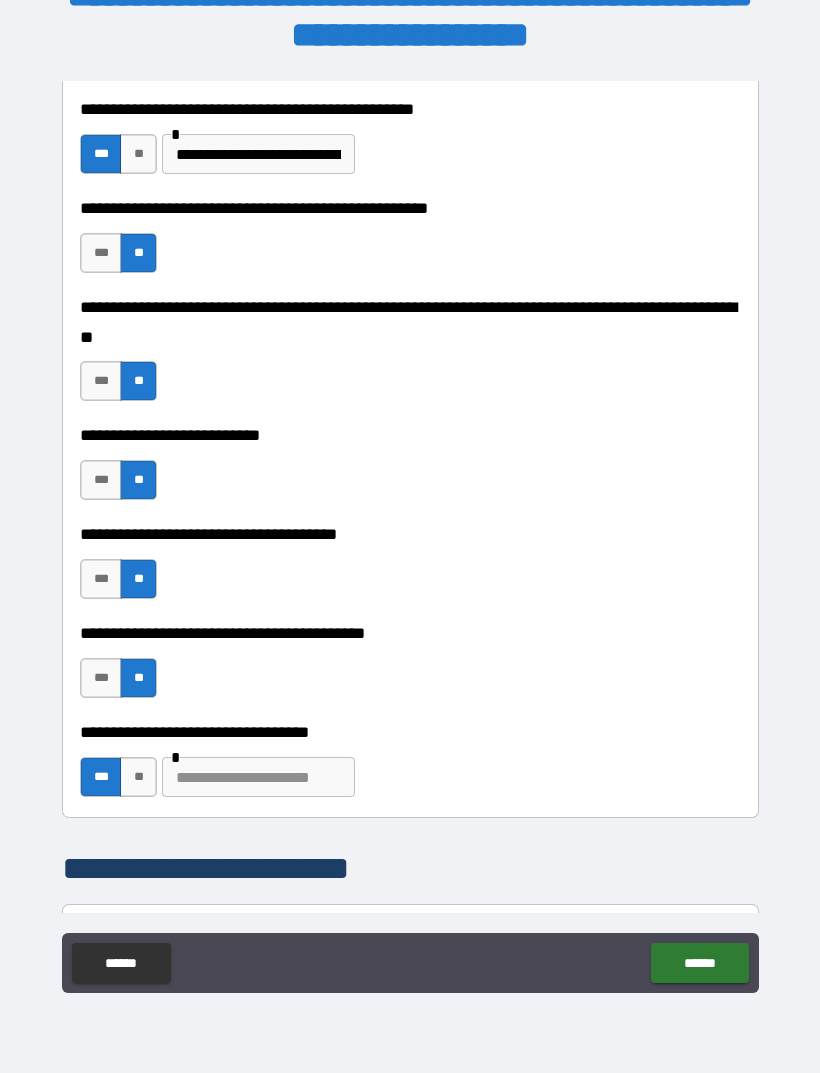 click at bounding box center [258, 777] 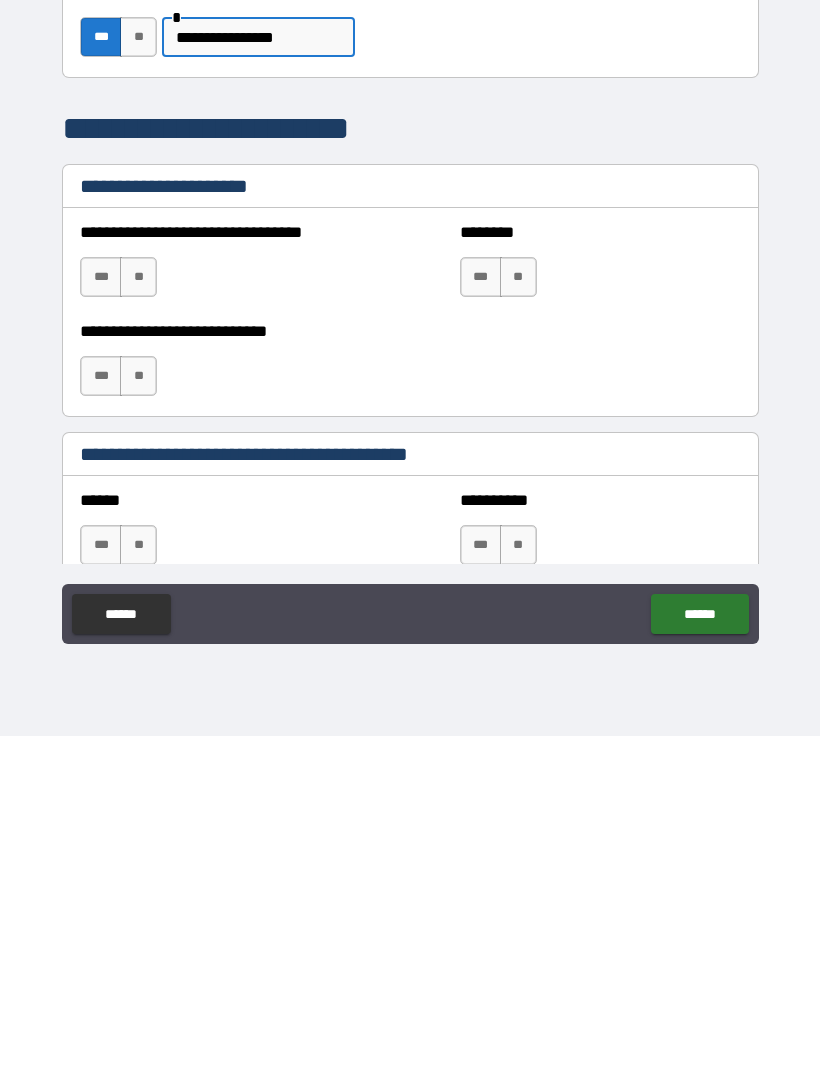 scroll, scrollTop: 1167, scrollLeft: 0, axis: vertical 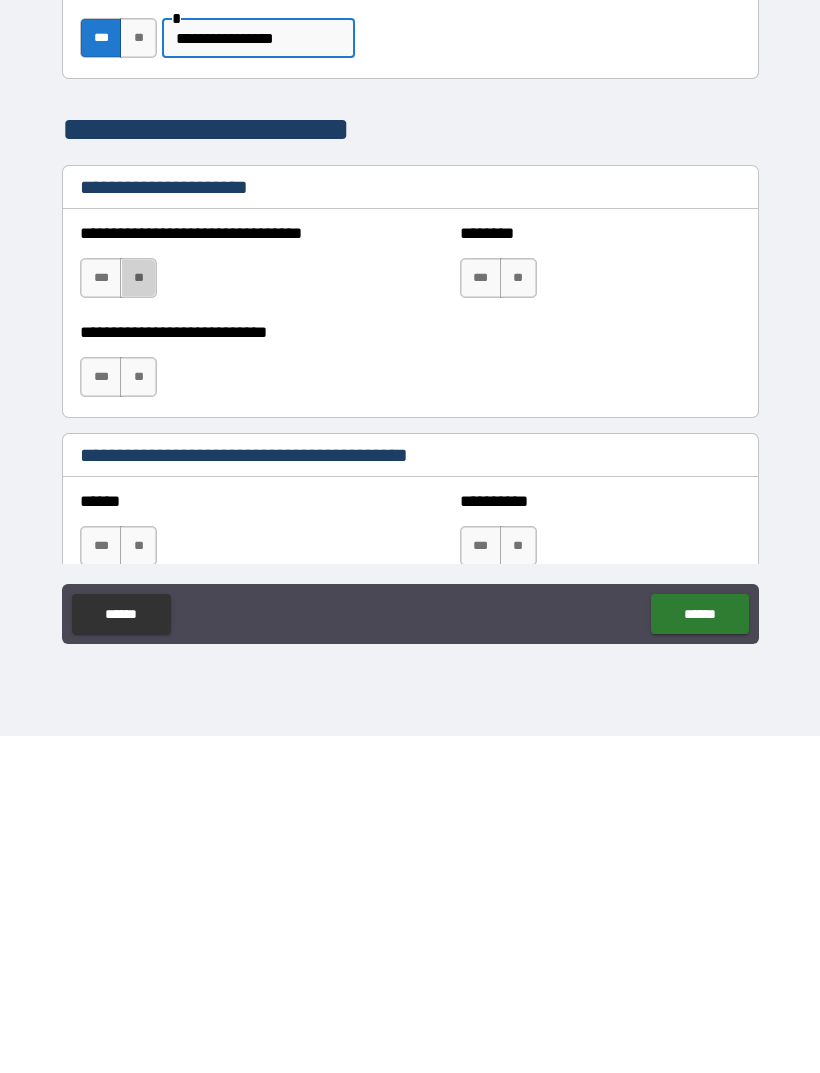 click on "**" at bounding box center [138, 615] 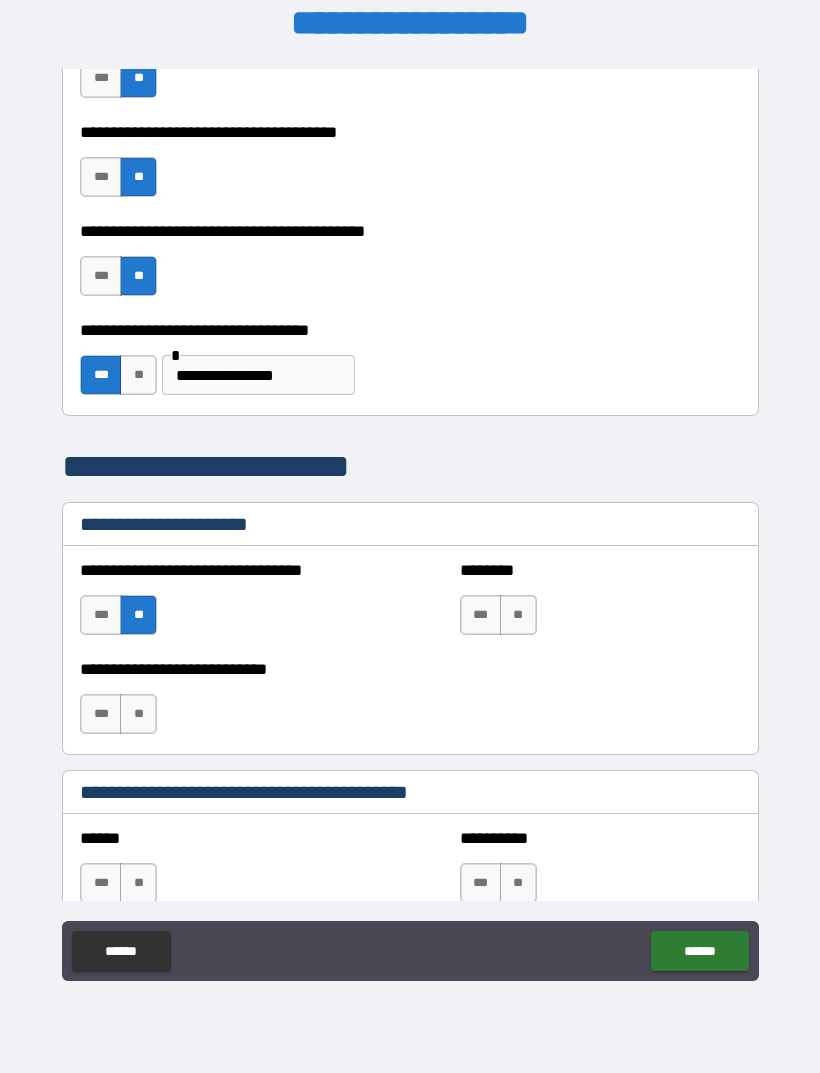 click on "**" at bounding box center [138, 615] 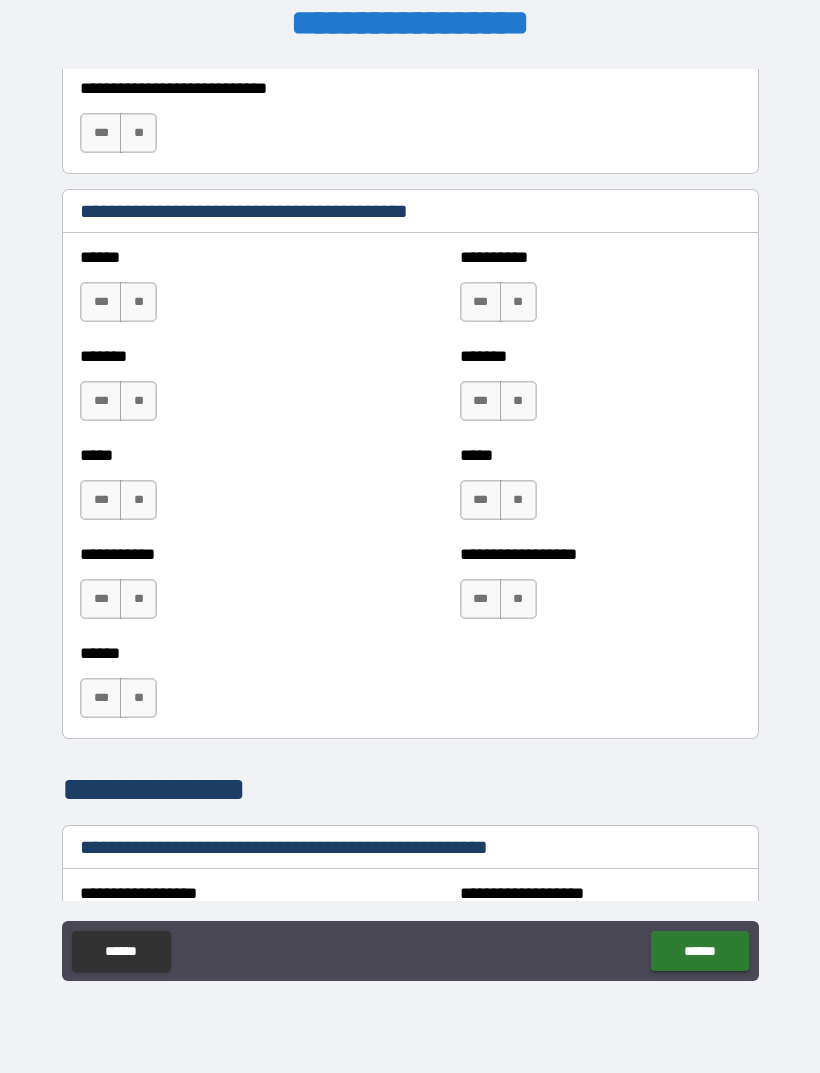 scroll, scrollTop: 1747, scrollLeft: 0, axis: vertical 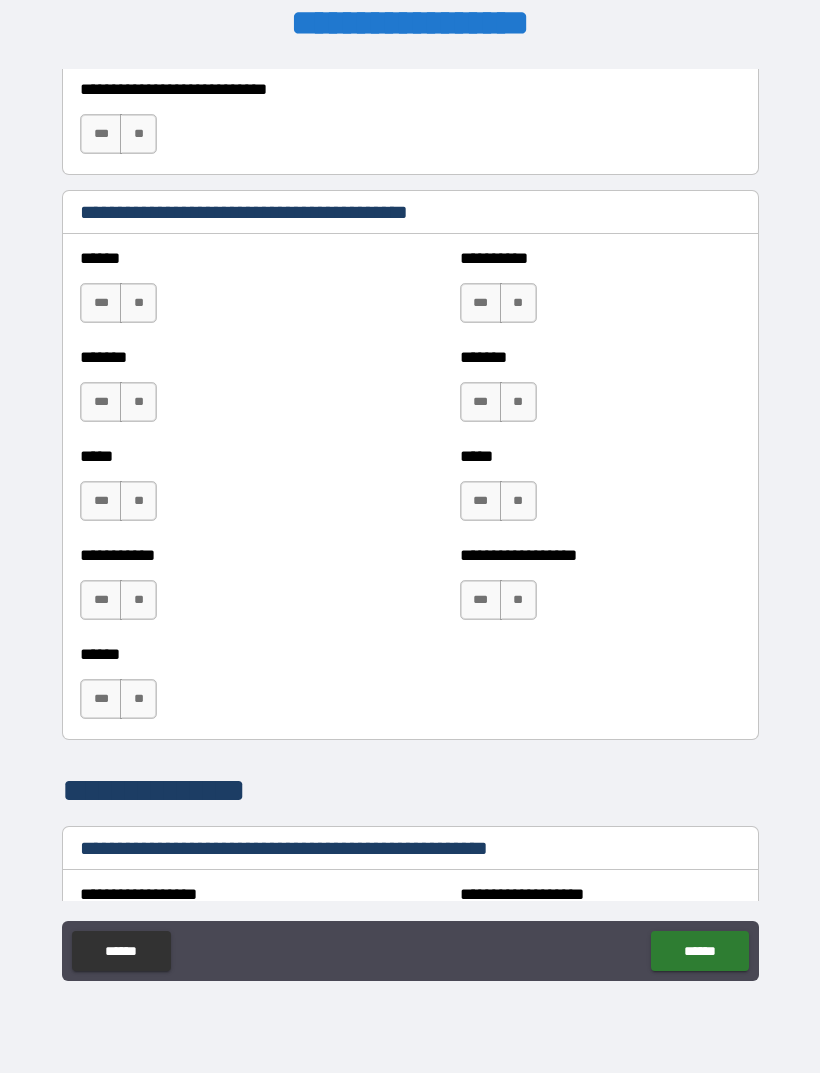 click on "**" at bounding box center (138, 303) 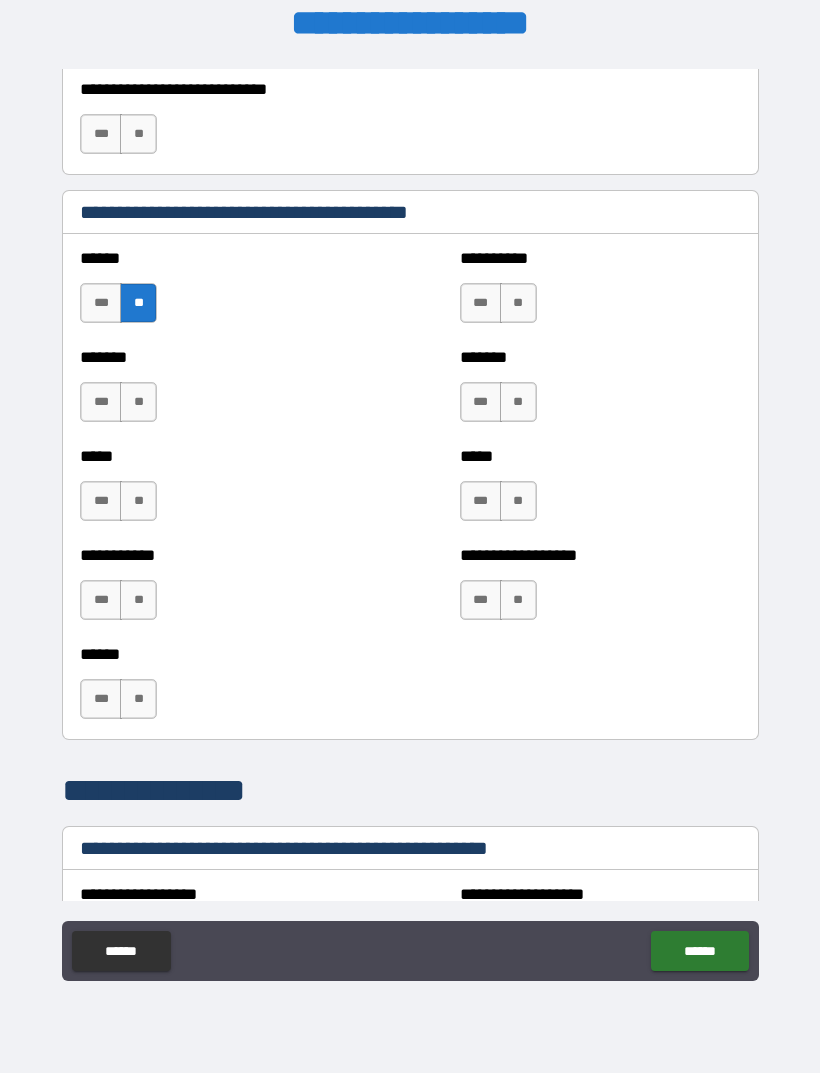 click on "**" at bounding box center (138, 402) 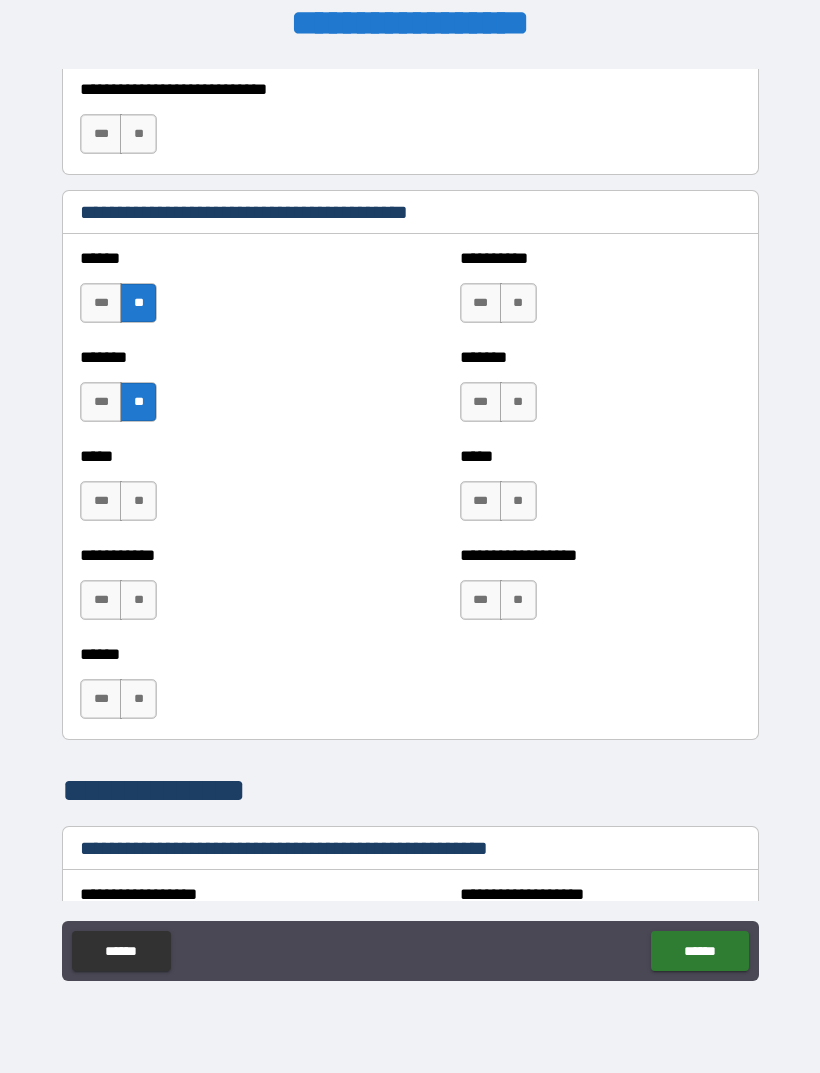 click on "**" at bounding box center [138, 501] 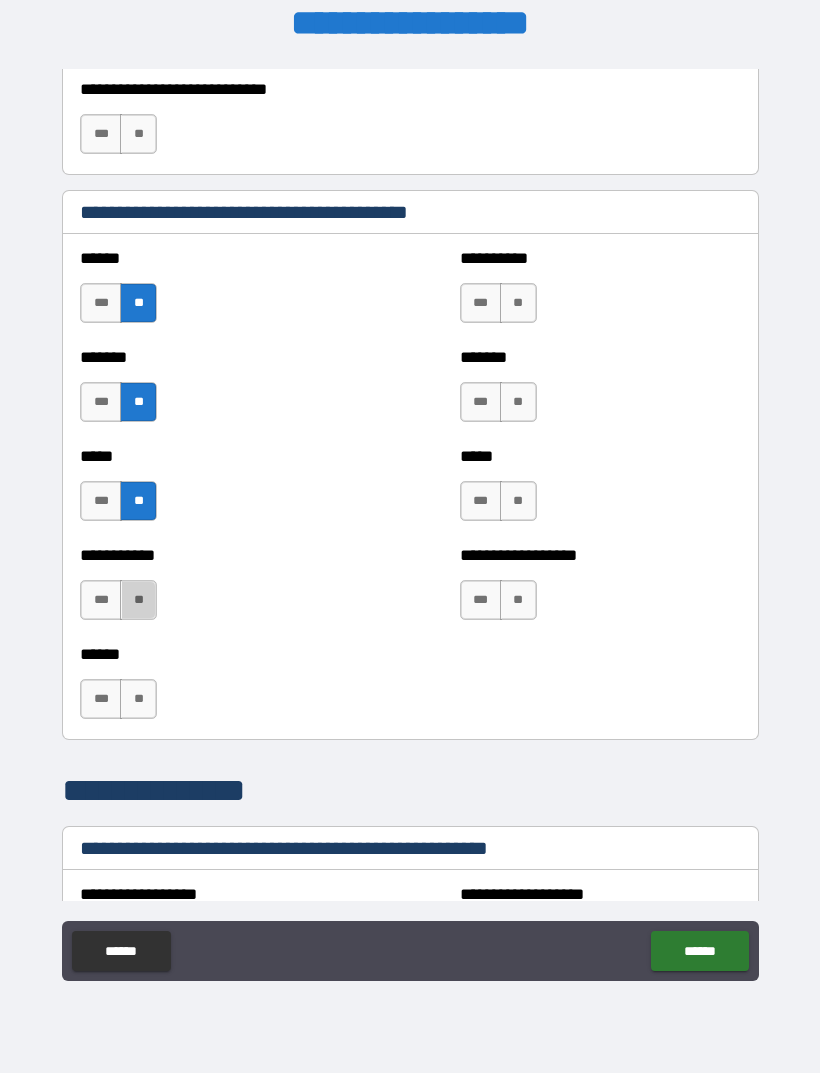 click on "**" at bounding box center [138, 600] 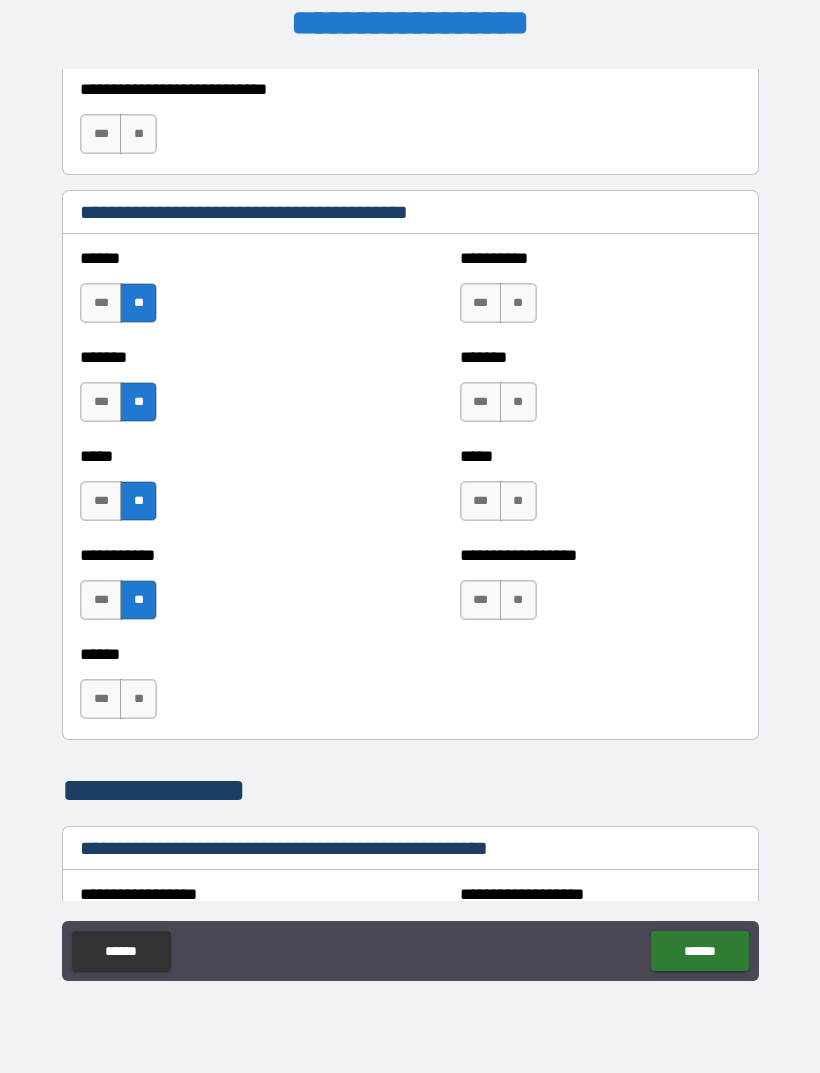 click on "**" at bounding box center (138, 699) 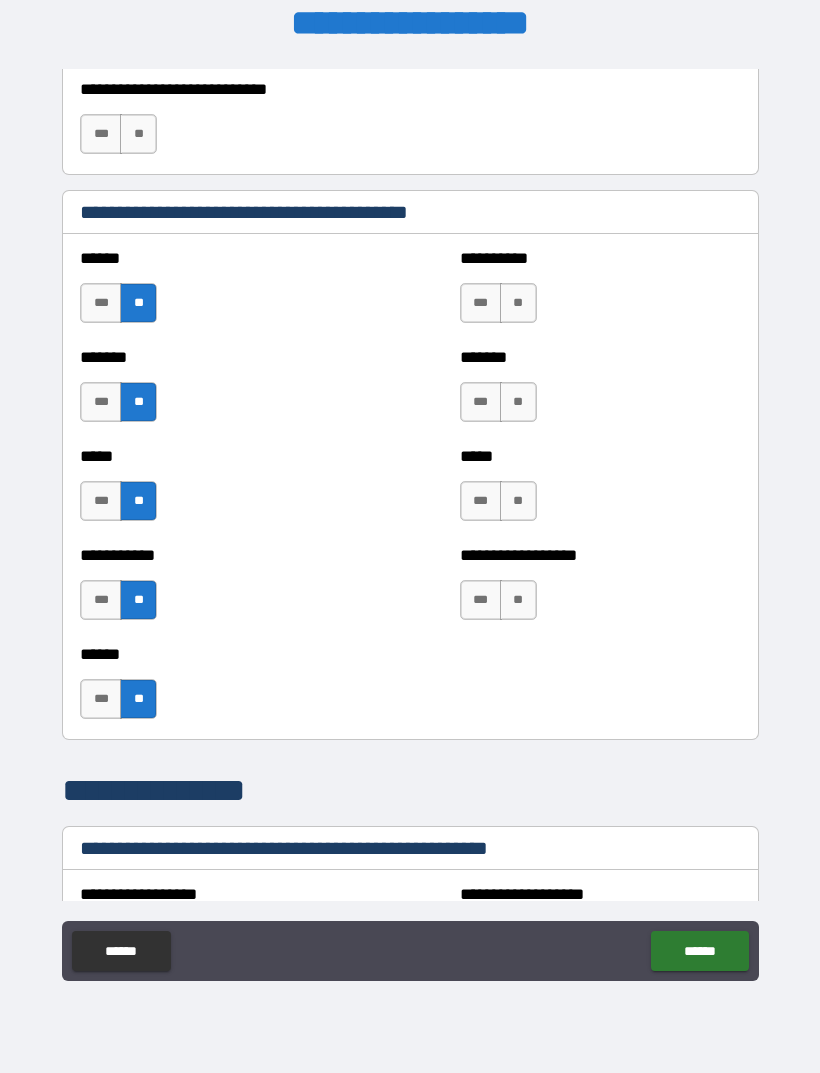 click on "**" at bounding box center (518, 303) 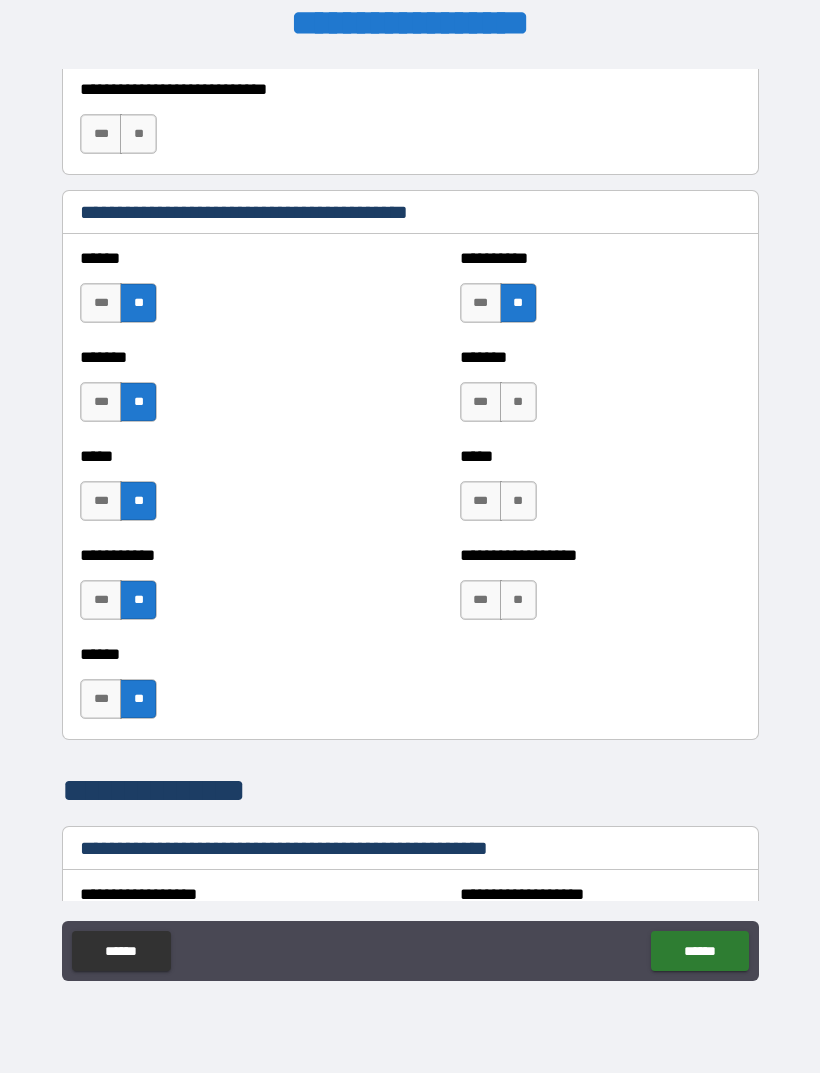 click on "**" at bounding box center (518, 402) 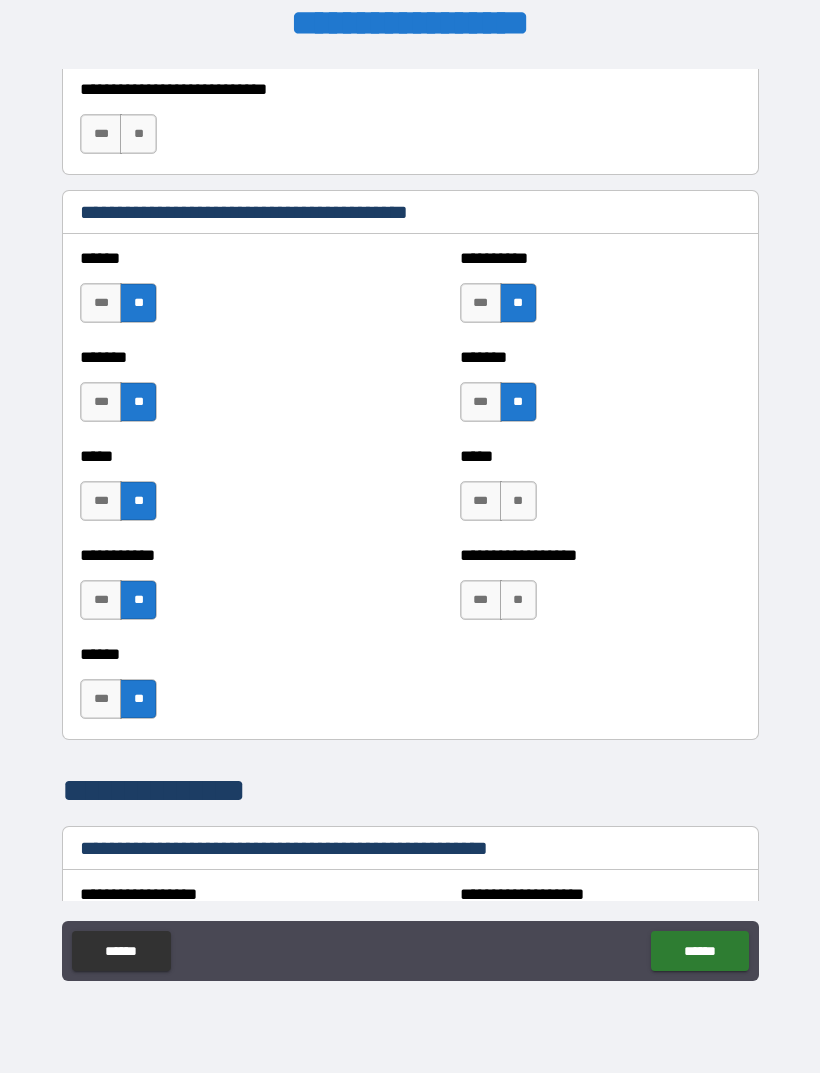 click on "**" at bounding box center [518, 501] 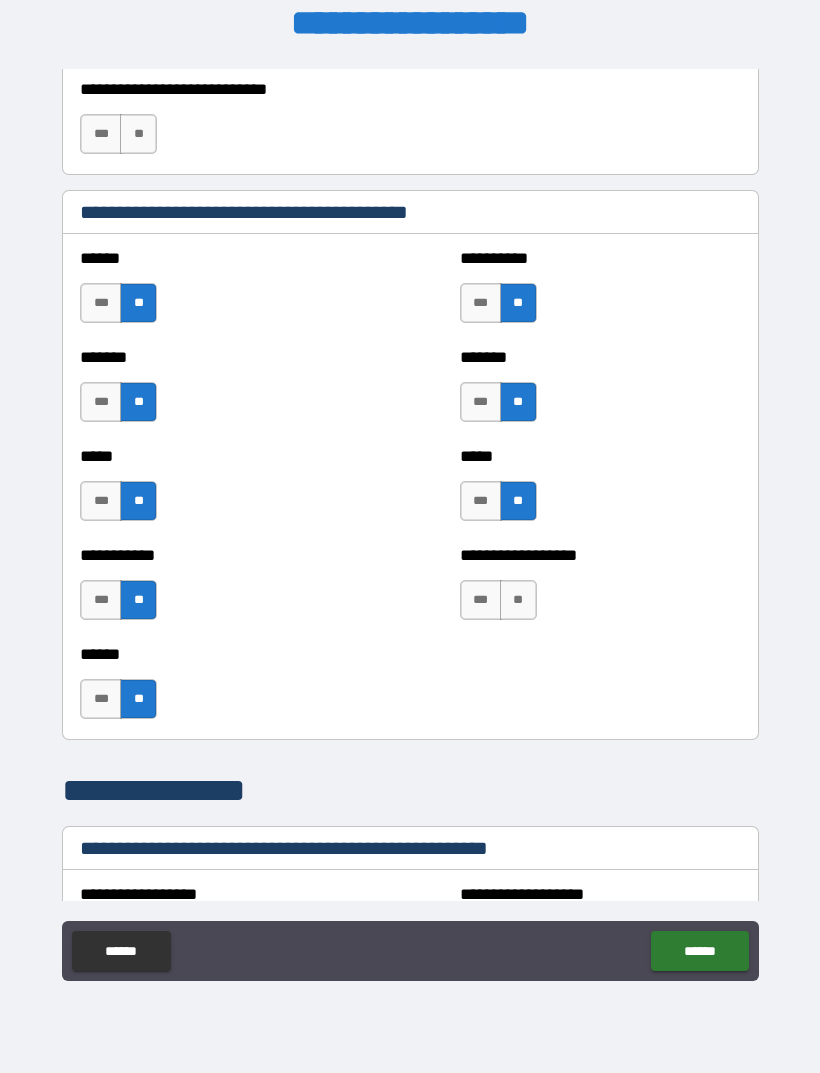click on "**" at bounding box center (518, 600) 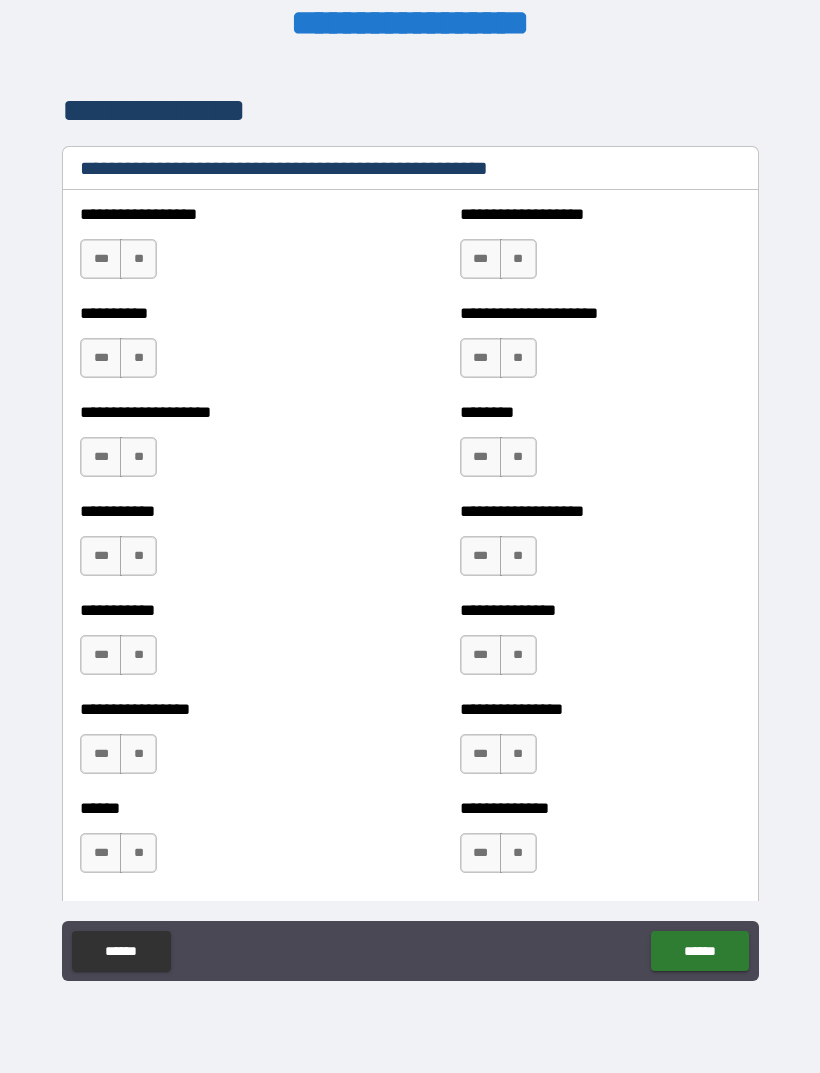 scroll, scrollTop: 2436, scrollLeft: 0, axis: vertical 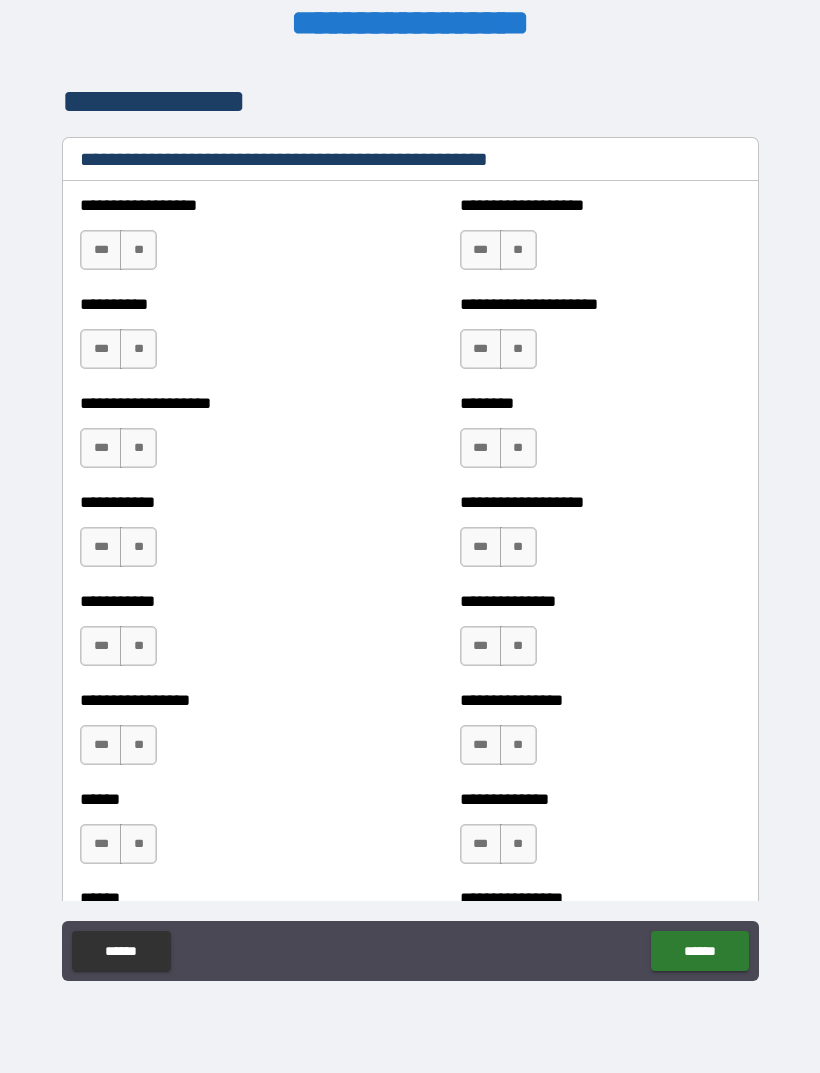 click on "**" at bounding box center (138, 250) 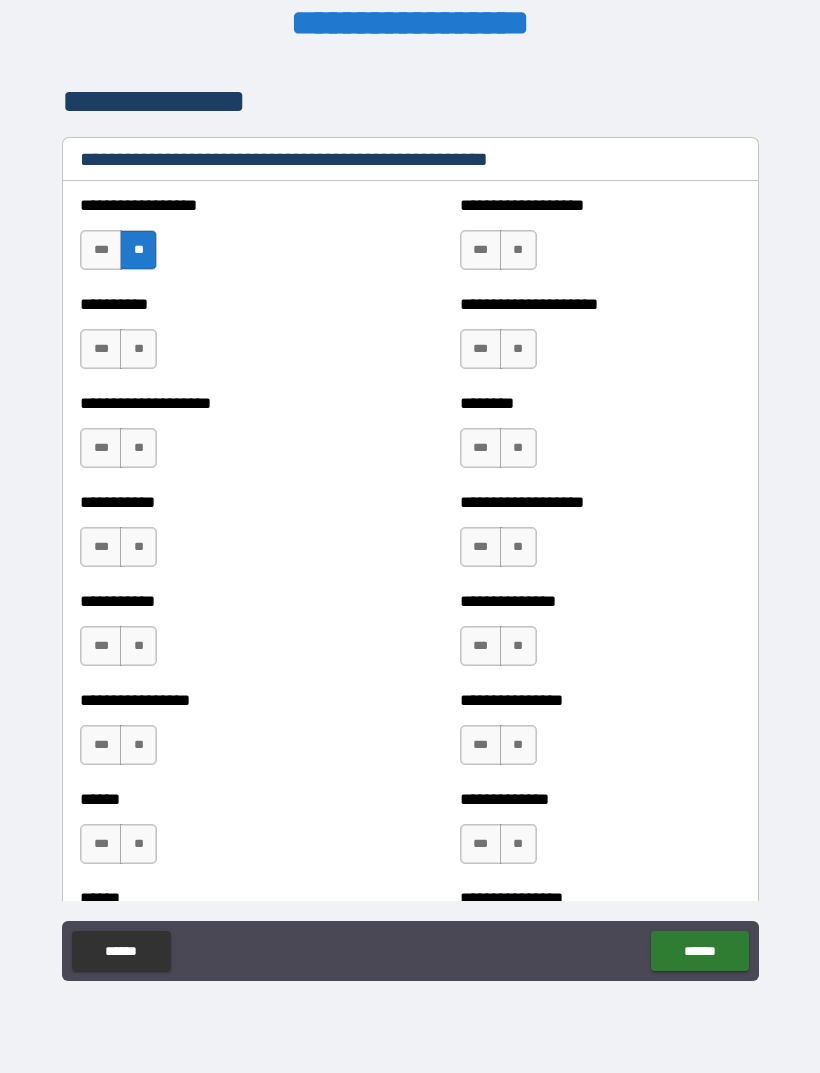 click on "**" at bounding box center [138, 349] 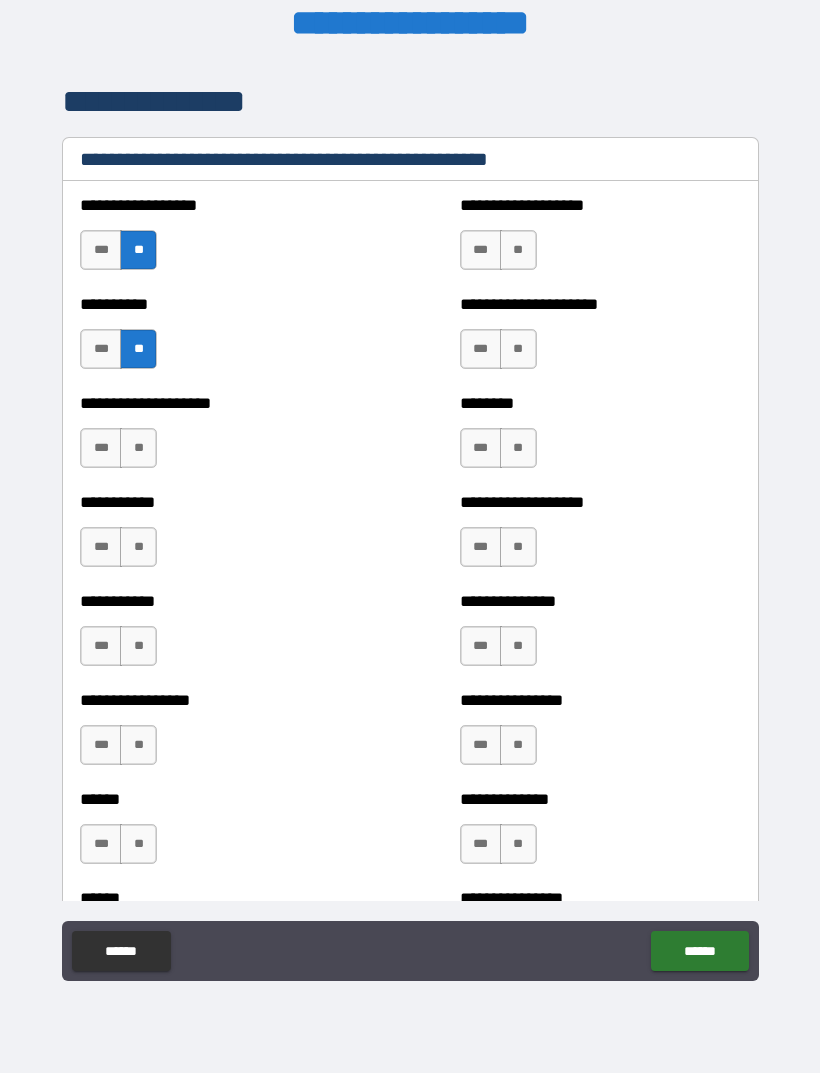 click on "**" at bounding box center [138, 448] 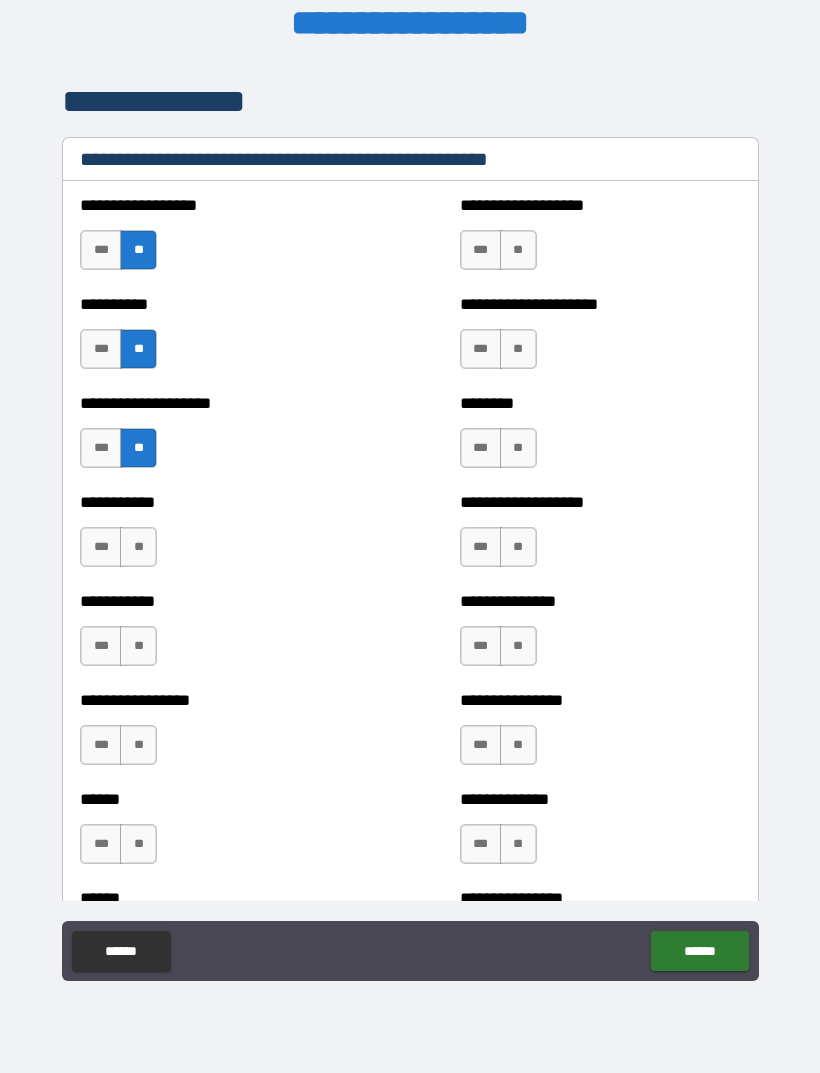 click on "**" at bounding box center (138, 547) 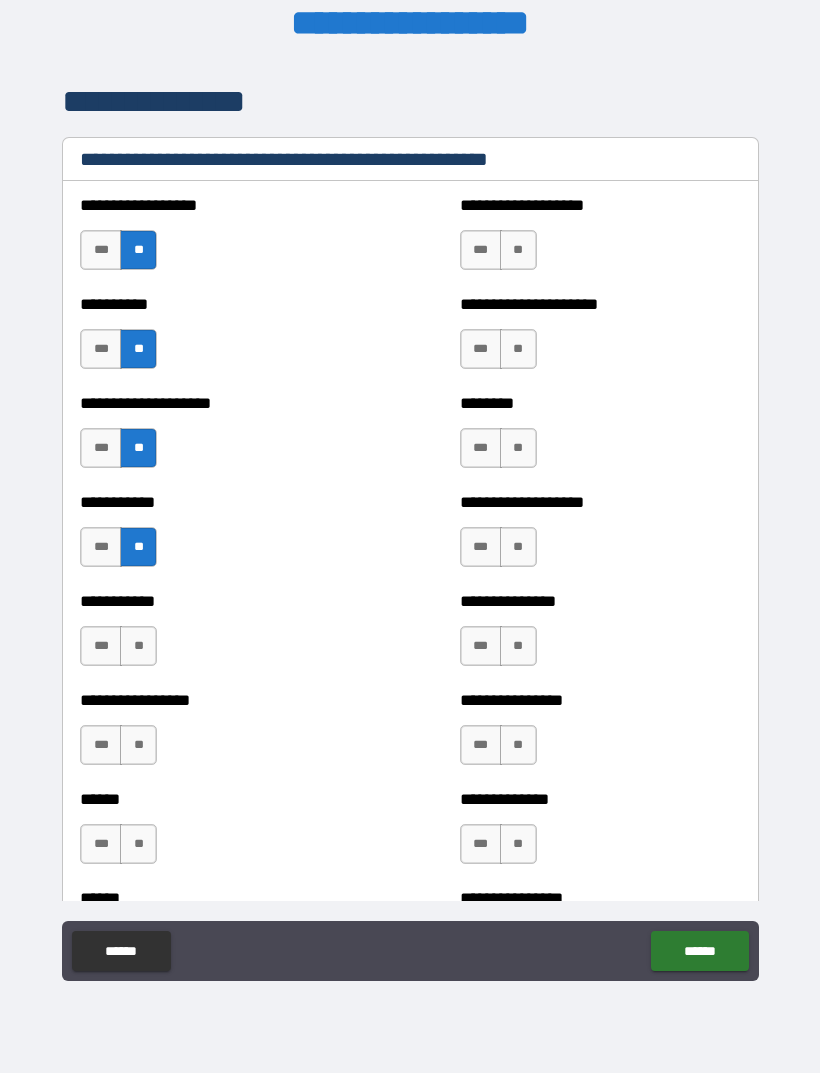 click on "**" at bounding box center (138, 646) 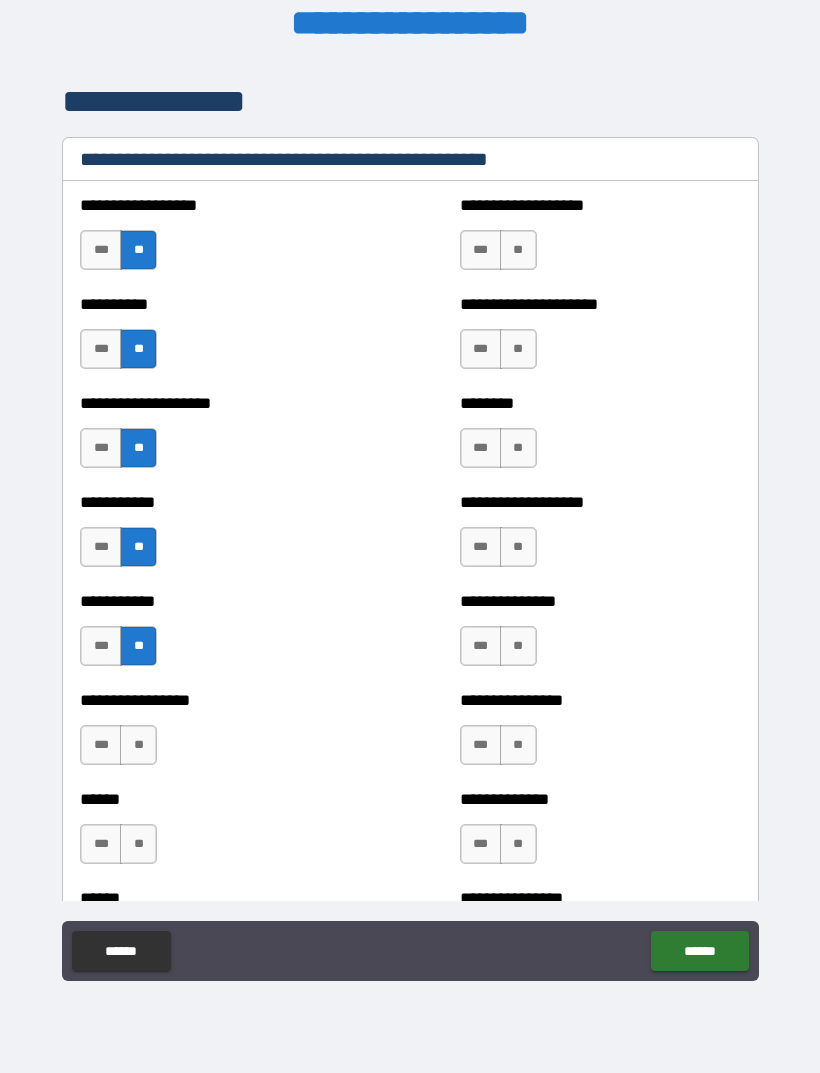 click on "**" at bounding box center [138, 745] 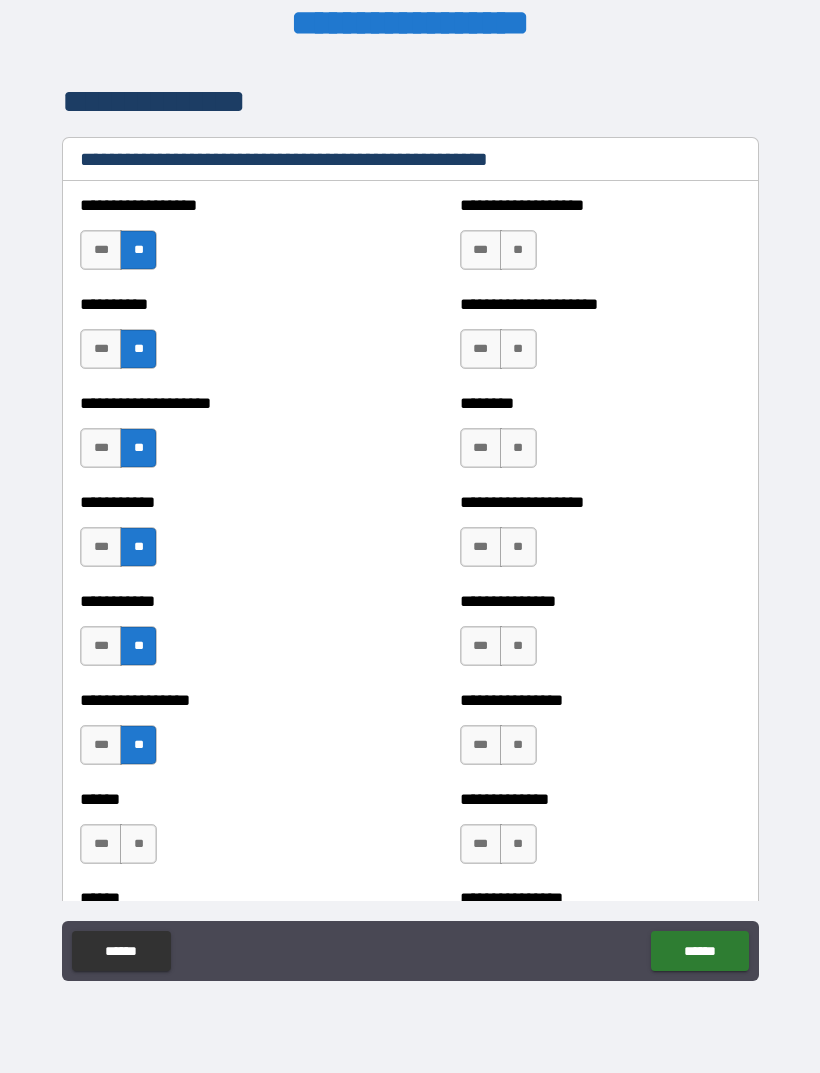 click on "**" at bounding box center [138, 844] 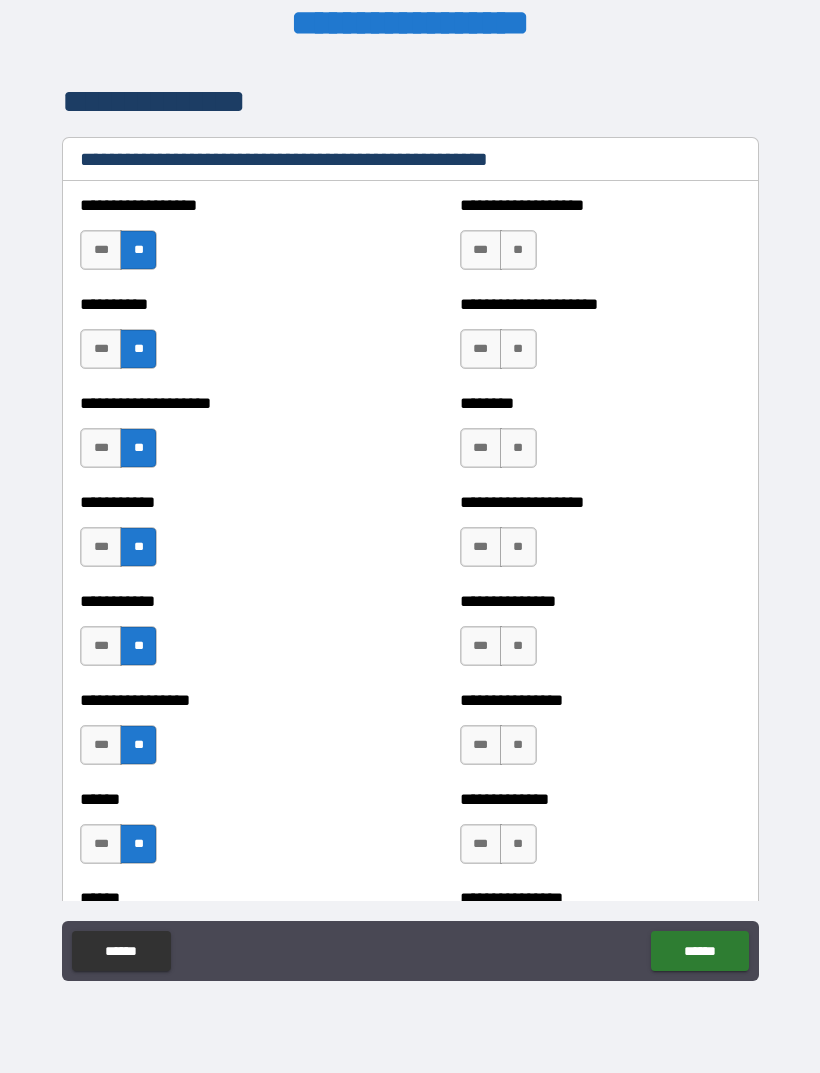 click on "**" at bounding box center (518, 250) 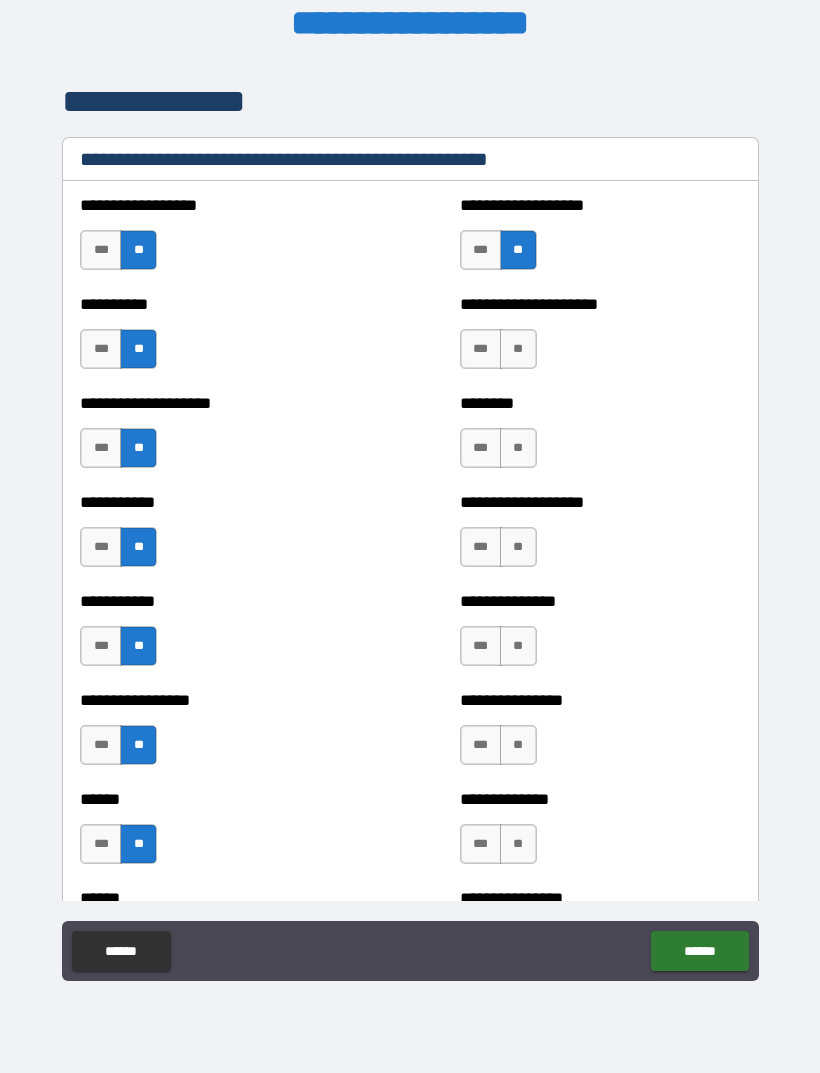 click on "**" at bounding box center [518, 349] 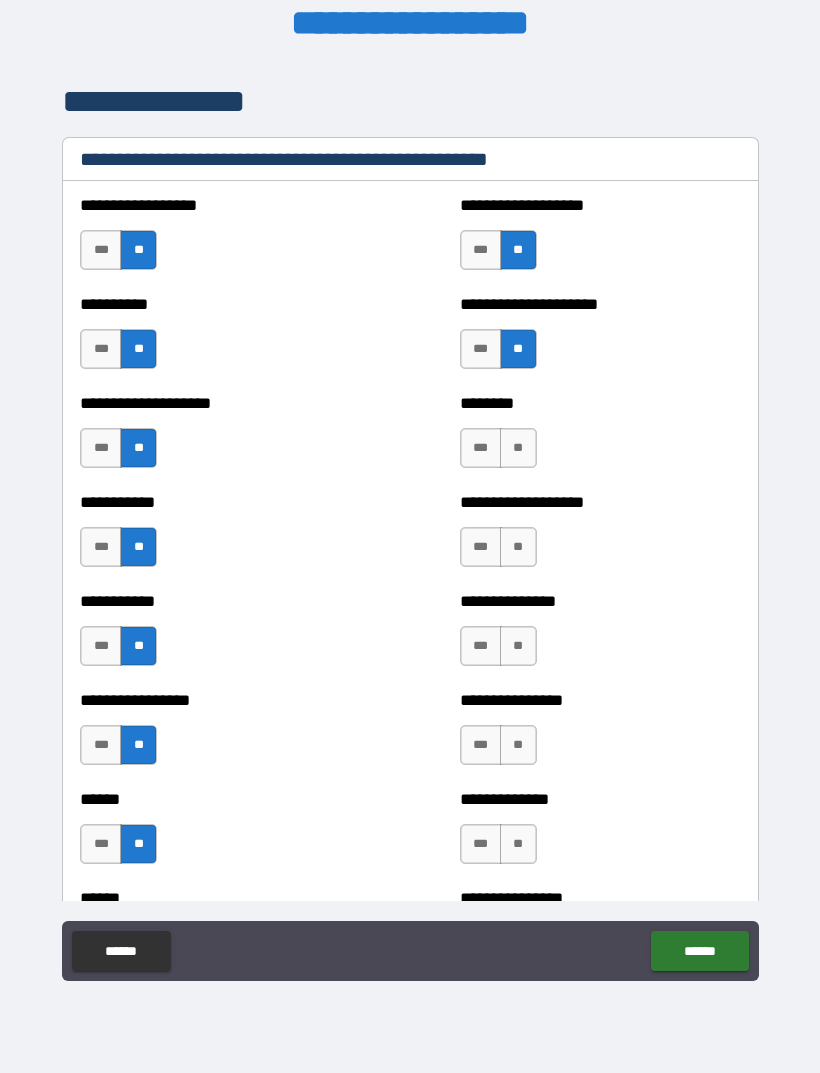 click on "**" at bounding box center [518, 448] 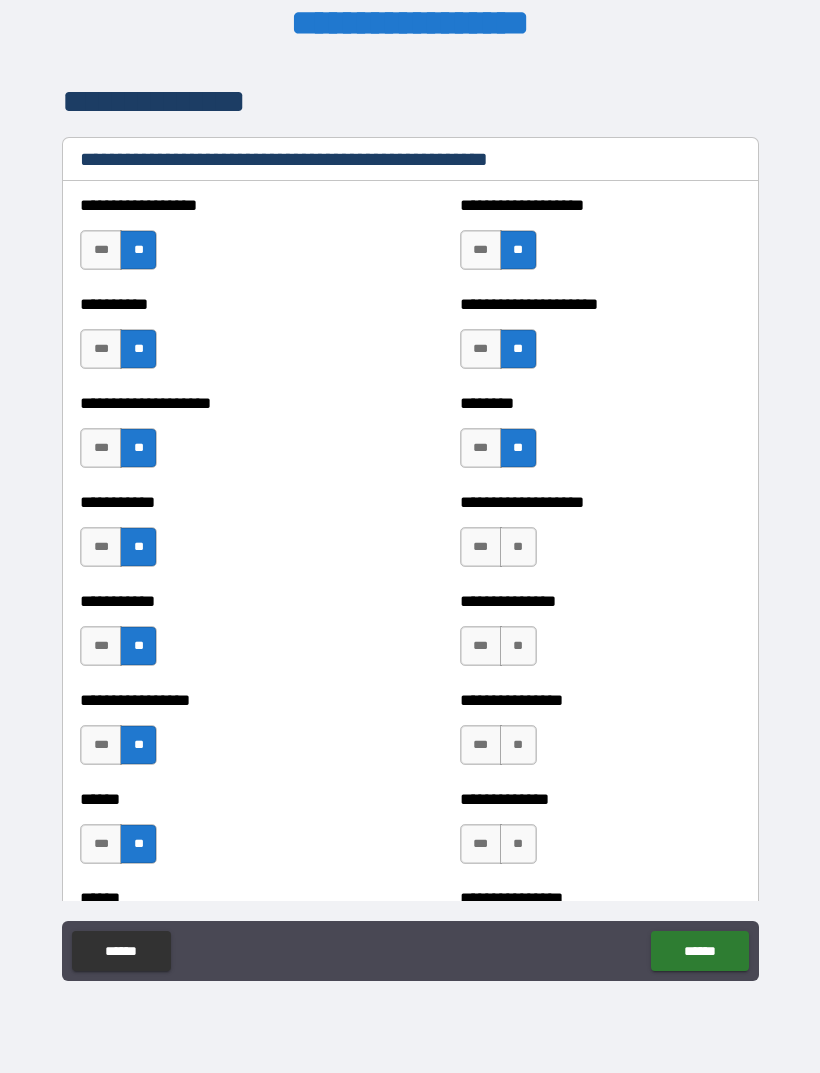 click on "**" at bounding box center (518, 547) 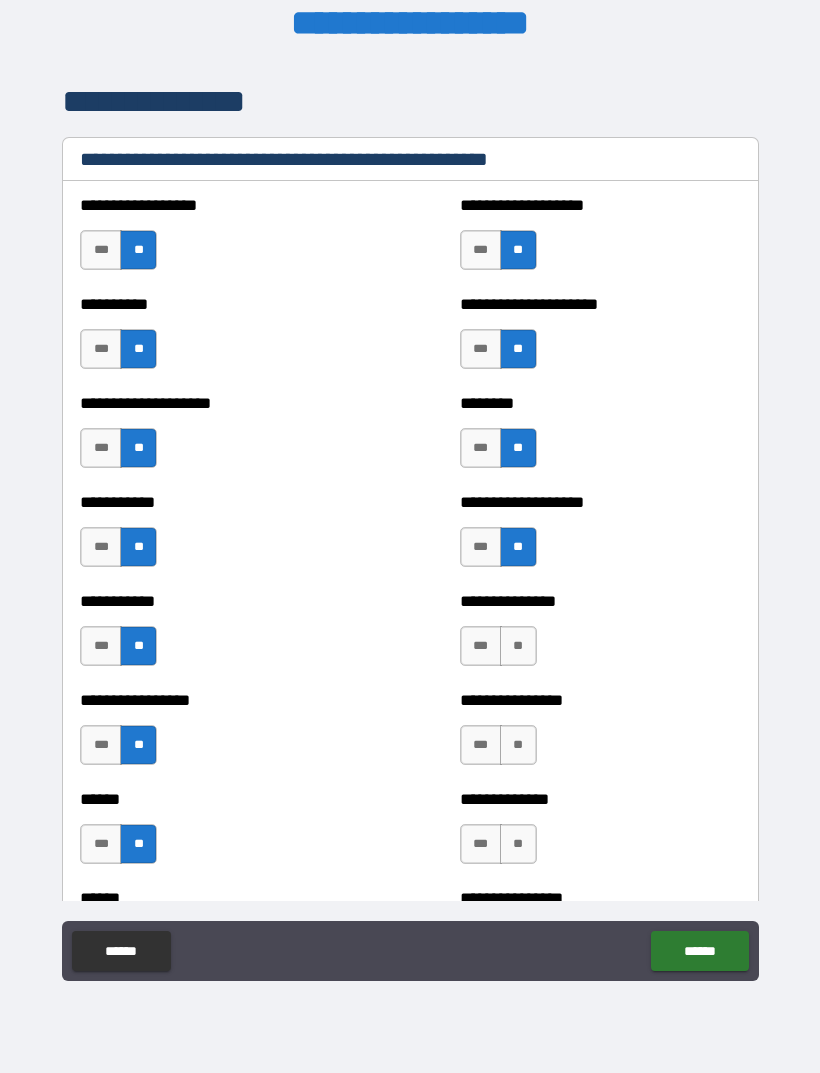 click on "**" at bounding box center [518, 646] 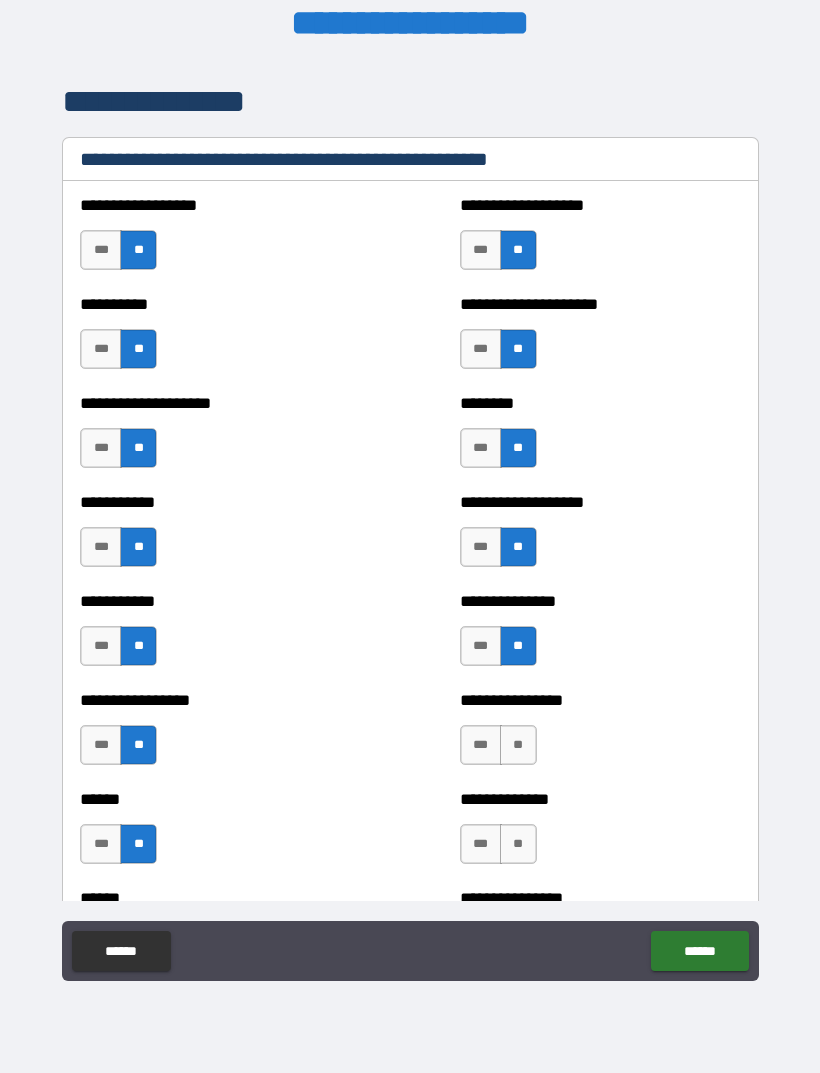 click on "**" at bounding box center (518, 745) 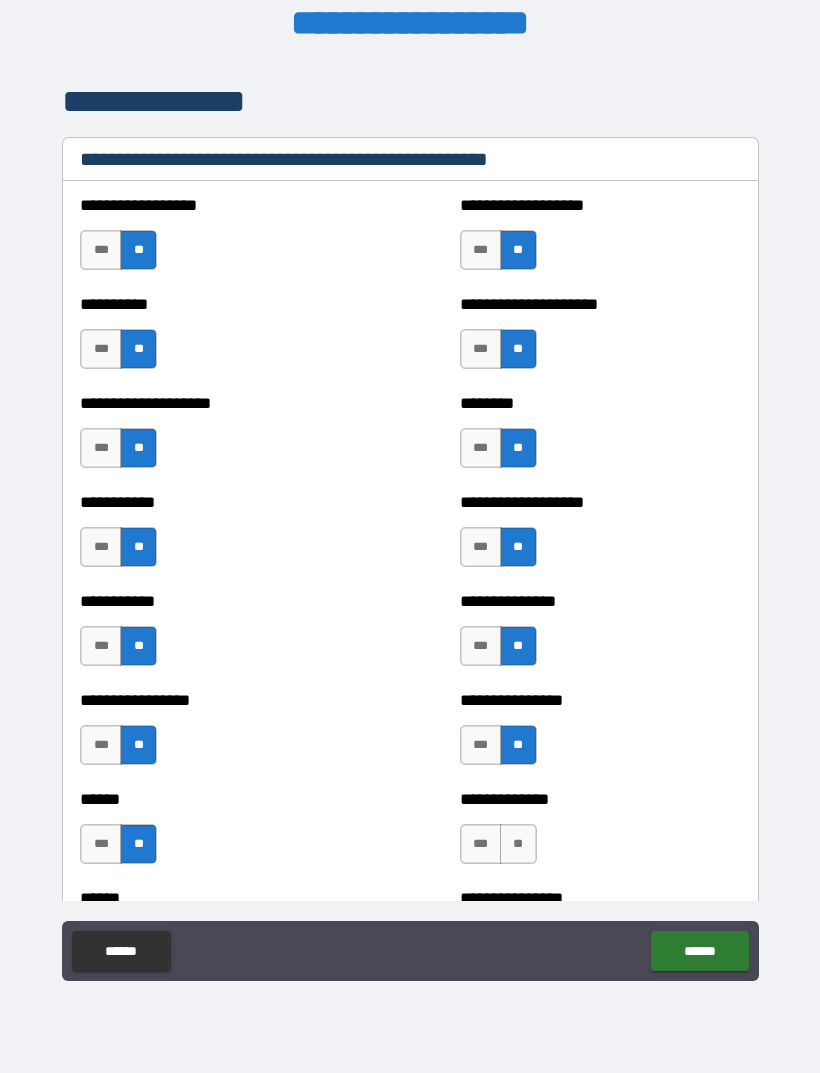 click on "**" at bounding box center (518, 844) 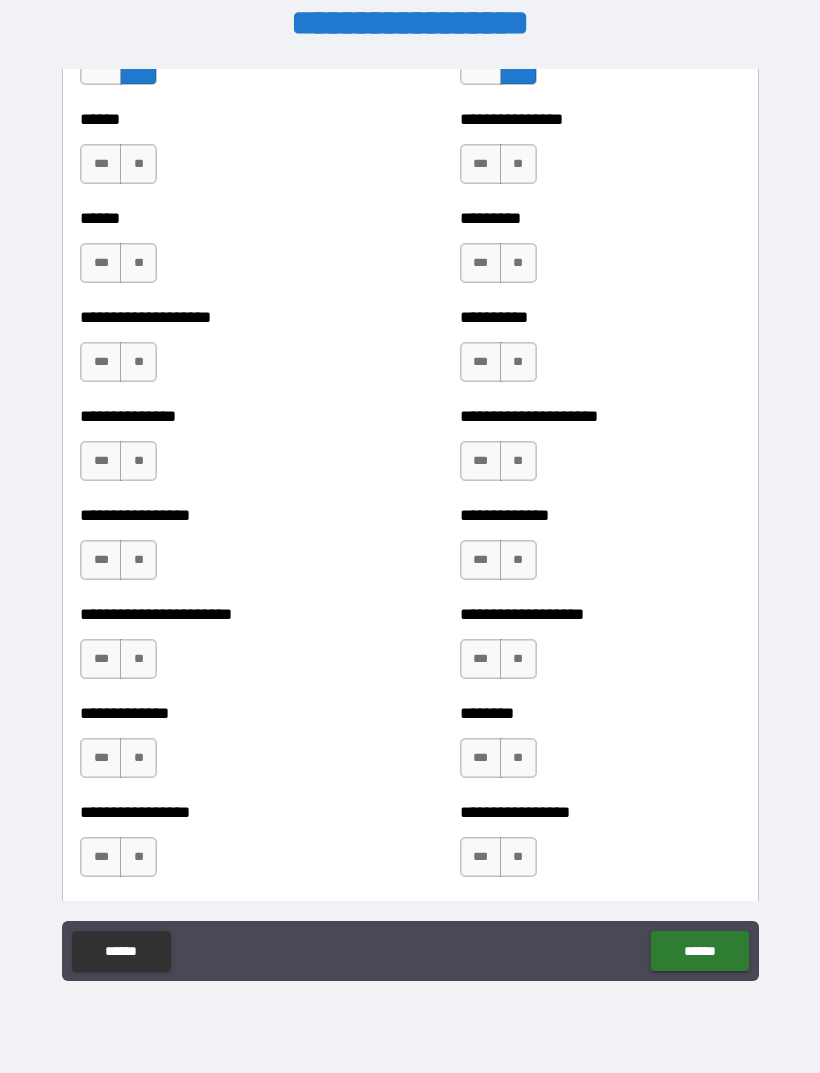 scroll, scrollTop: 3221, scrollLeft: 0, axis: vertical 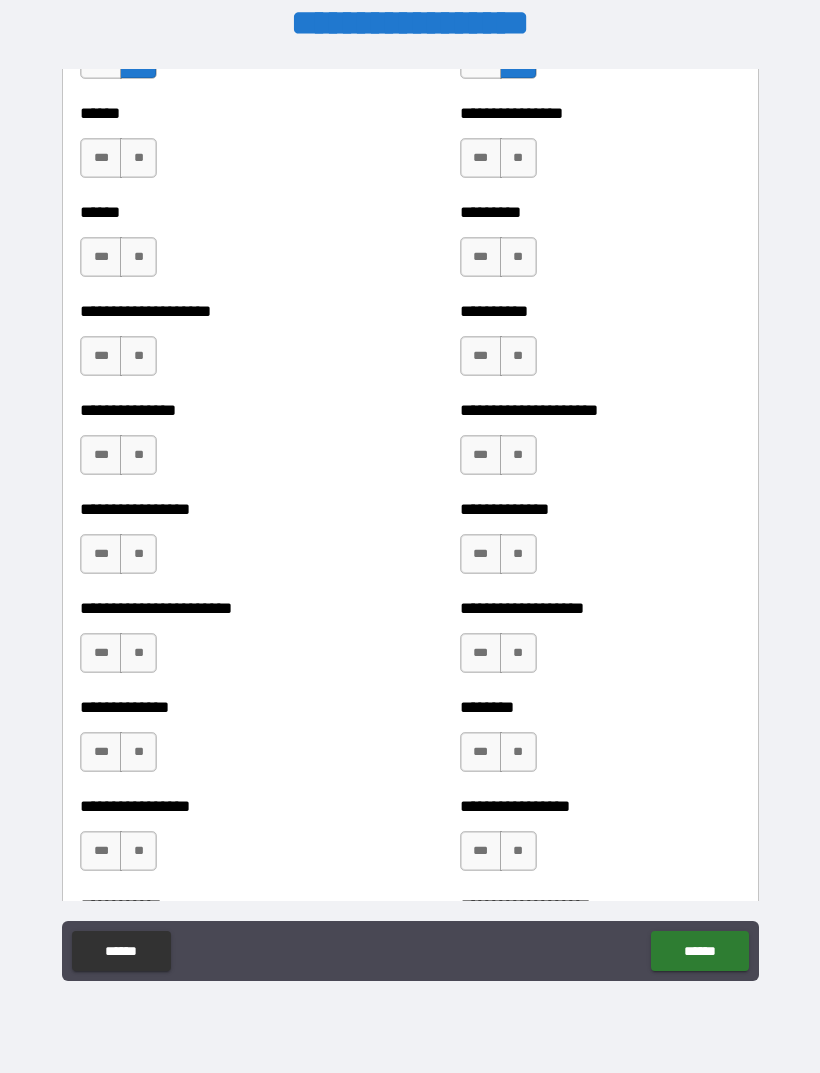 click on "**" at bounding box center (138, 158) 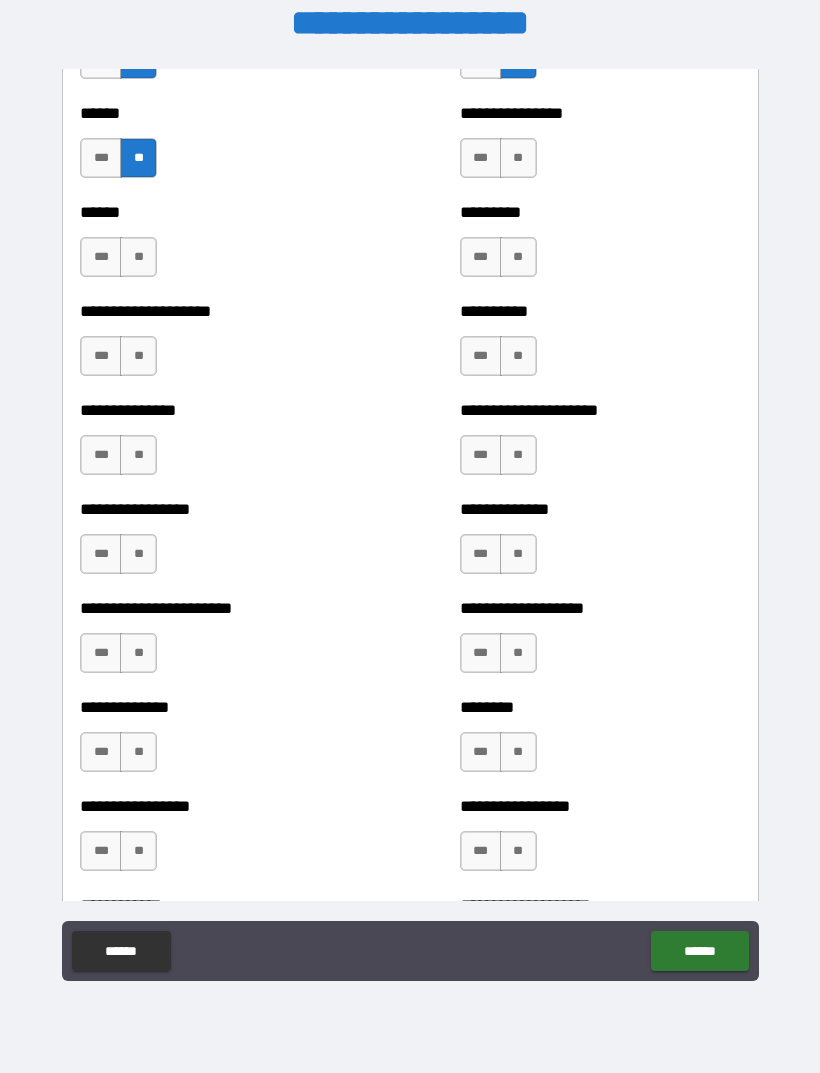click on "**" at bounding box center [138, 257] 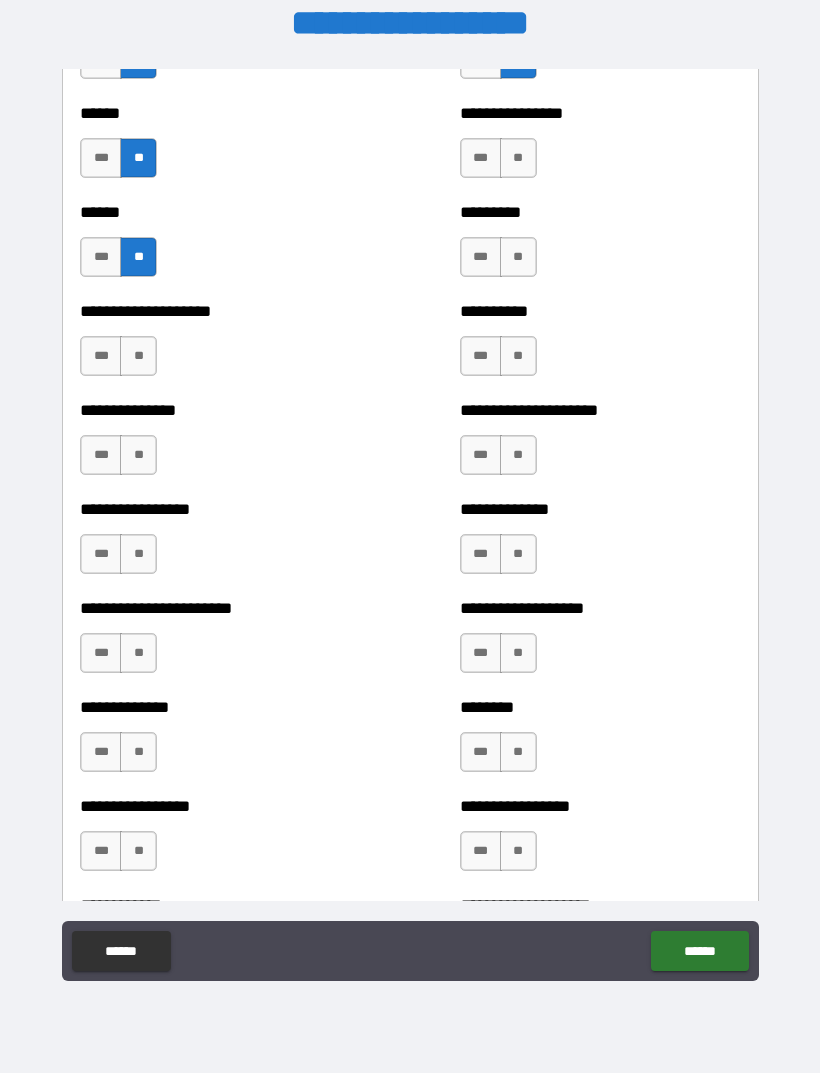 click on "**" at bounding box center [138, 356] 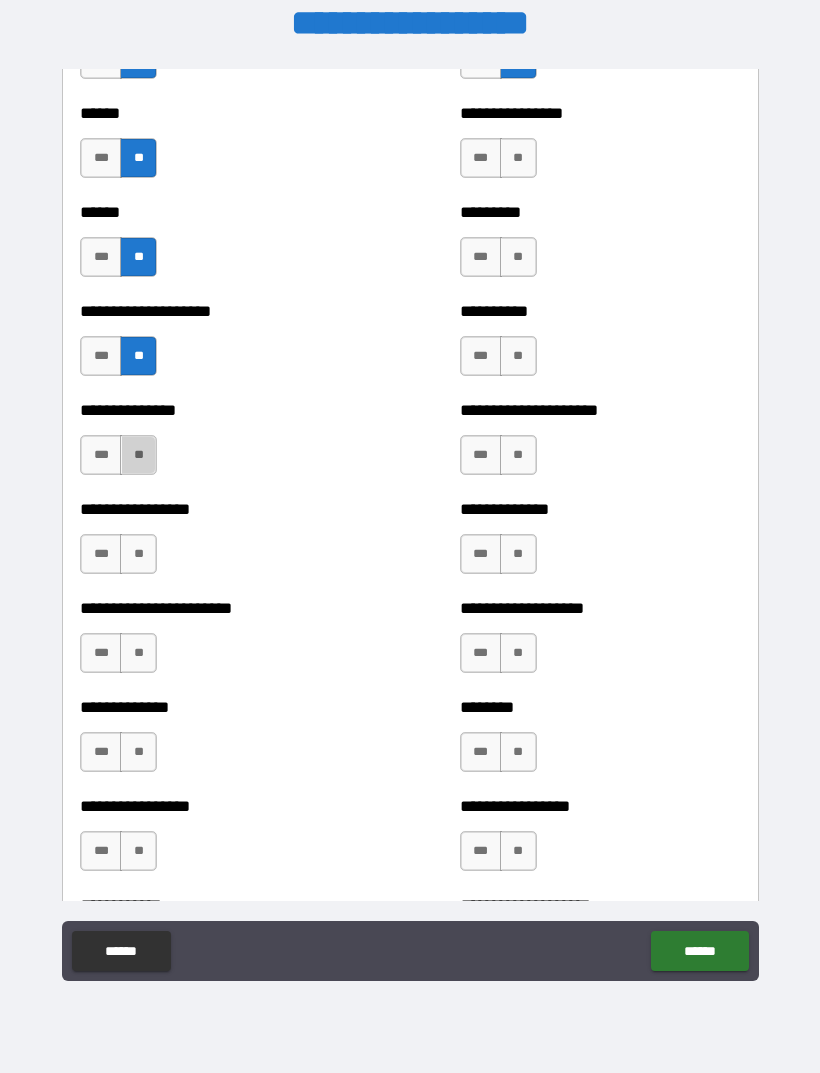 click on "**" at bounding box center [138, 455] 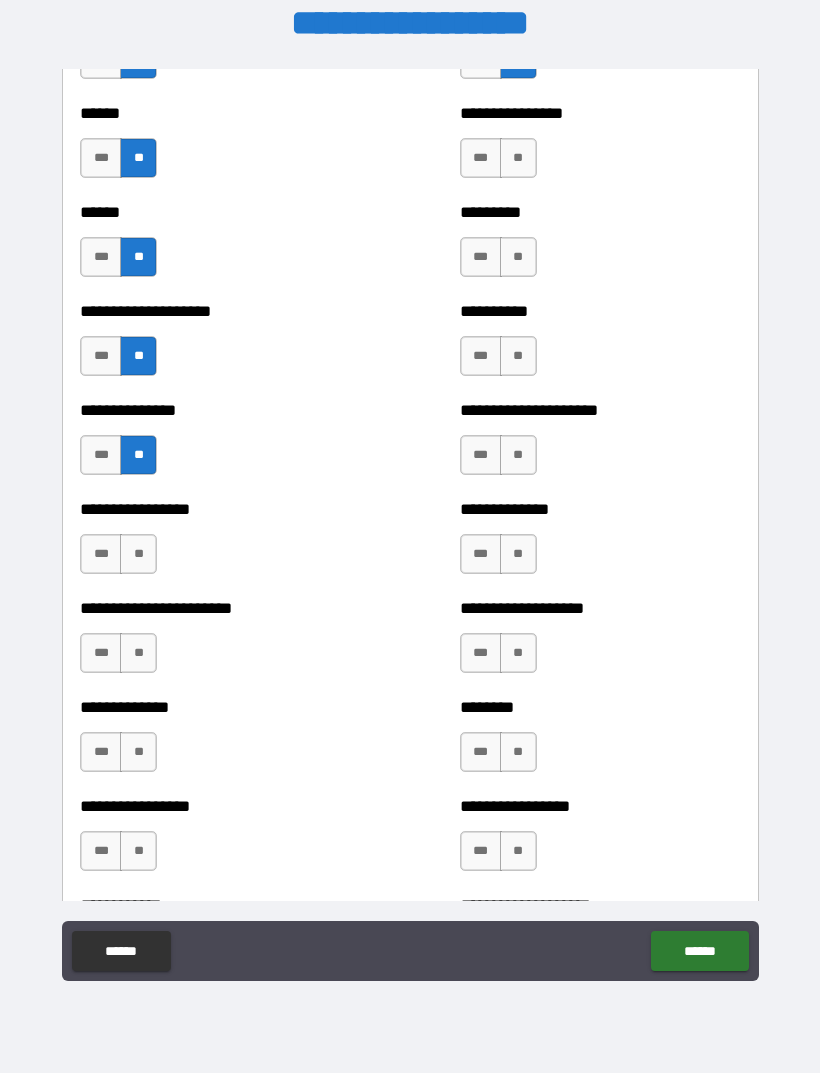 click on "**" at bounding box center [138, 554] 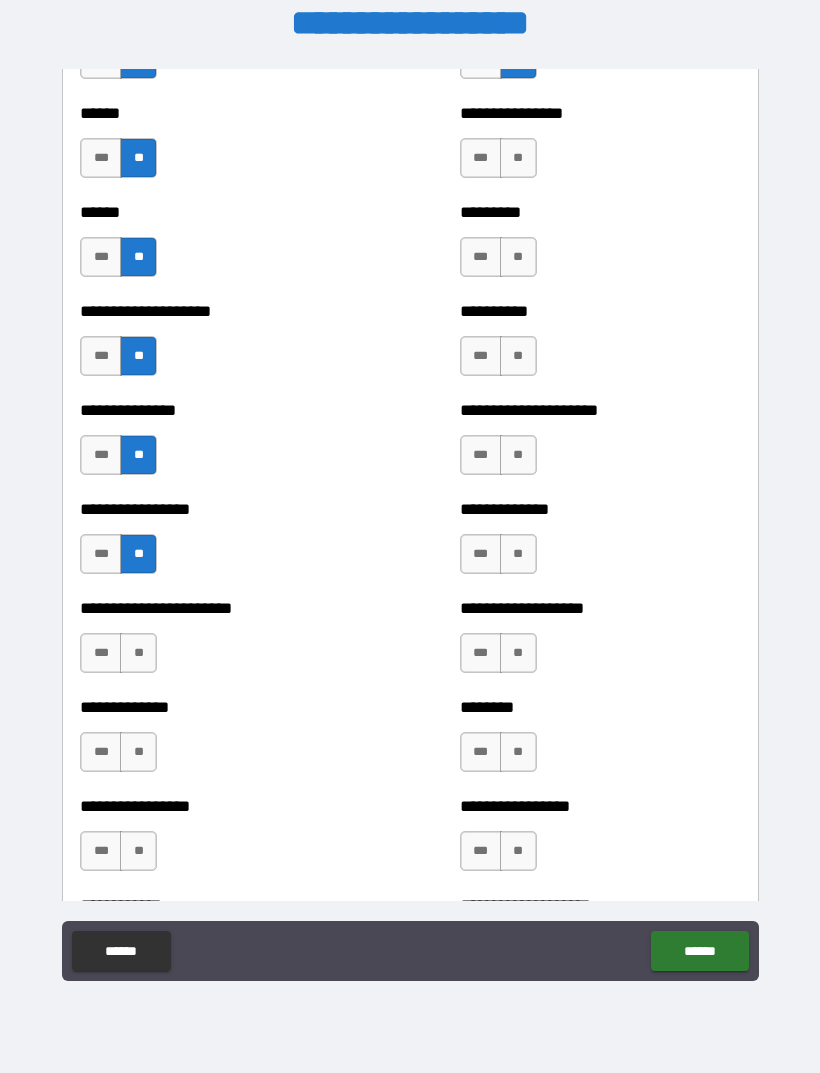 click on "**" at bounding box center (138, 653) 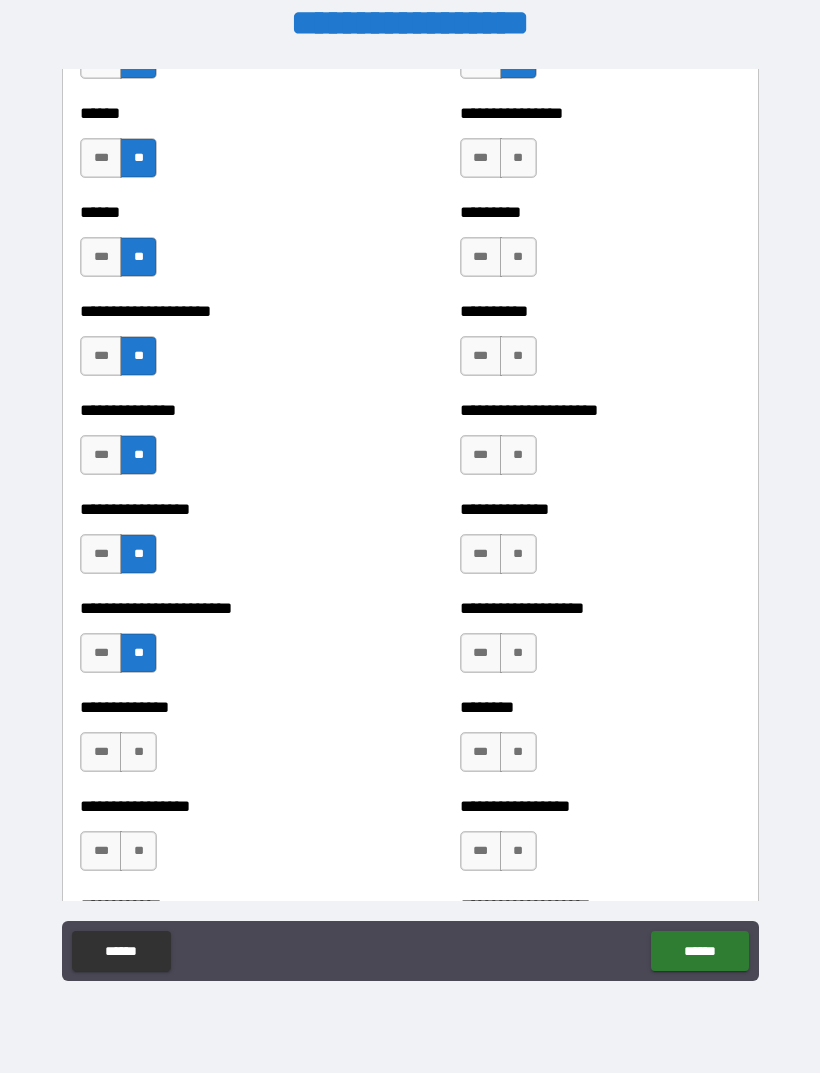 click on "**" at bounding box center [138, 752] 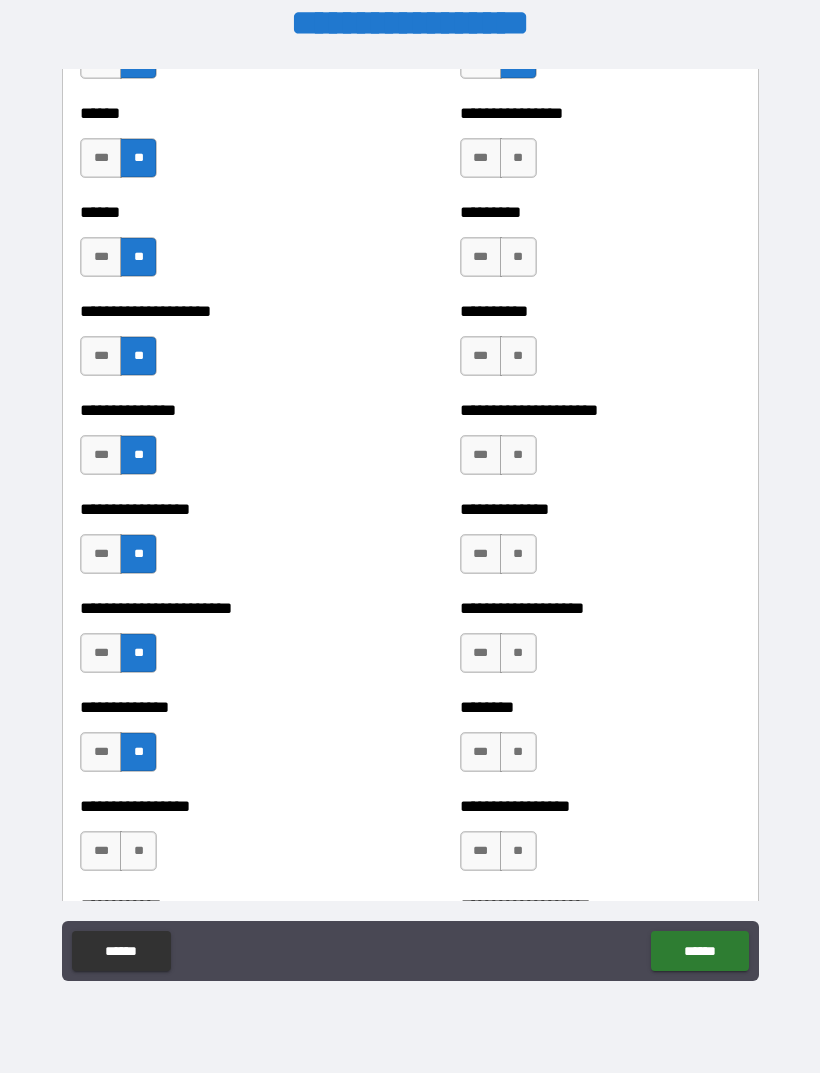 click on "**" at bounding box center [138, 851] 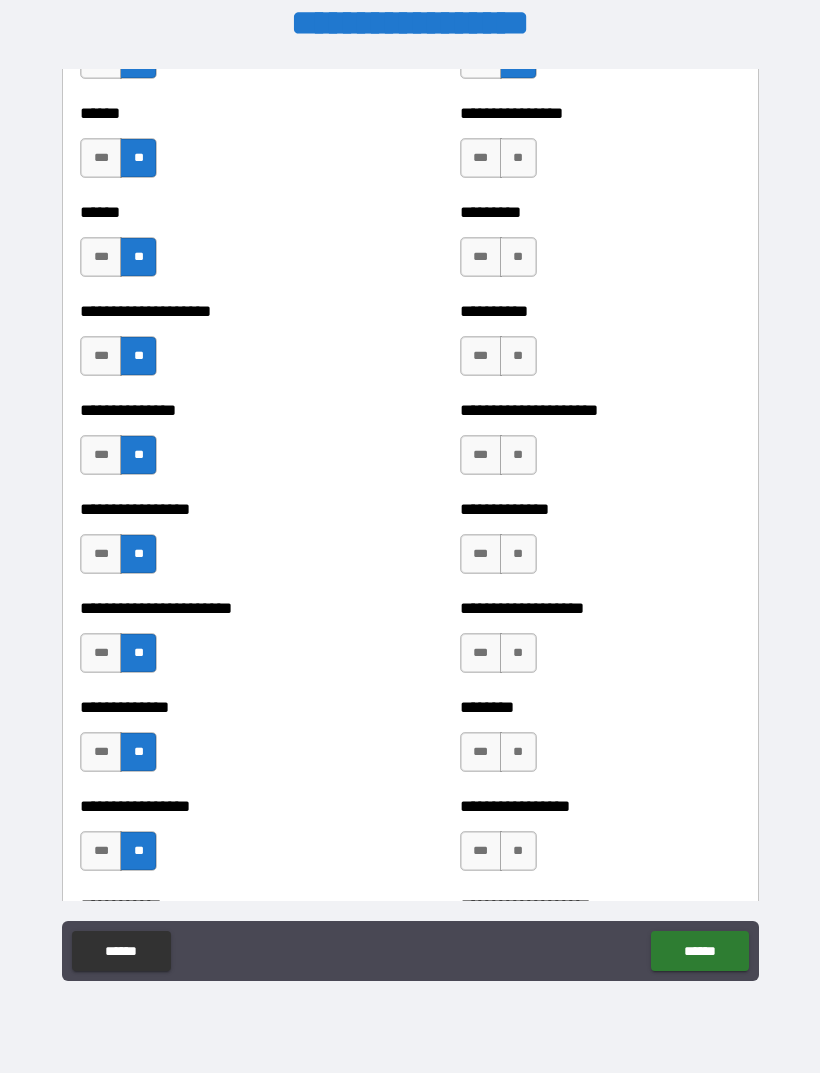 click on "**" at bounding box center (518, 158) 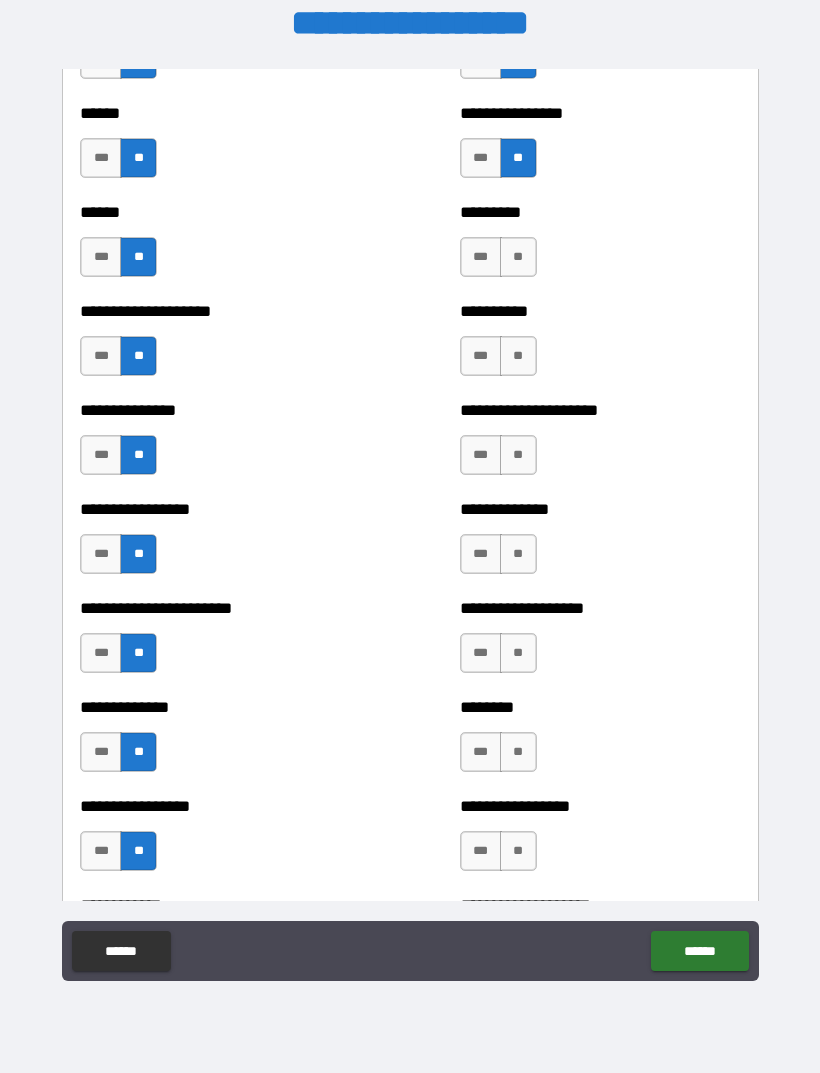 click on "**" at bounding box center (518, 257) 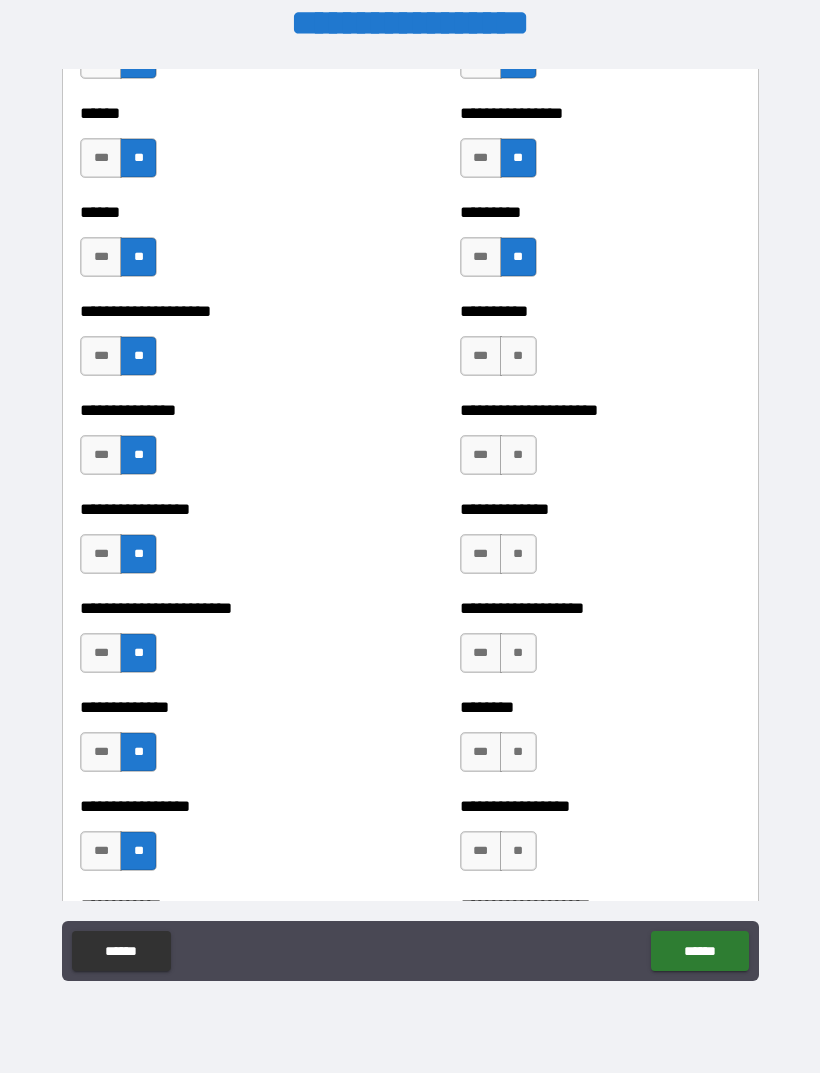click on "**" at bounding box center (518, 356) 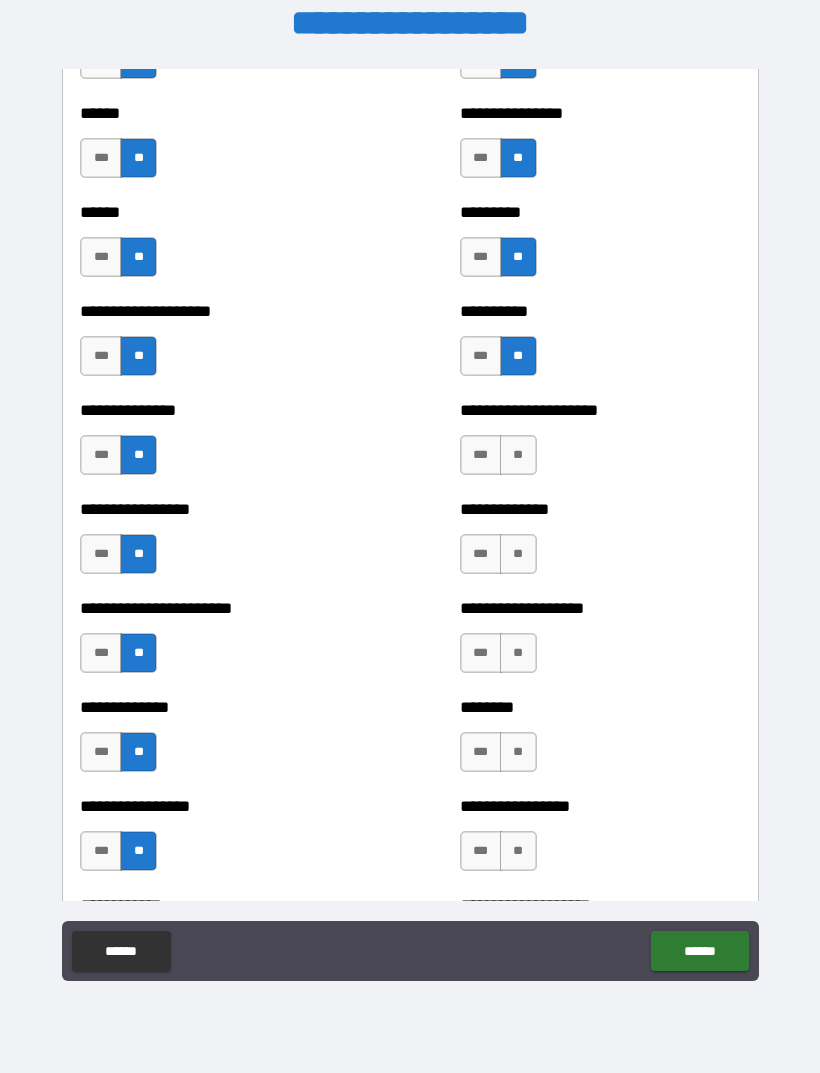click on "**" at bounding box center [518, 455] 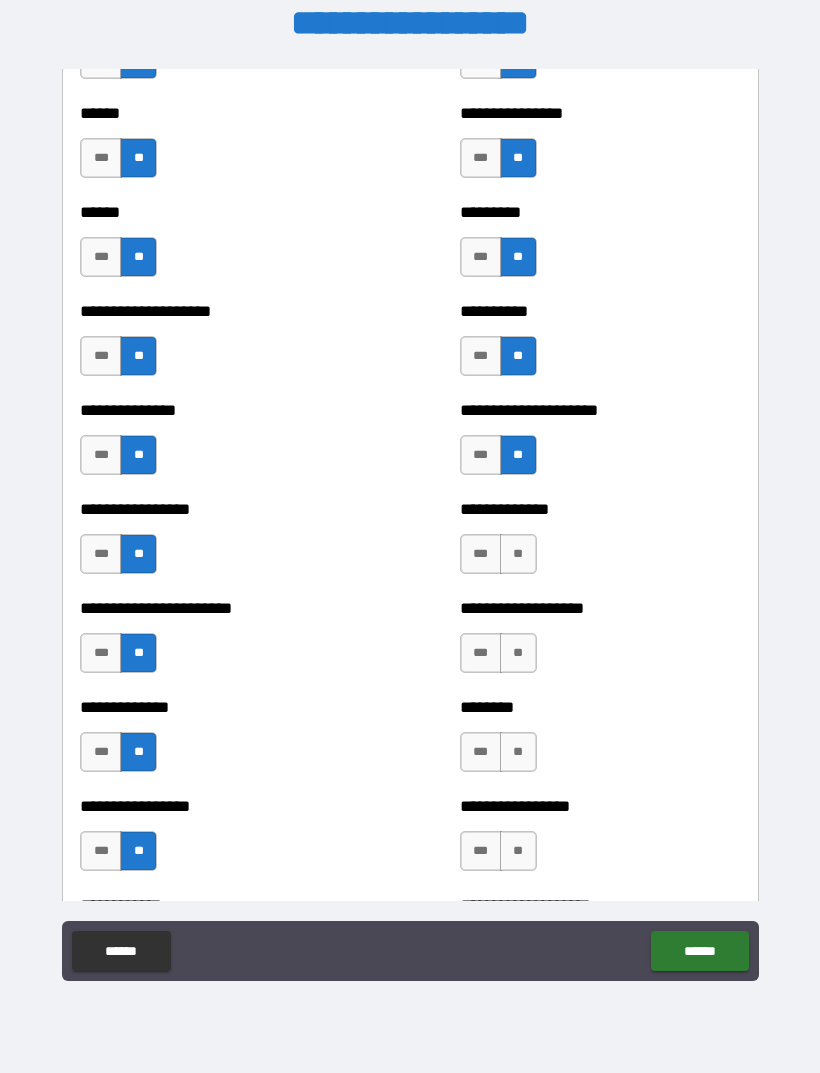 click on "**" at bounding box center (518, 554) 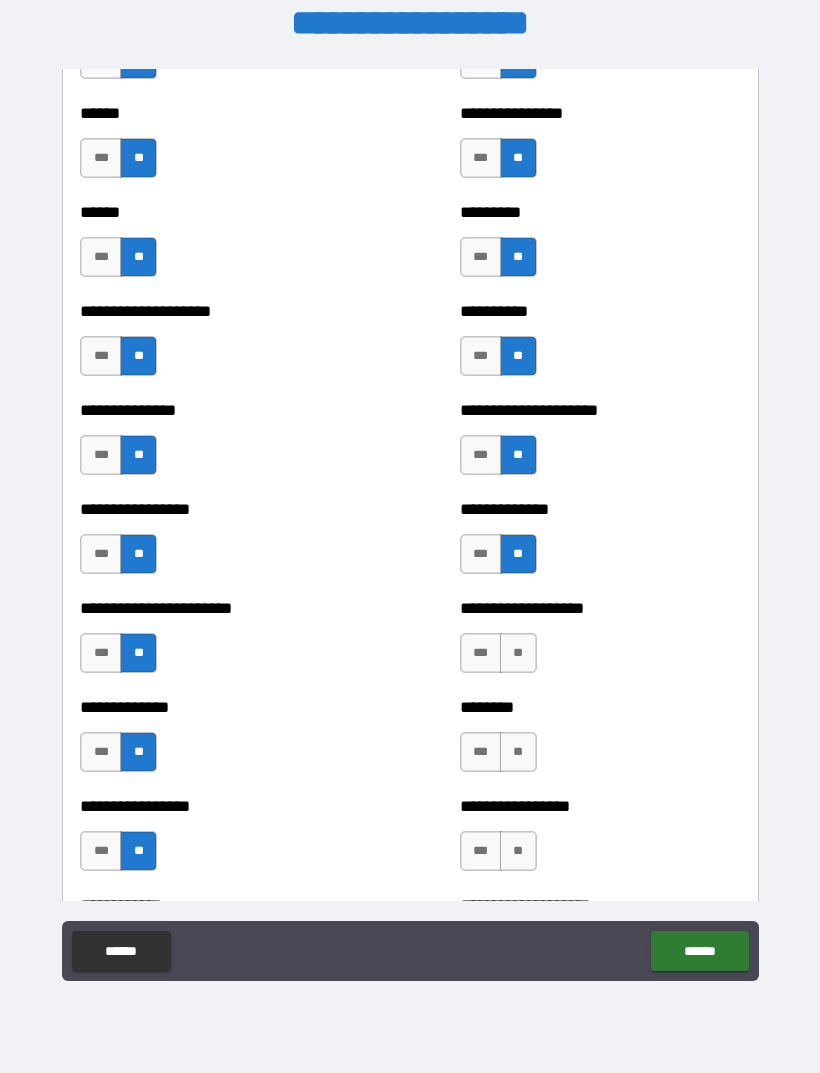 click on "**" at bounding box center (518, 653) 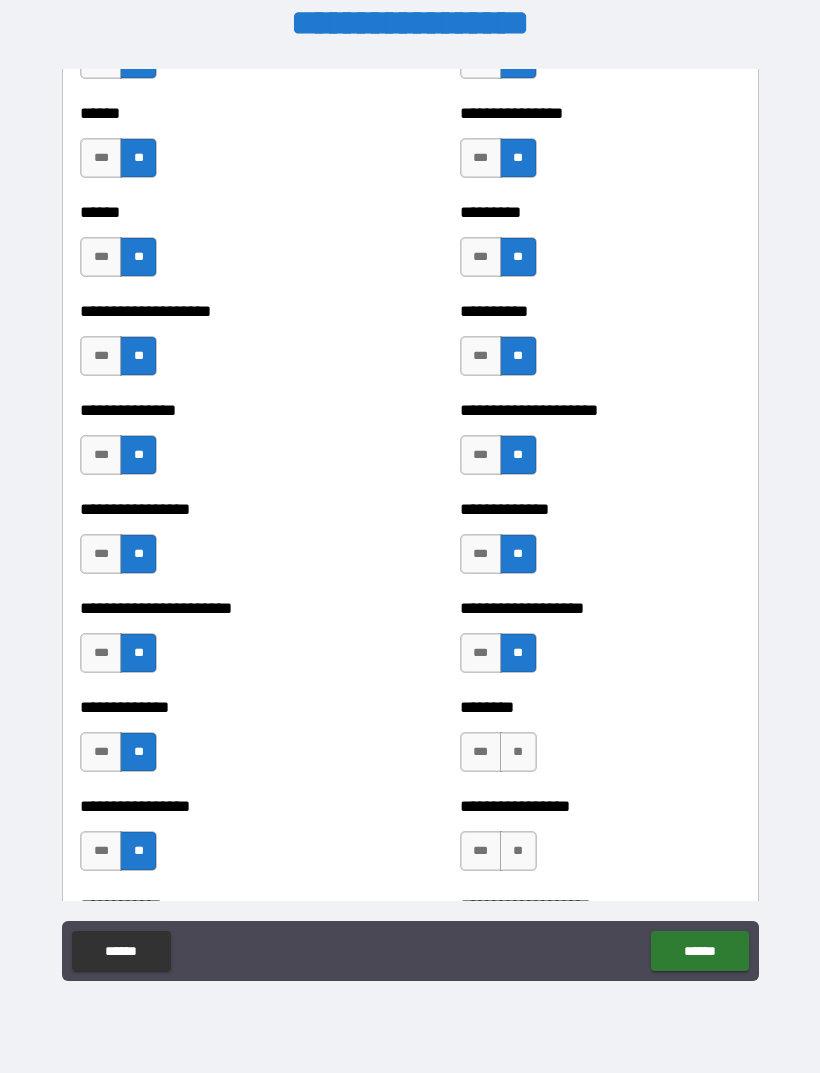click on "**" at bounding box center (518, 752) 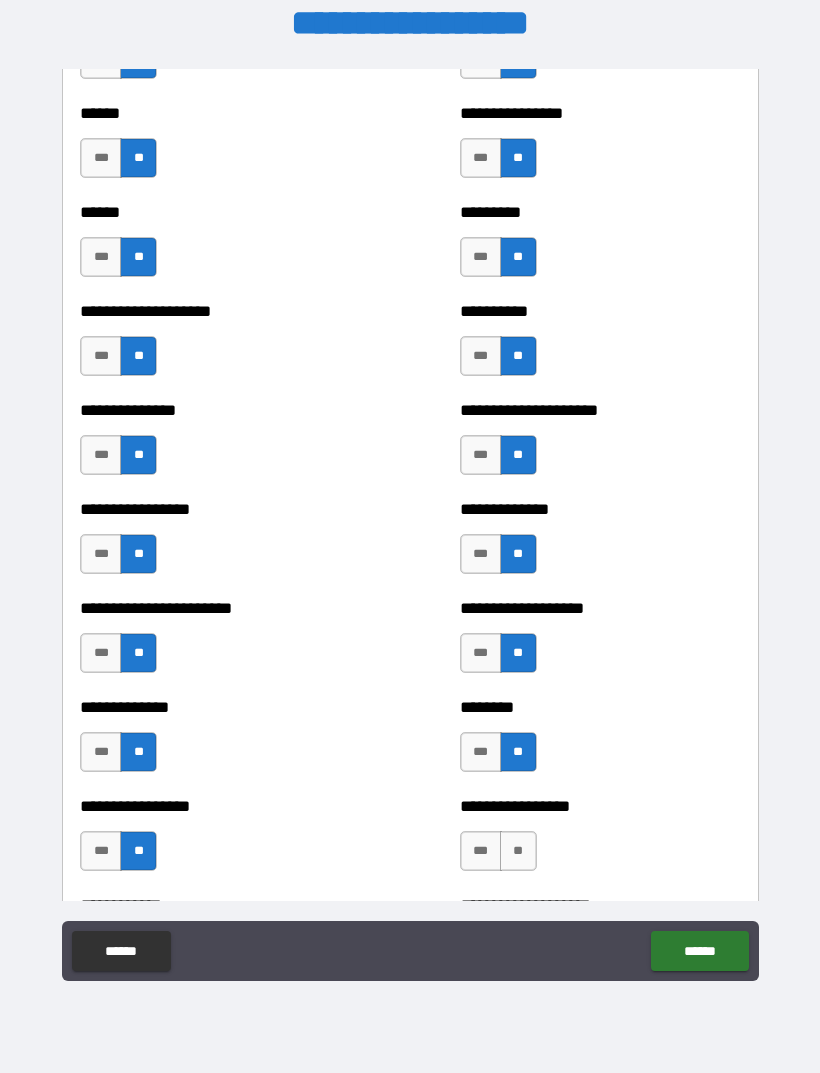 click on "**" at bounding box center [518, 851] 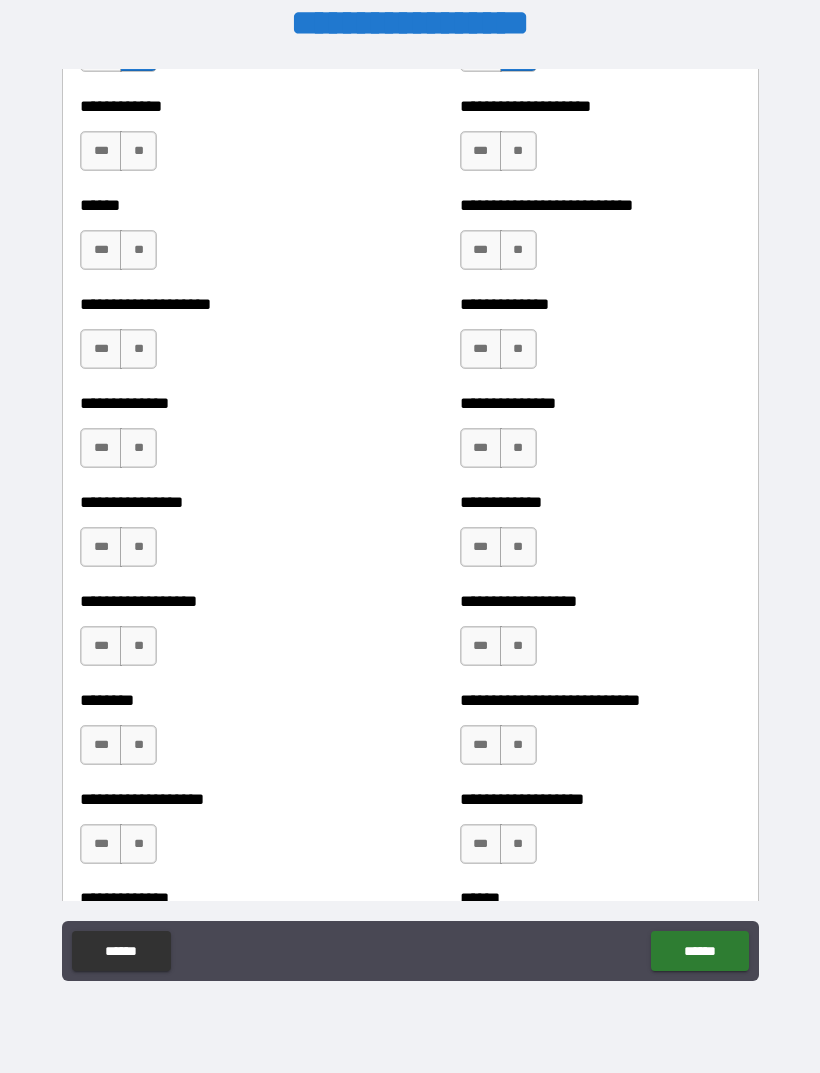 scroll, scrollTop: 4022, scrollLeft: 0, axis: vertical 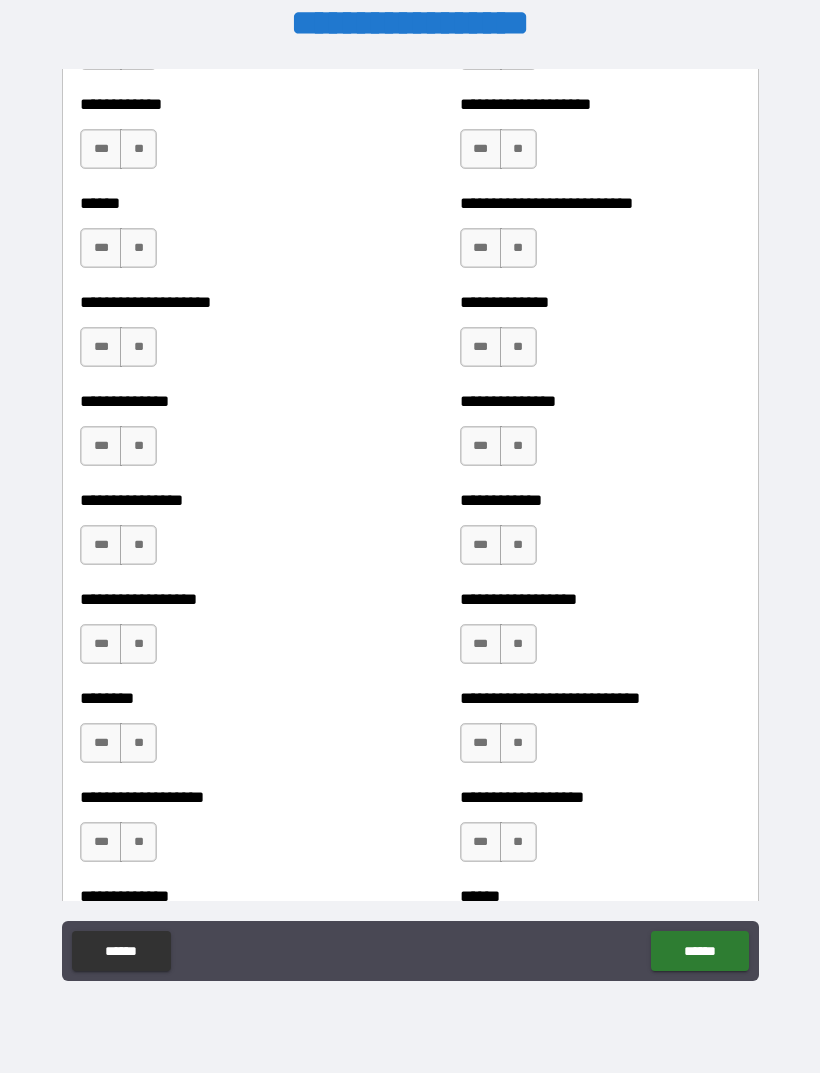 click on "**" at bounding box center (138, 149) 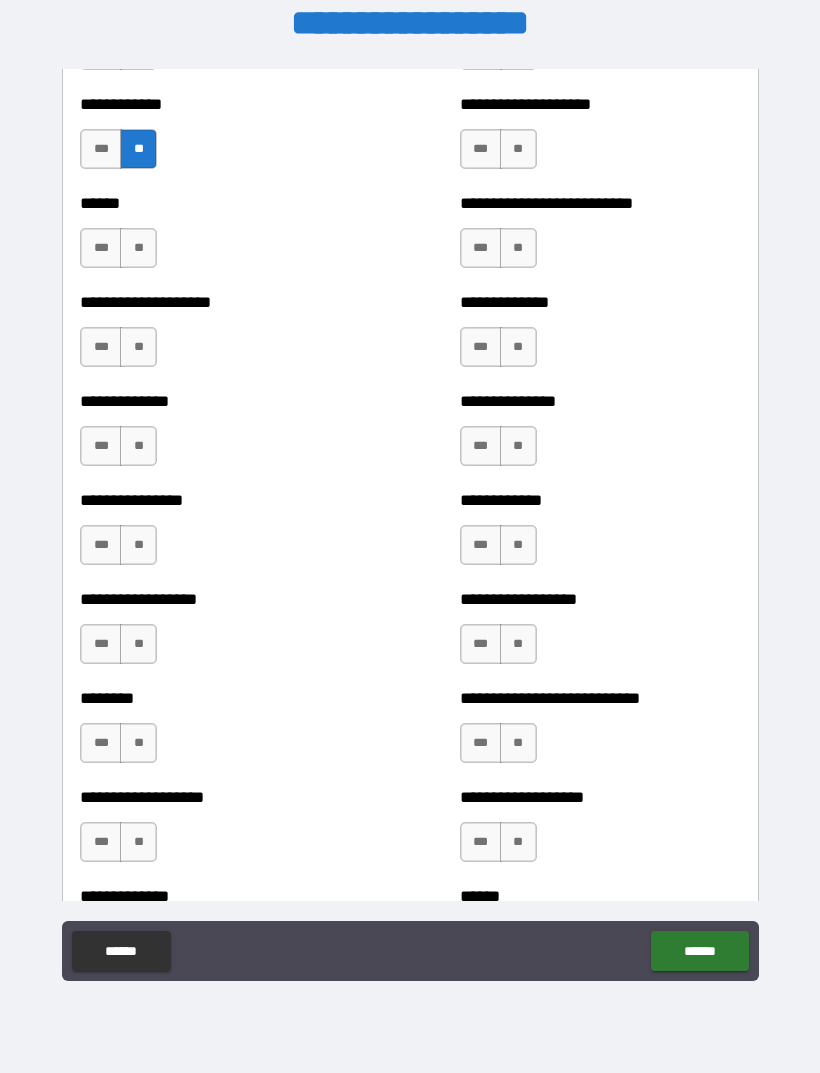 click on "**" at bounding box center [138, 248] 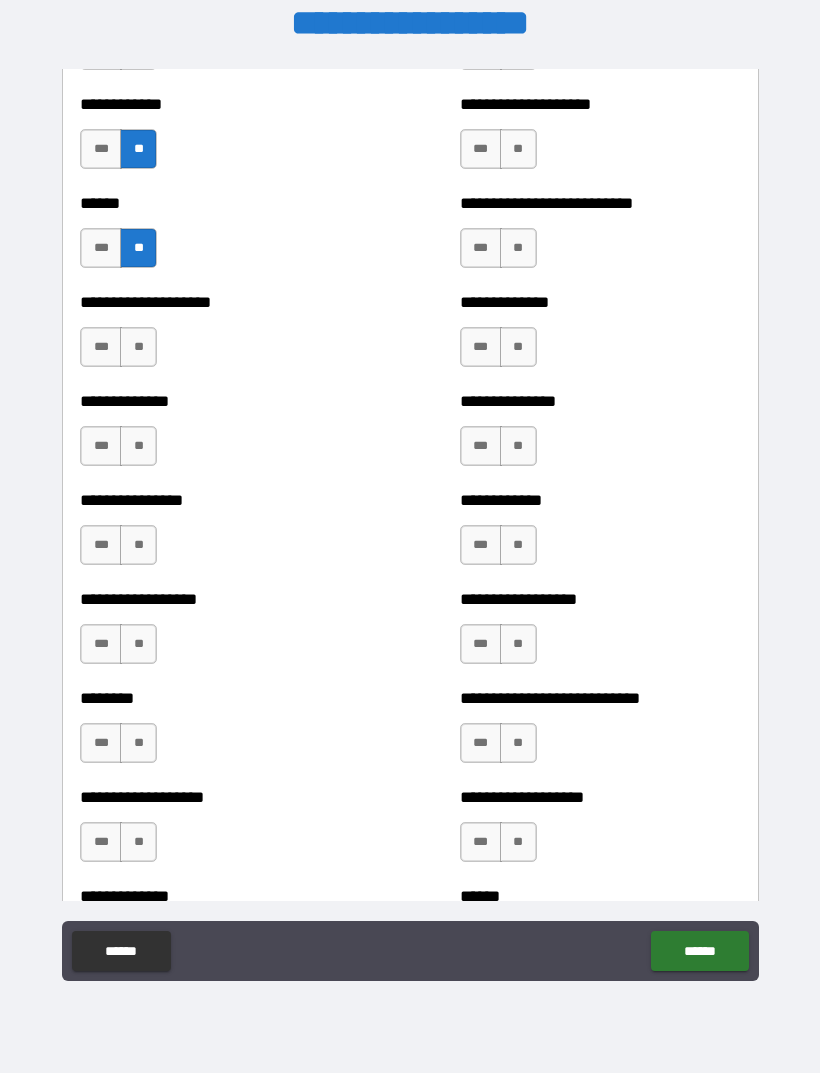 click on "**" at bounding box center [138, 347] 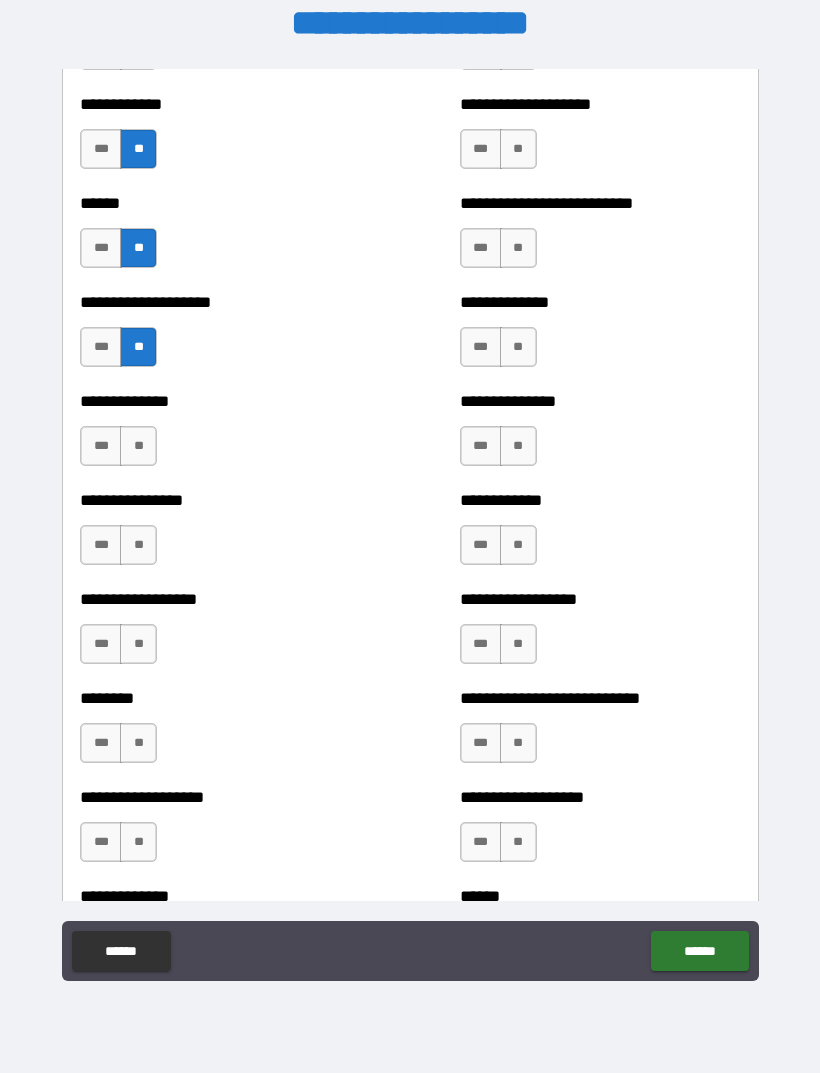 click on "**" at bounding box center (138, 446) 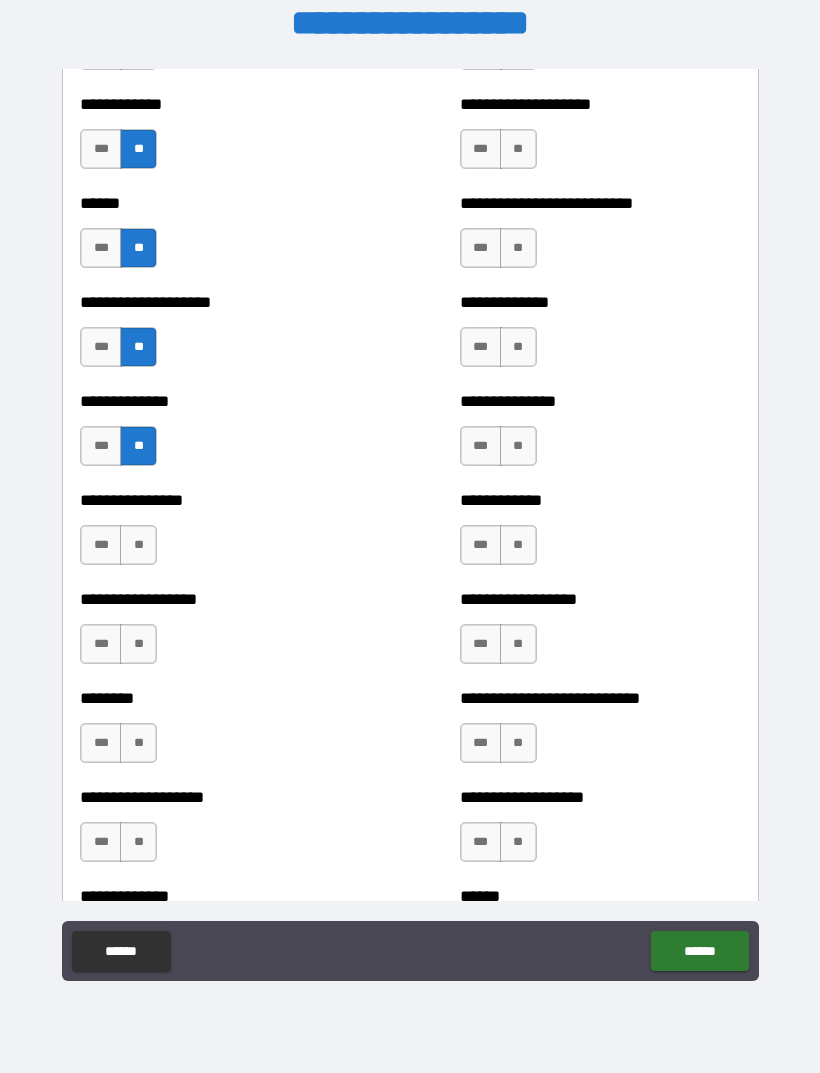 click on "**" at bounding box center [138, 545] 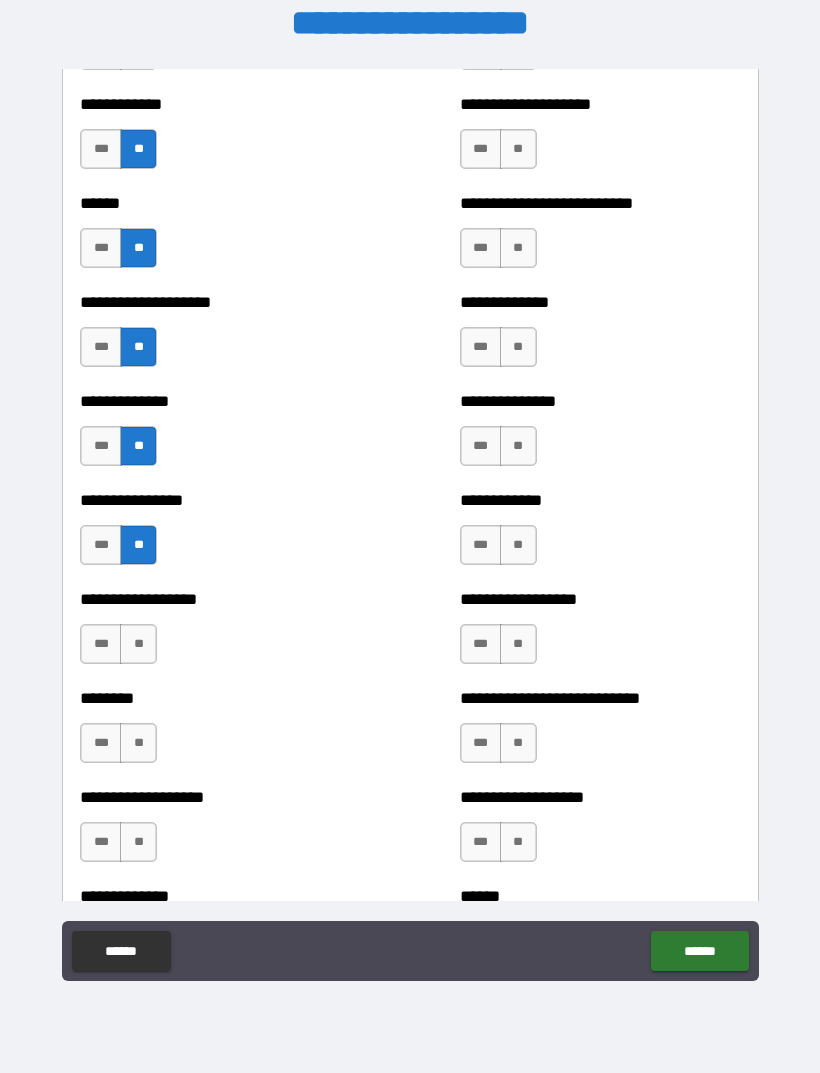 click on "**" at bounding box center (138, 644) 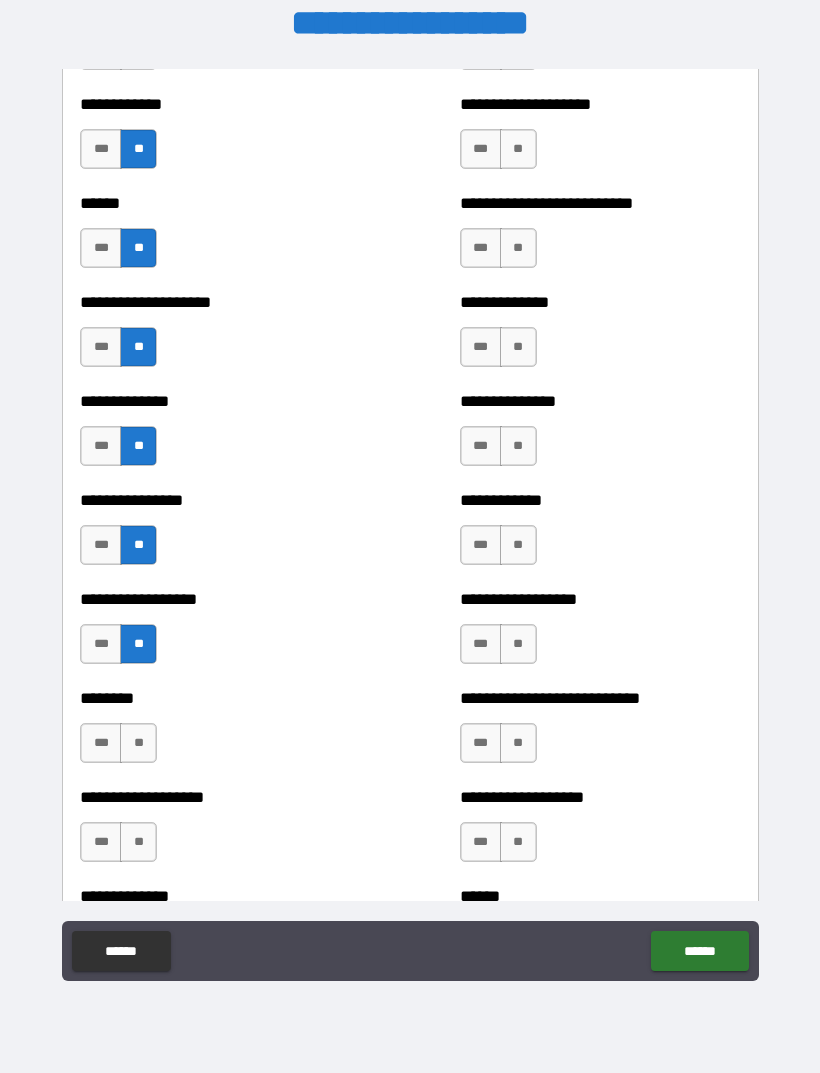 click on "***" at bounding box center [101, 743] 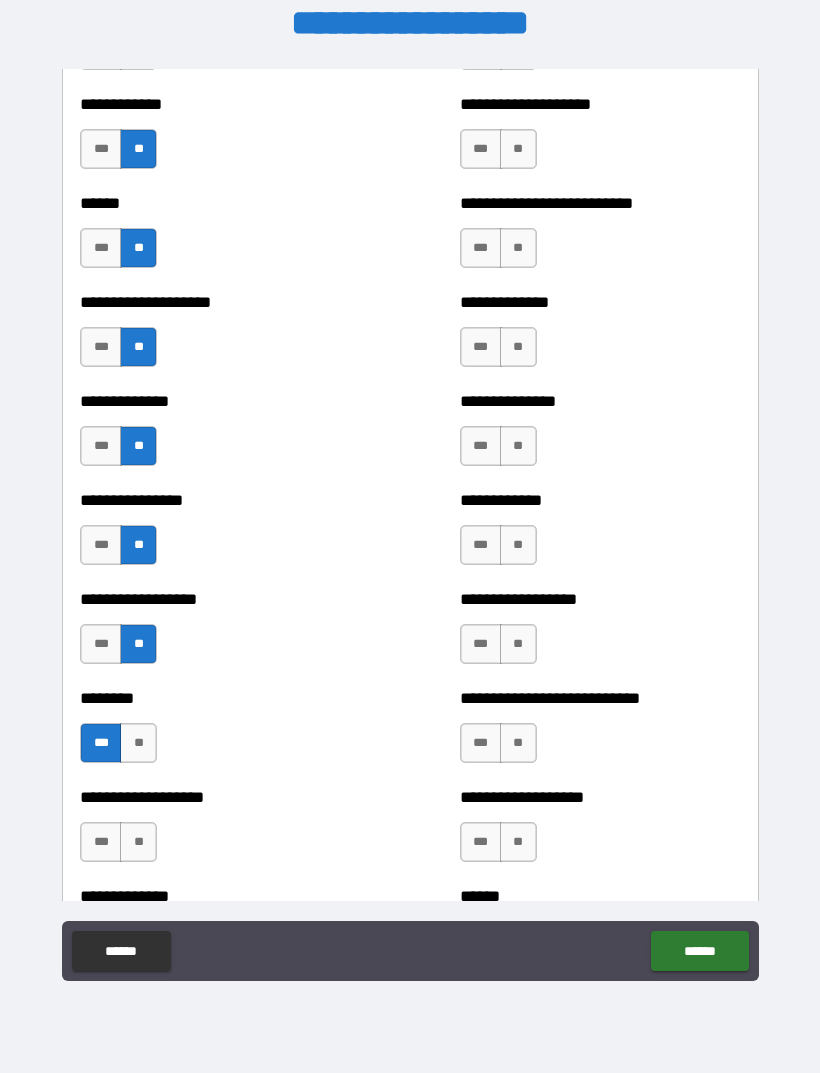 click on "**" at bounding box center (138, 743) 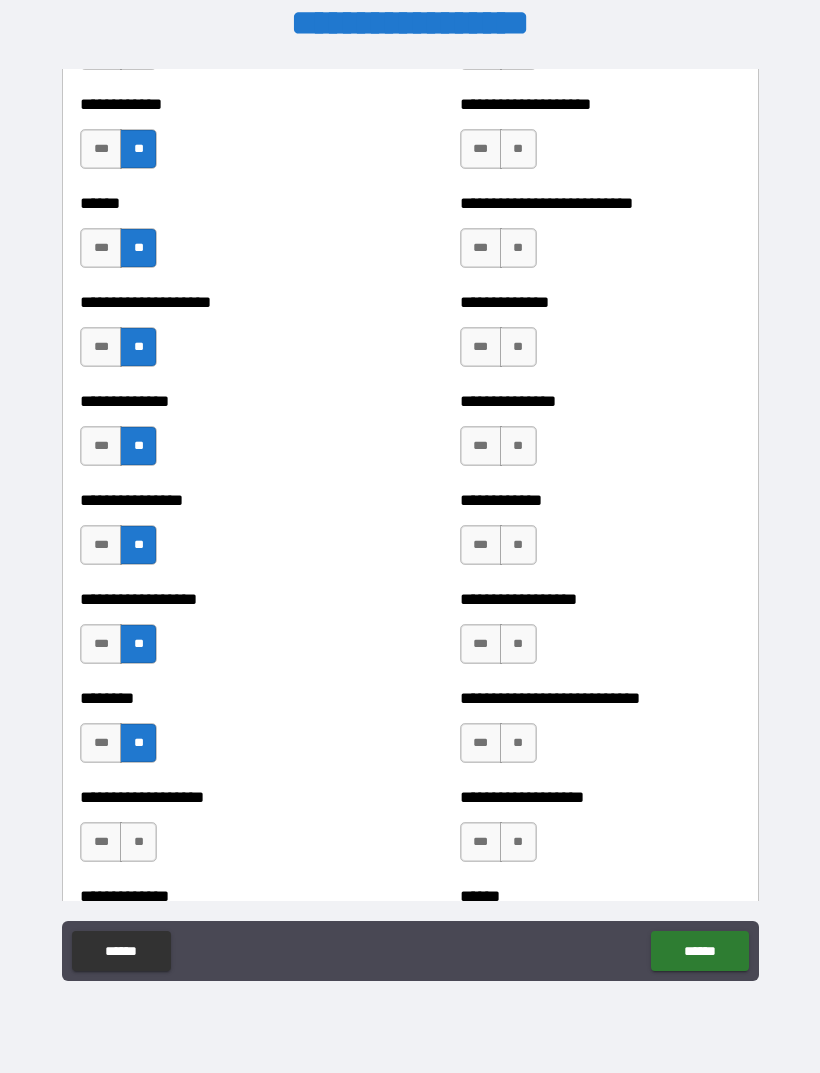 click on "**" at bounding box center (138, 842) 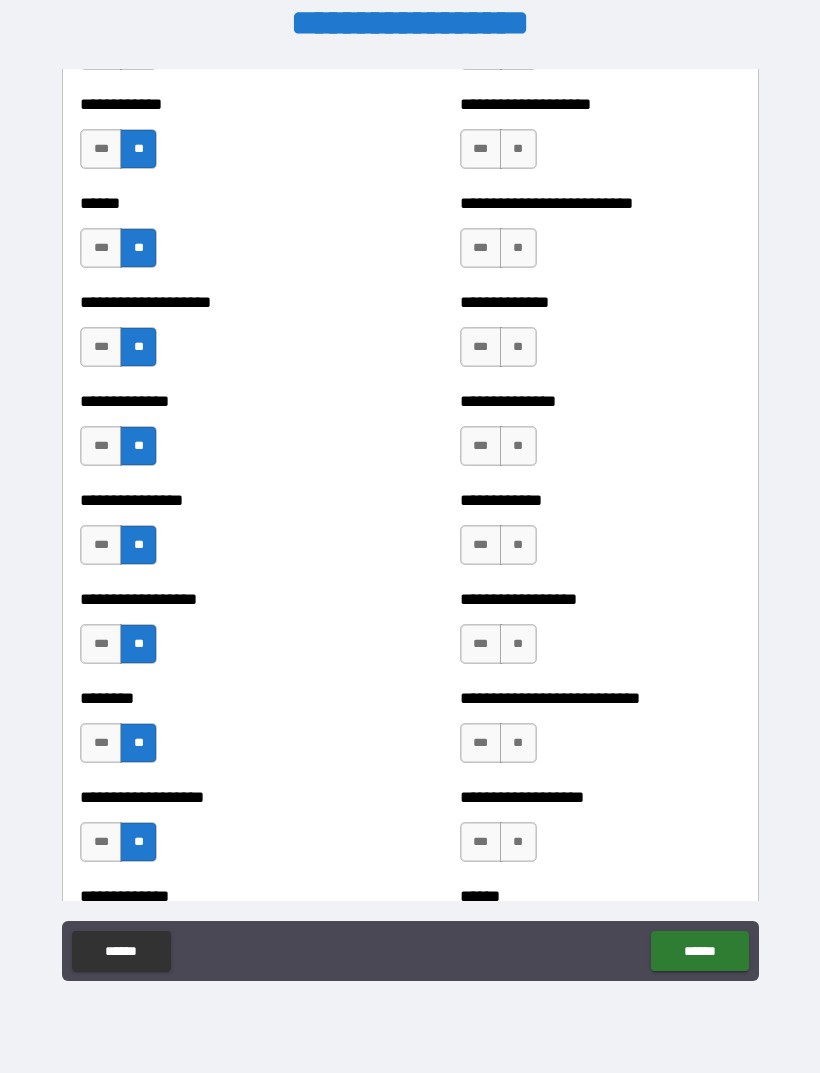 click on "**" at bounding box center [518, 149] 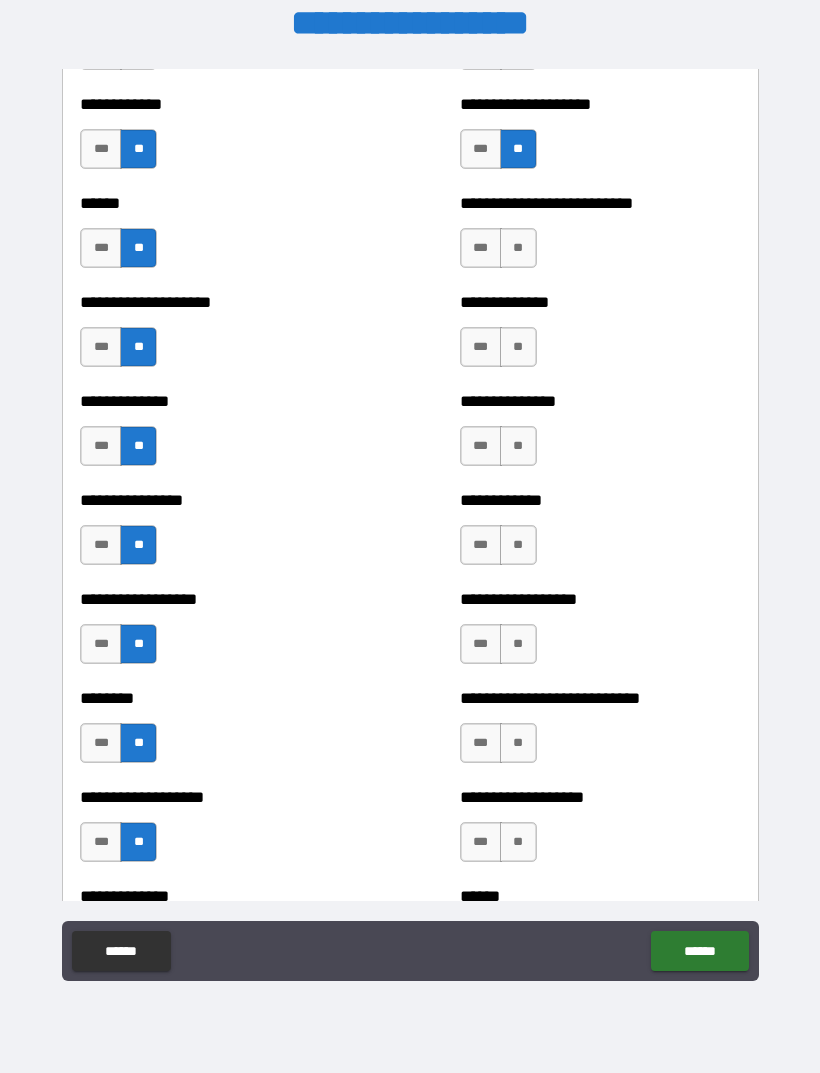 click on "**" at bounding box center (518, 248) 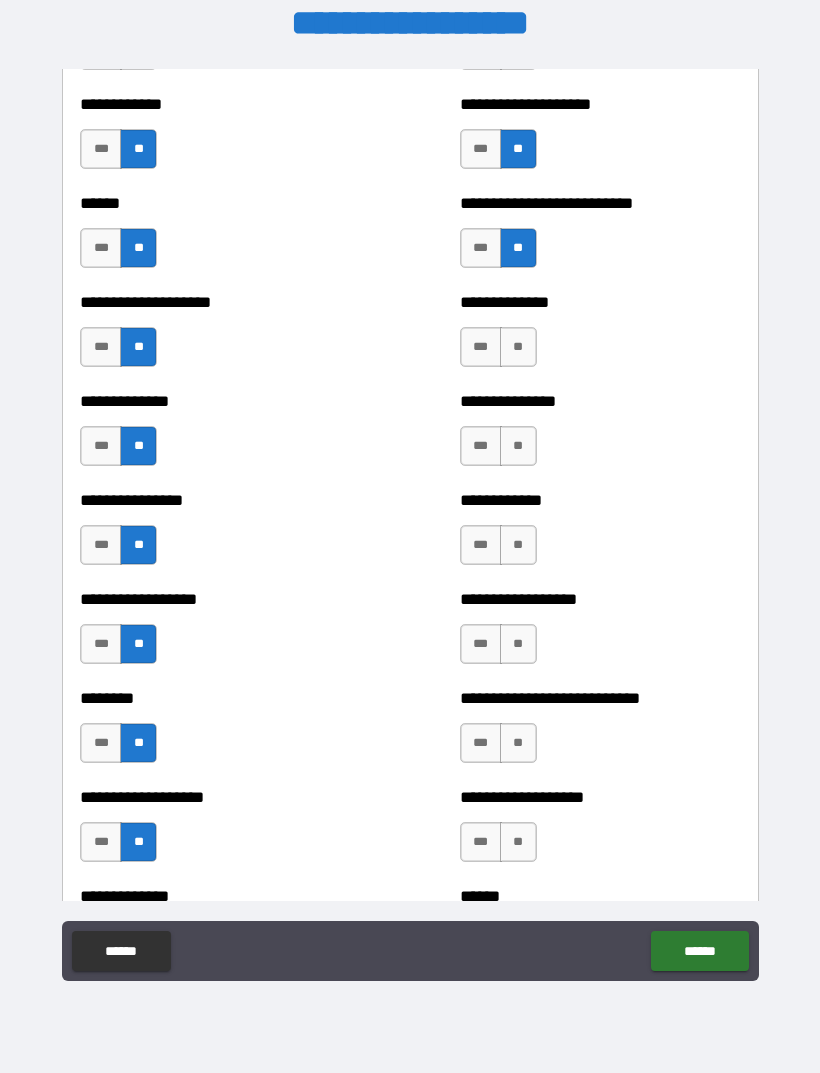 click on "**" at bounding box center [518, 347] 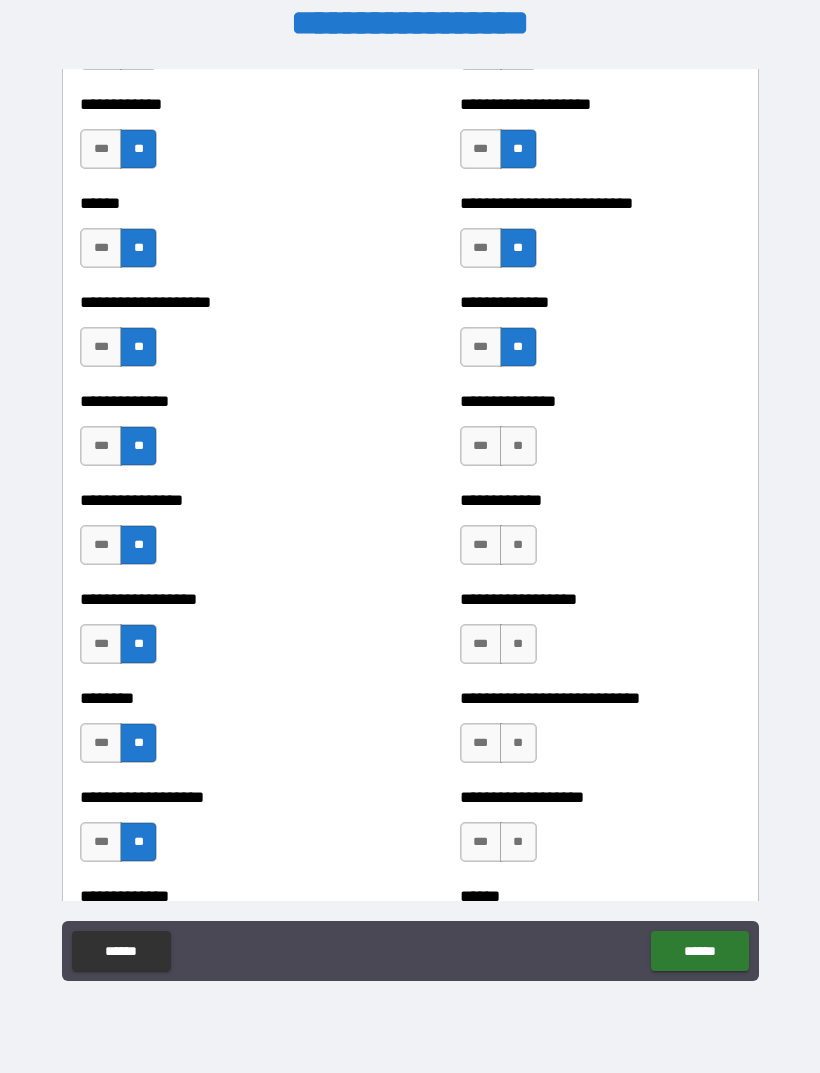 click on "**" at bounding box center [518, 446] 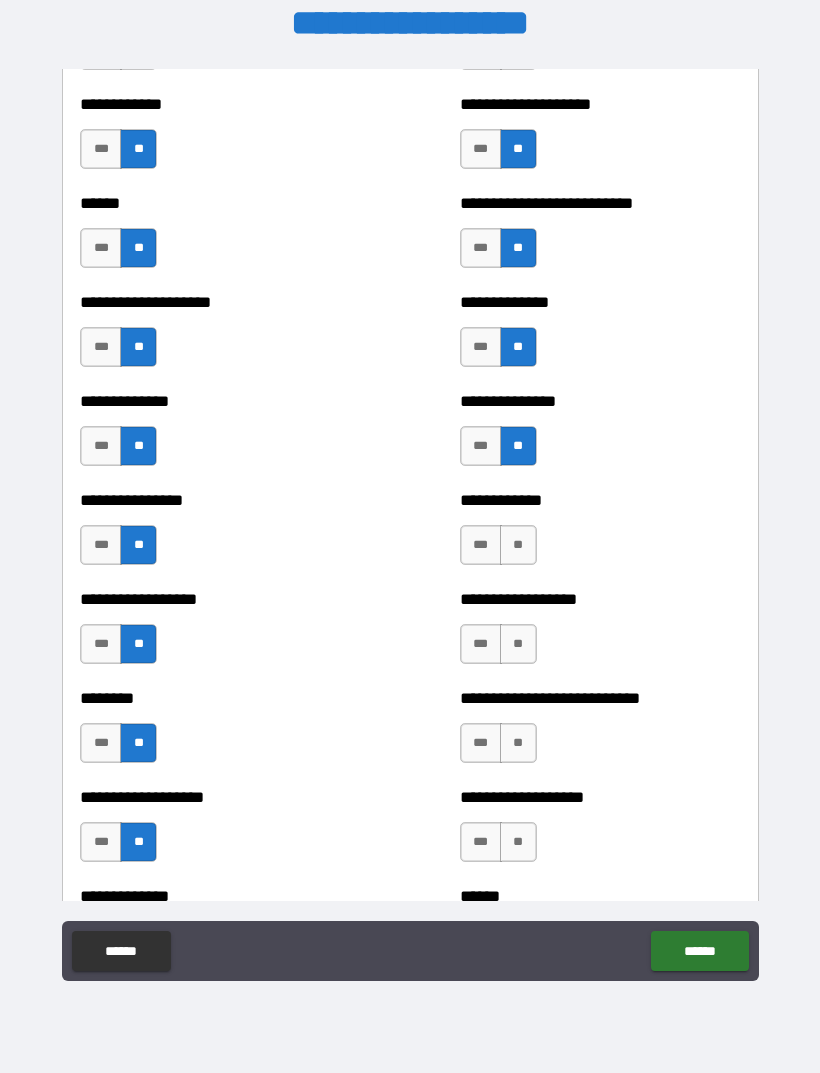 click on "**" at bounding box center [518, 545] 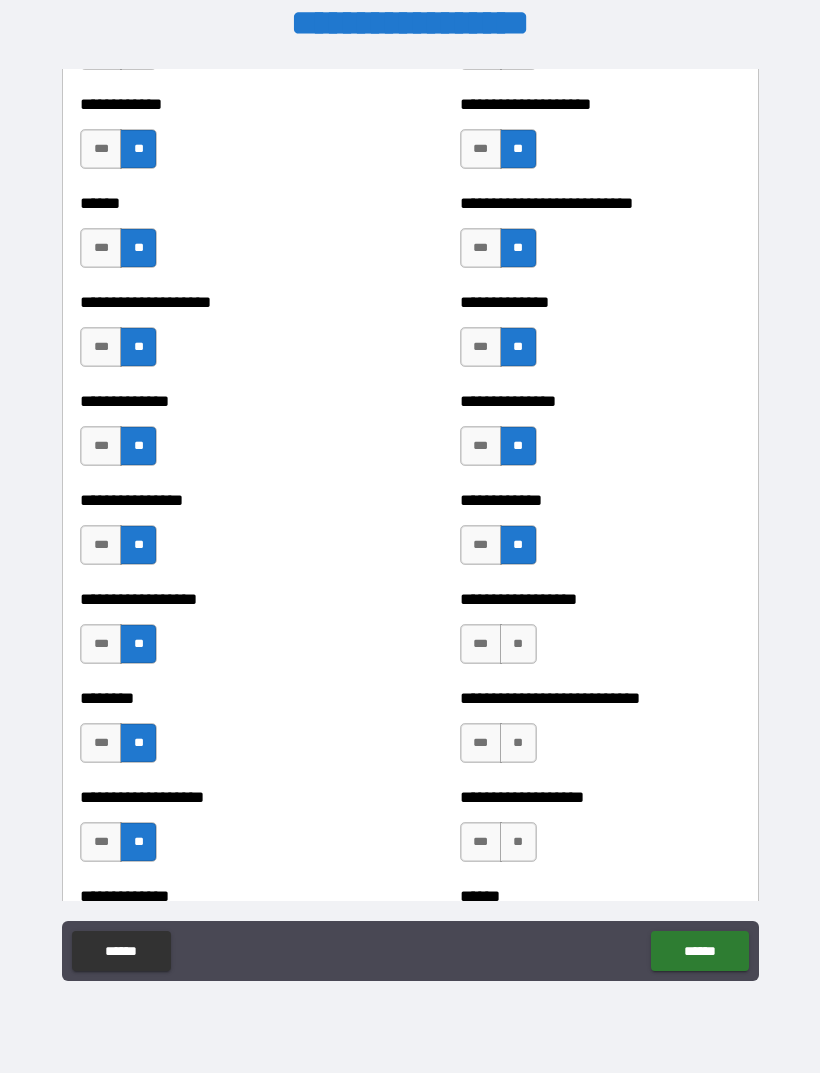 click on "**" at bounding box center (518, 644) 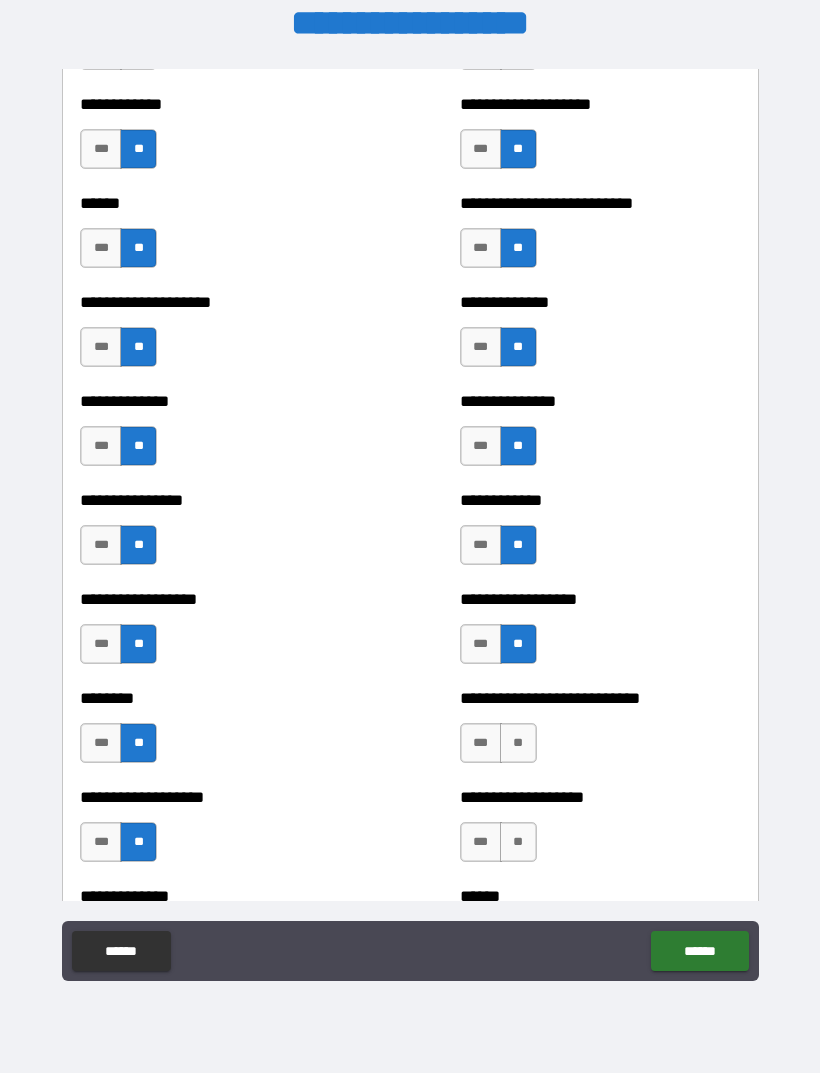 click on "**" at bounding box center [518, 743] 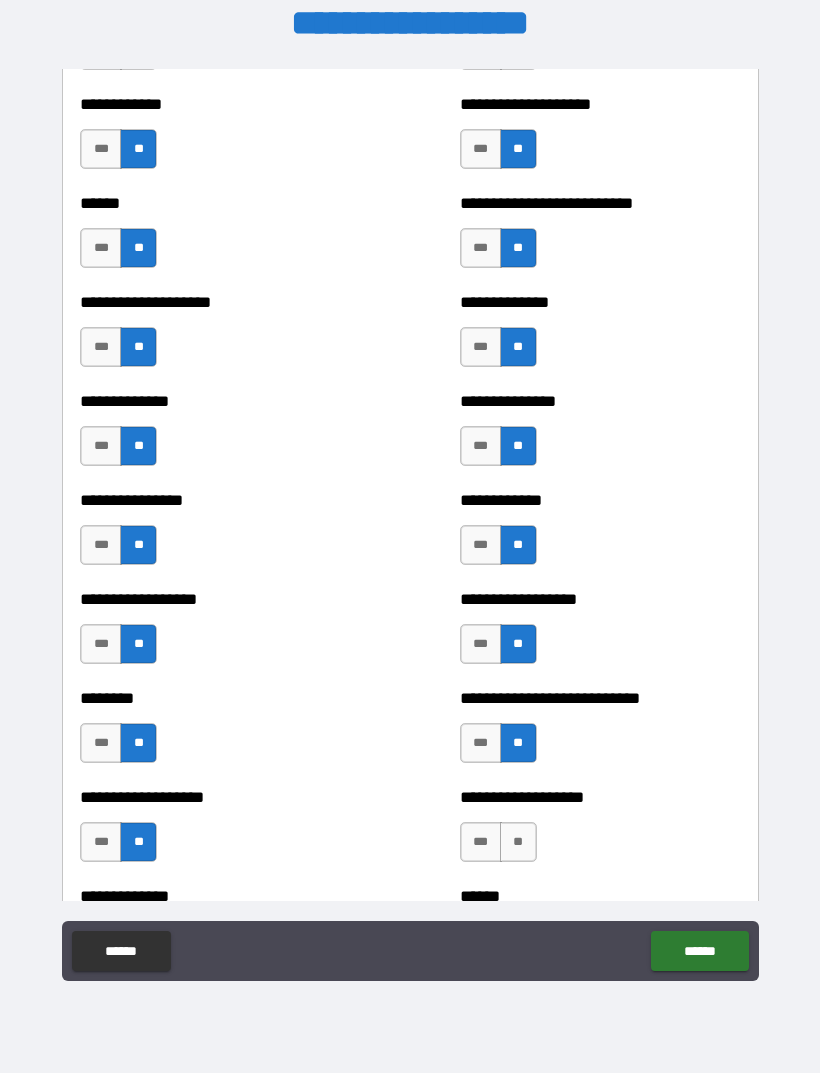 click on "**" at bounding box center [518, 842] 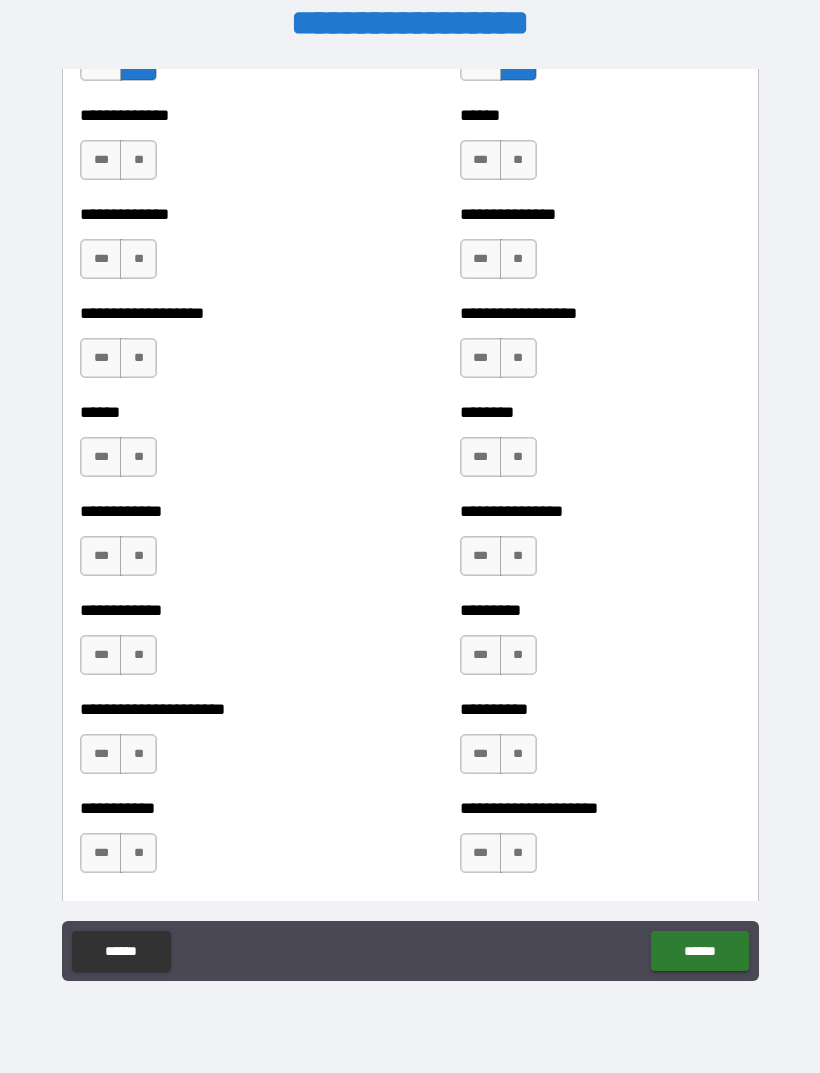 scroll, scrollTop: 4814, scrollLeft: 0, axis: vertical 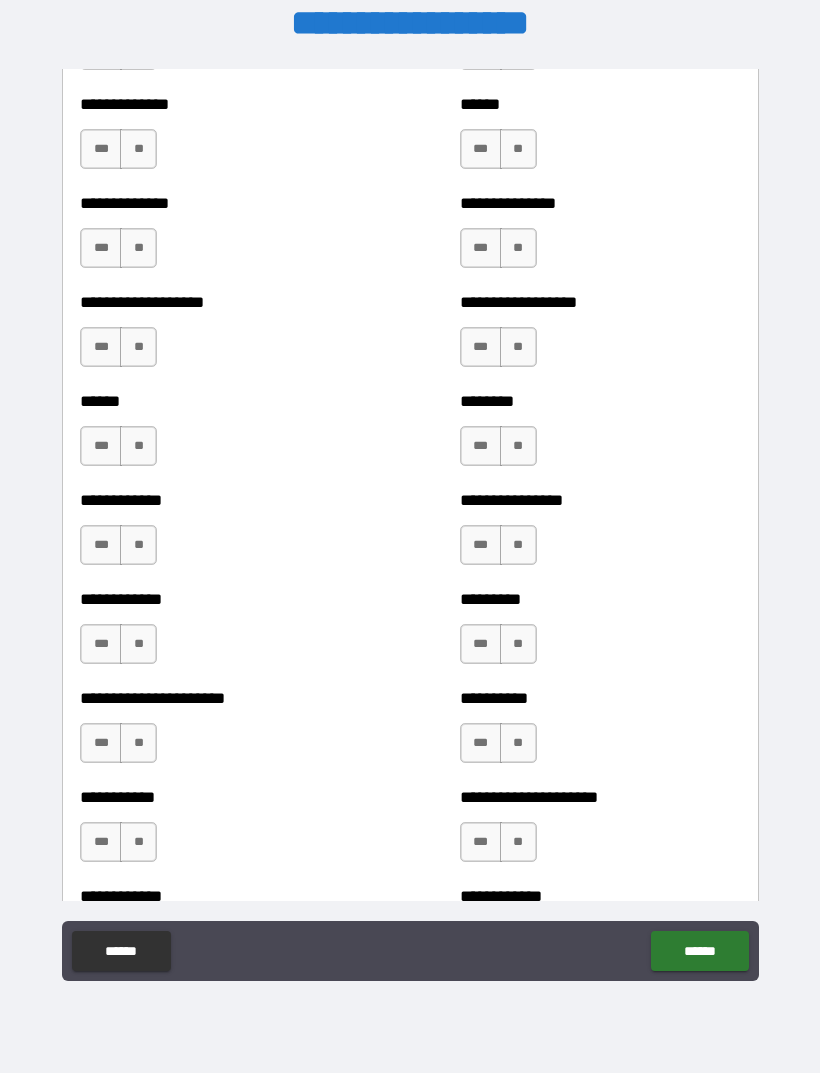 click on "**" at bounding box center [518, 149] 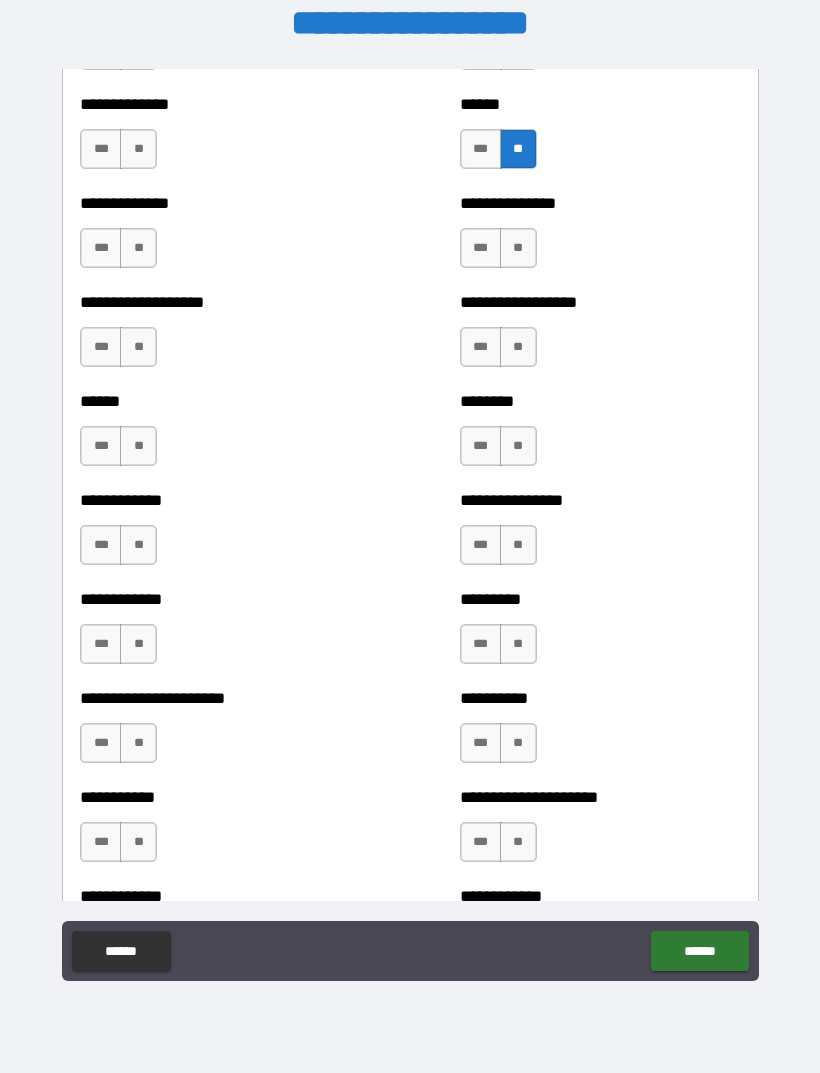 click on "**" at bounding box center (138, 149) 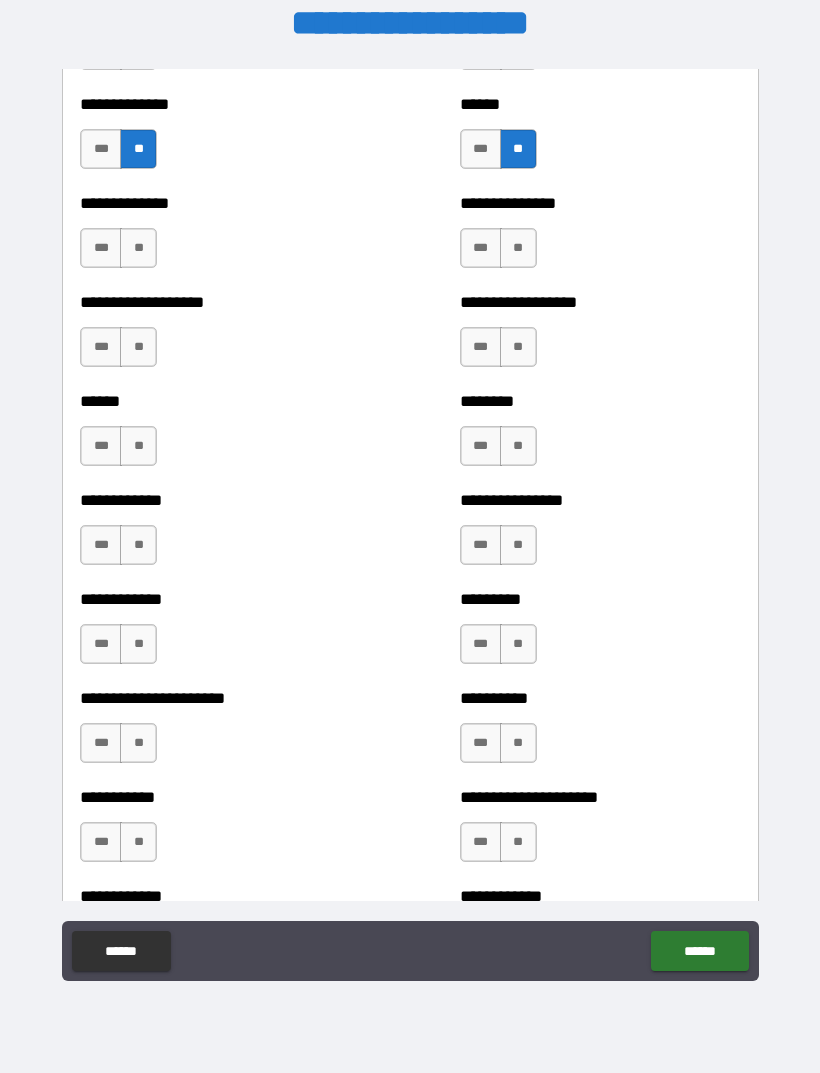 click on "**" at bounding box center [518, 248] 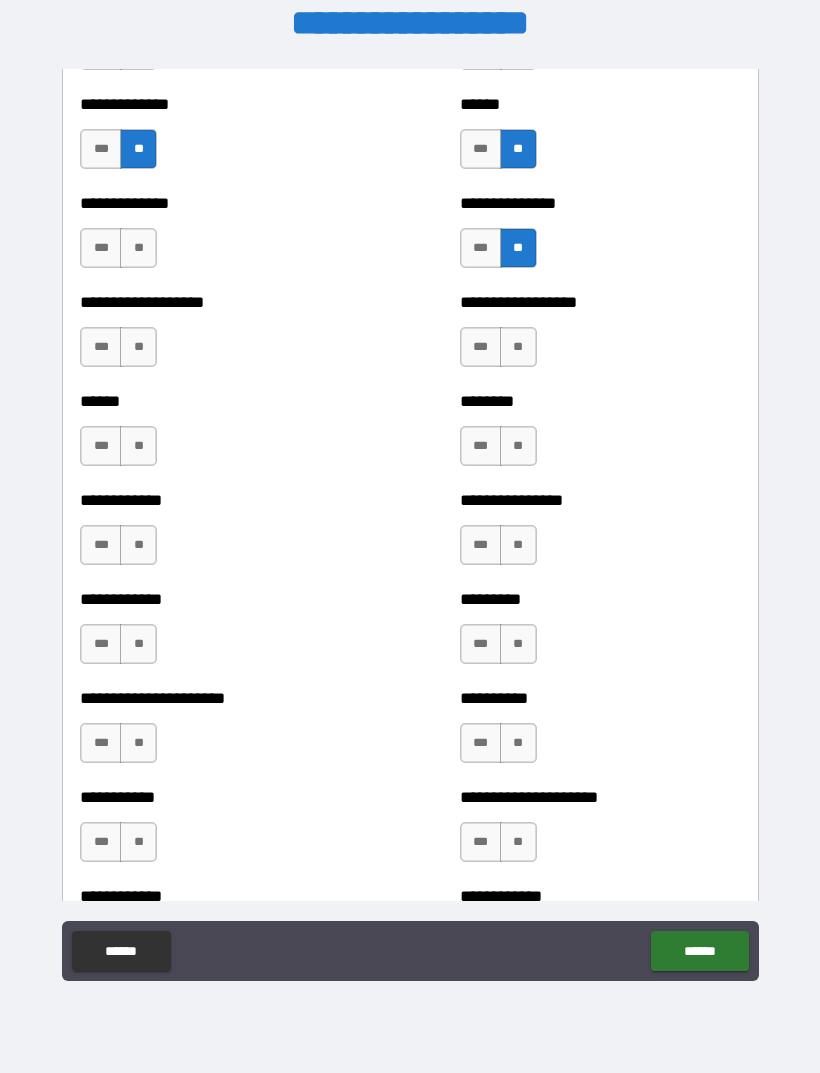 click on "**" at bounding box center (138, 248) 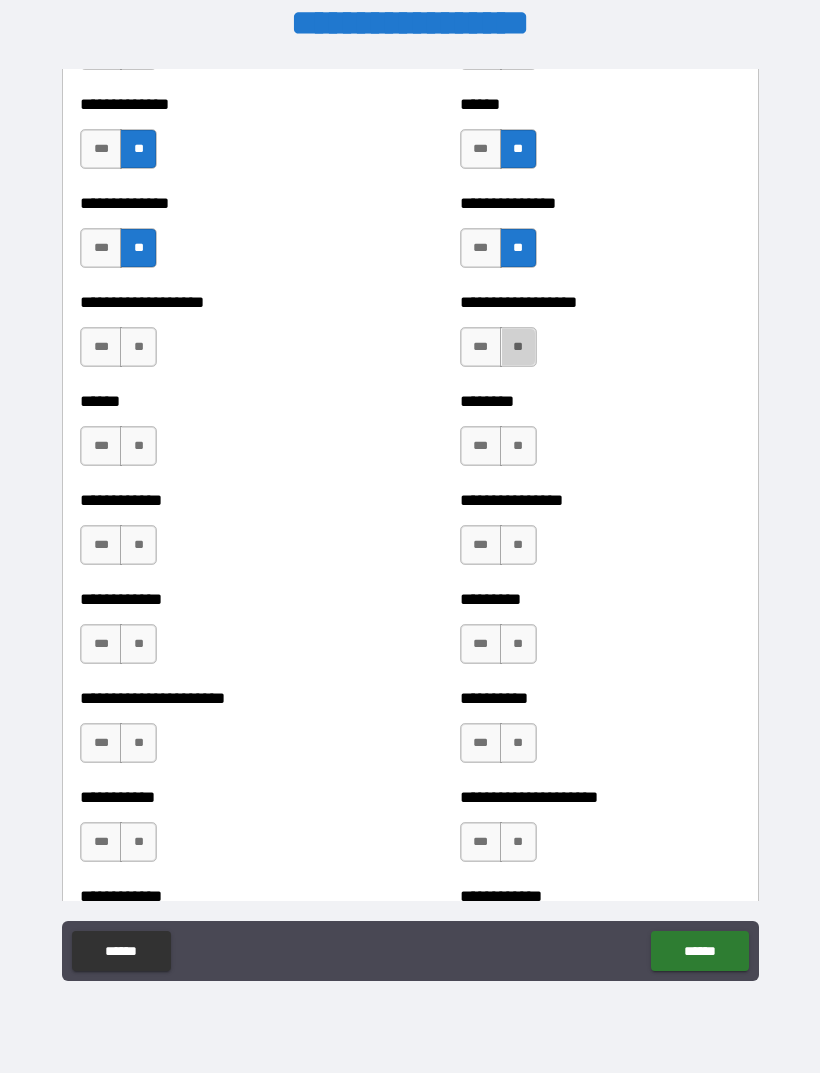 click on "**" at bounding box center [518, 347] 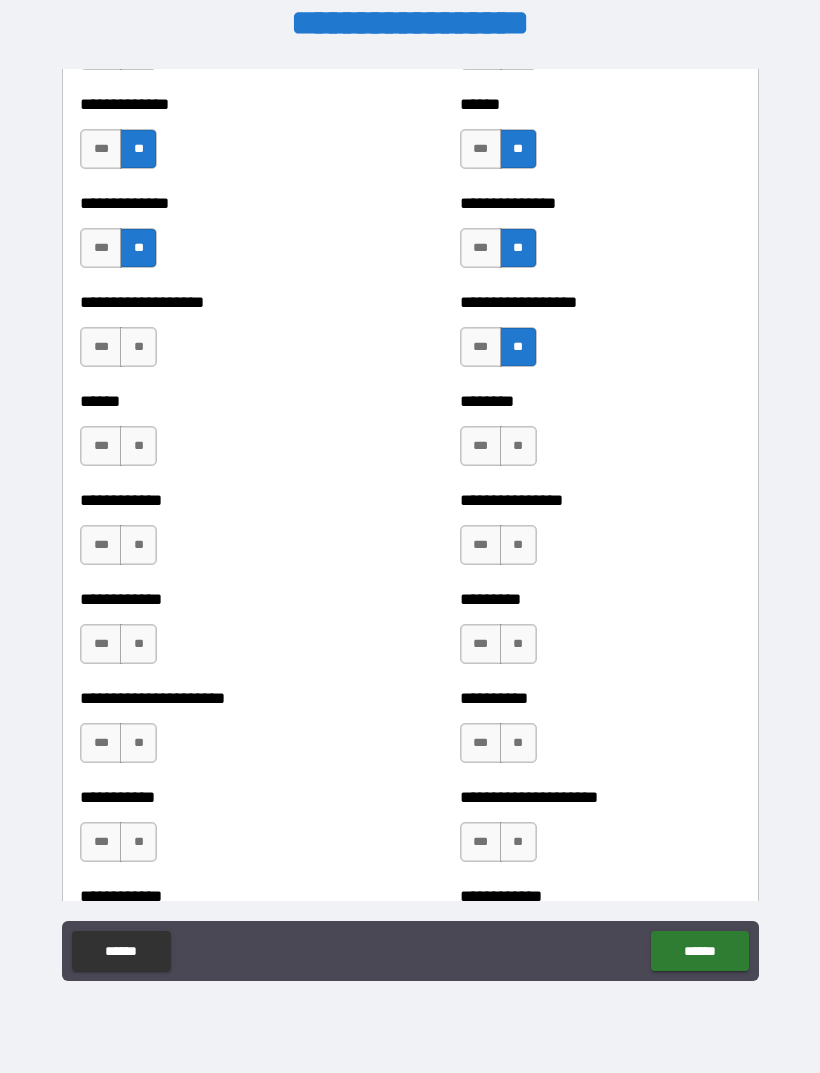 click on "**" at bounding box center (138, 347) 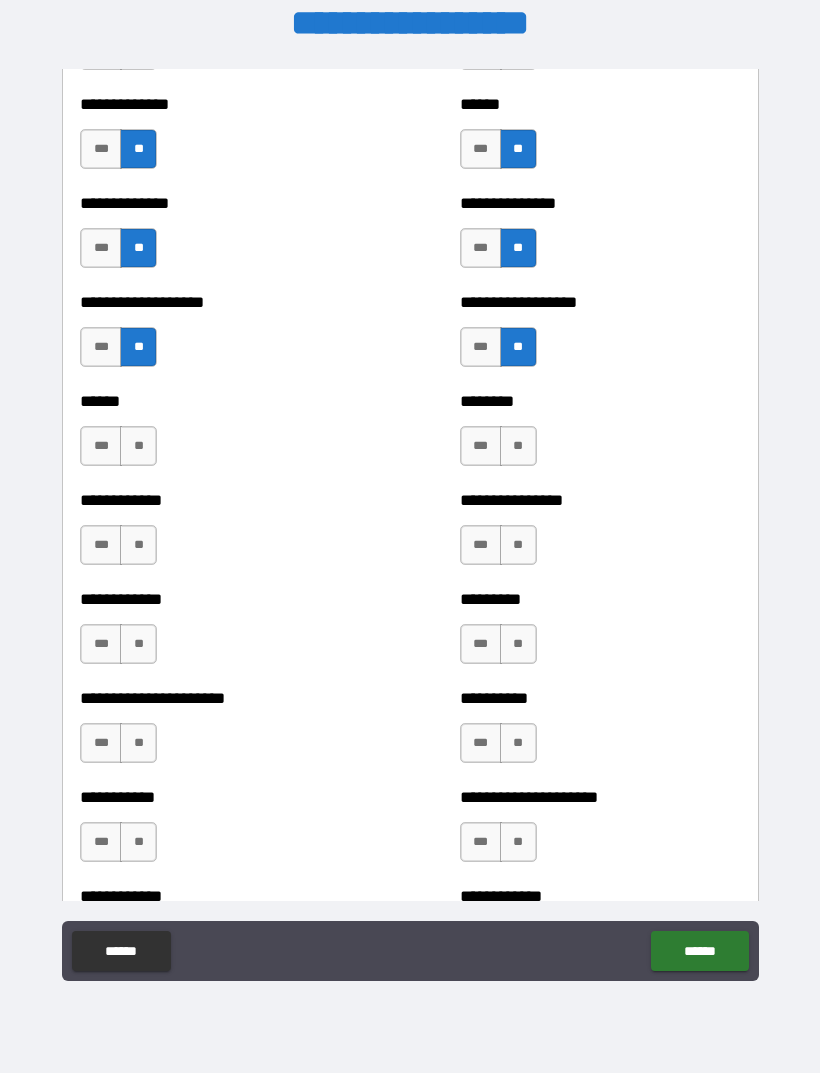 click on "**" at bounding box center [518, 446] 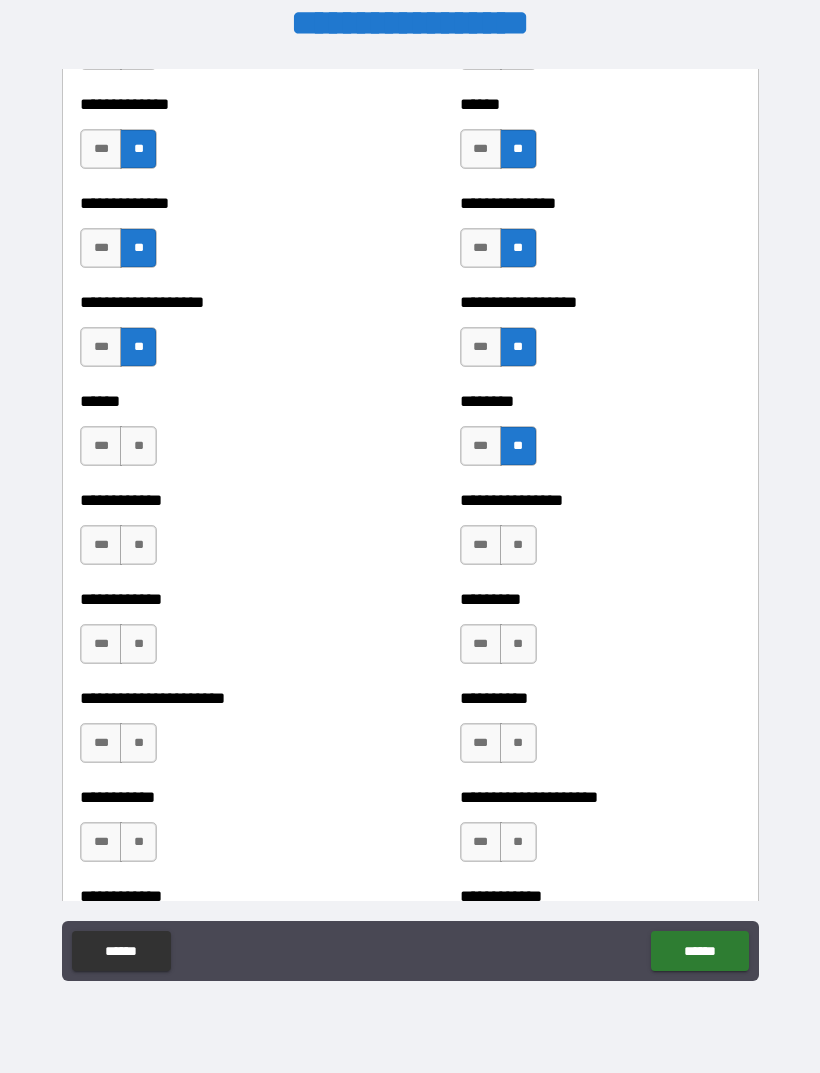click on "**" at bounding box center (138, 446) 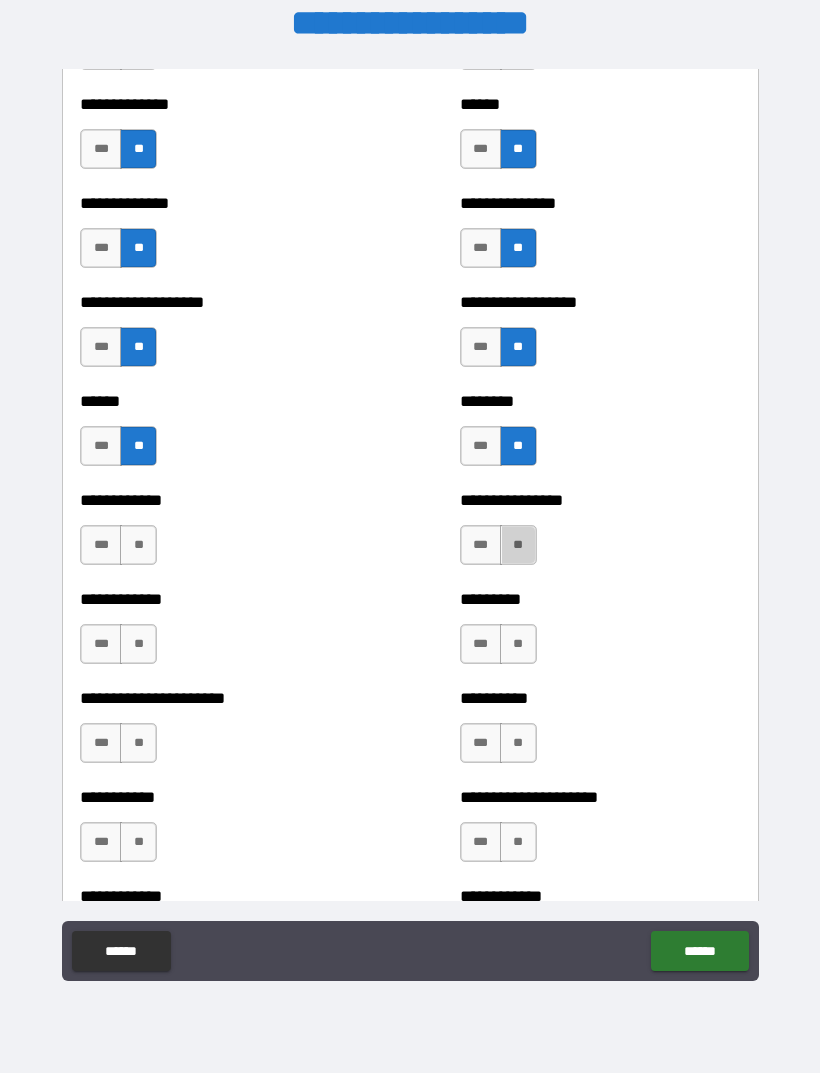 click on "**" at bounding box center (518, 545) 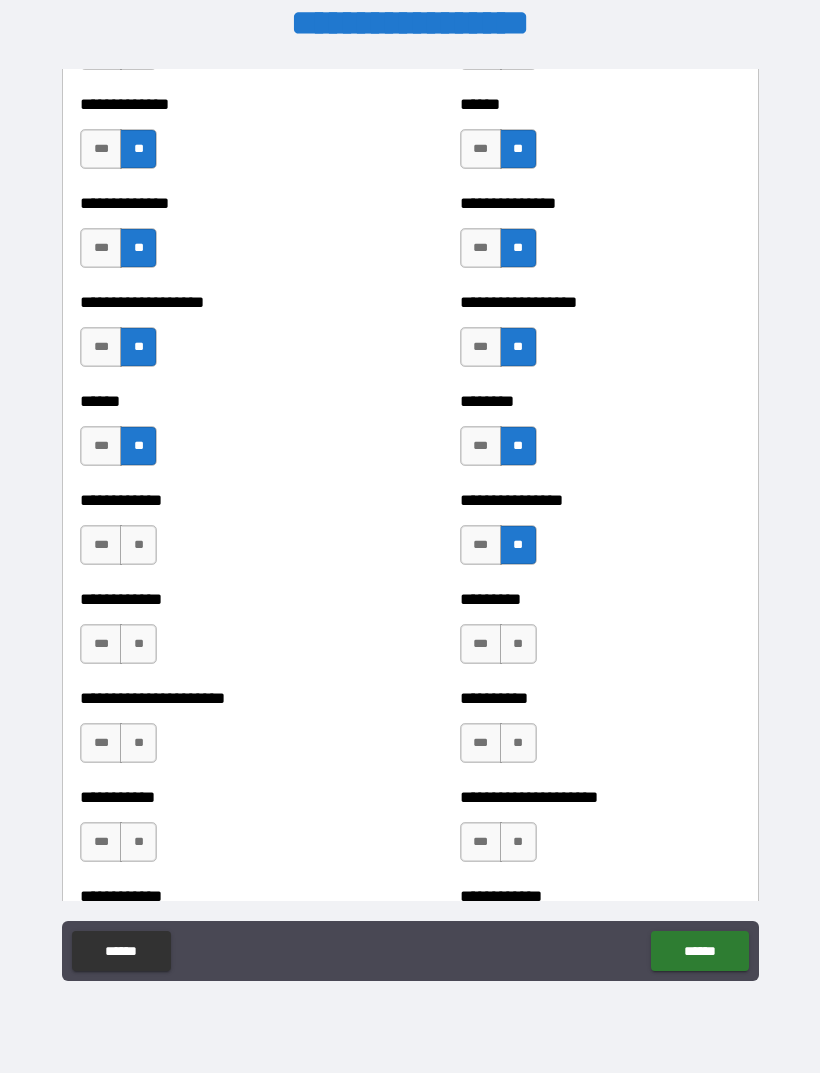 click on "*** **" at bounding box center [121, 550] 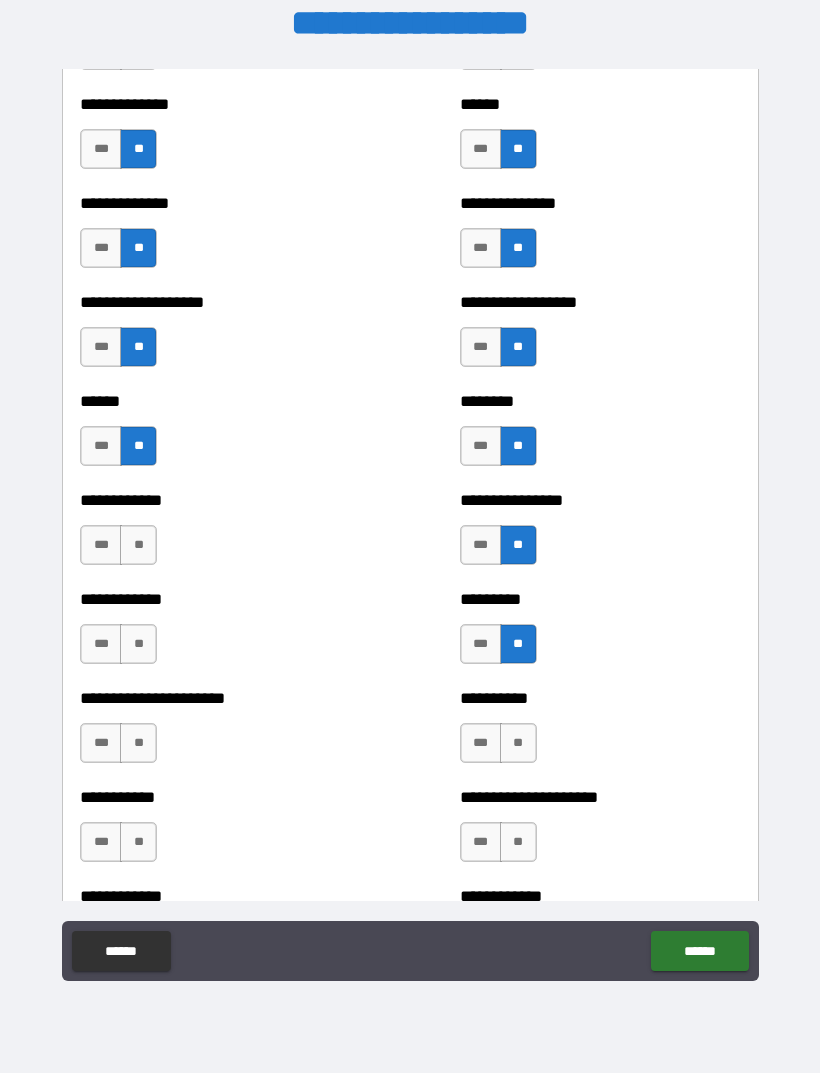 click on "**" at bounding box center (138, 644) 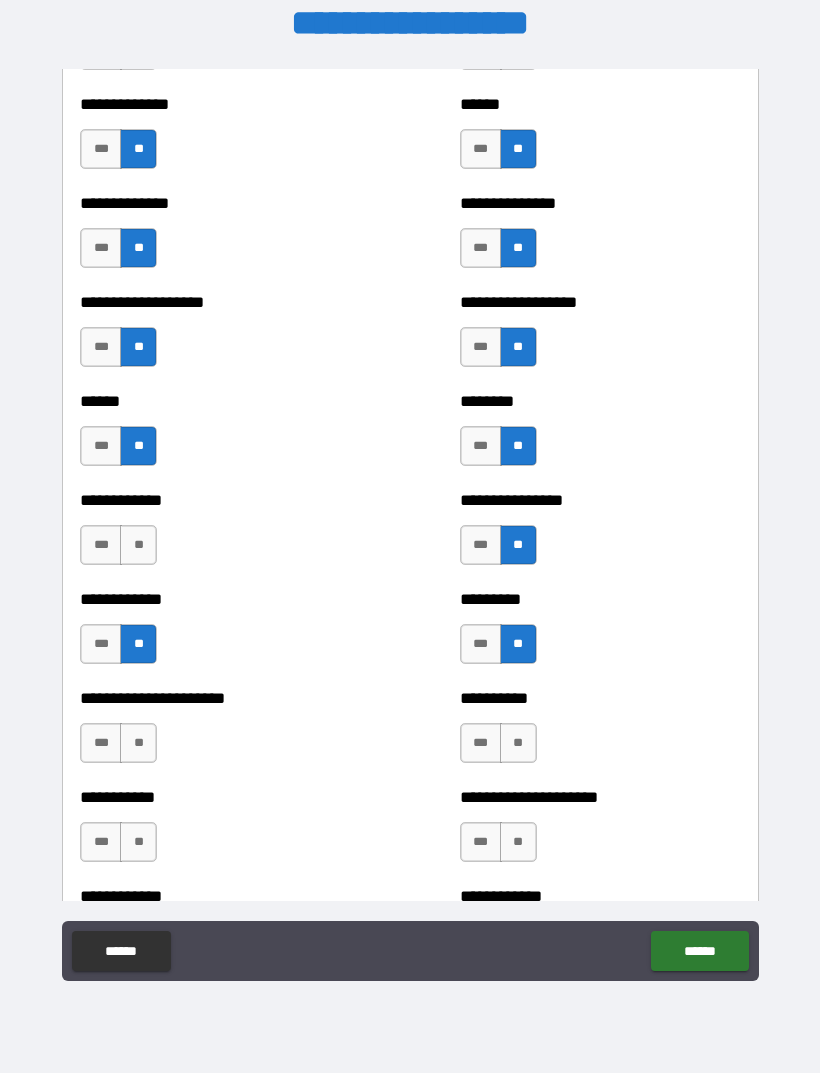 click on "**********" at bounding box center [220, 535] 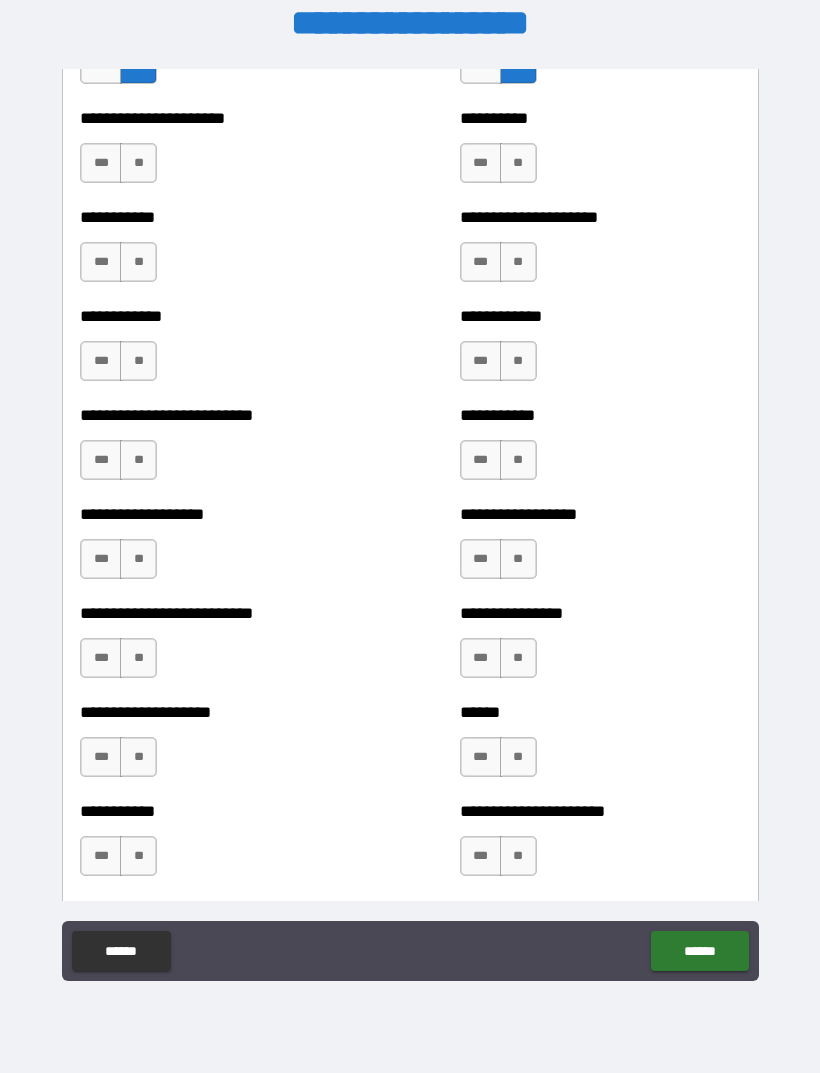 scroll, scrollTop: 5403, scrollLeft: 0, axis: vertical 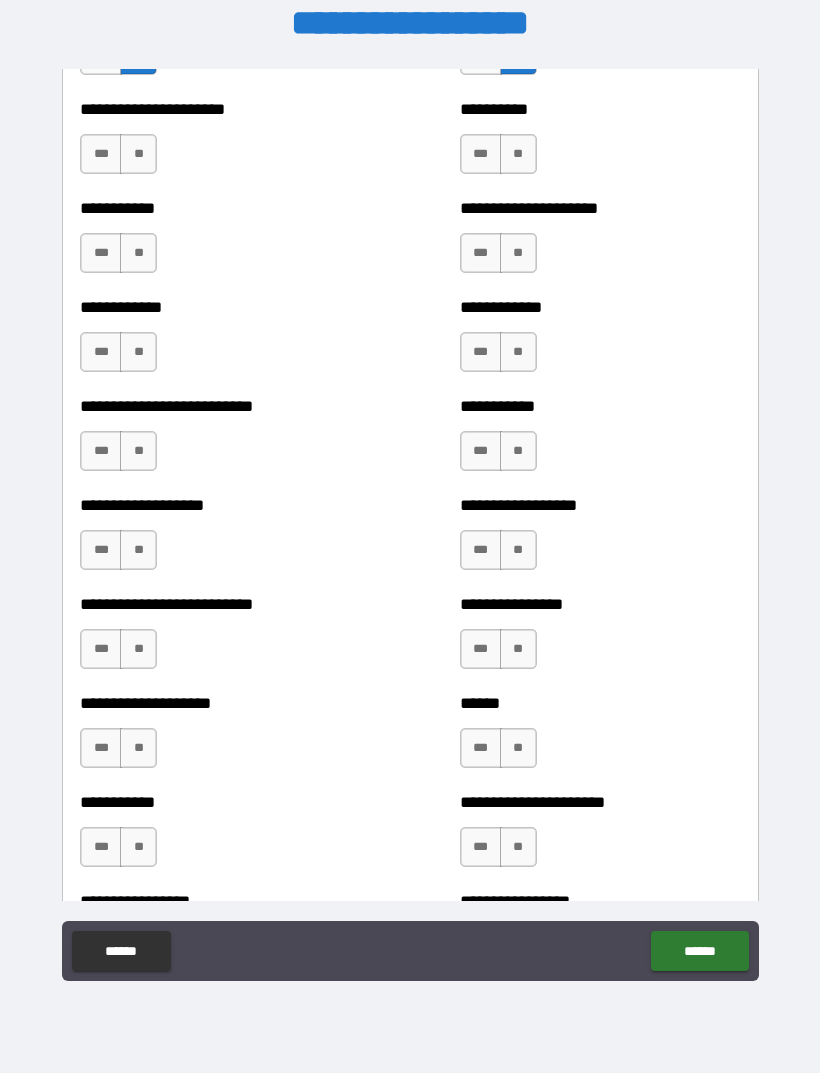 click on "**" at bounding box center (518, 154) 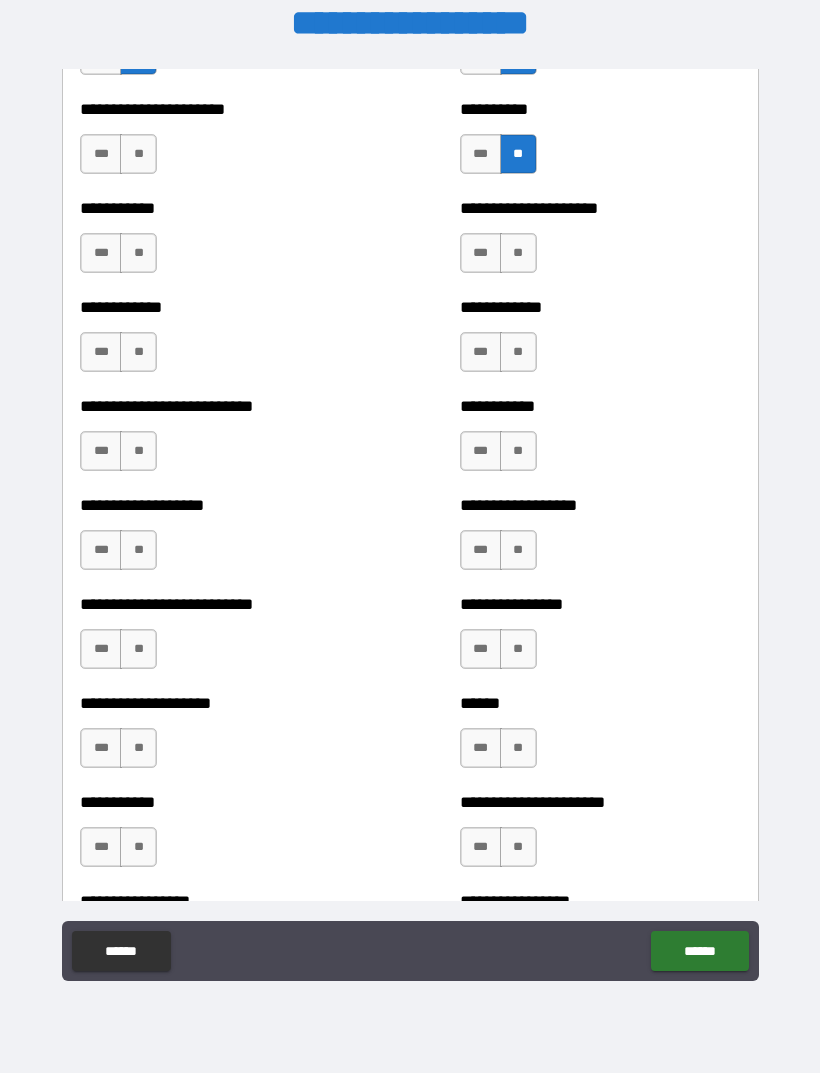 click on "**" at bounding box center (138, 154) 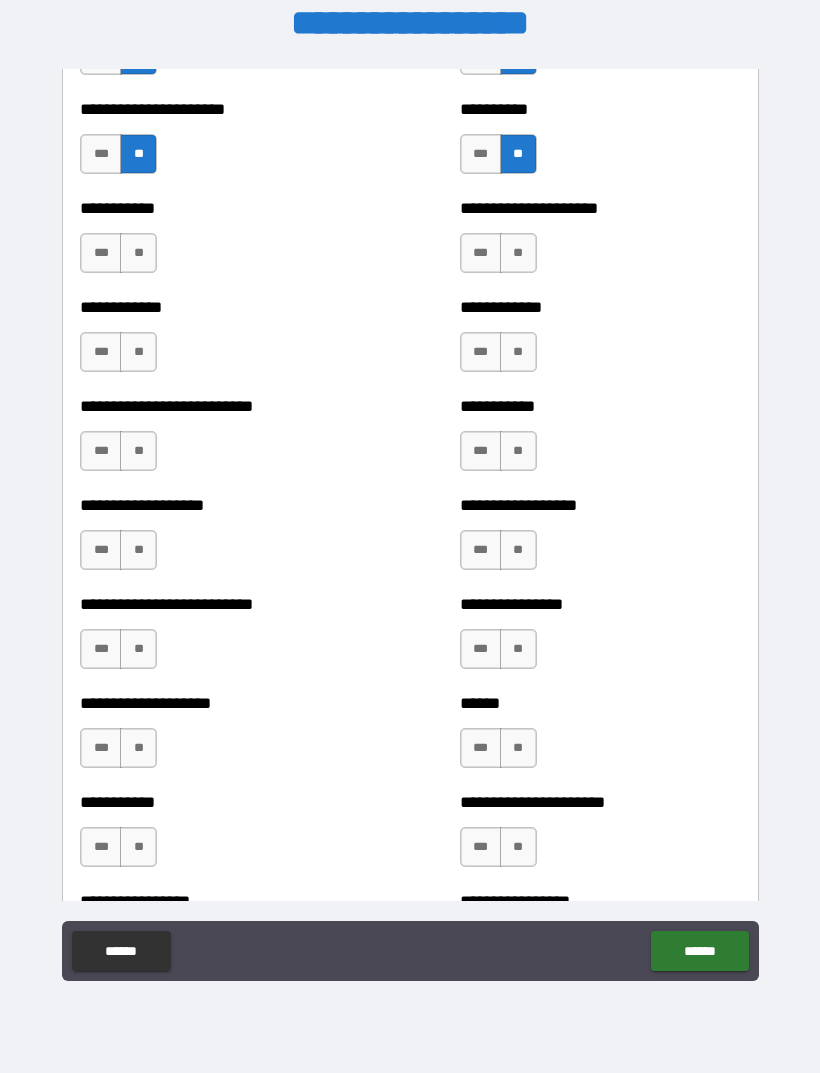 click on "**" at bounding box center (138, 253) 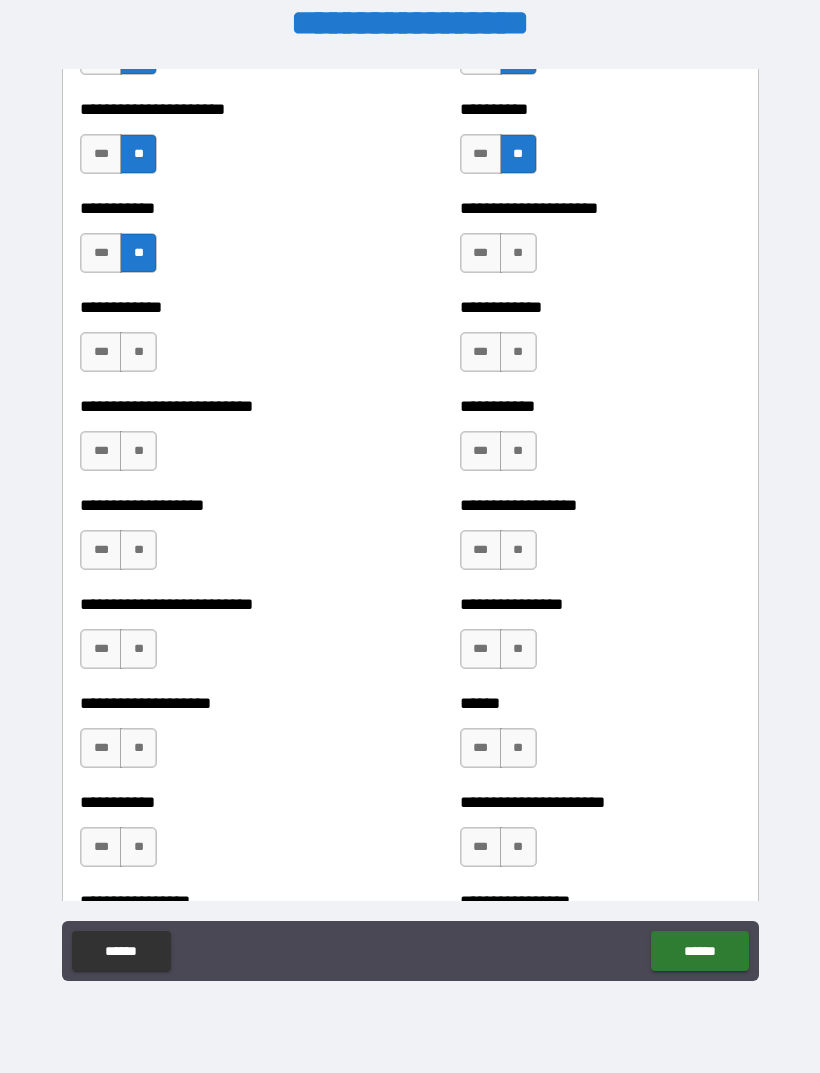 click on "**" at bounding box center (518, 253) 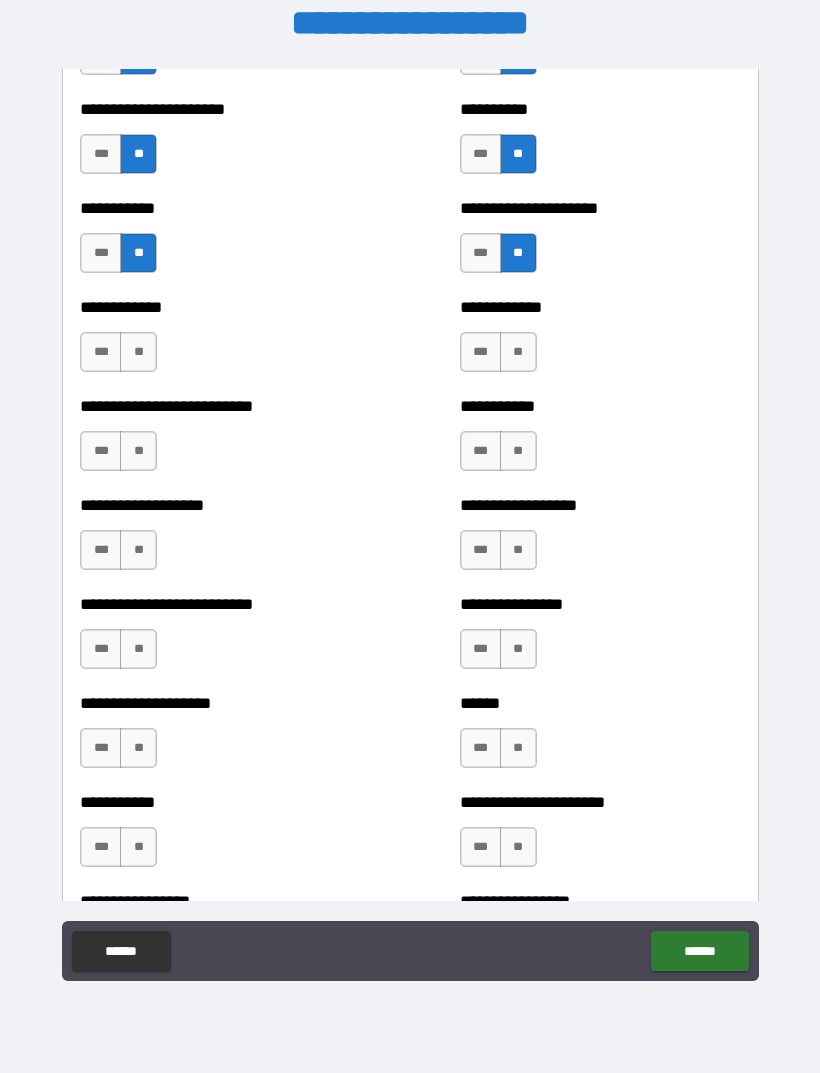 click on "**" at bounding box center [518, 352] 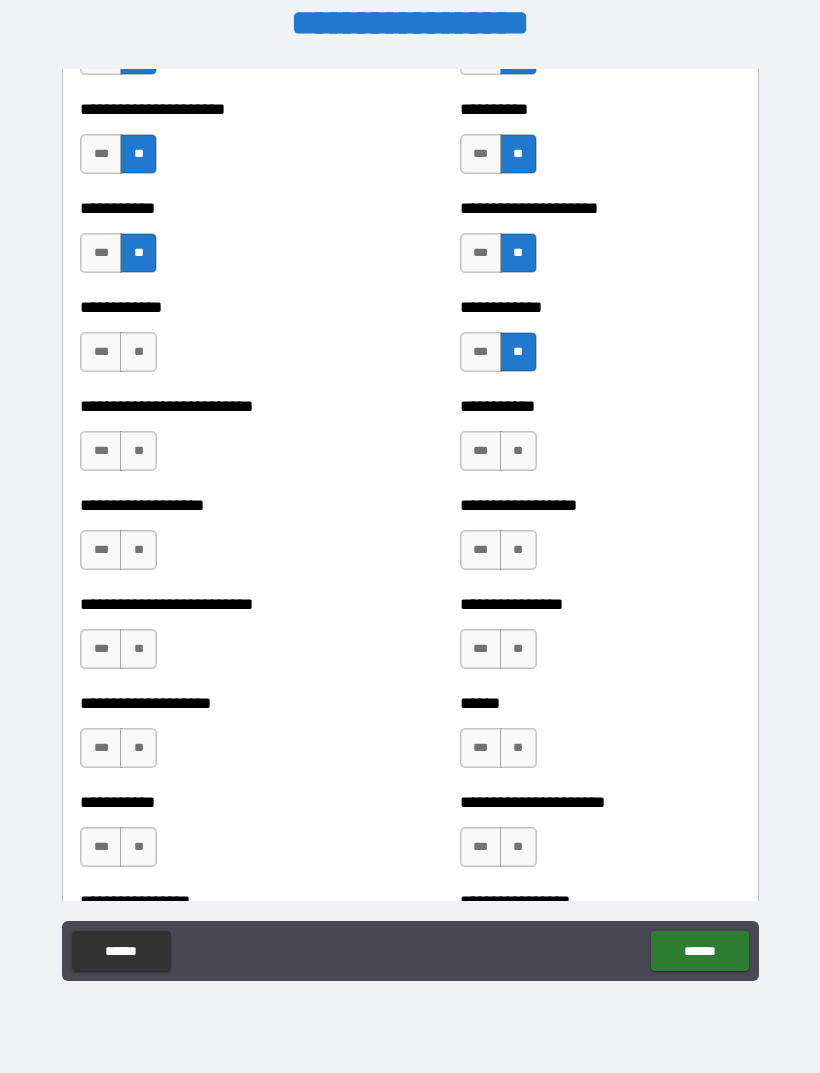 click on "**" at bounding box center (138, 352) 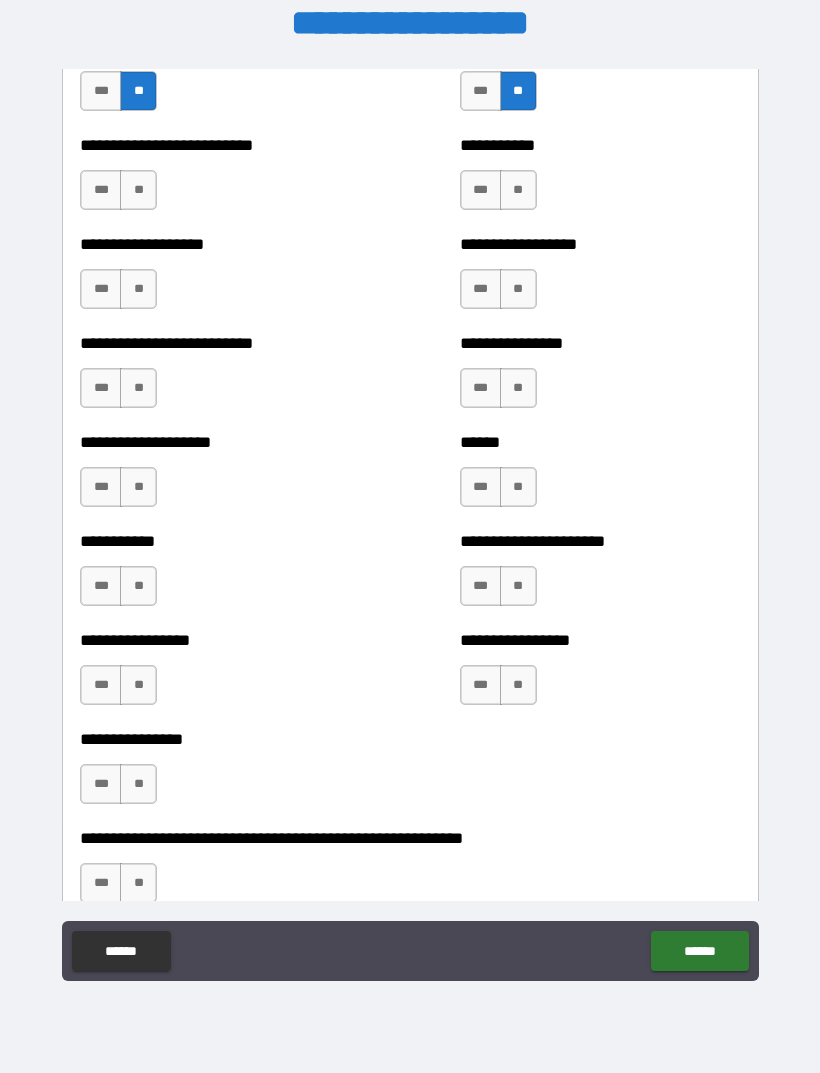 scroll, scrollTop: 5662, scrollLeft: 0, axis: vertical 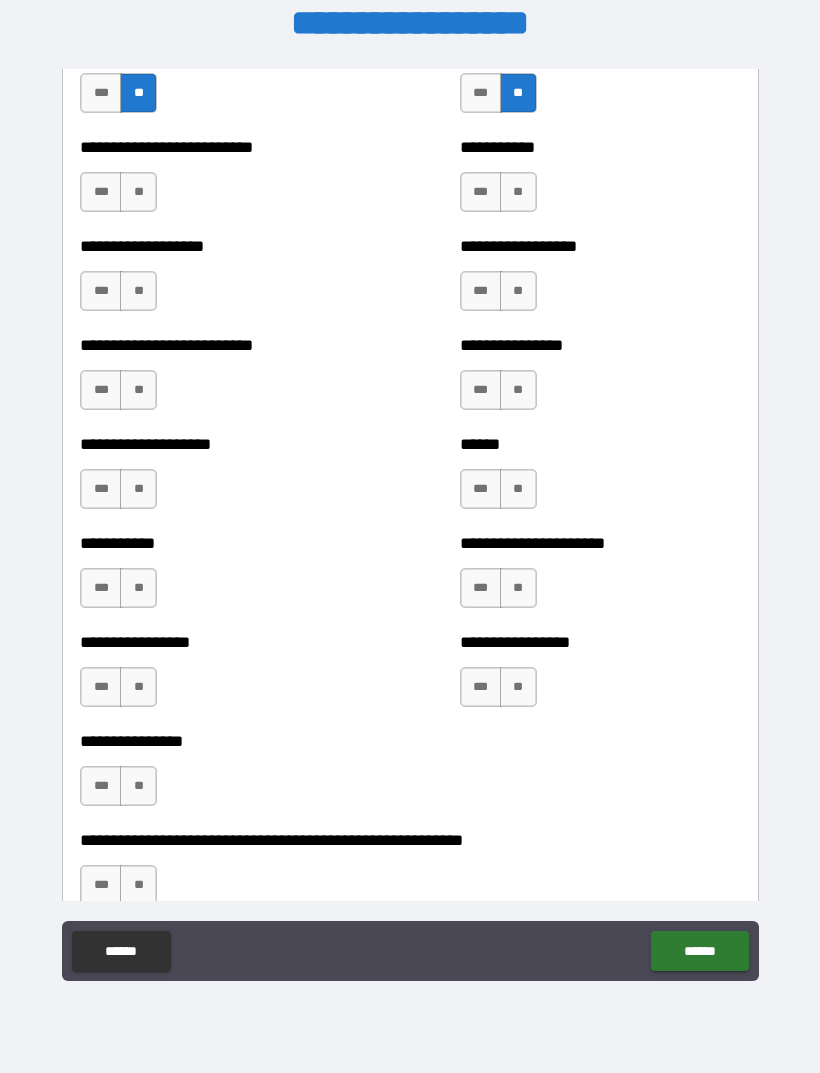 click on "**" at bounding box center (518, 192) 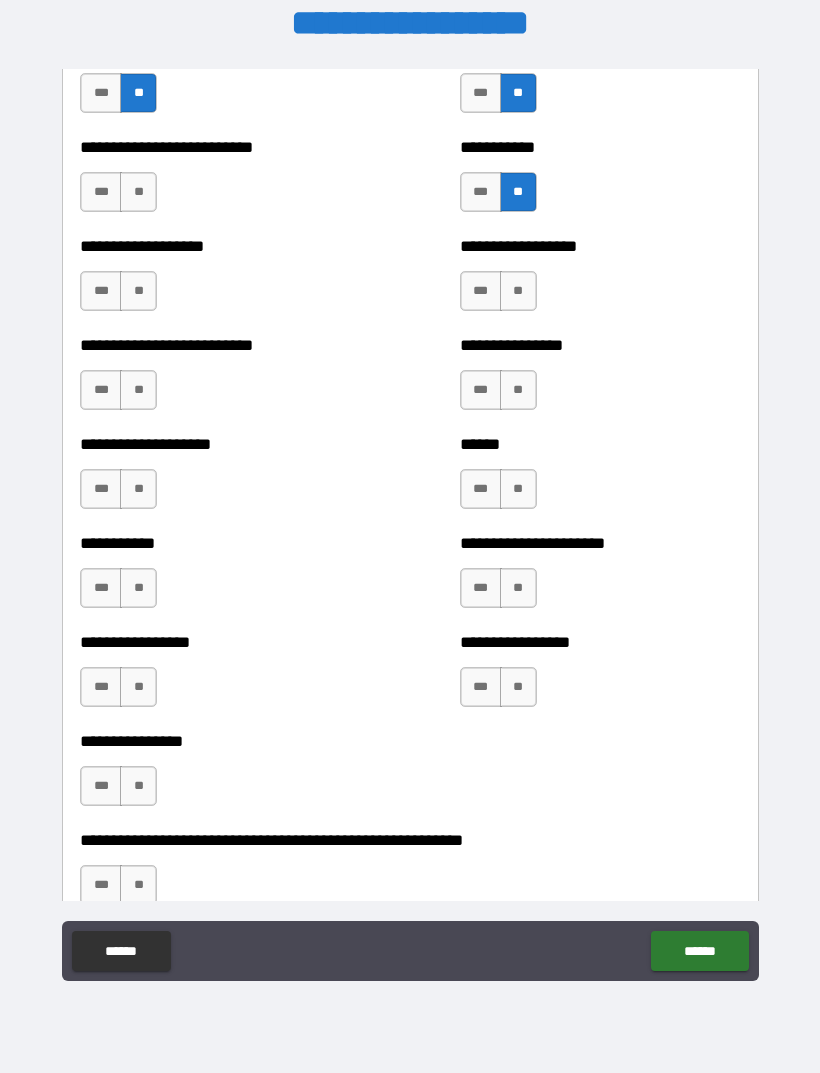 click on "***" at bounding box center [101, 192] 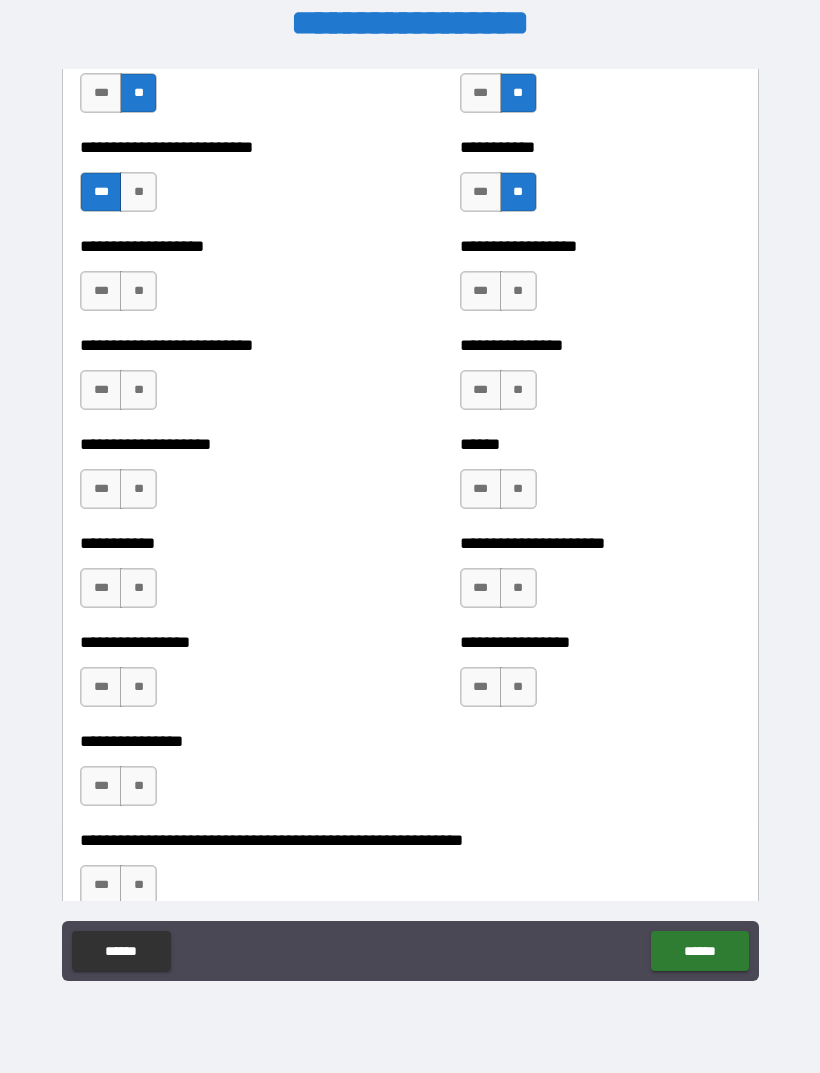 click on "**" at bounding box center [138, 291] 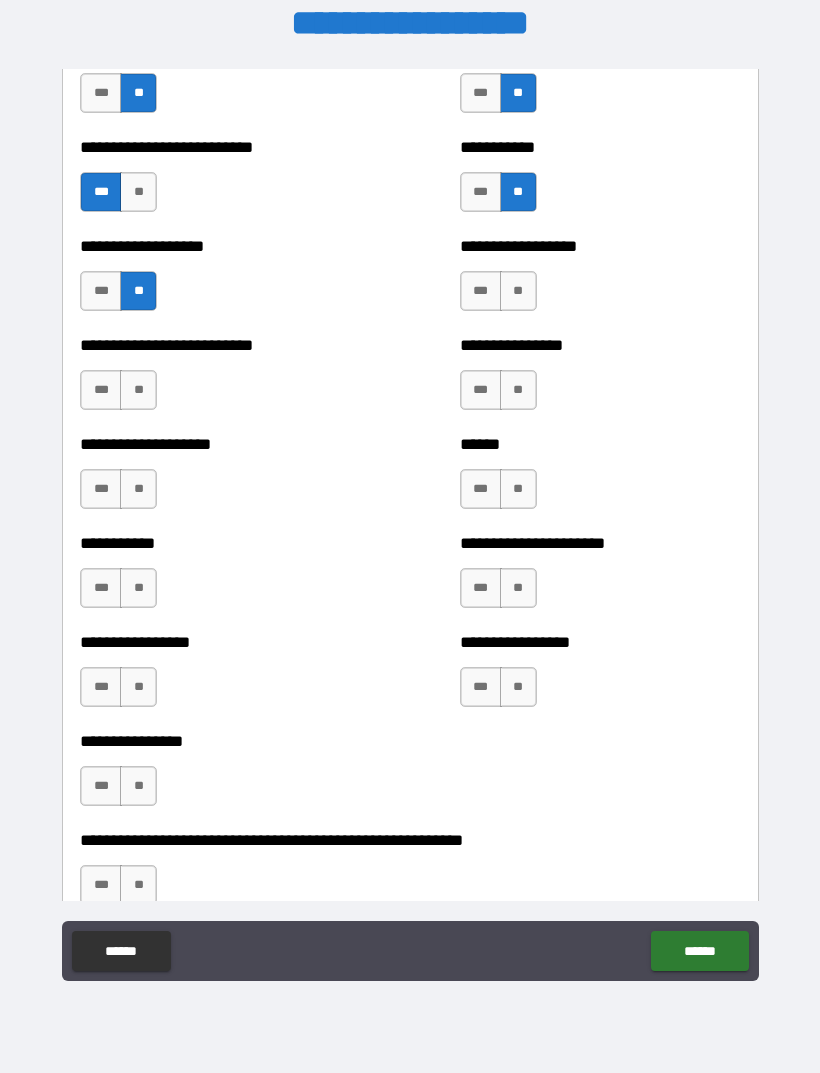 click on "**" at bounding box center [518, 291] 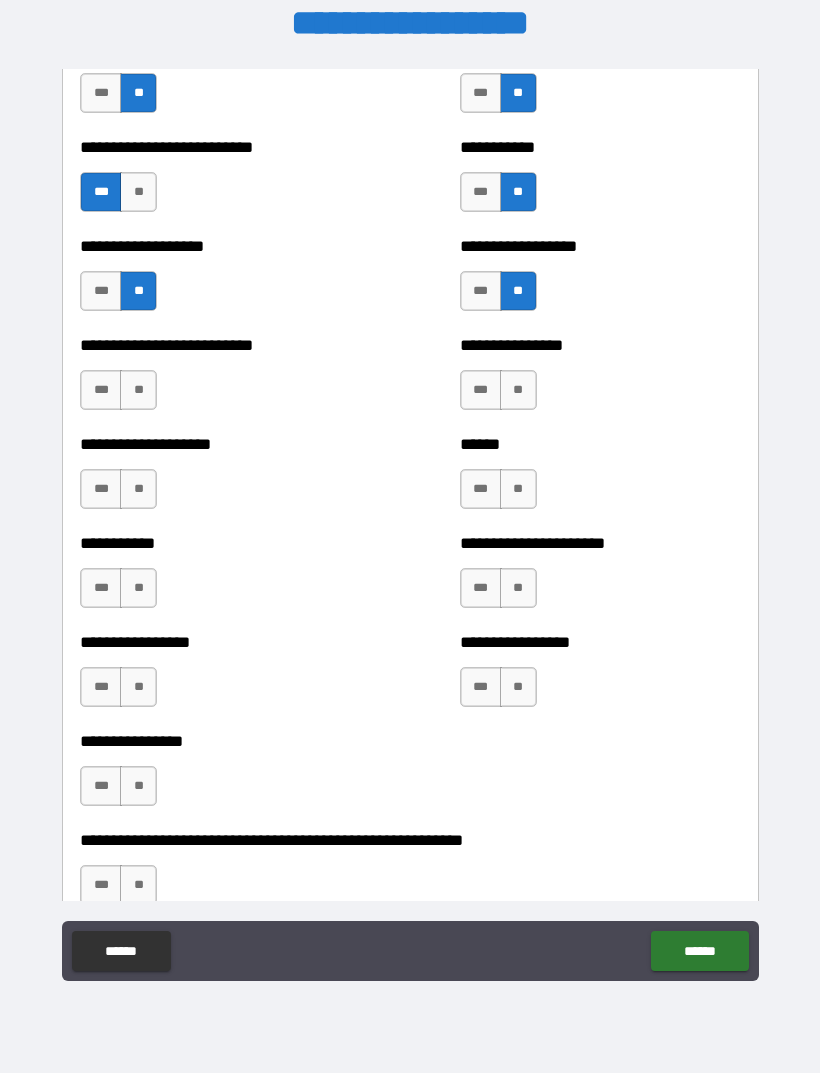 click on "**" at bounding box center (138, 390) 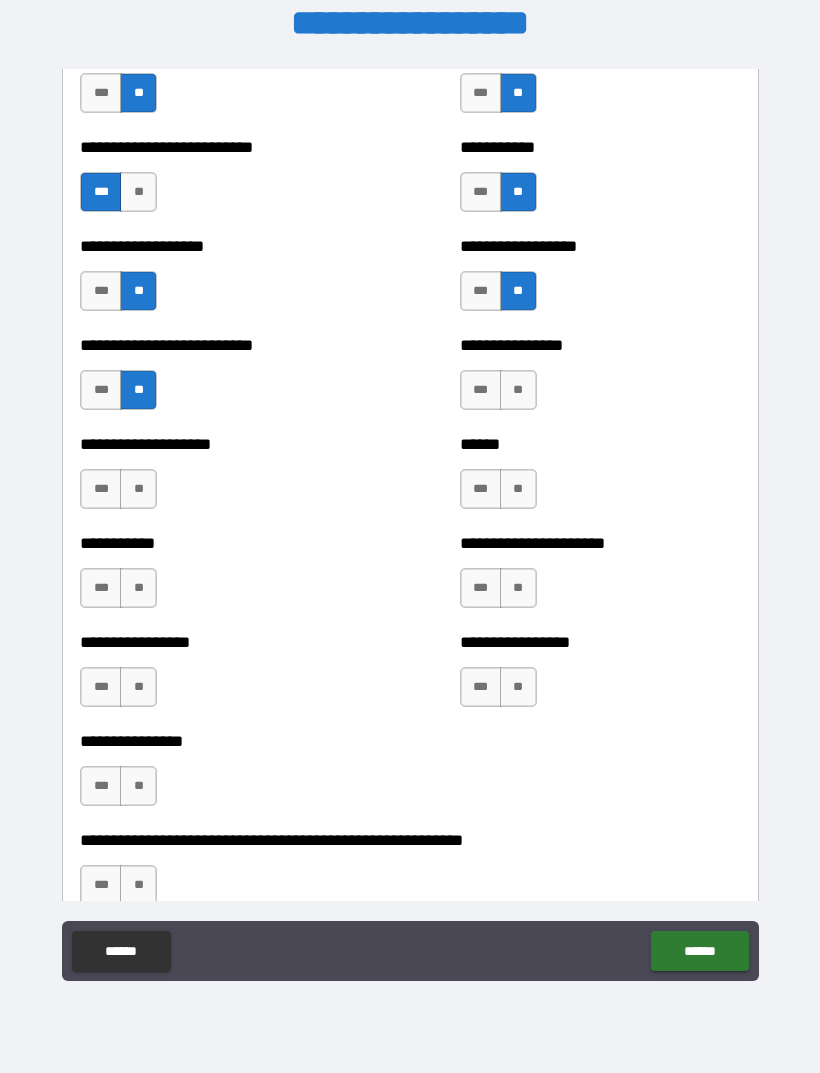 click on "**" at bounding box center [518, 390] 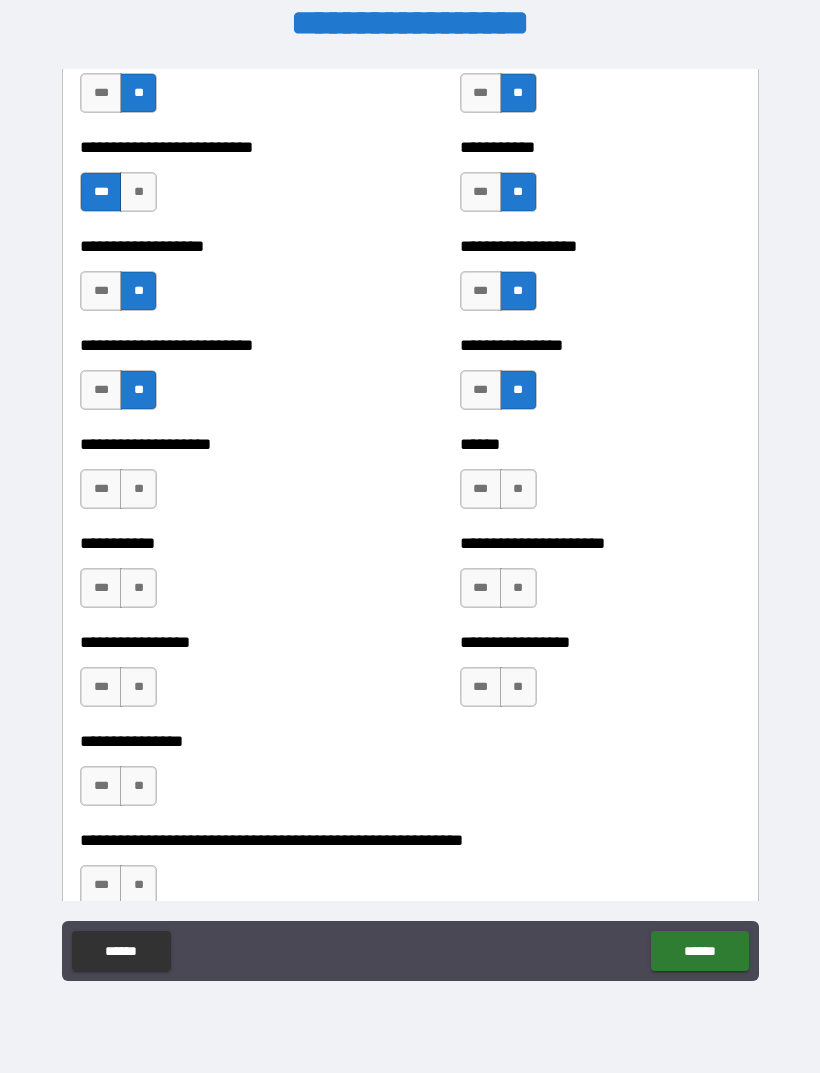 click on "**" at bounding box center (138, 489) 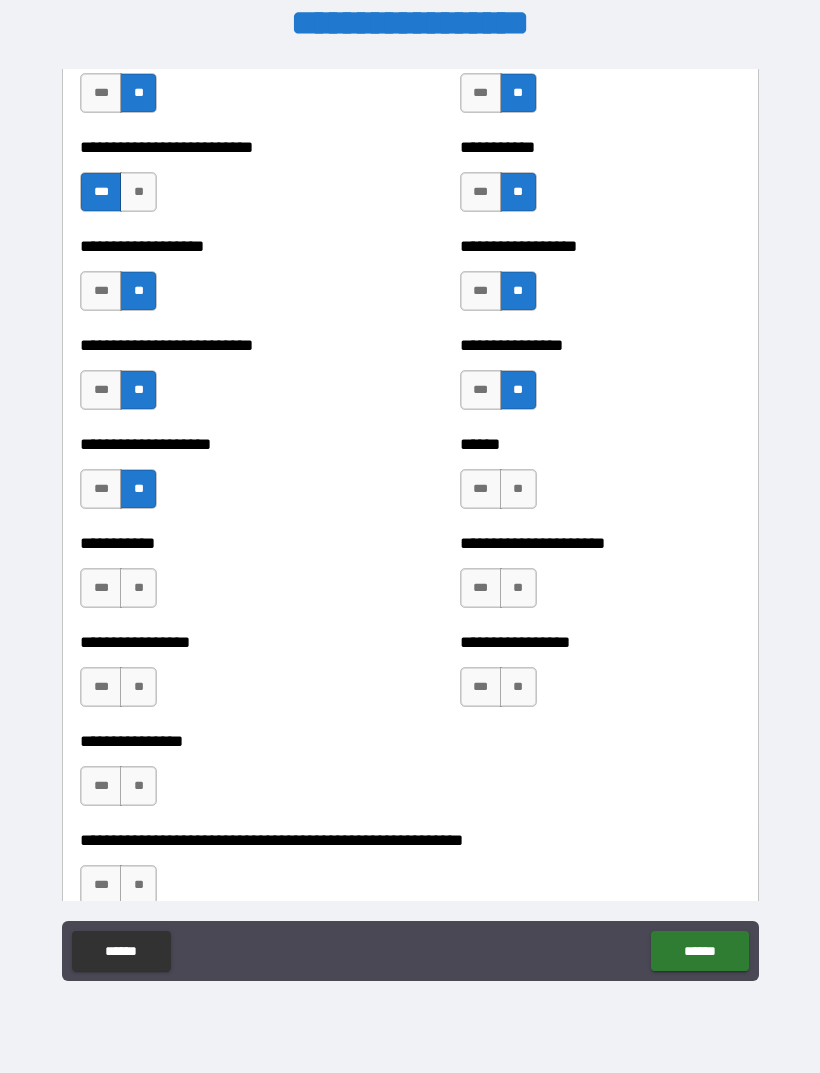 click on "**" at bounding box center (518, 489) 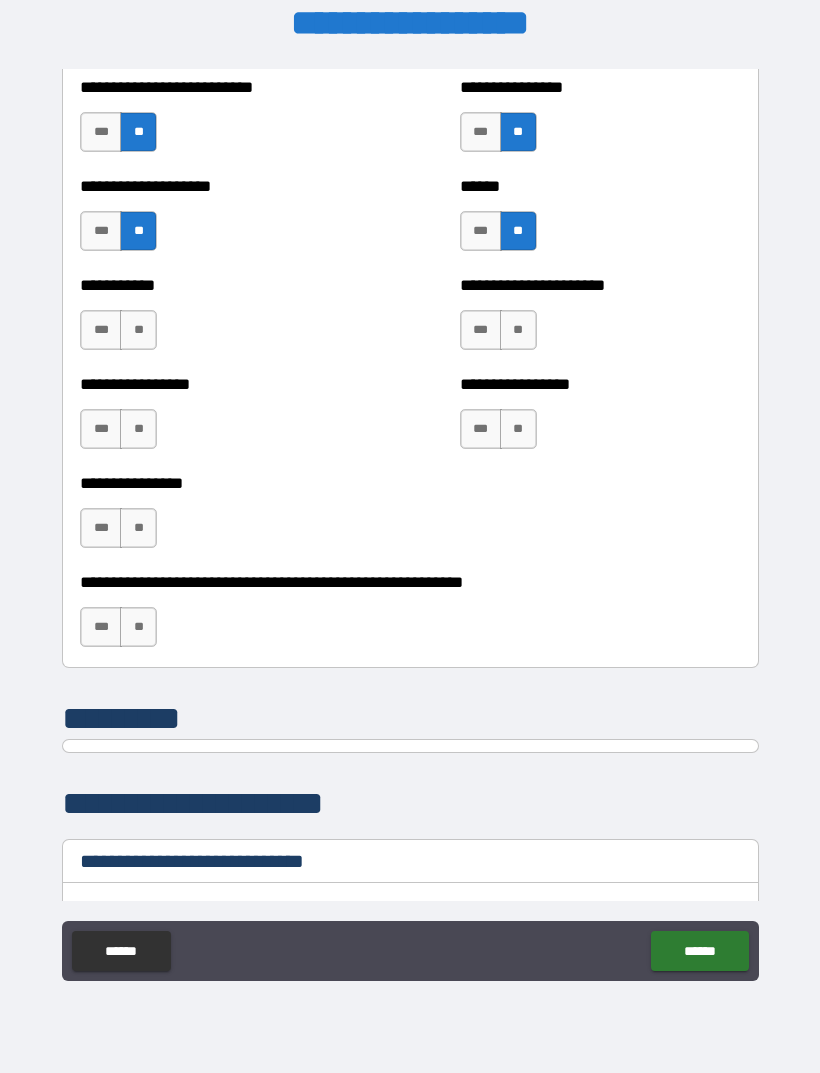 scroll, scrollTop: 5917, scrollLeft: 0, axis: vertical 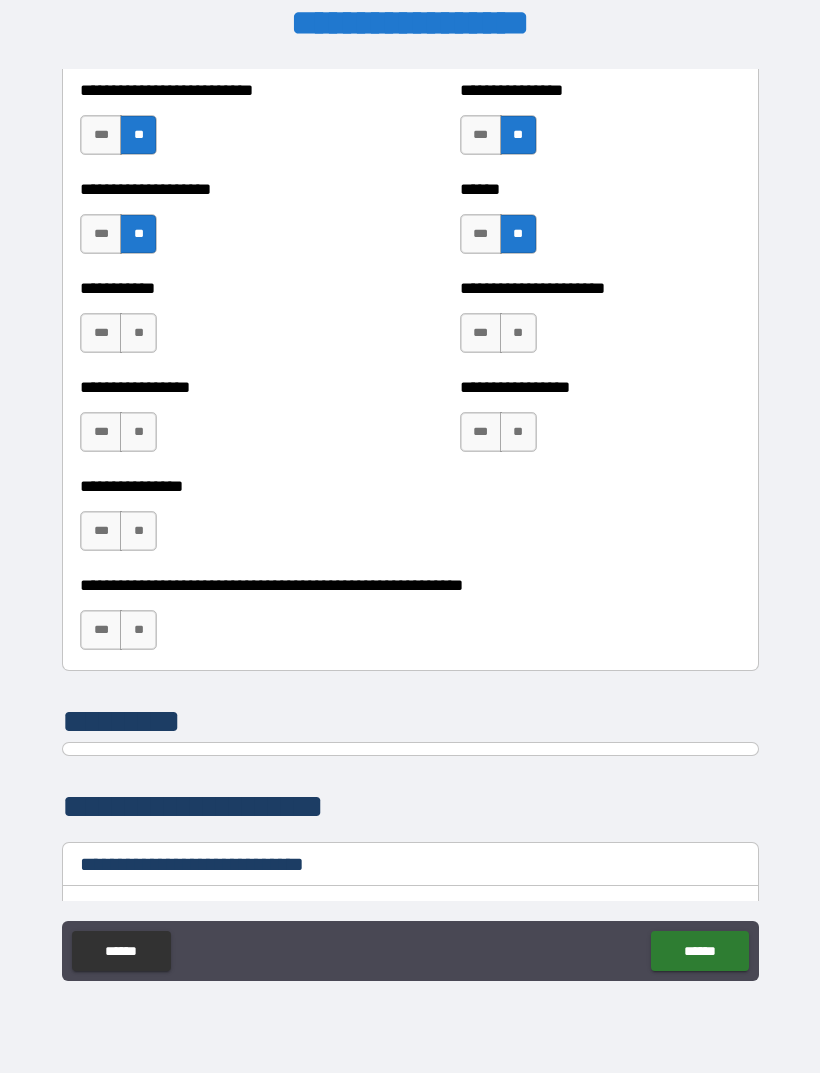 click on "**" at bounding box center (138, 333) 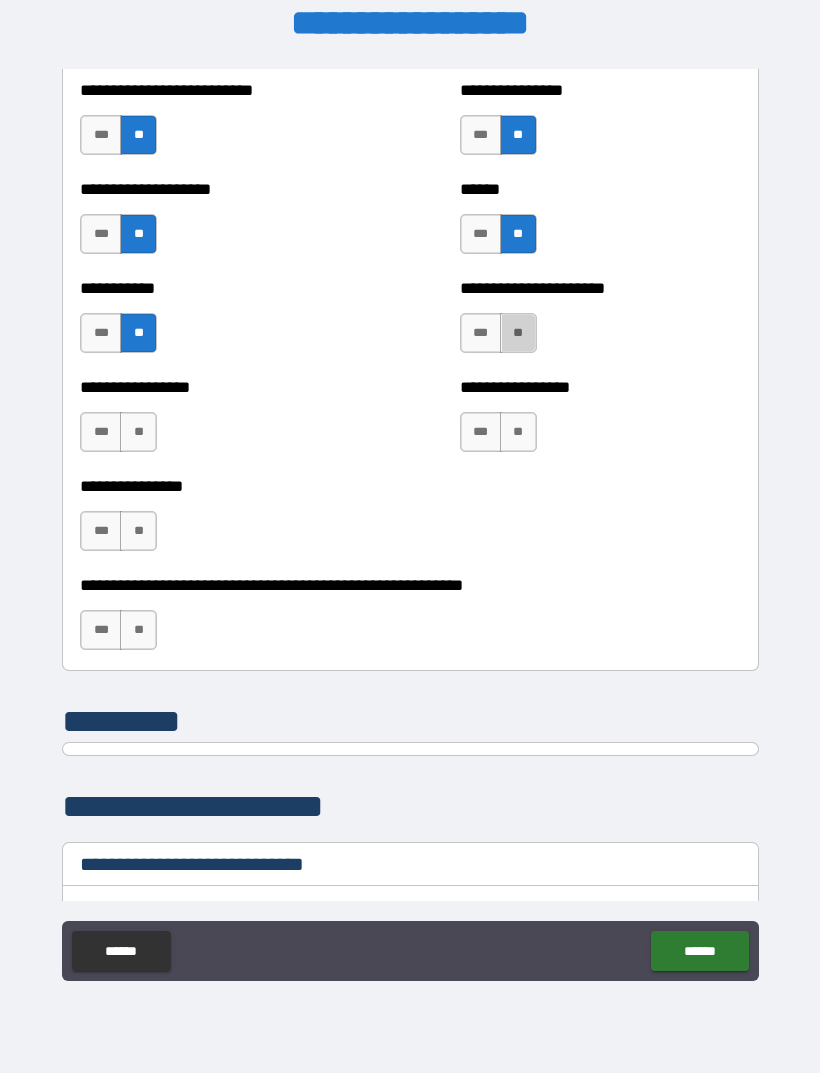 click on "**" at bounding box center [518, 333] 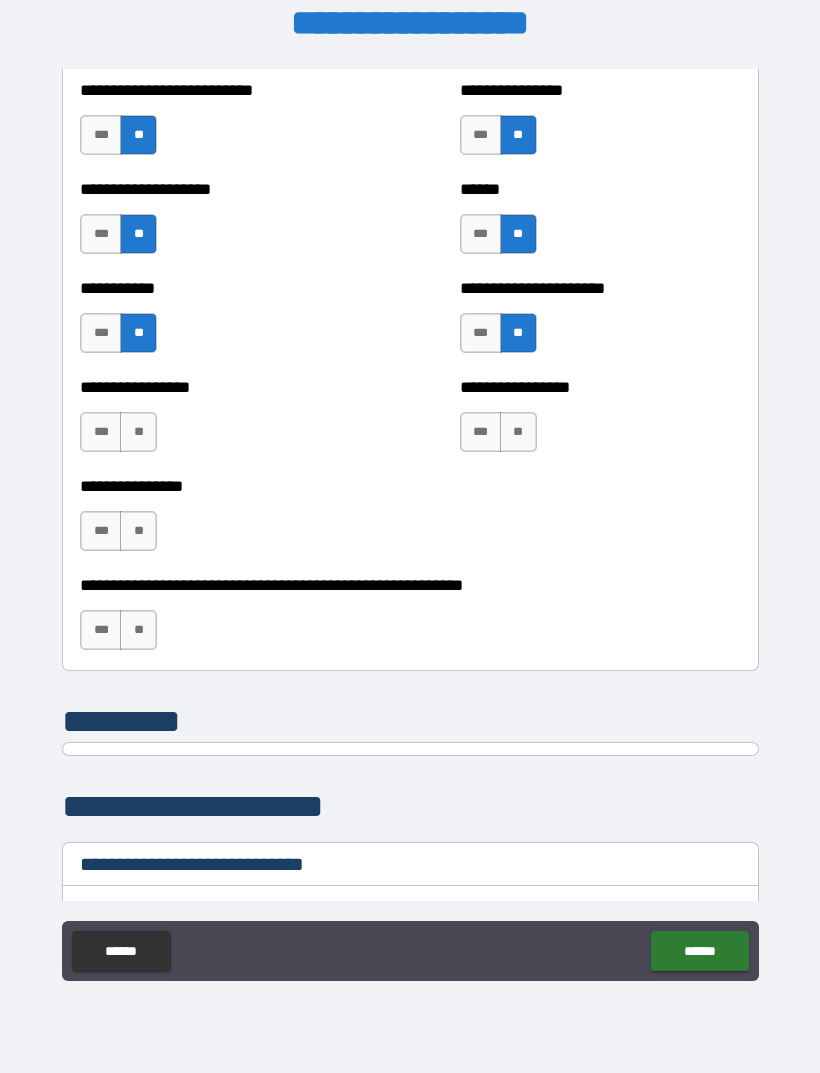 click on "**" at bounding box center [138, 432] 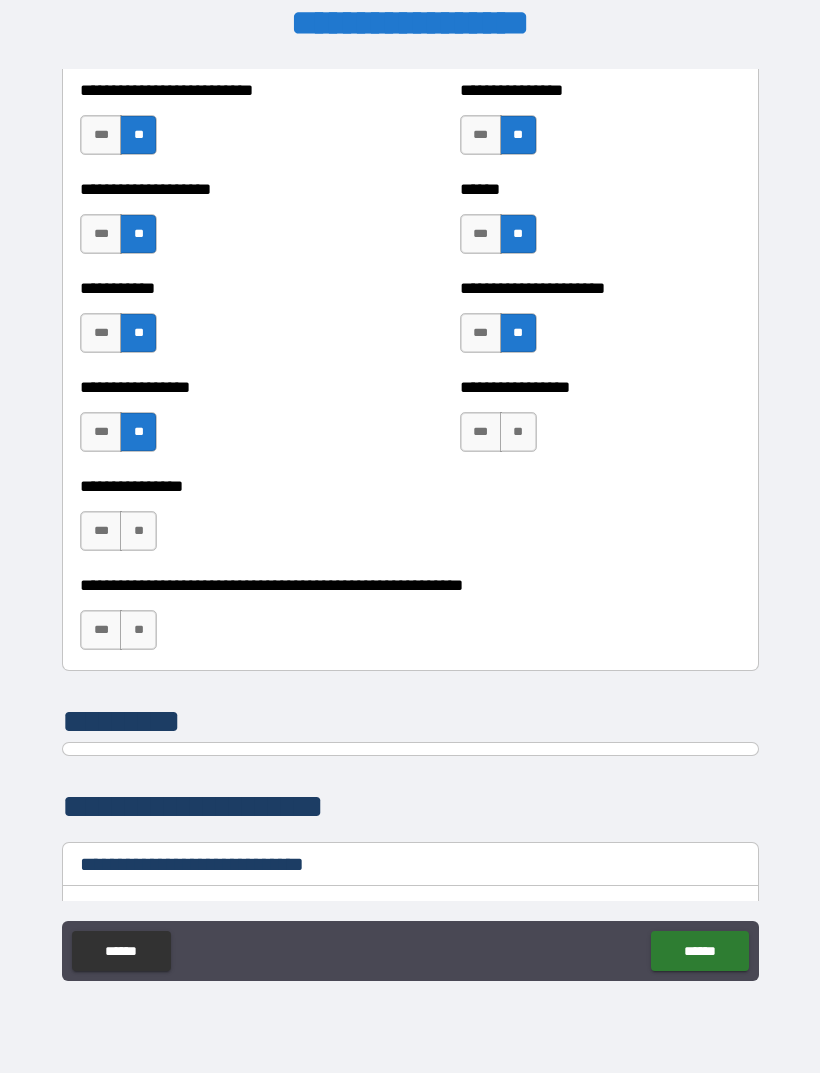click on "***" at bounding box center [101, 432] 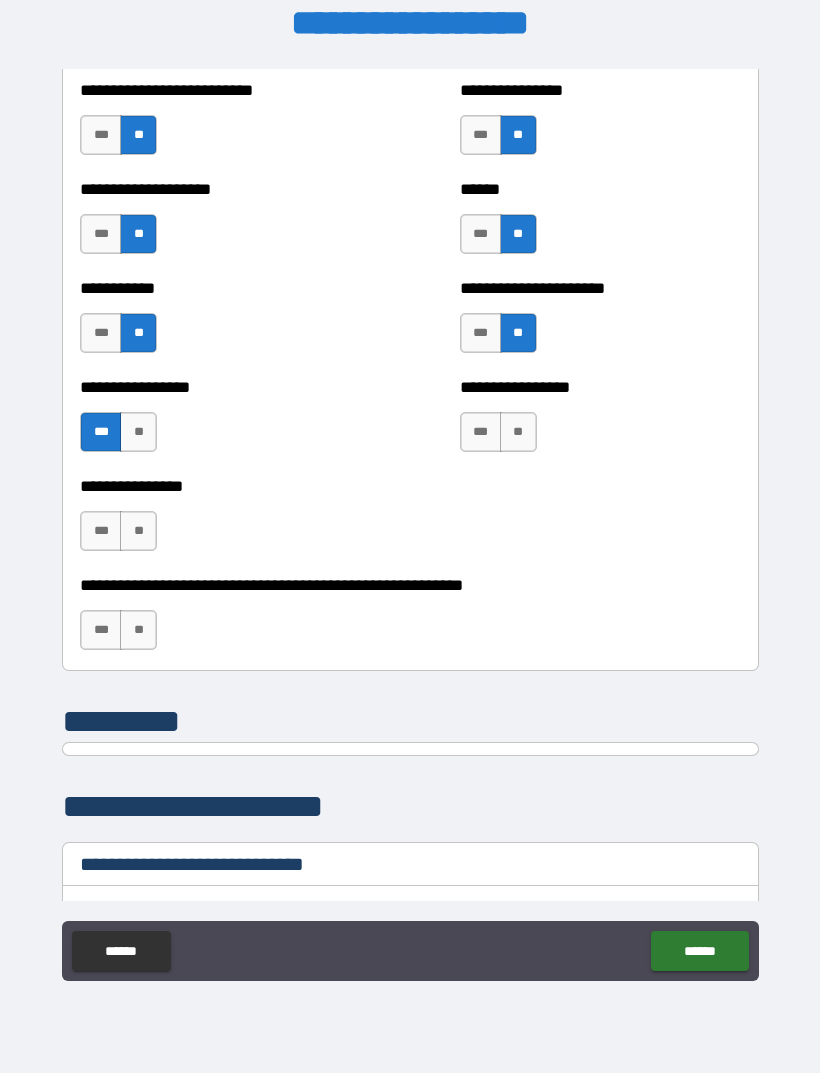 click on "**" at bounding box center [518, 432] 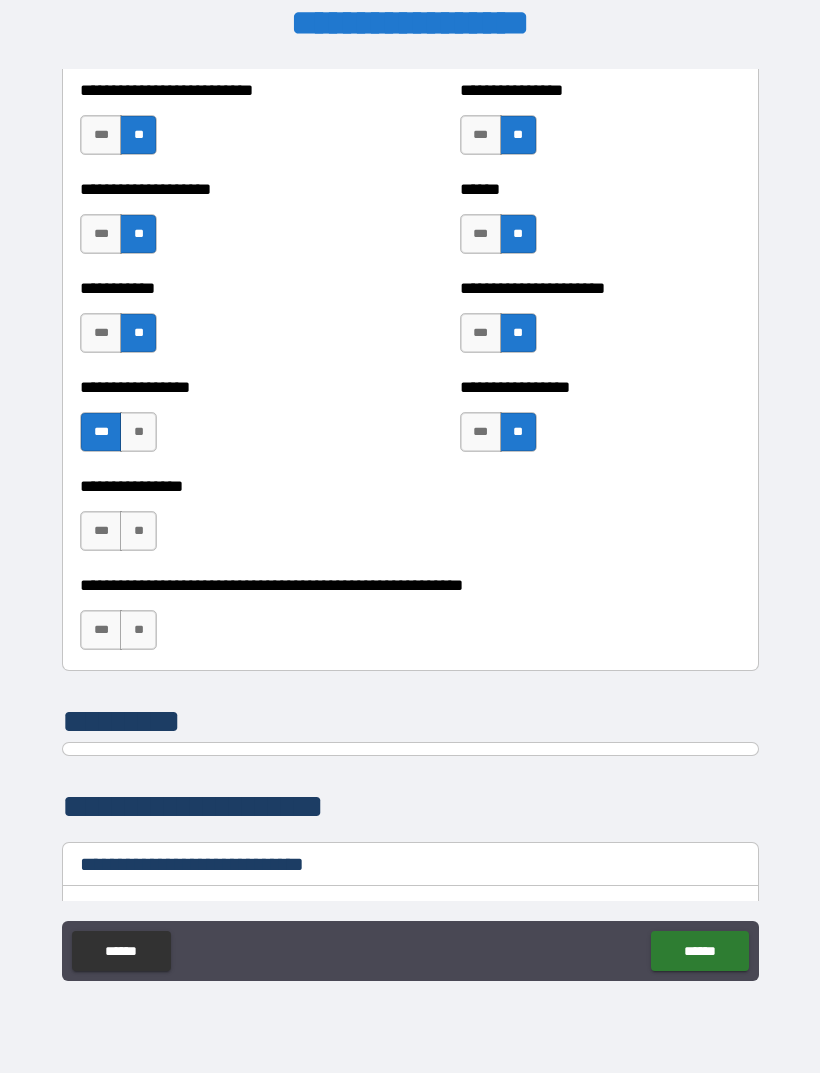 click on "**" at bounding box center (138, 531) 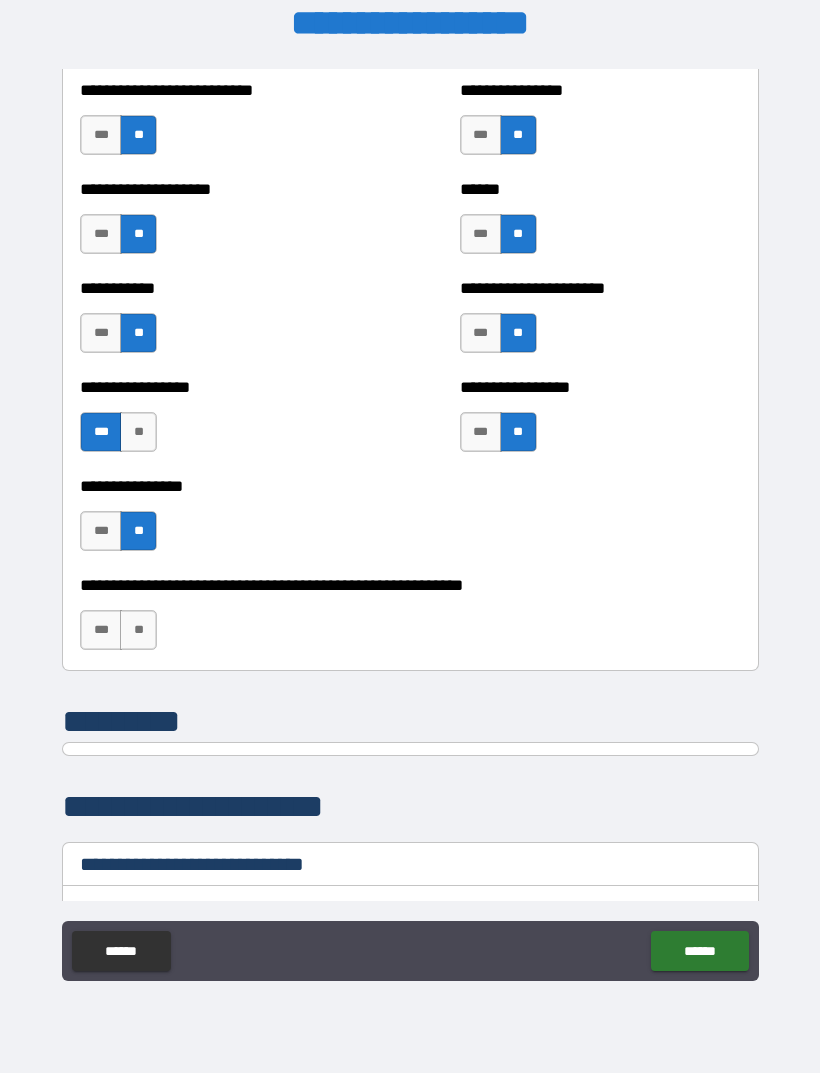 click on "**" at bounding box center [138, 630] 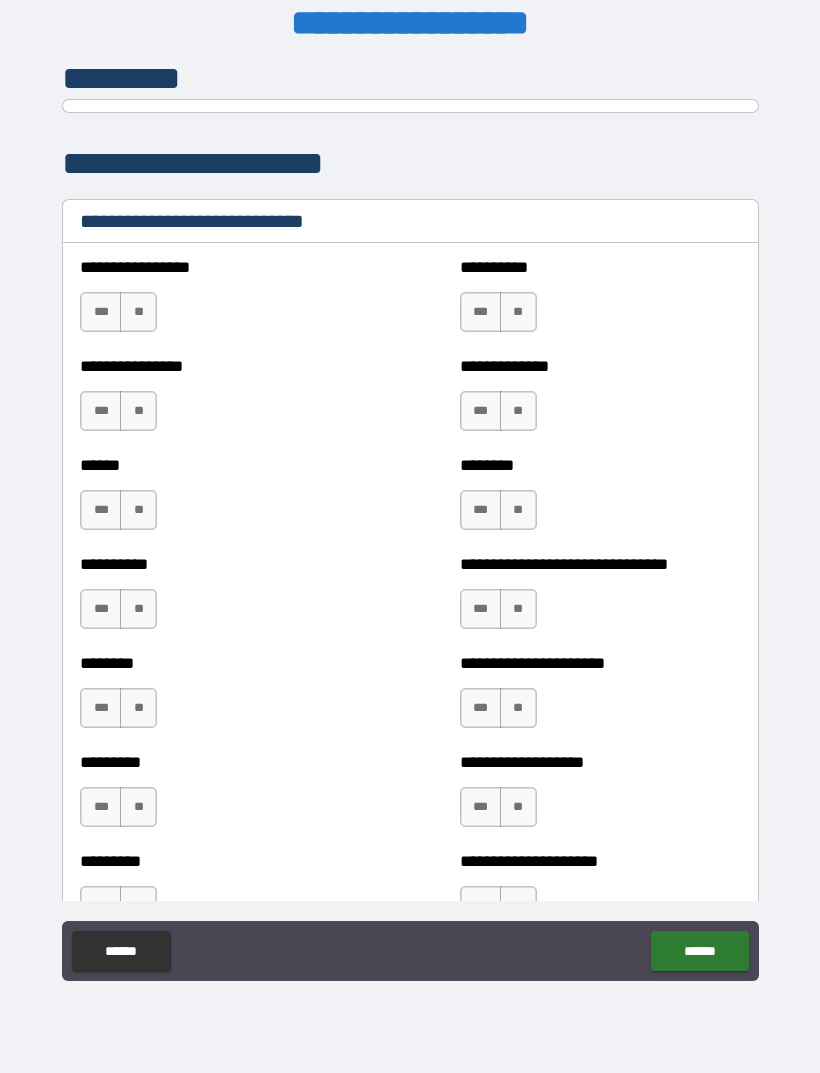 scroll, scrollTop: 6563, scrollLeft: 0, axis: vertical 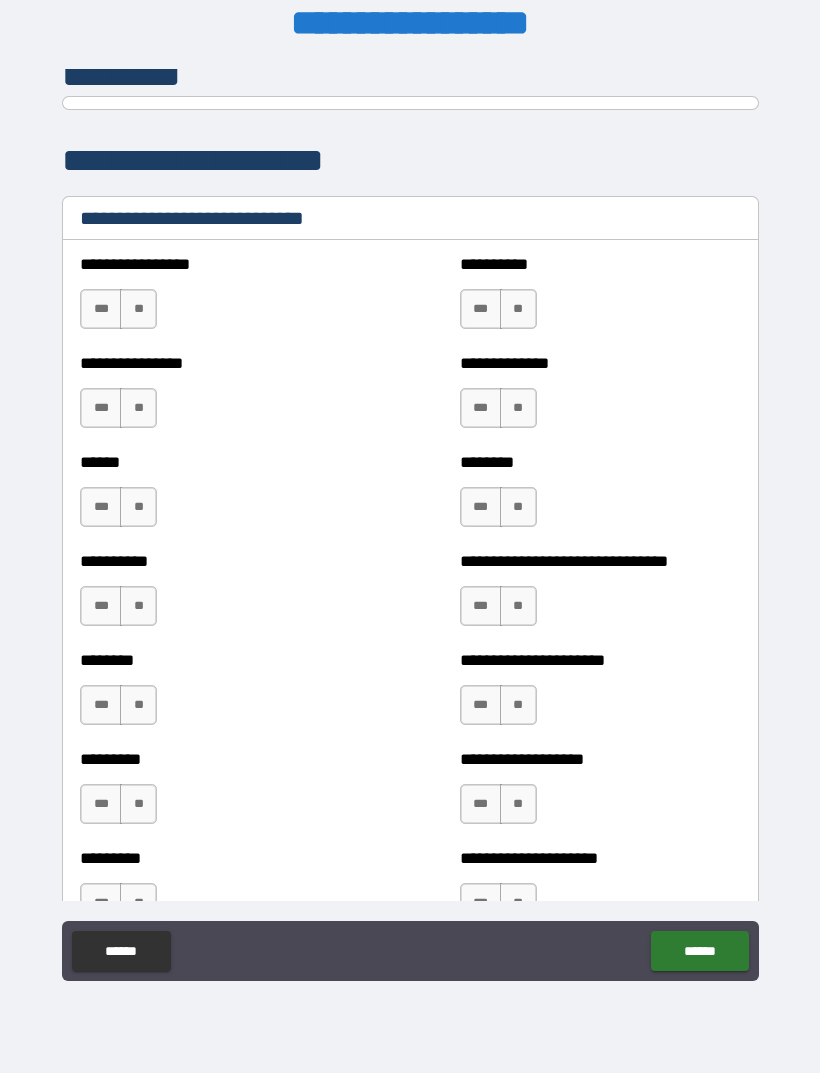 click on "***" at bounding box center (101, 309) 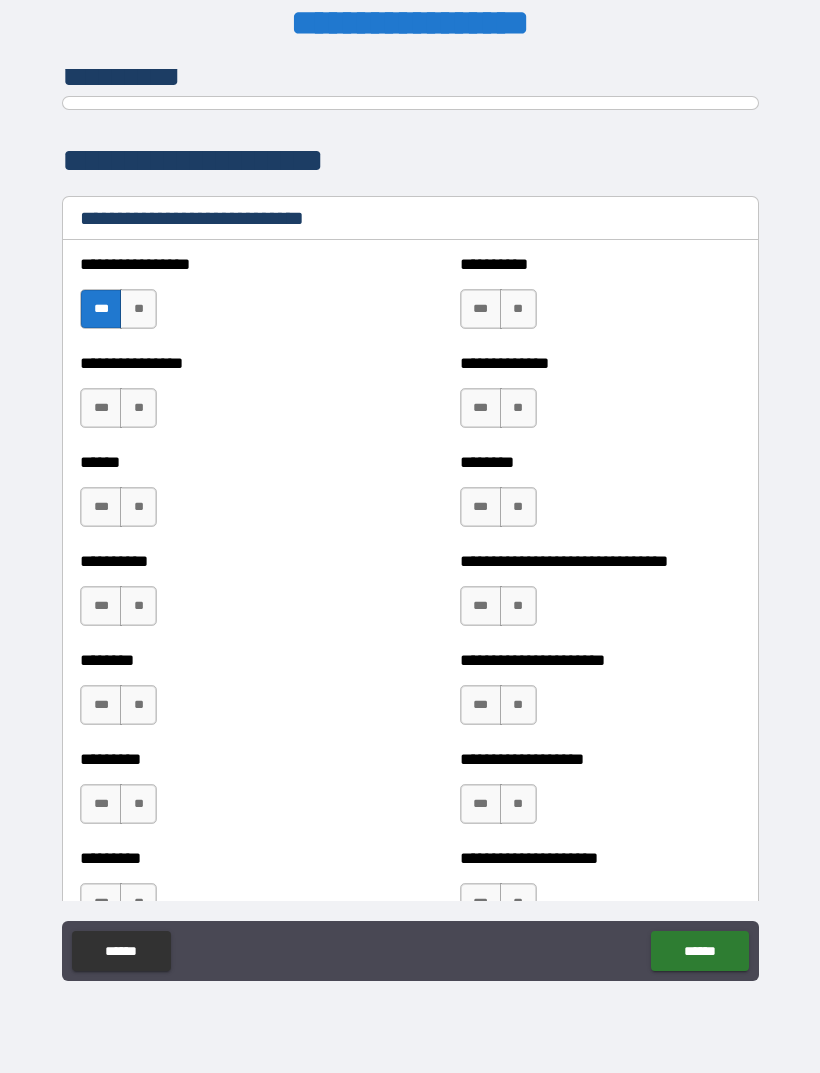 click on "***" at bounding box center [481, 309] 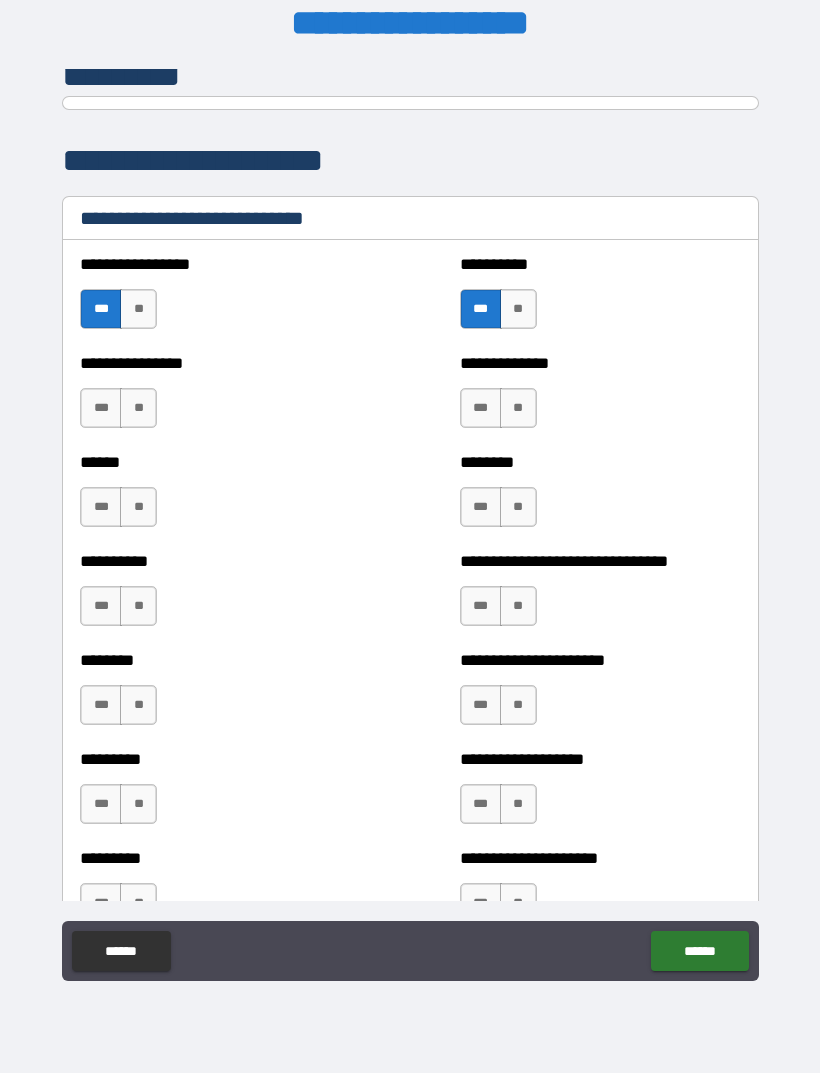 click on "**" at bounding box center [518, 408] 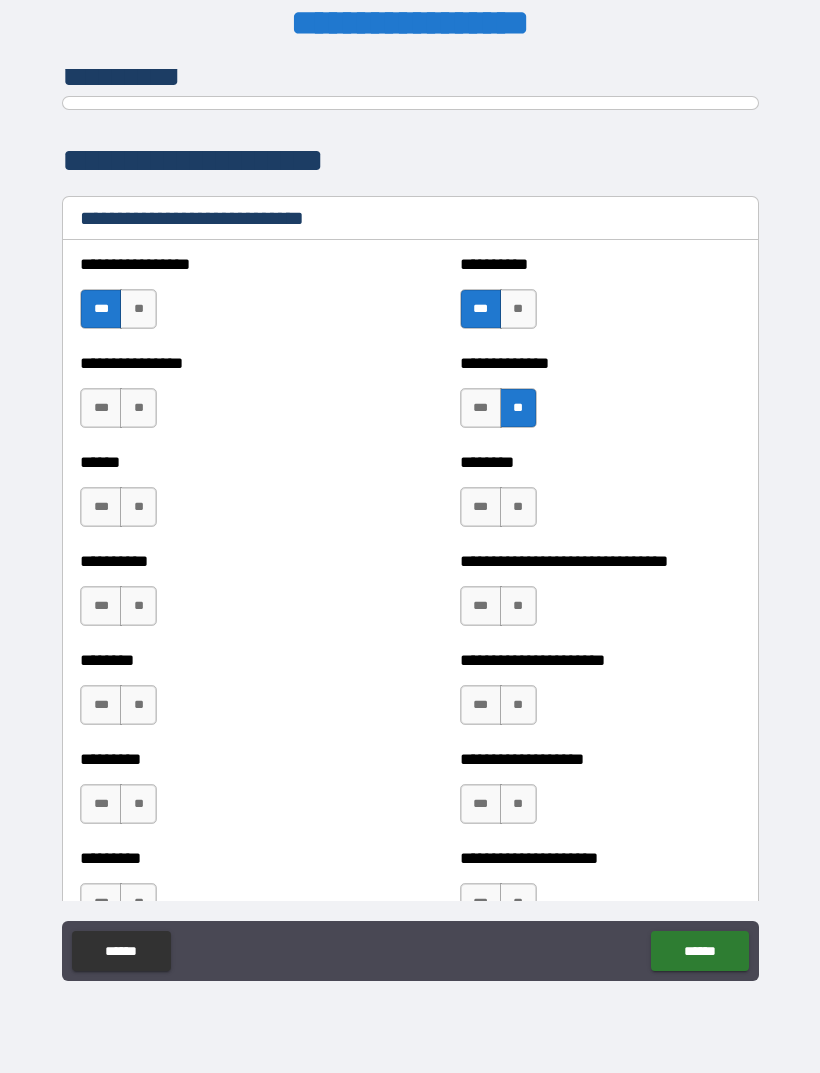 click on "**" at bounding box center [138, 408] 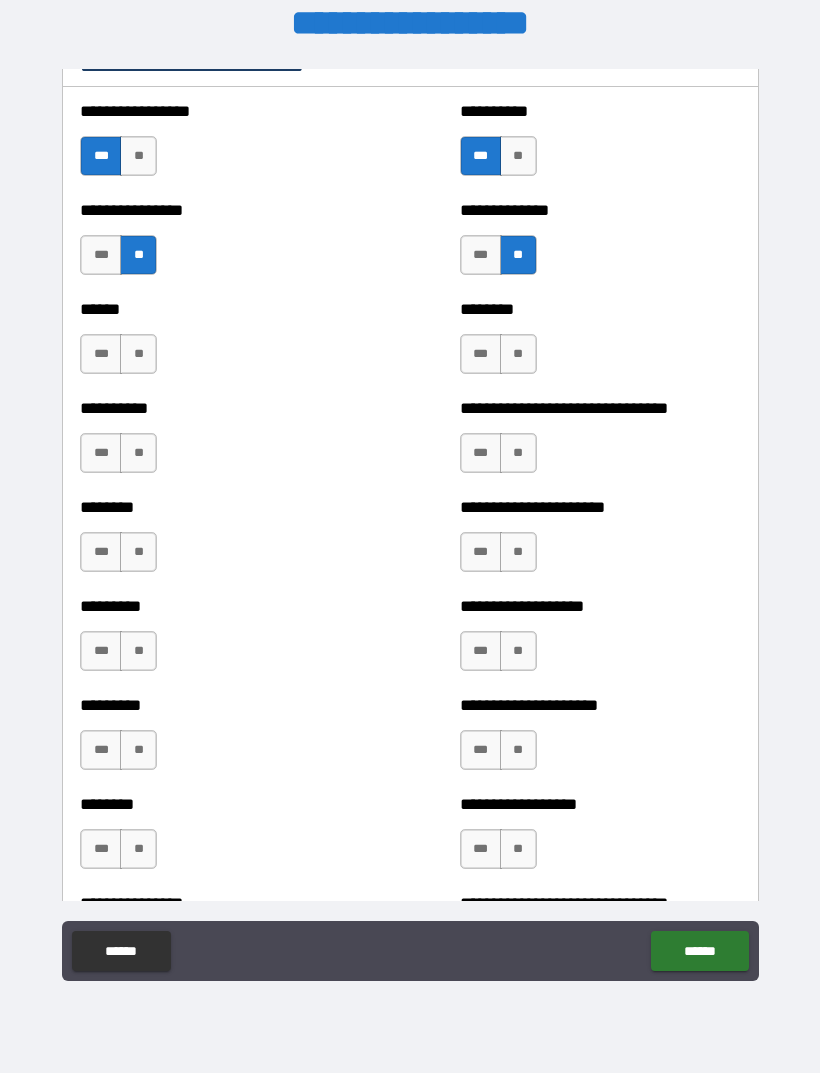 scroll, scrollTop: 6715, scrollLeft: 0, axis: vertical 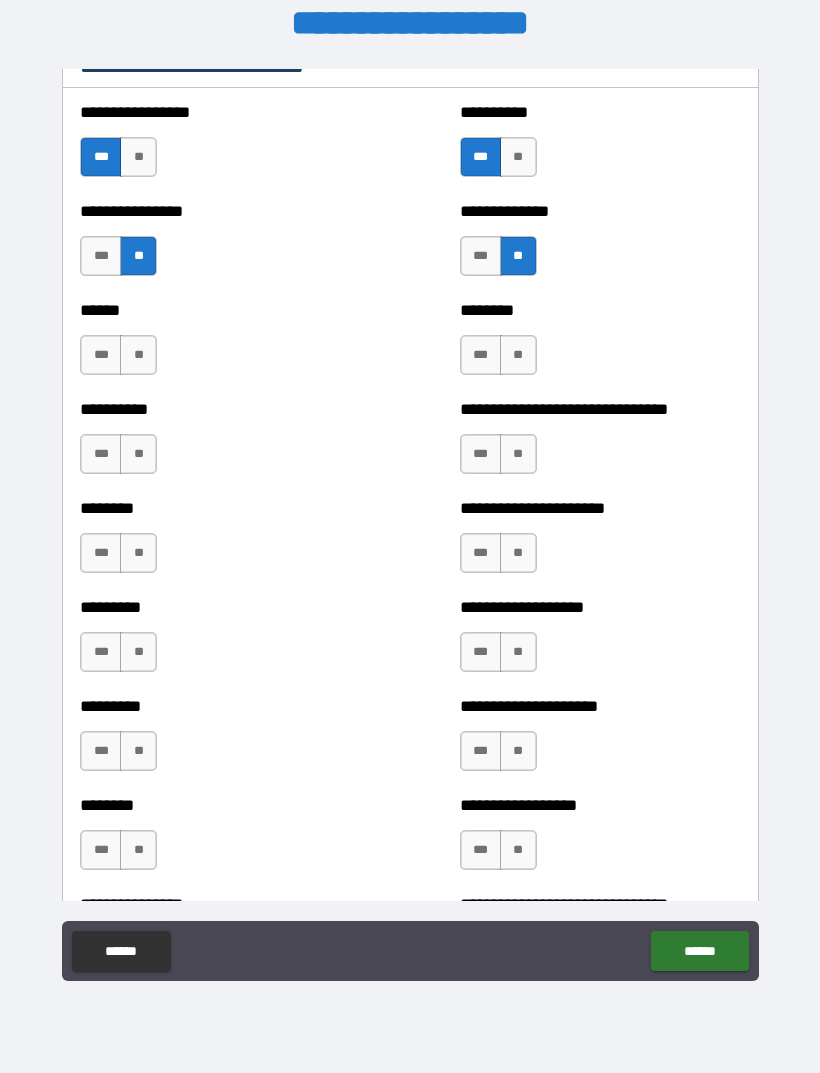 click on "**" at bounding box center (138, 355) 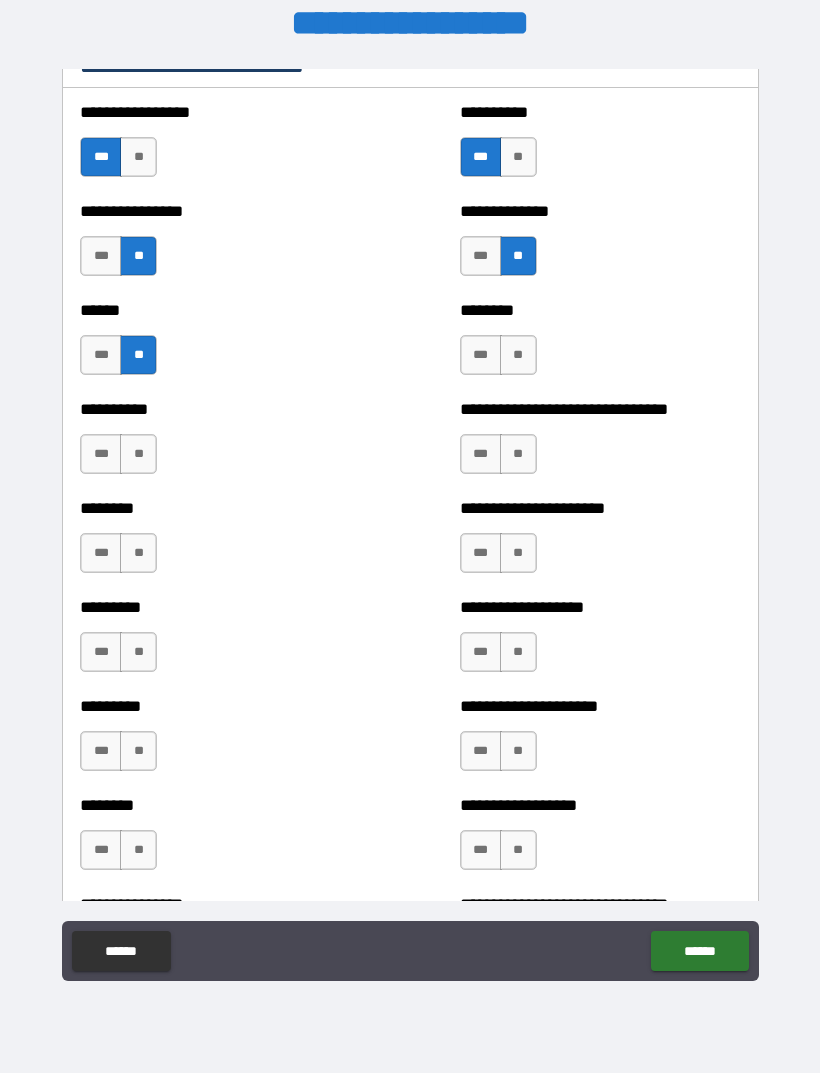 click on "**" at bounding box center [518, 355] 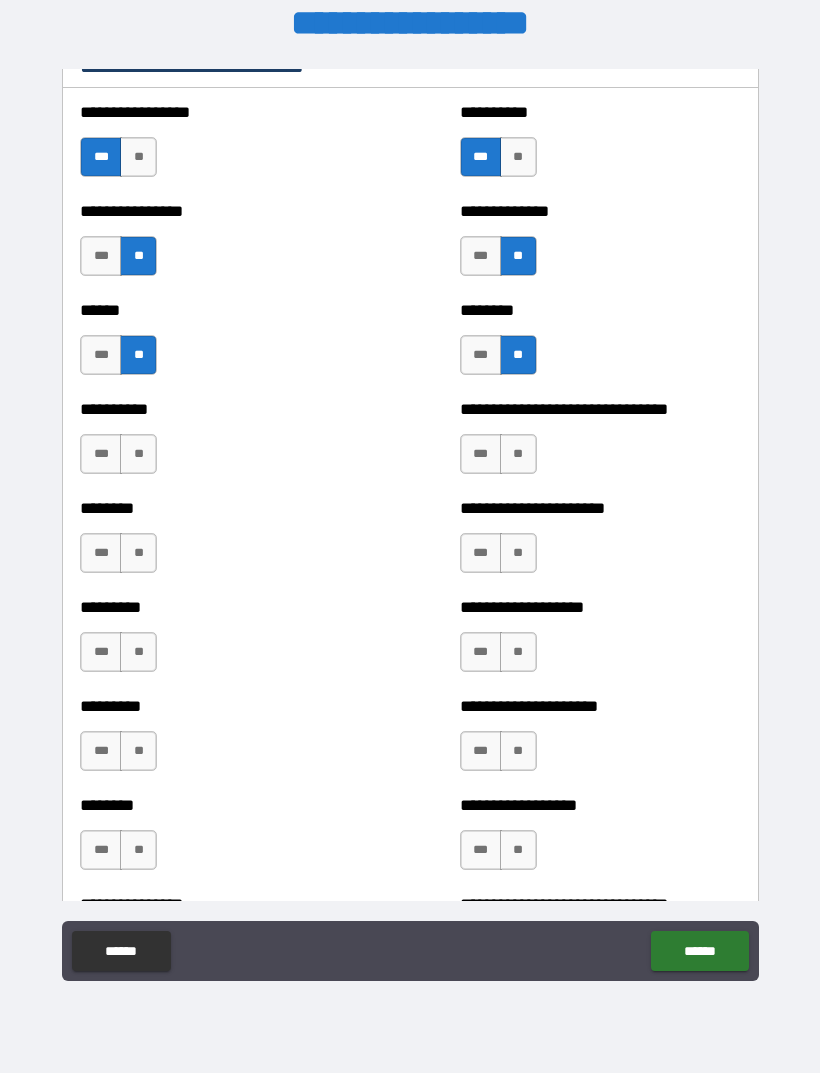 click on "**" at bounding box center [138, 454] 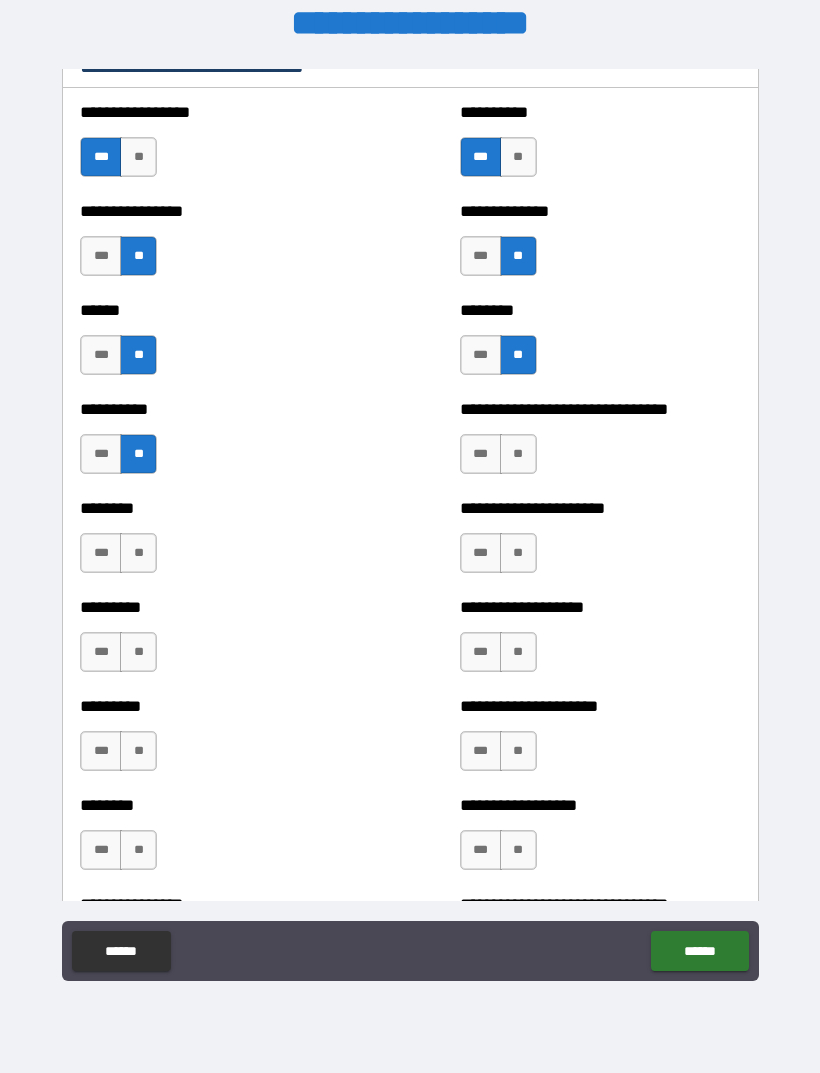 click on "***" at bounding box center [481, 454] 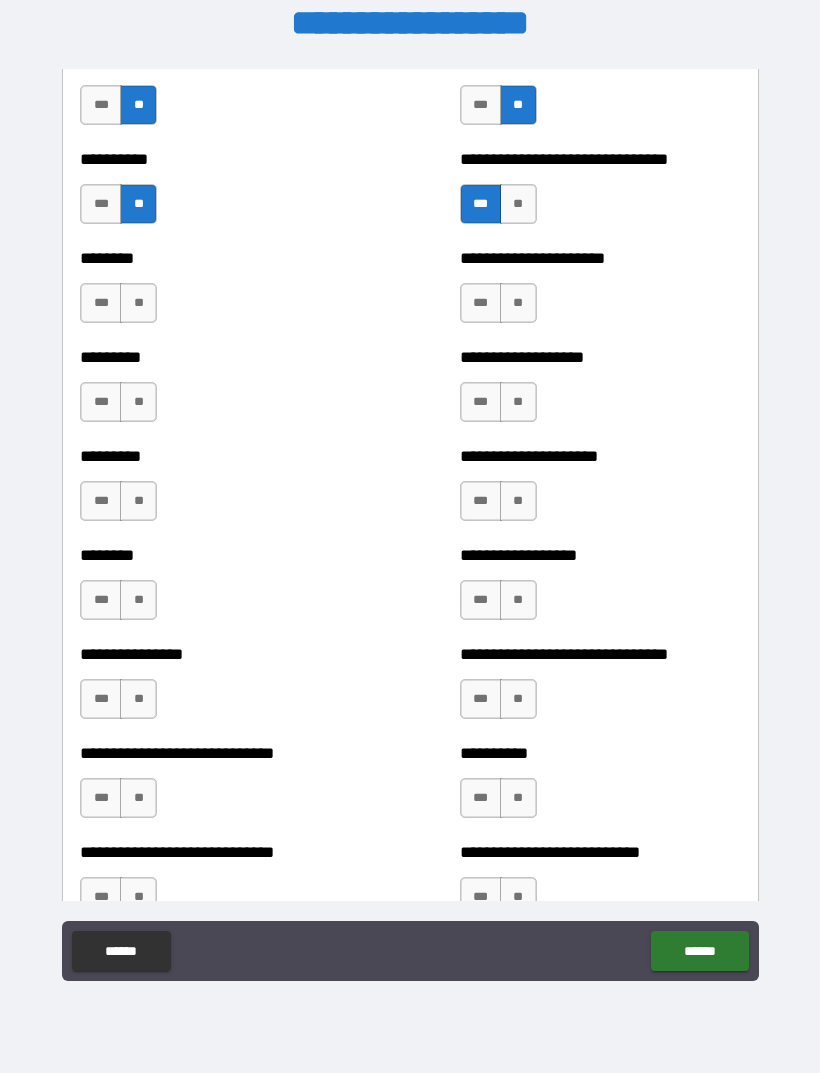 scroll, scrollTop: 6989, scrollLeft: 0, axis: vertical 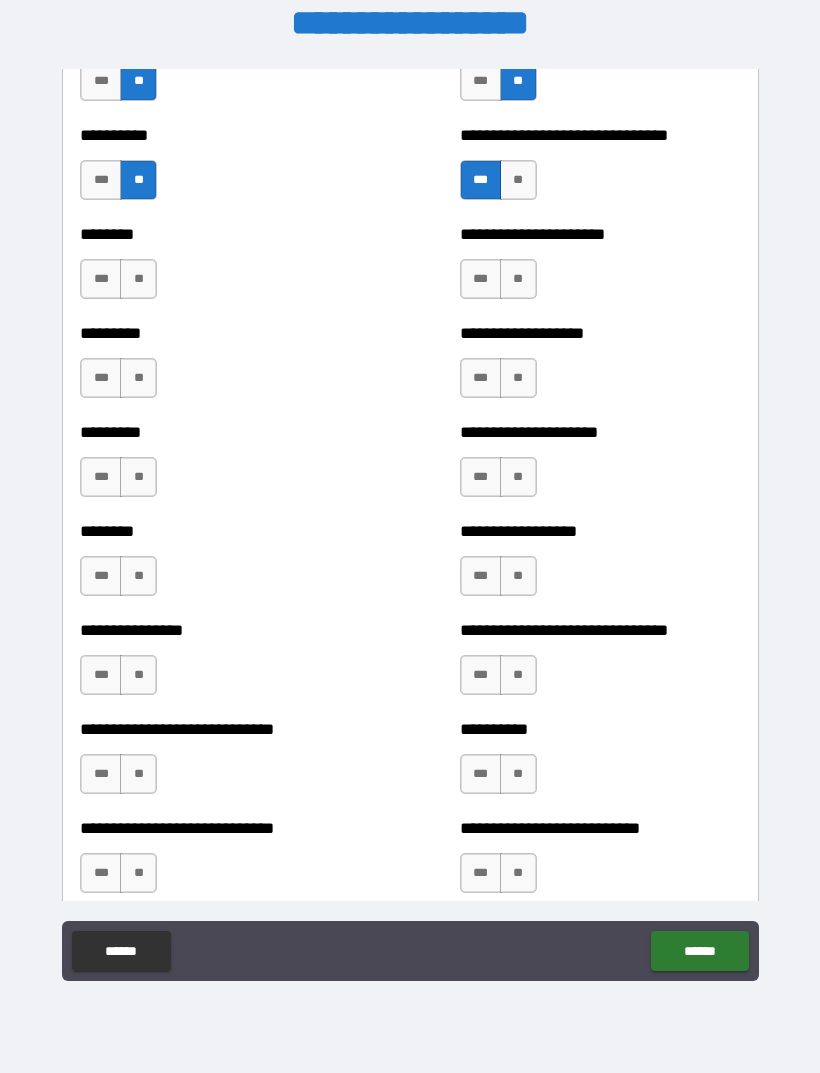 click on "**" at bounding box center [518, 279] 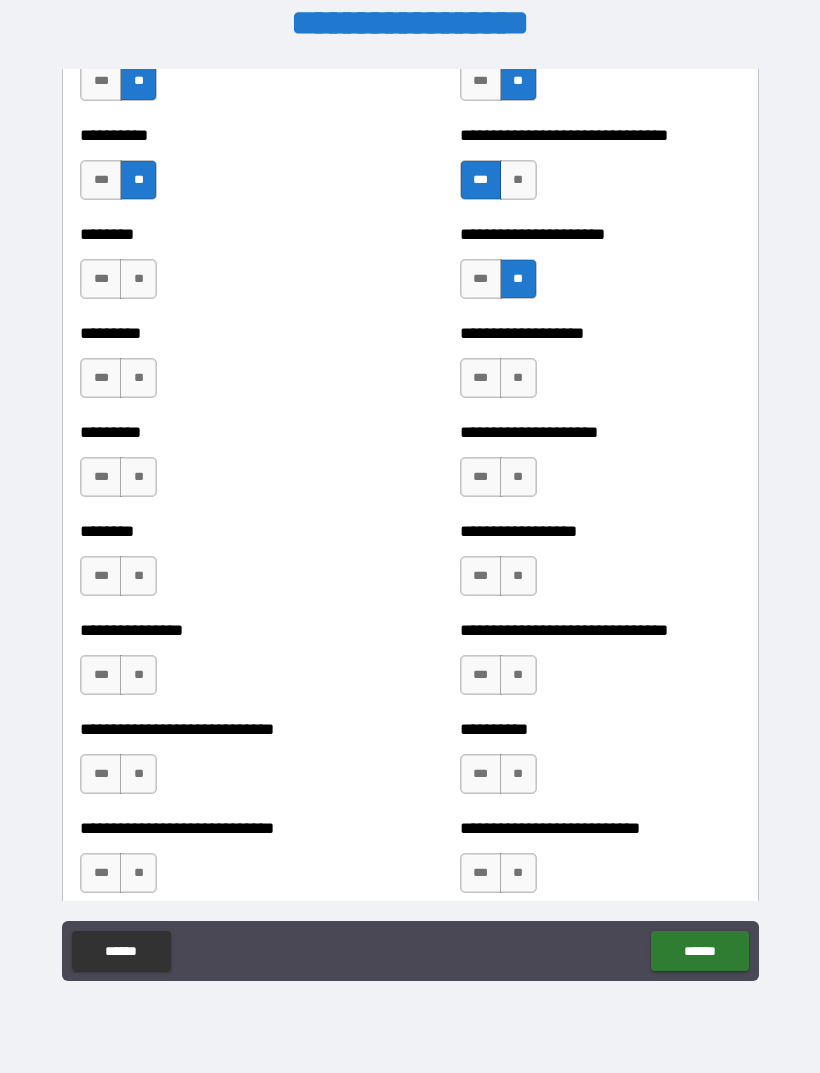 click on "**" at bounding box center (138, 279) 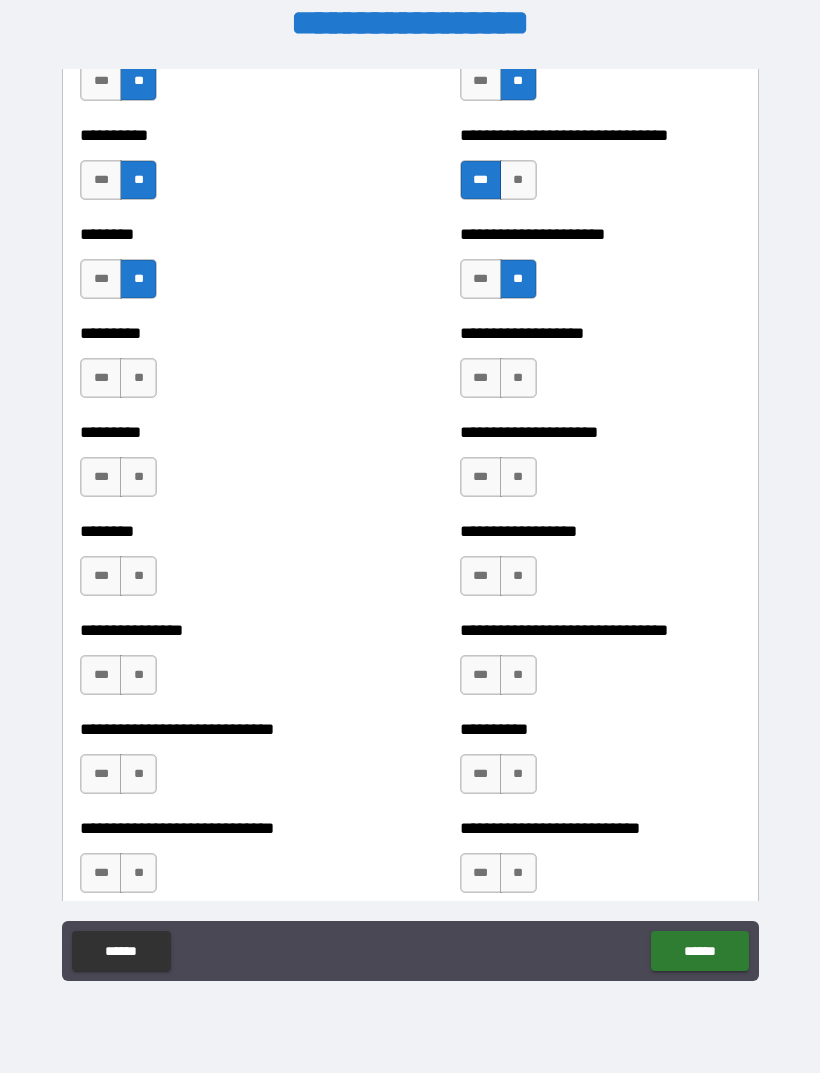 click on "**" at bounding box center [138, 378] 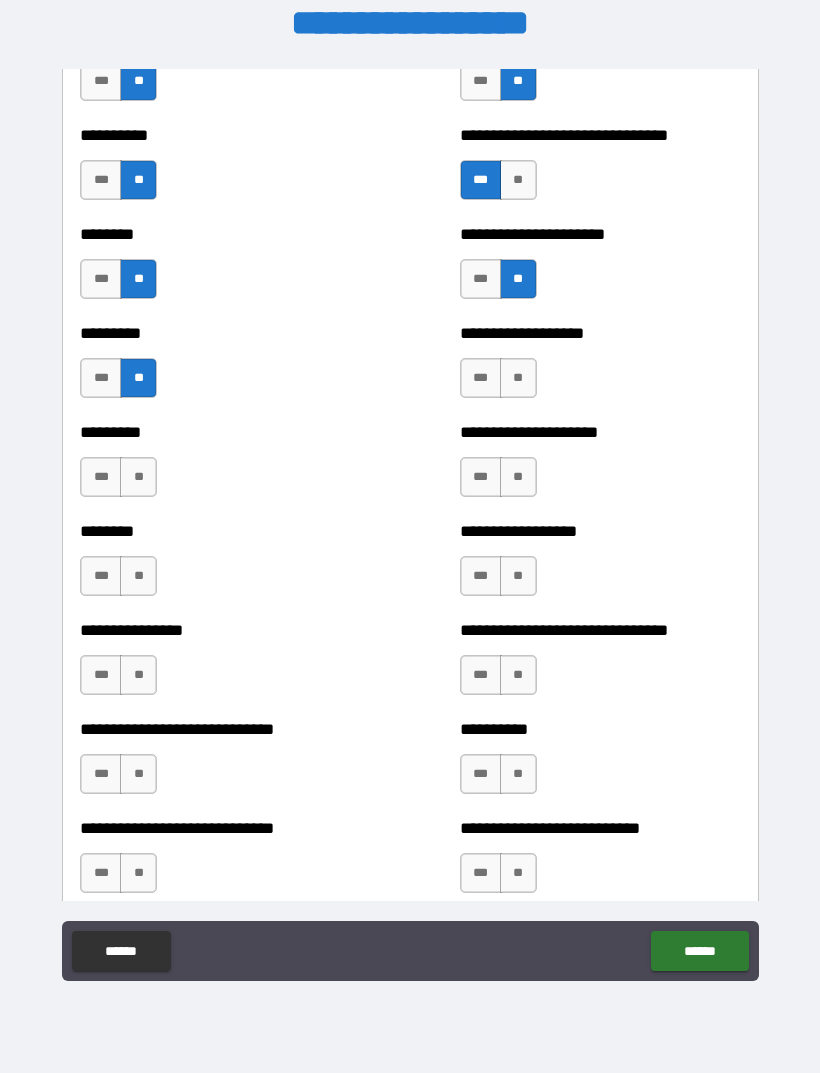 click on "**" at bounding box center [518, 378] 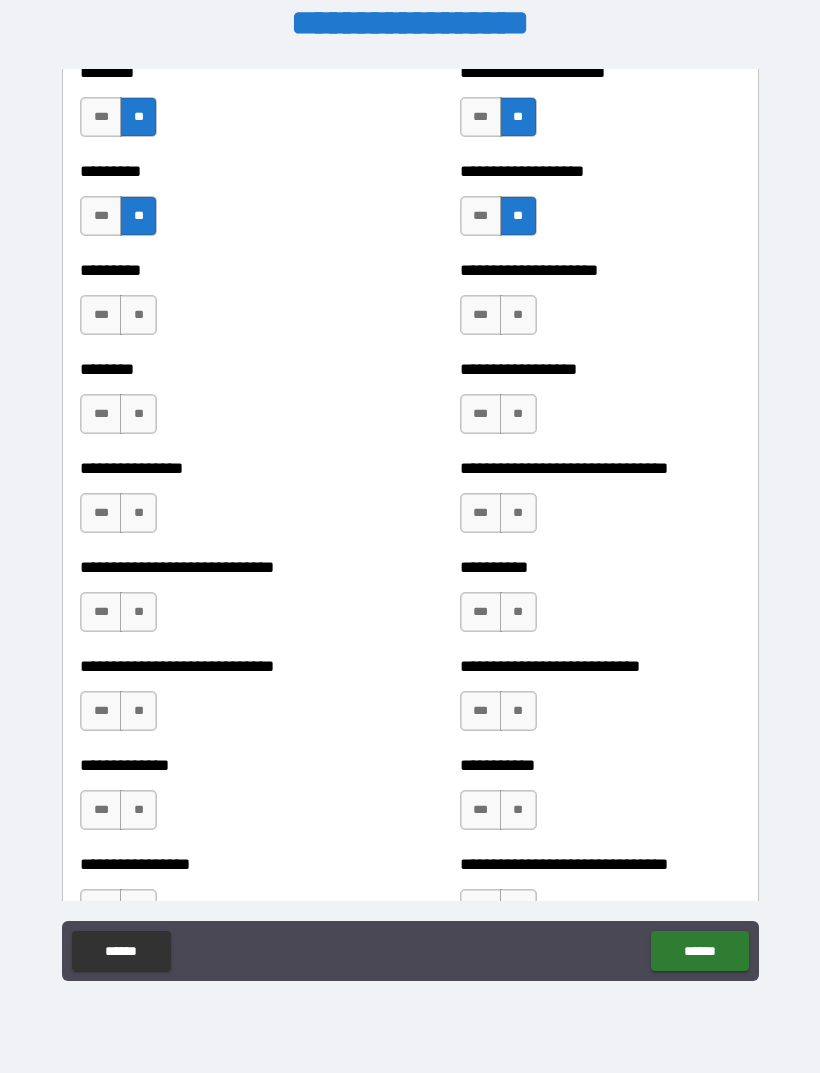 scroll, scrollTop: 7173, scrollLeft: 0, axis: vertical 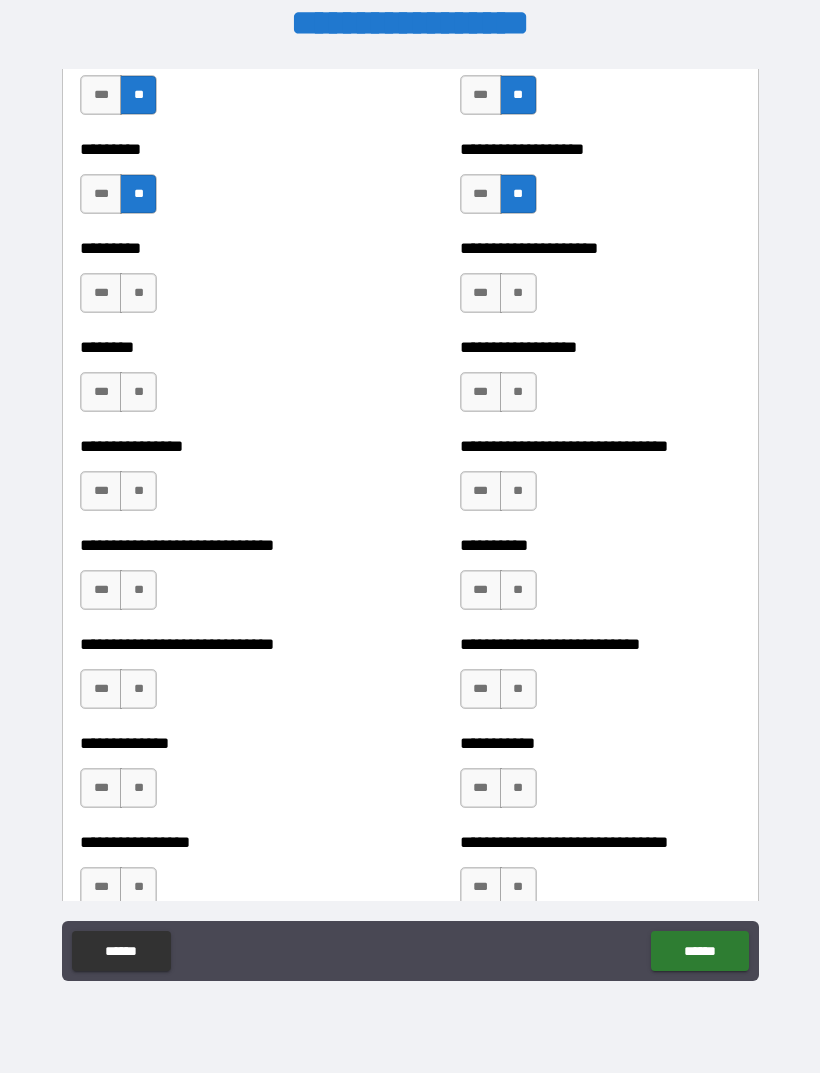 click on "**" at bounding box center [138, 293] 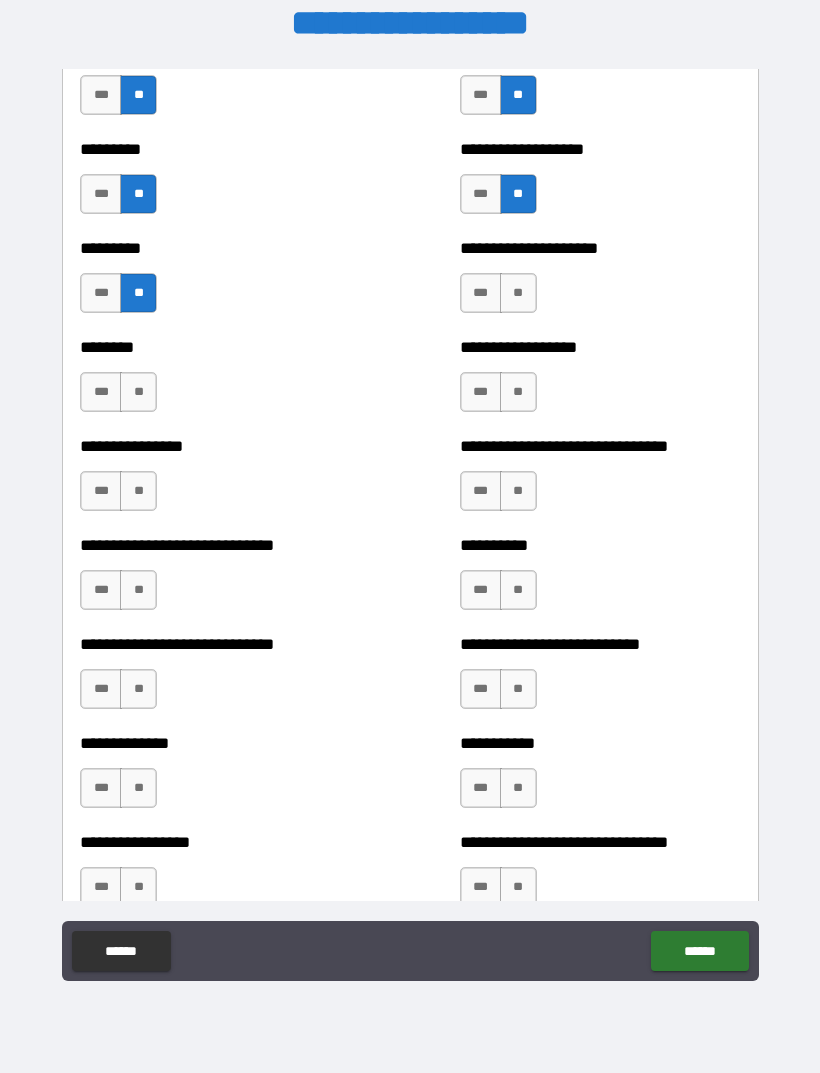 click on "**" at bounding box center (518, 293) 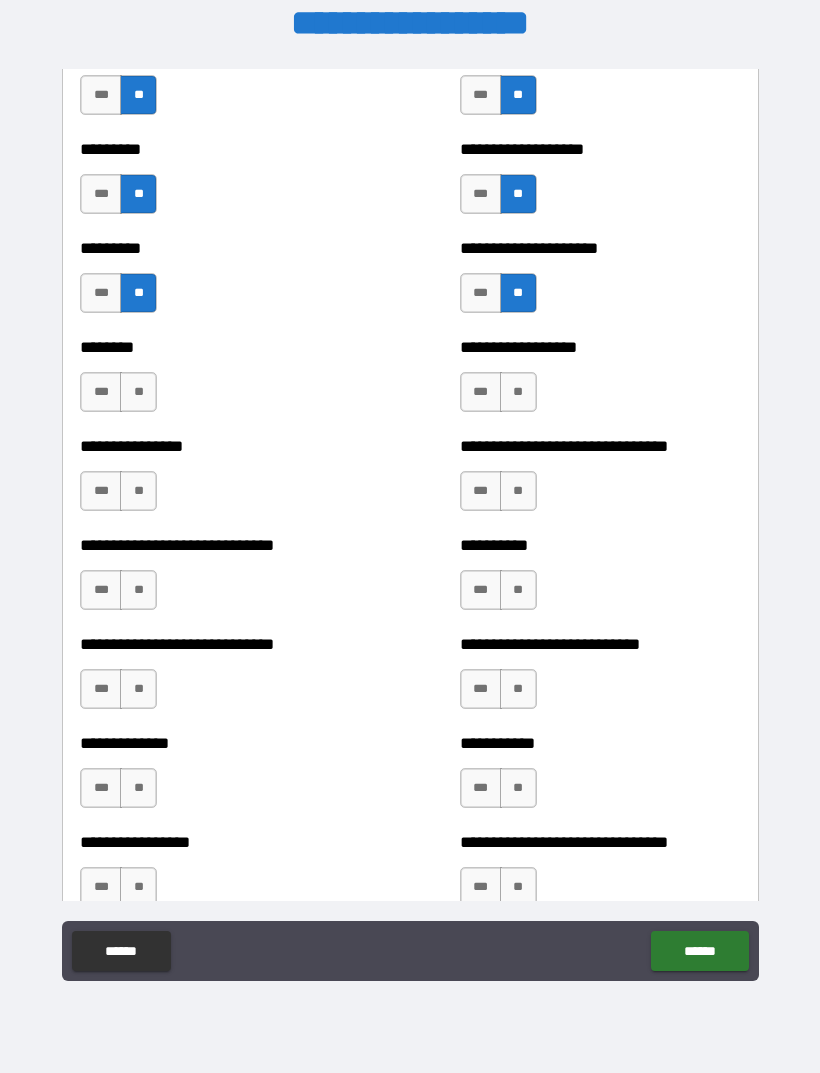 click on "**" at bounding box center (518, 392) 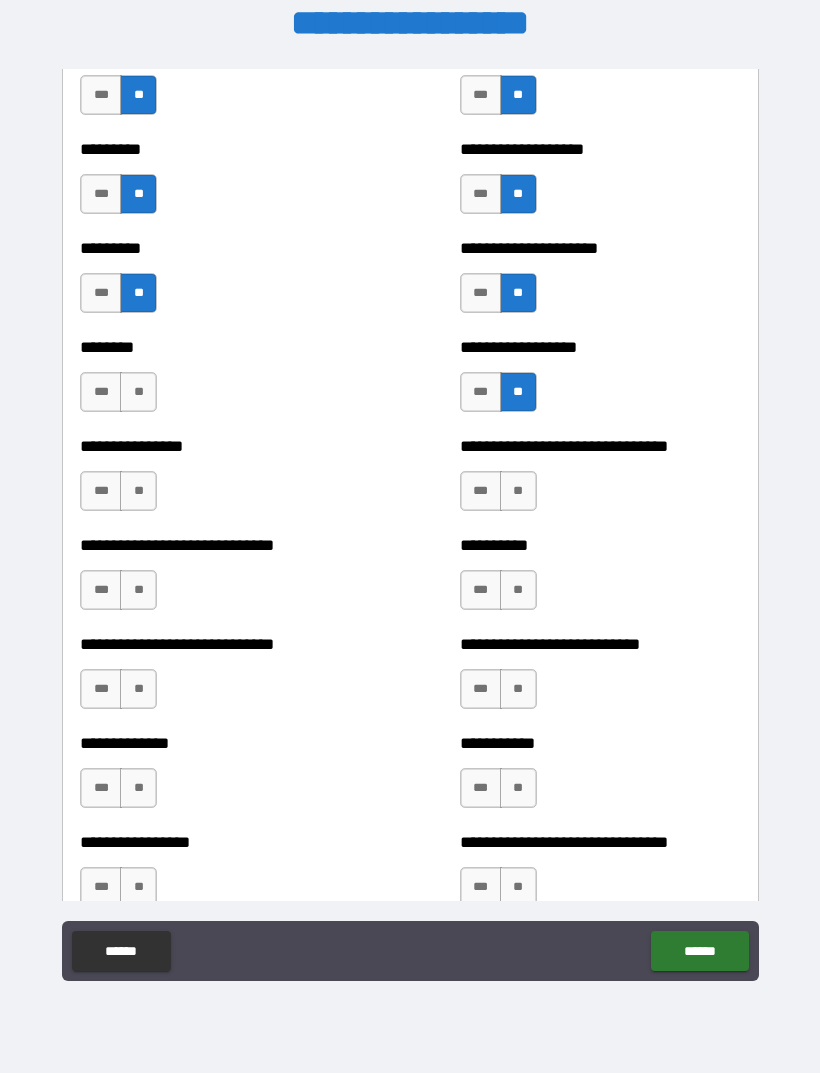 click on "**" at bounding box center (138, 392) 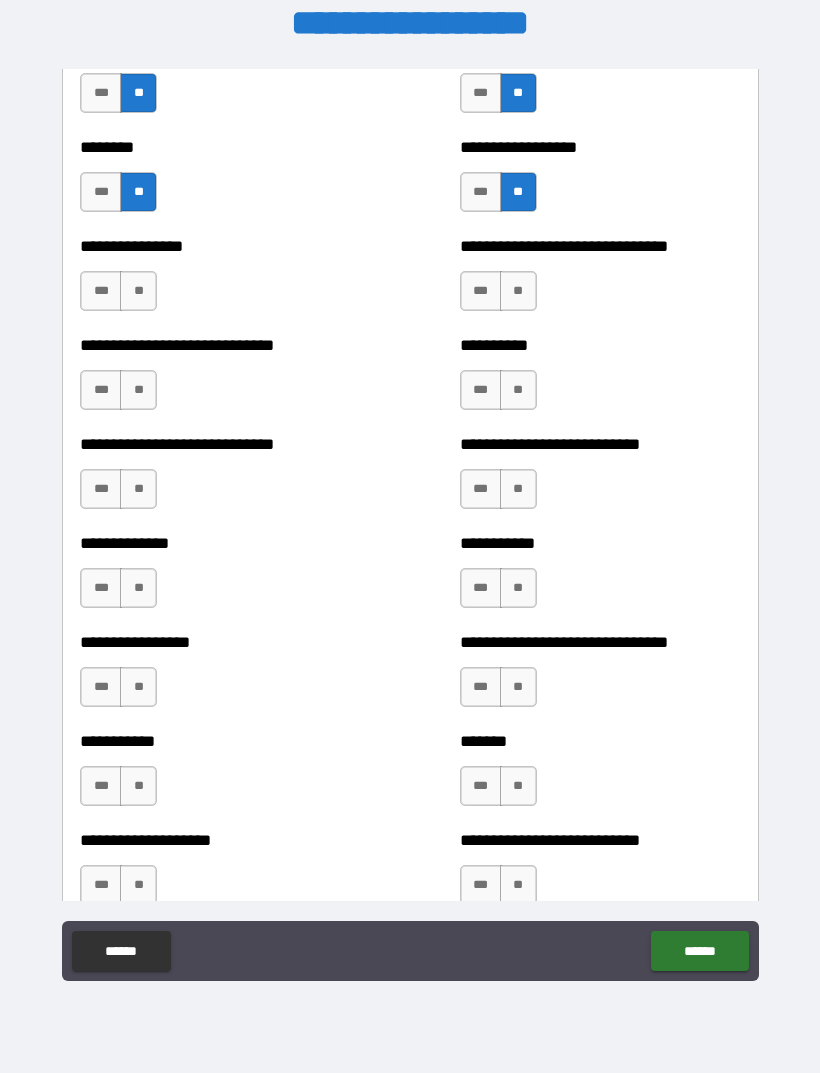 scroll, scrollTop: 7377, scrollLeft: 0, axis: vertical 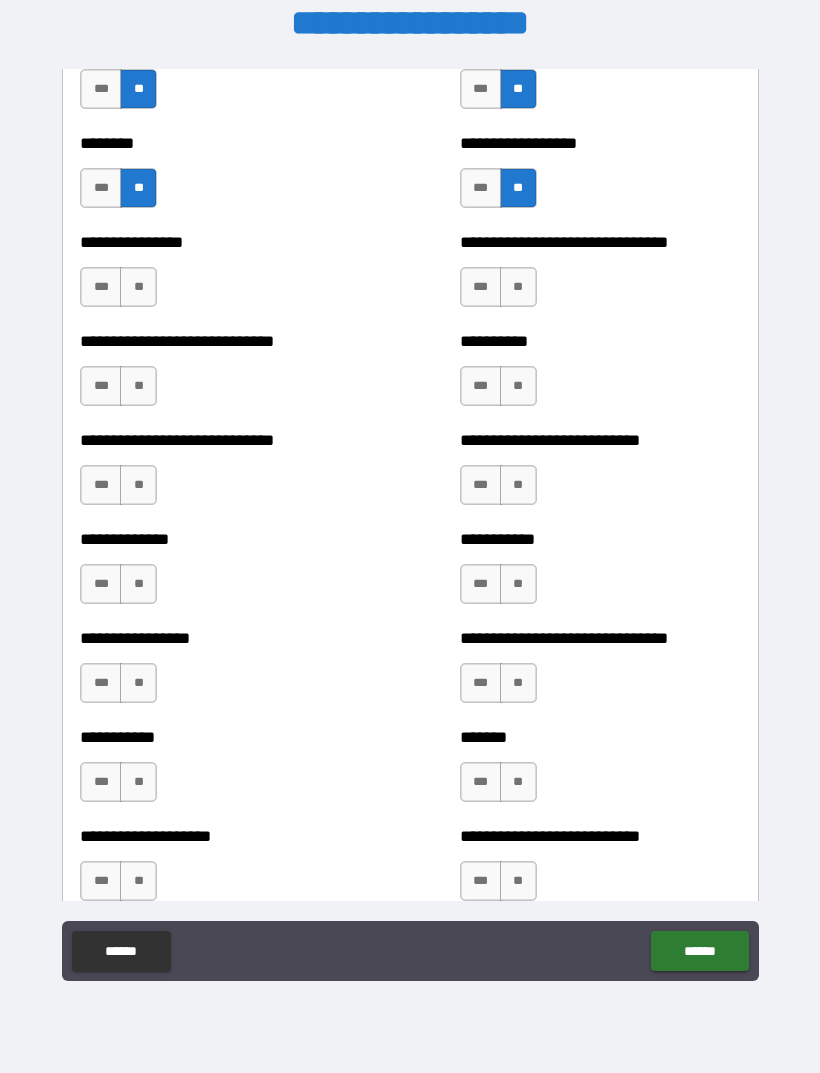 click on "***" at bounding box center (101, 287) 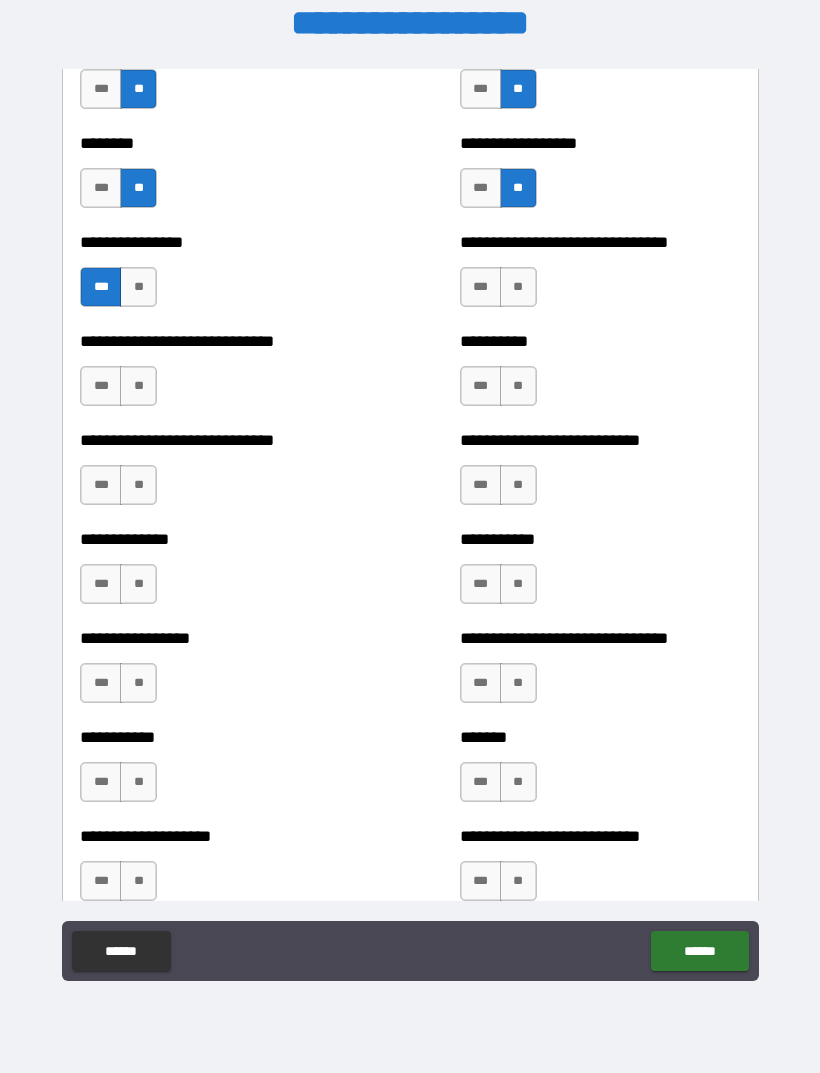click on "***" at bounding box center [481, 287] 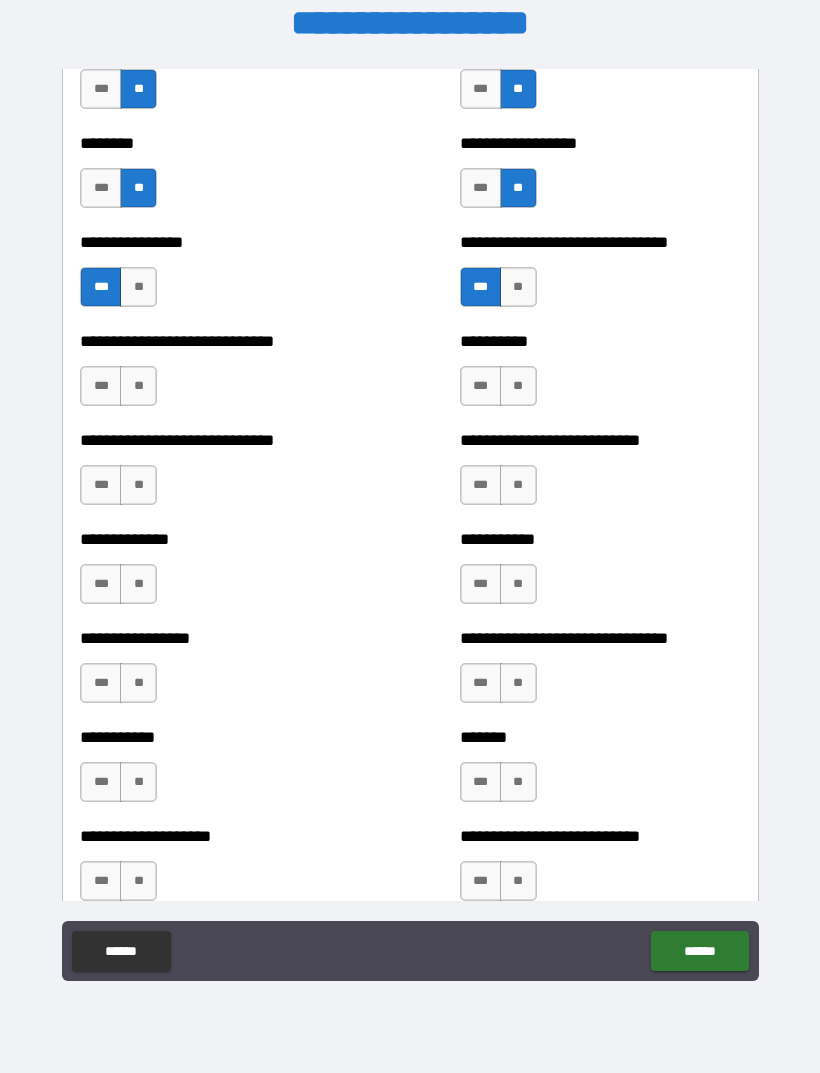 click on "***" at bounding box center (481, 386) 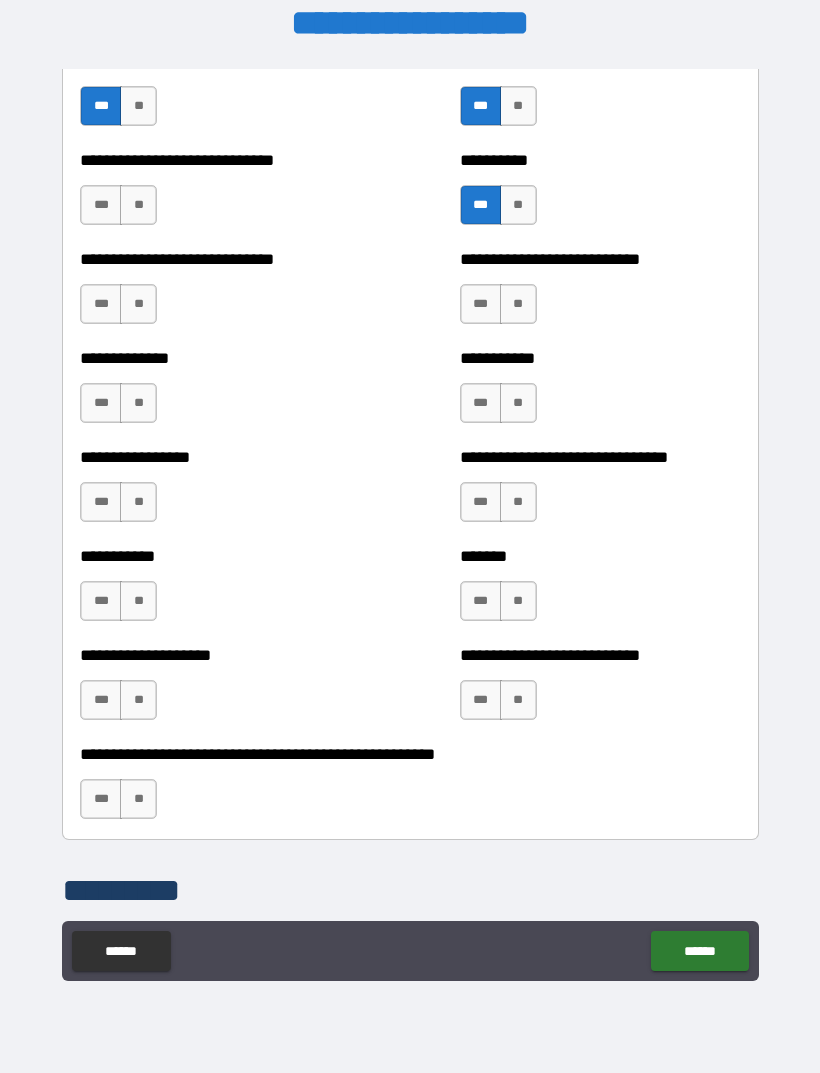 scroll, scrollTop: 7556, scrollLeft: 0, axis: vertical 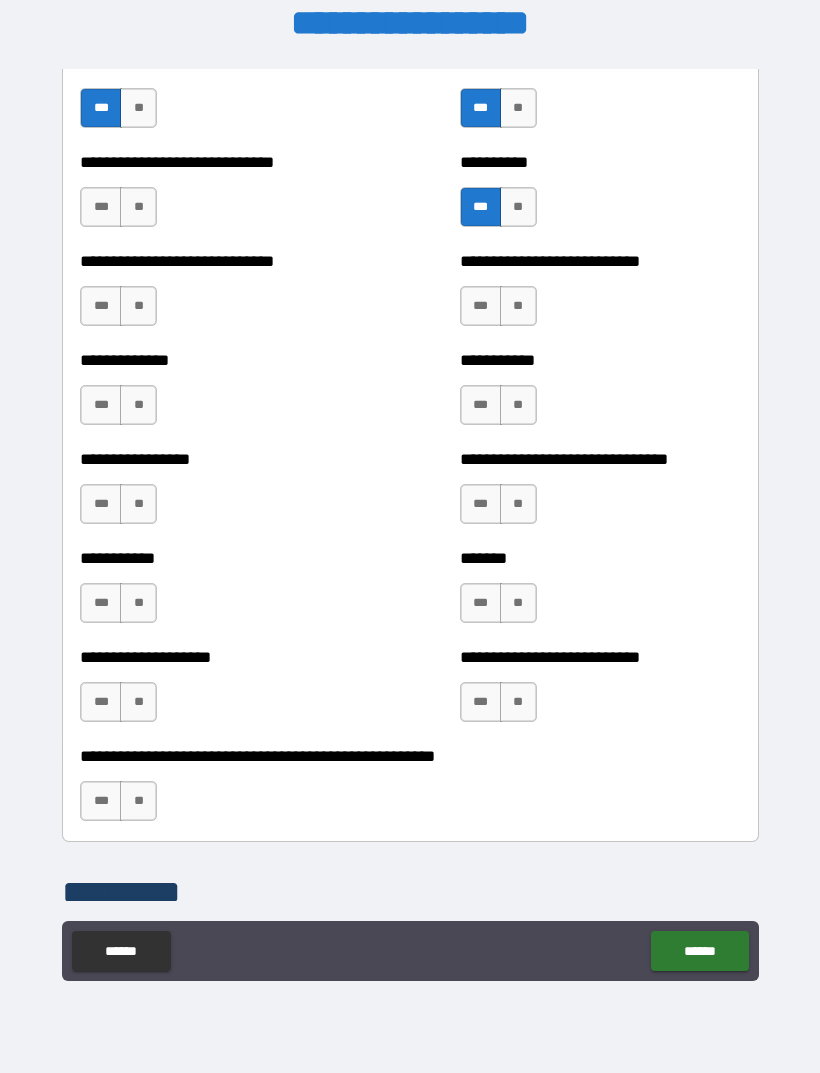 click on "***" at bounding box center [101, 207] 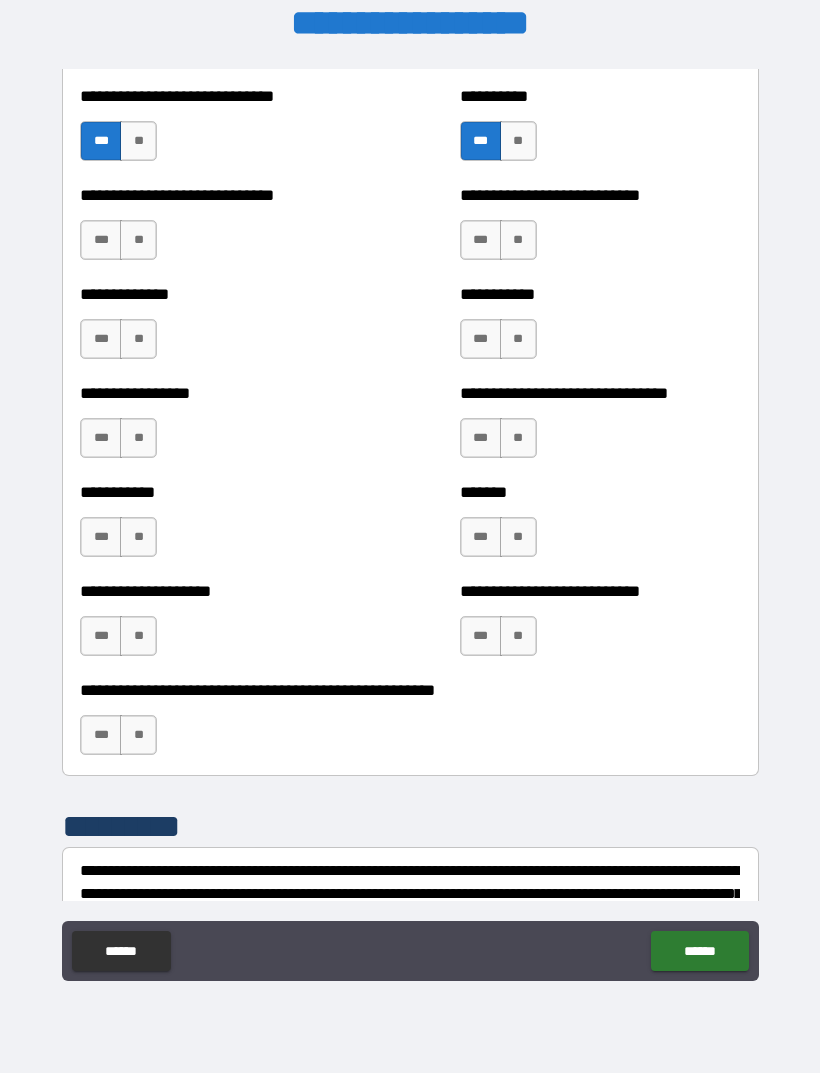 scroll, scrollTop: 7621, scrollLeft: 0, axis: vertical 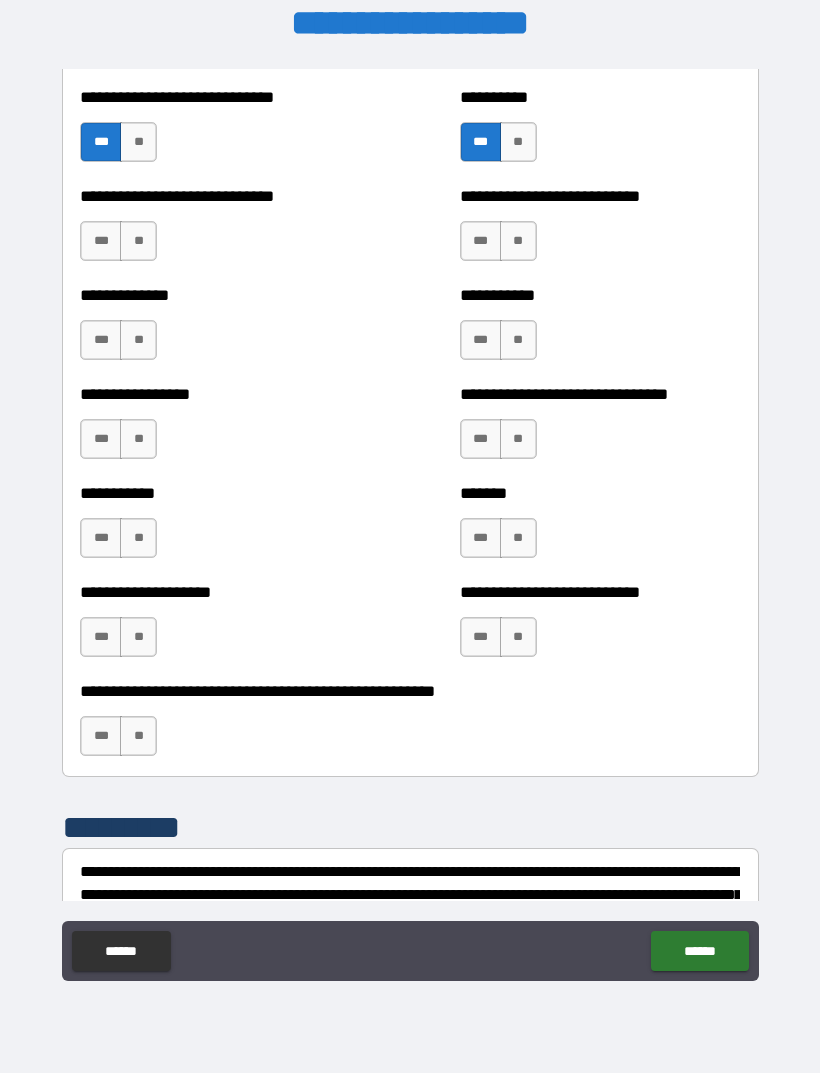 click on "**" at bounding box center (138, 241) 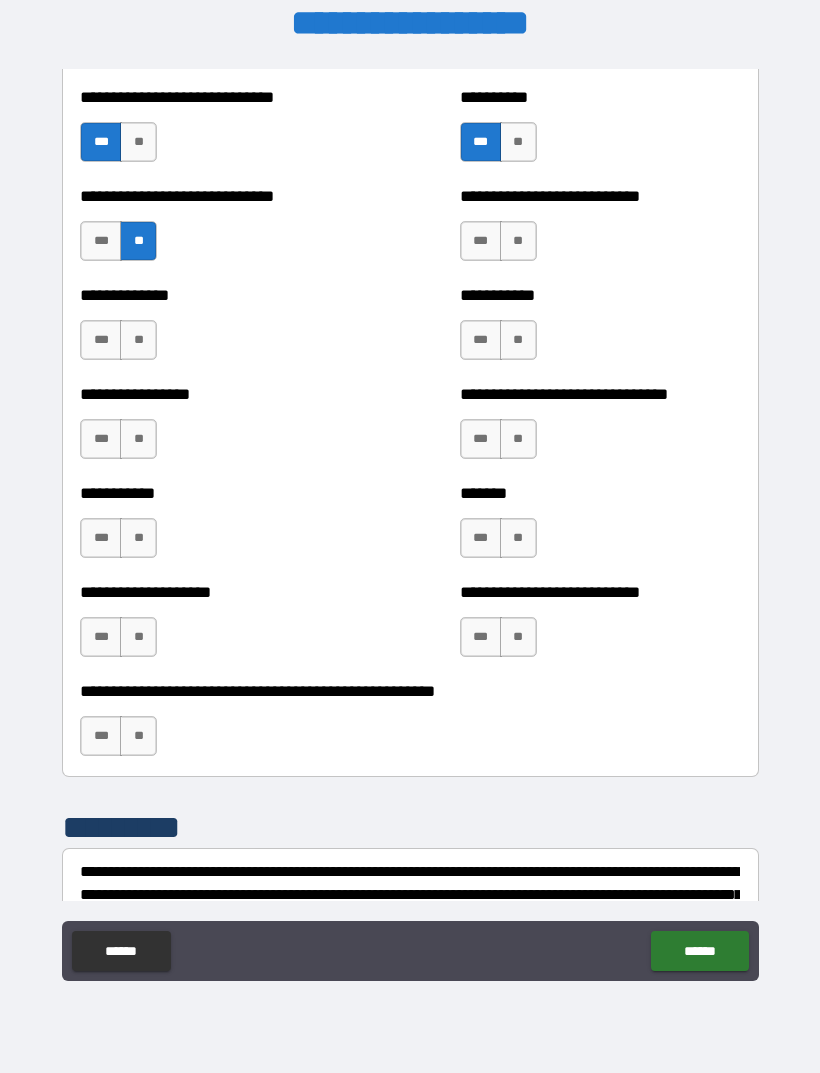 click on "**" at bounding box center [138, 340] 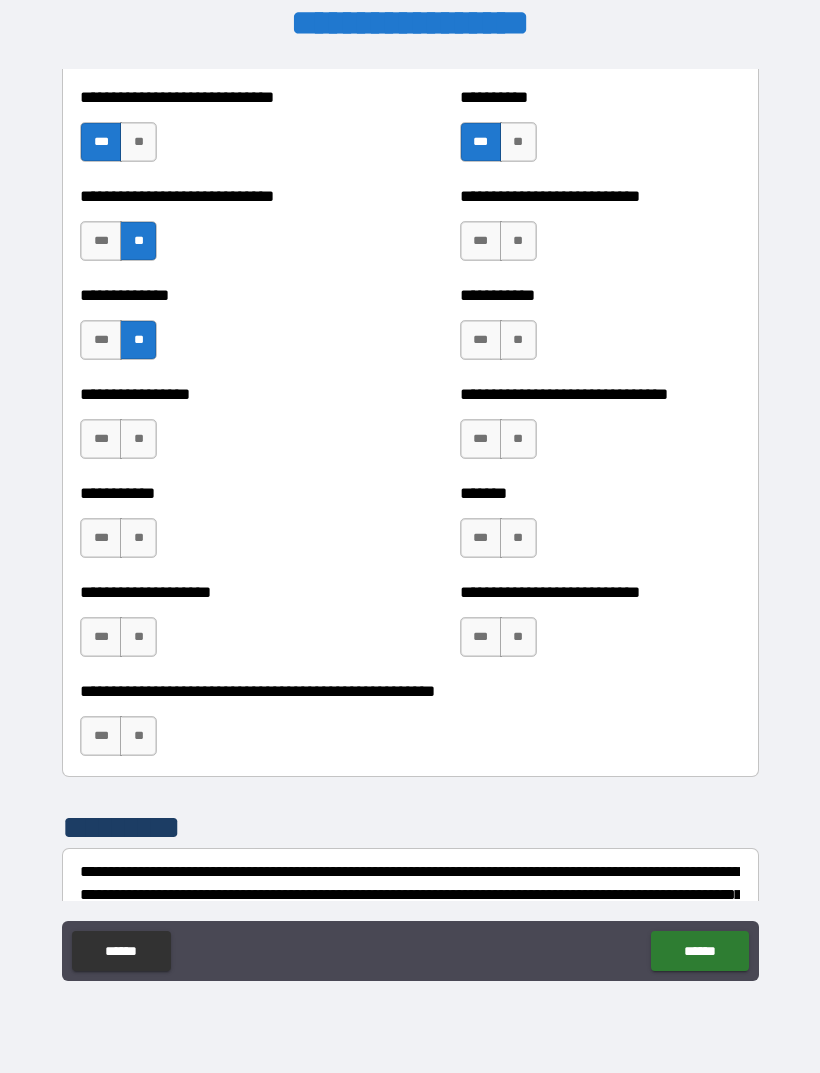 click on "**" at bounding box center [138, 439] 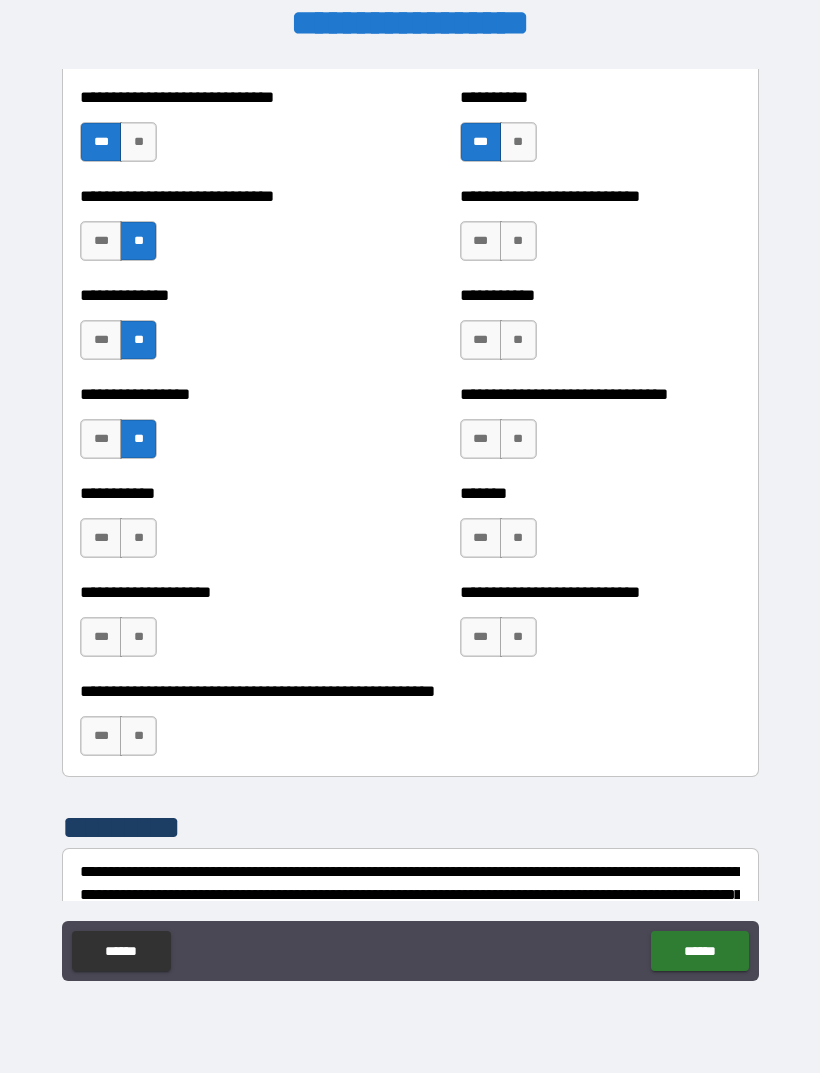 click on "**" at bounding box center (138, 538) 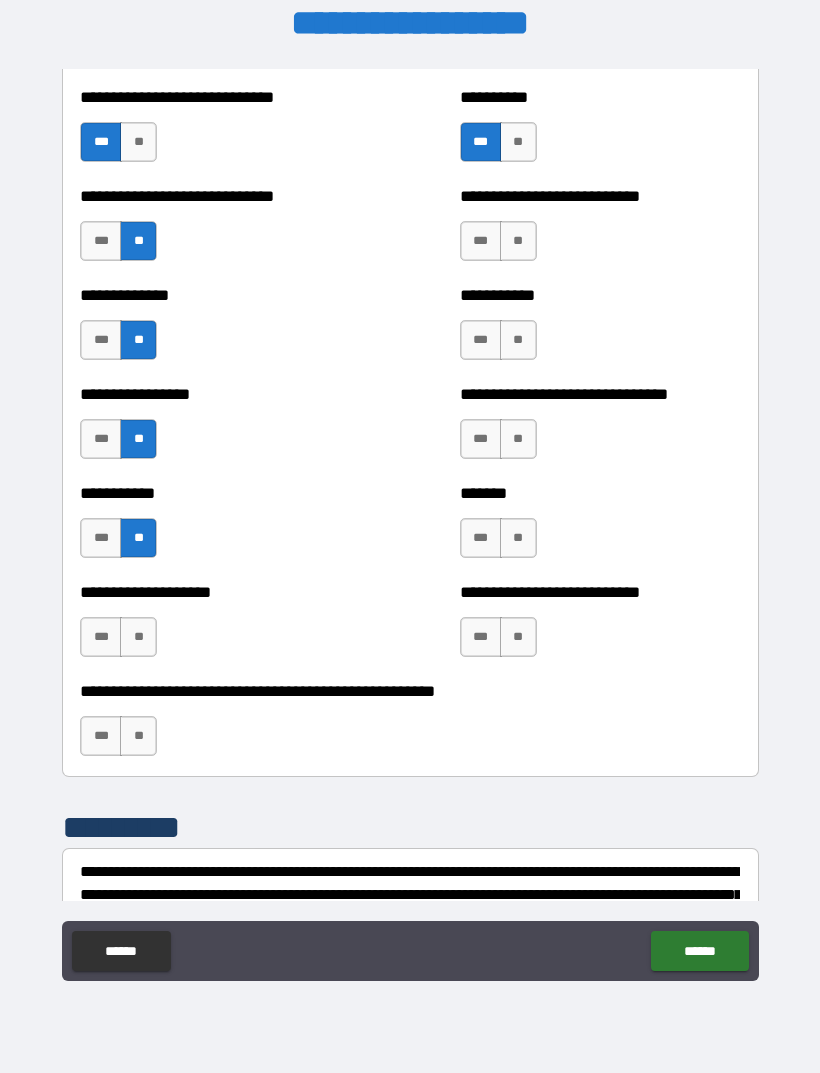 click on "**" at bounding box center (138, 637) 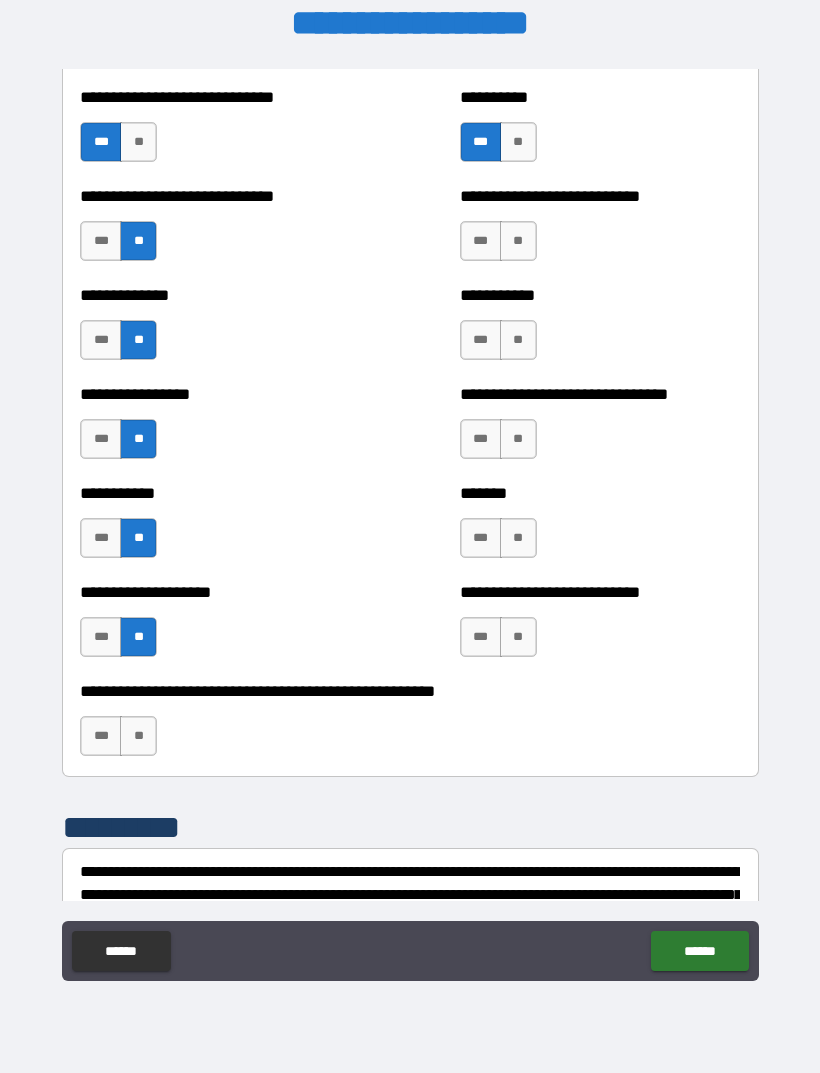 click on "**" at bounding box center (138, 736) 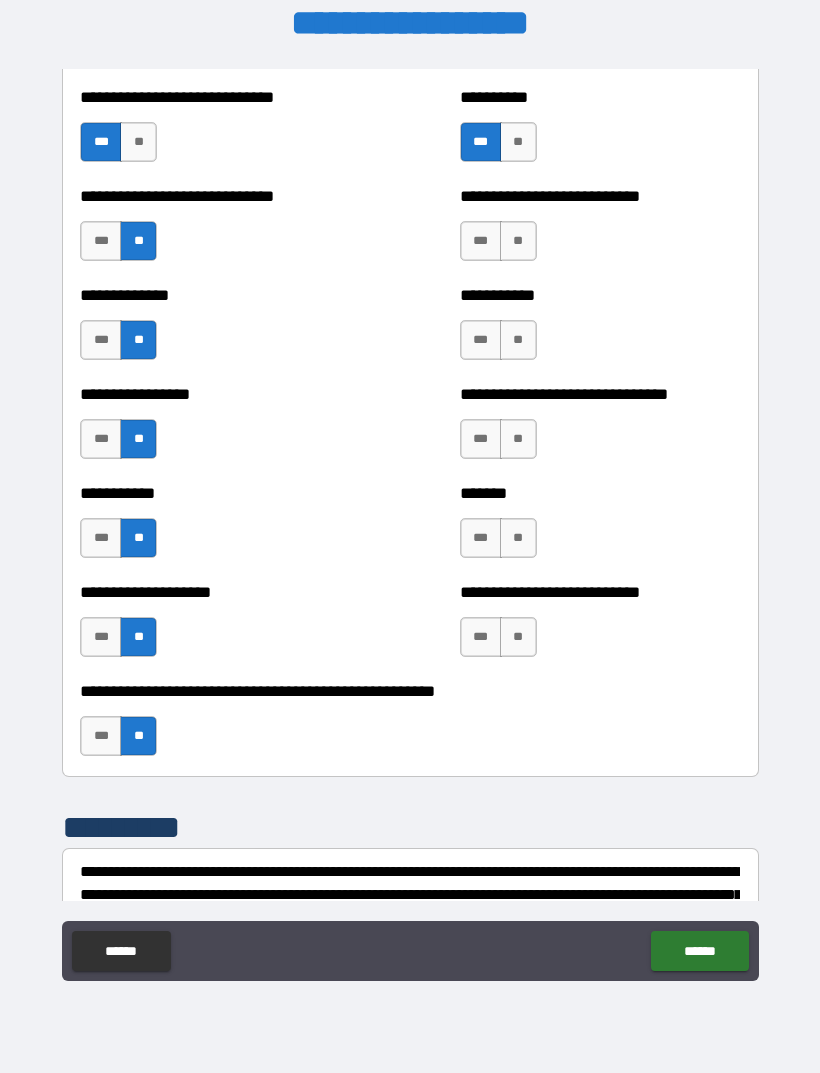 click on "**" at bounding box center [518, 241] 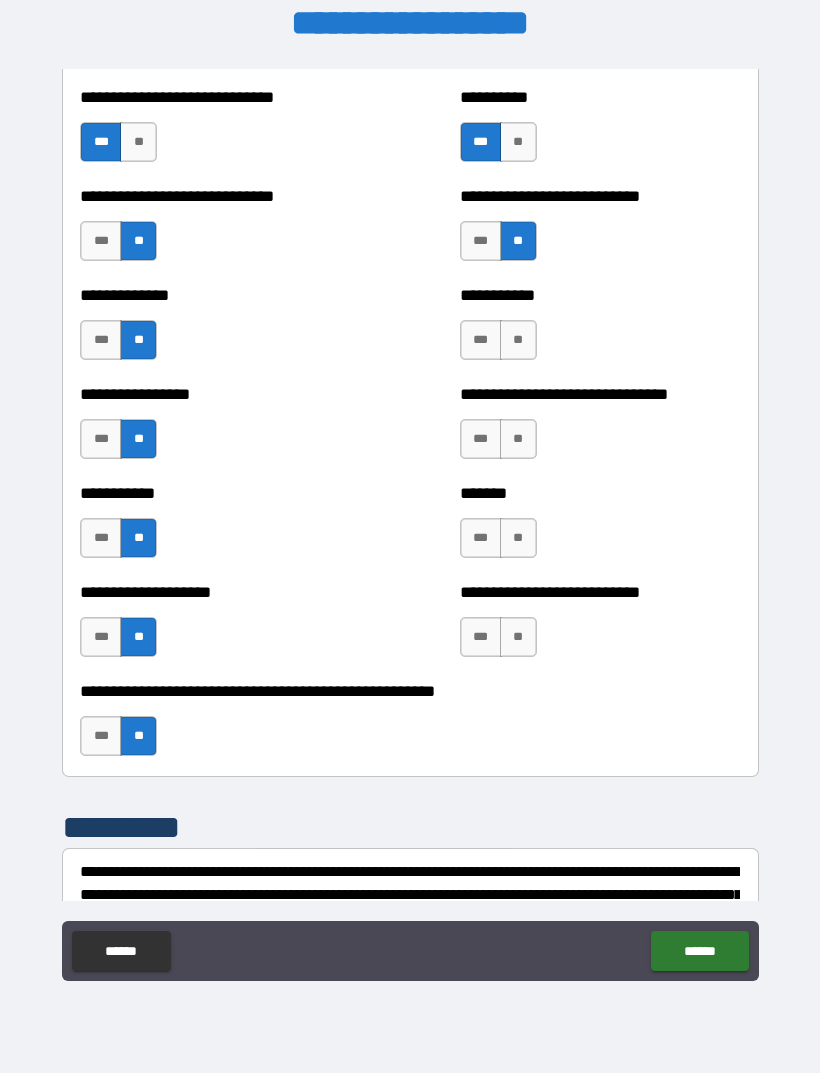click on "**" at bounding box center [518, 340] 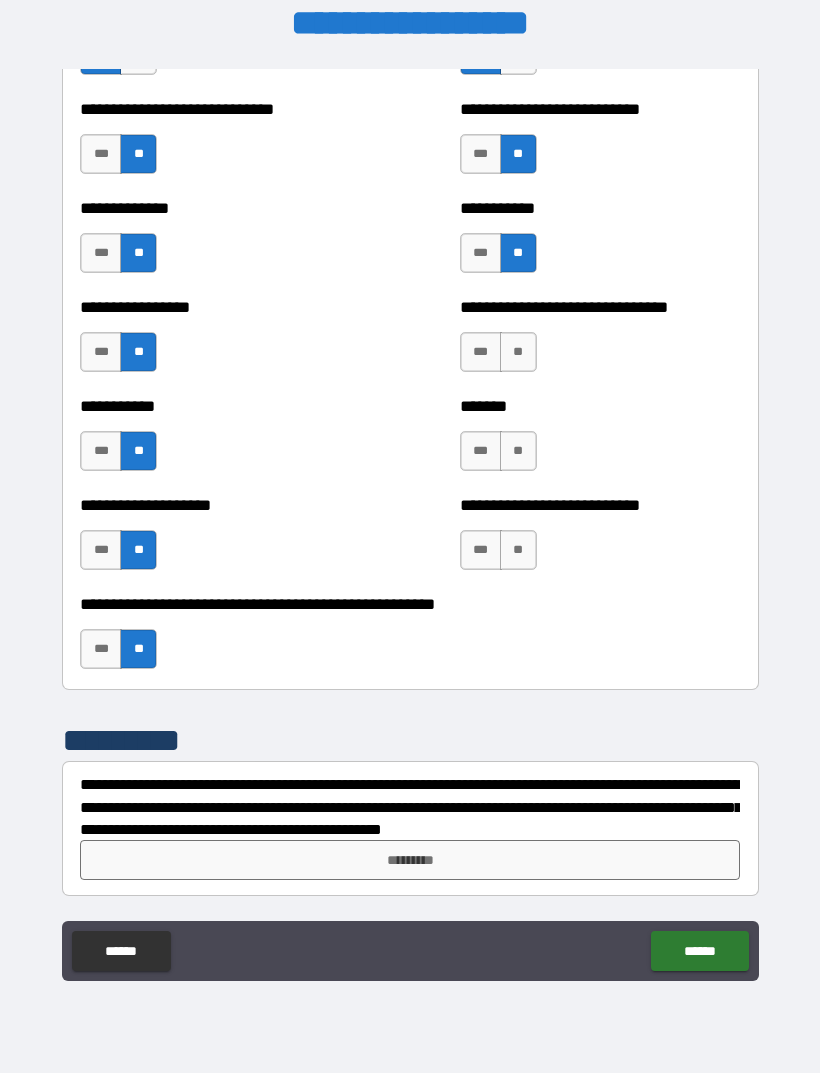 scroll, scrollTop: 7708, scrollLeft: 0, axis: vertical 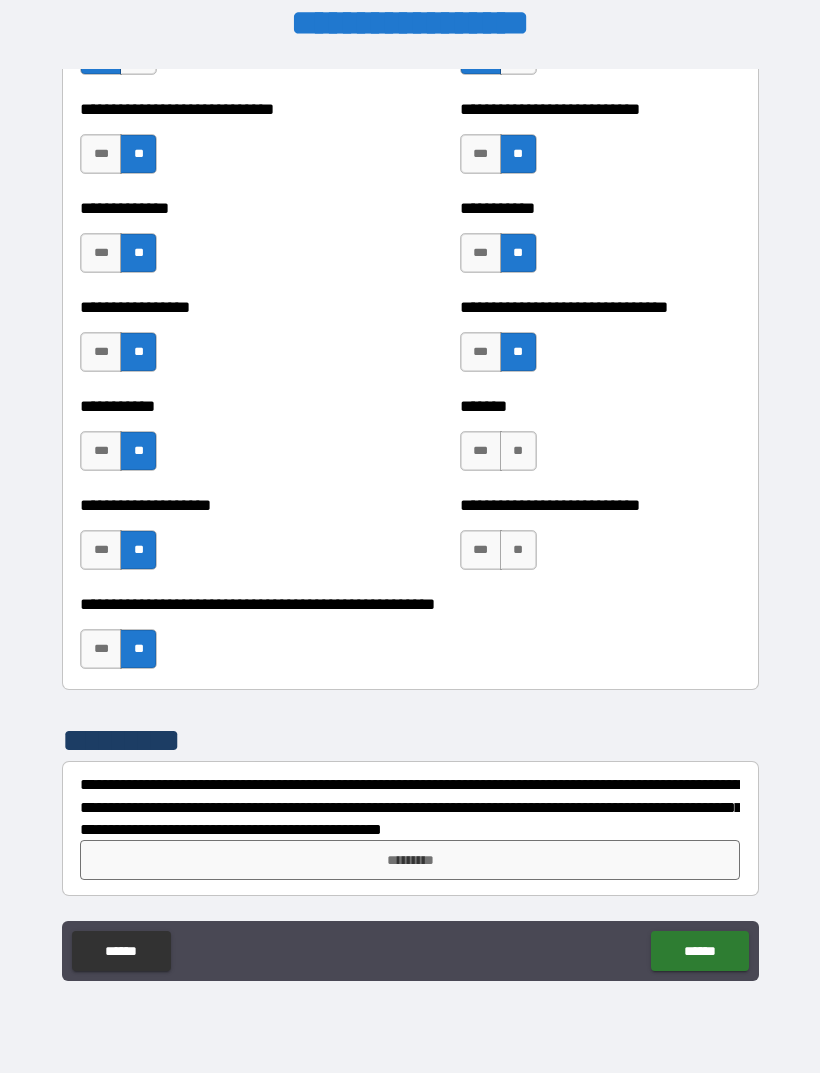 click on "**" at bounding box center (518, 451) 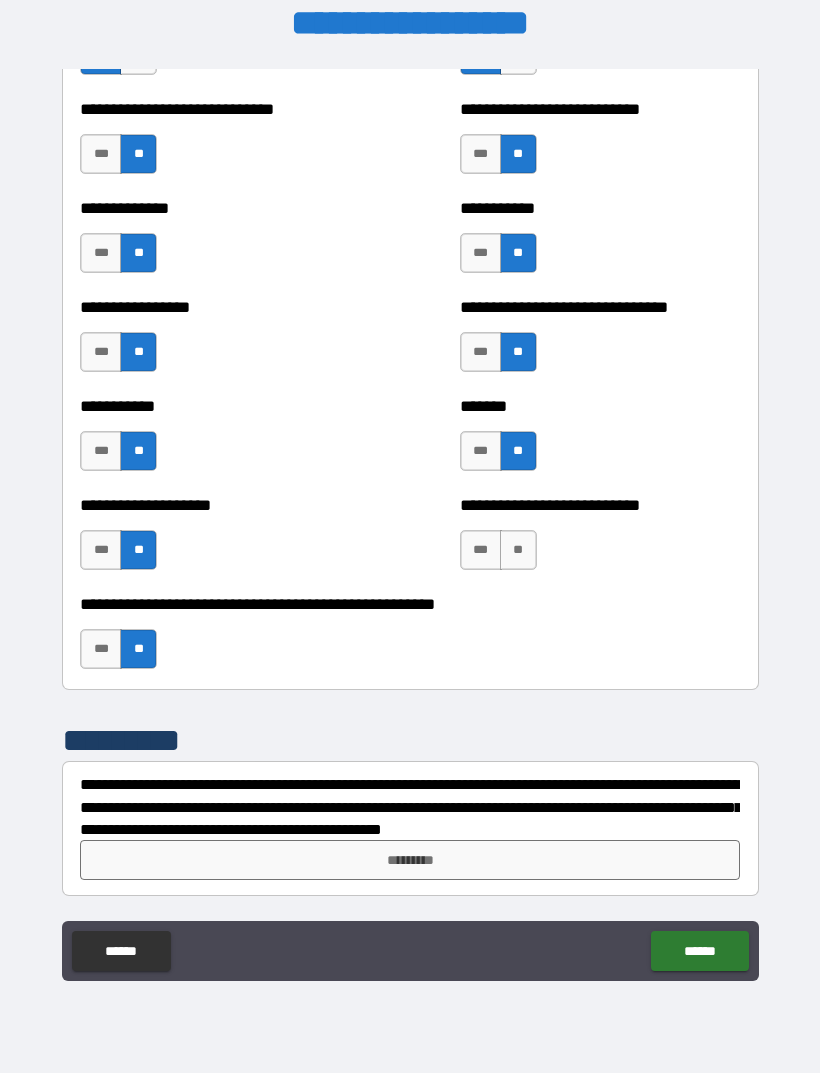 click on "**" at bounding box center [518, 550] 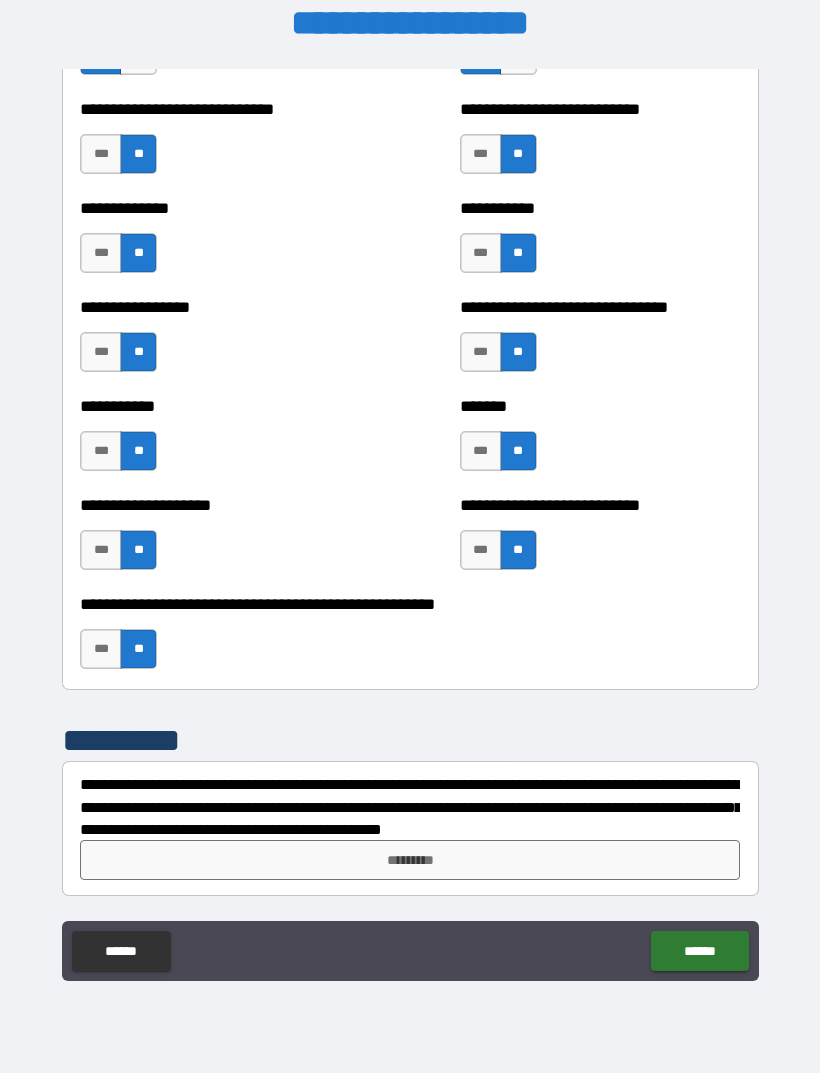 scroll, scrollTop: 7708, scrollLeft: 0, axis: vertical 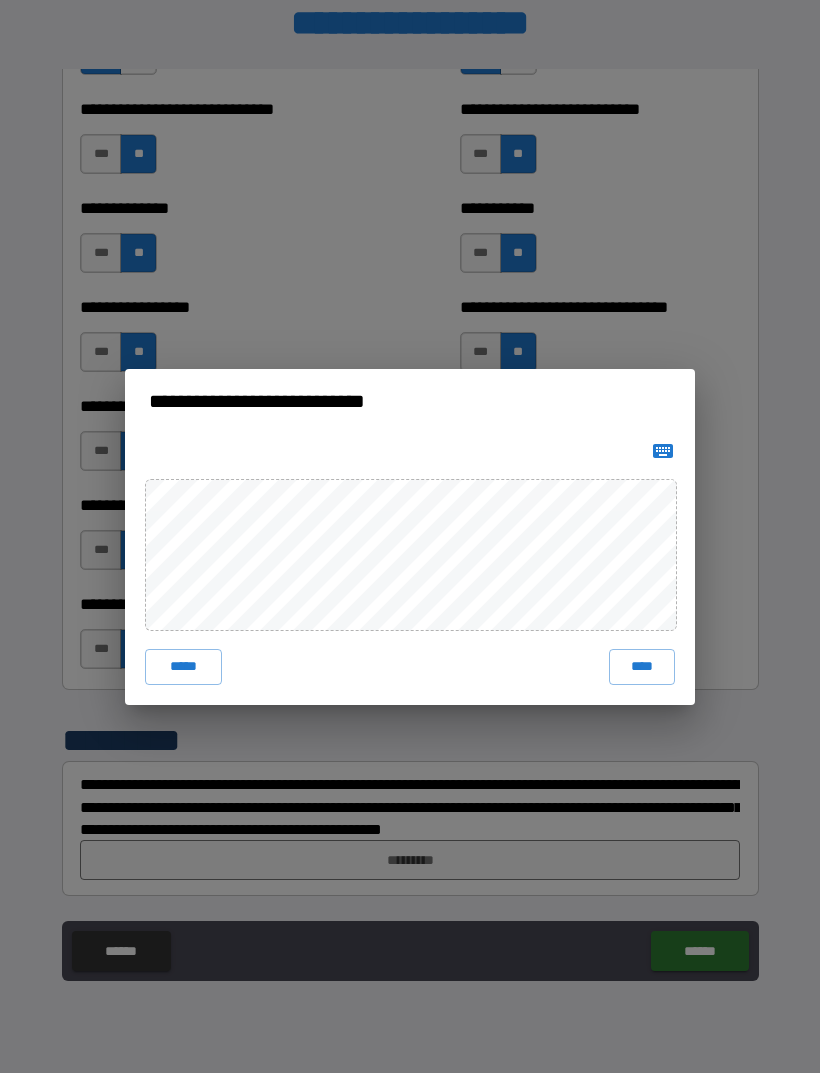 click on "****" at bounding box center (642, 667) 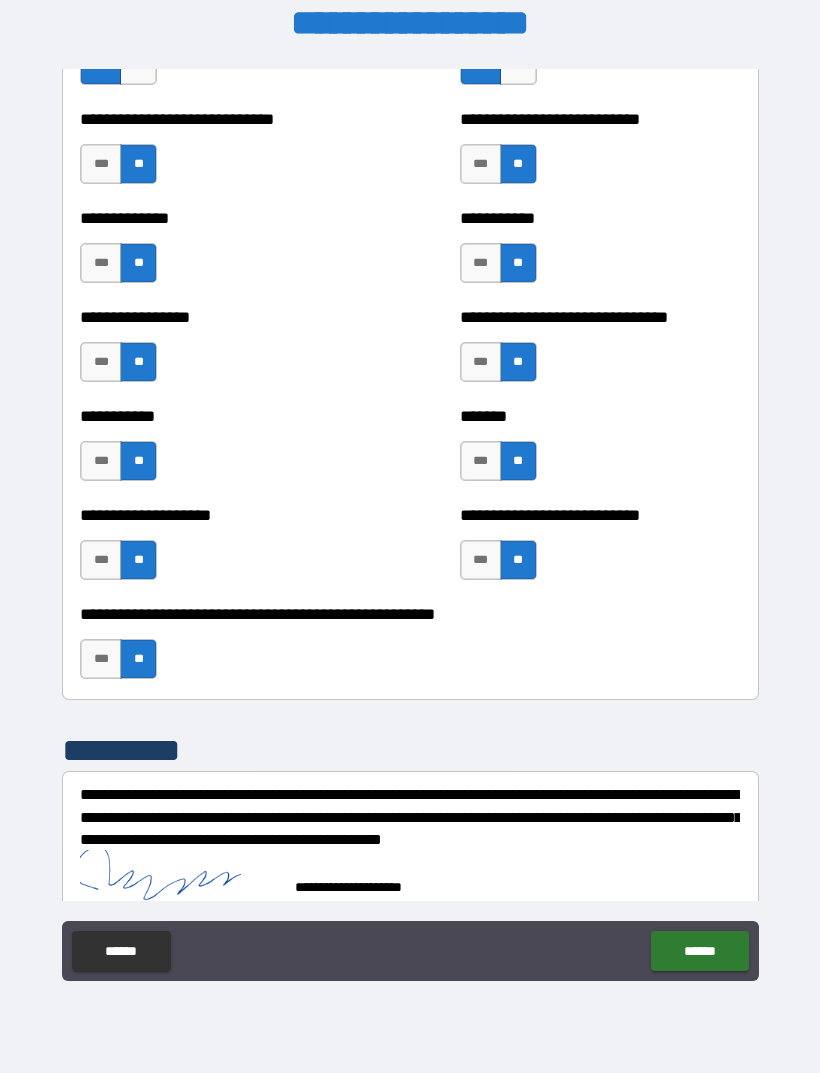 click on "******" at bounding box center [699, 951] 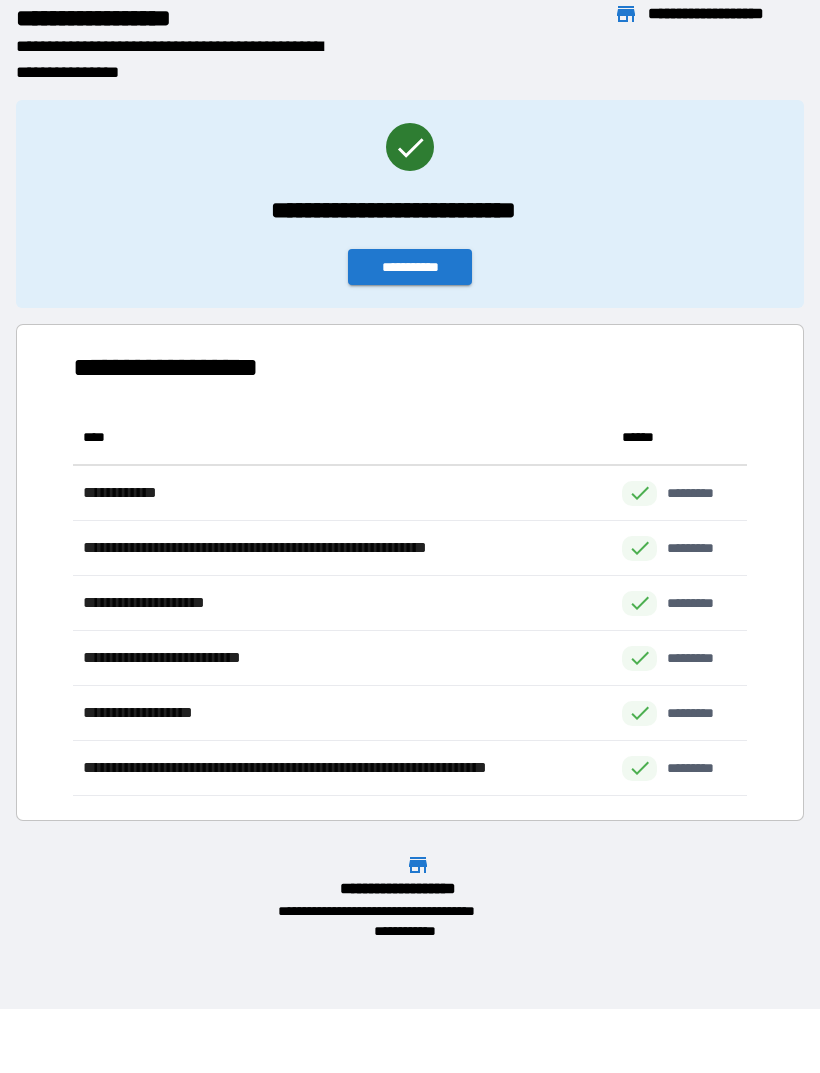 scroll, scrollTop: 1, scrollLeft: 1, axis: both 